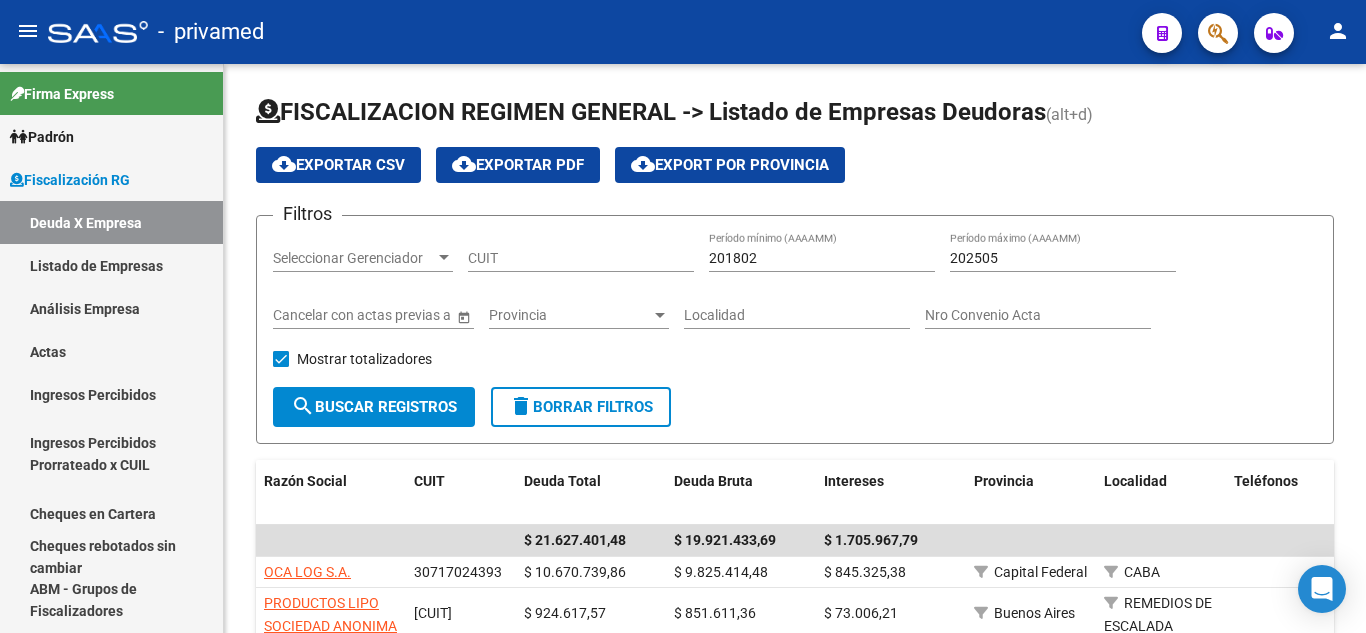 scroll, scrollTop: 0, scrollLeft: 0, axis: both 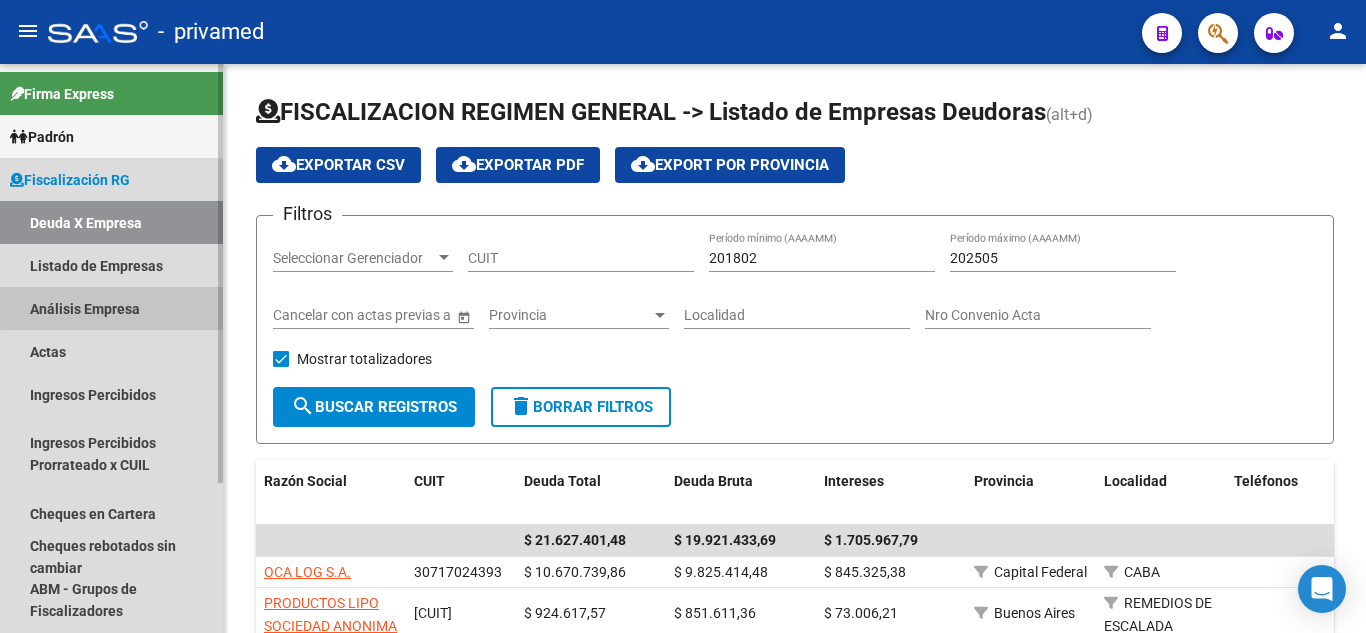 click on "Análisis Empresa" at bounding box center [111, 308] 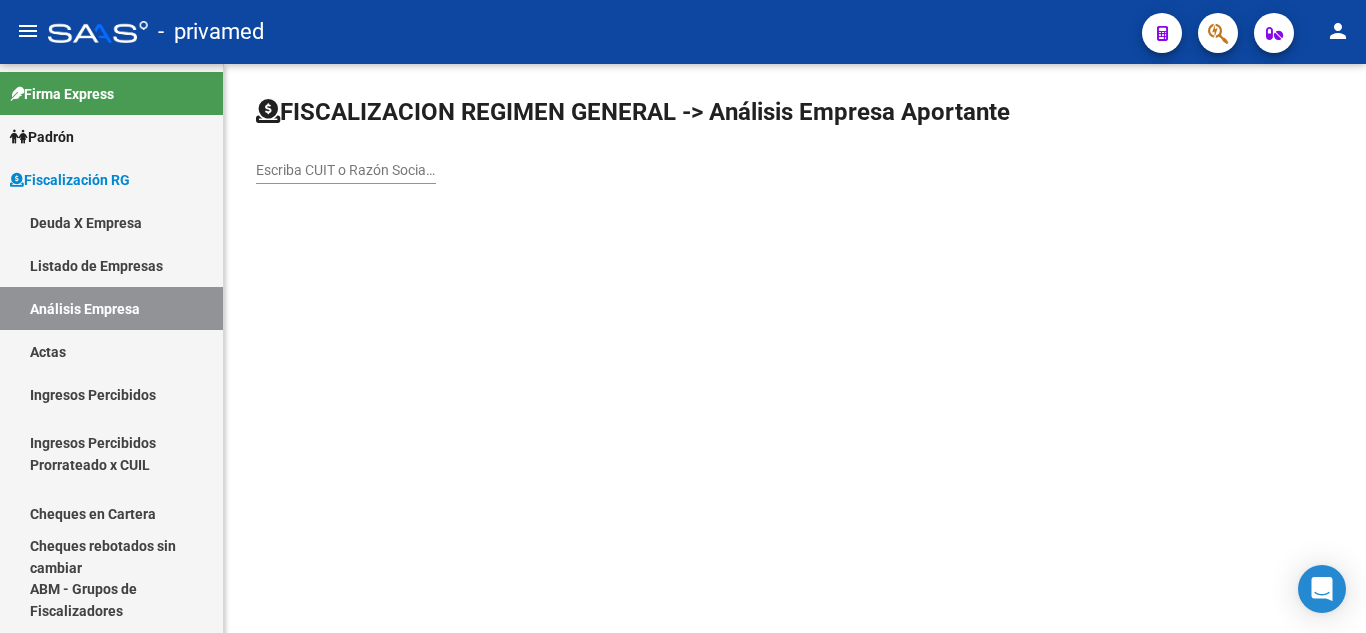click on "Escriba CUIT o Razón Social para buscar" at bounding box center (346, 170) 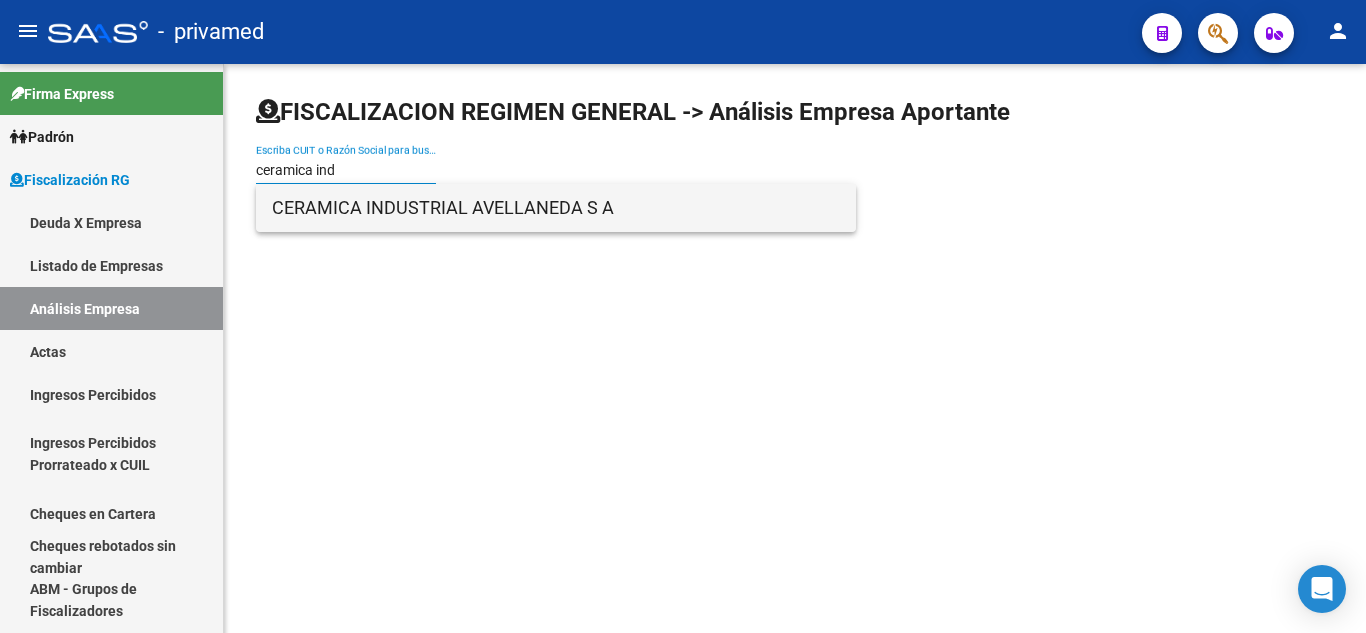 type on "ceramica ind" 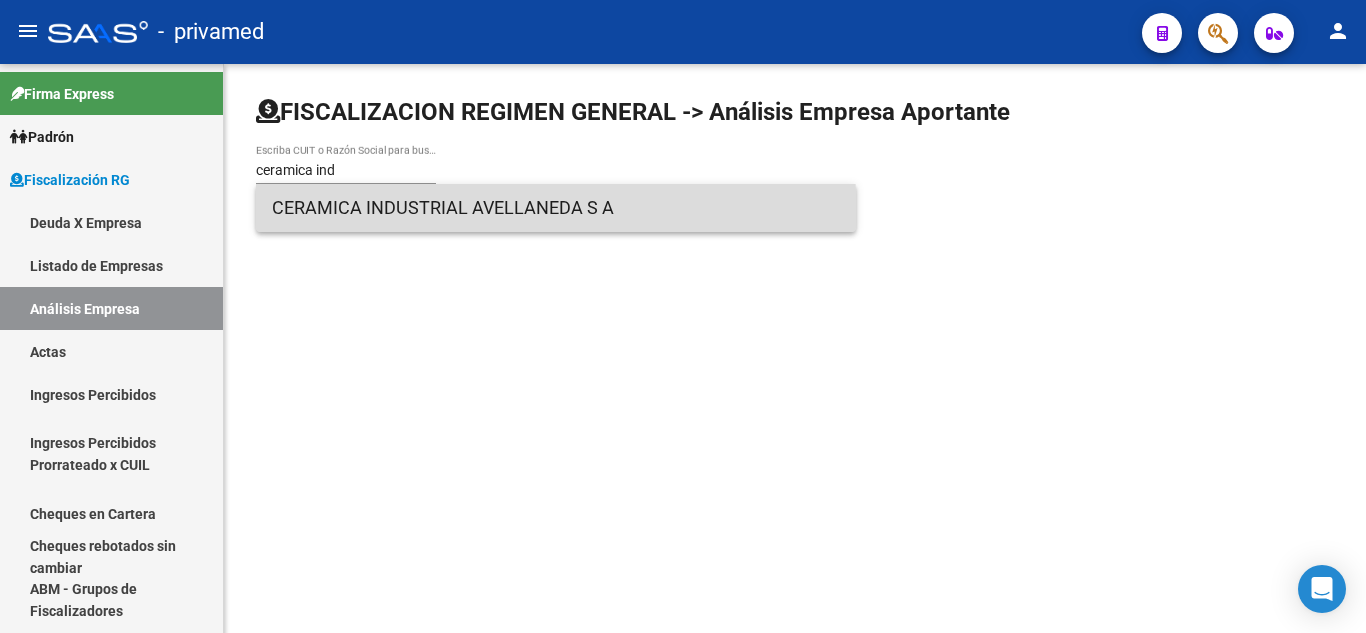 click on "CERAMICA INDUSTRIAL AVELLANEDA S A" at bounding box center (556, 208) 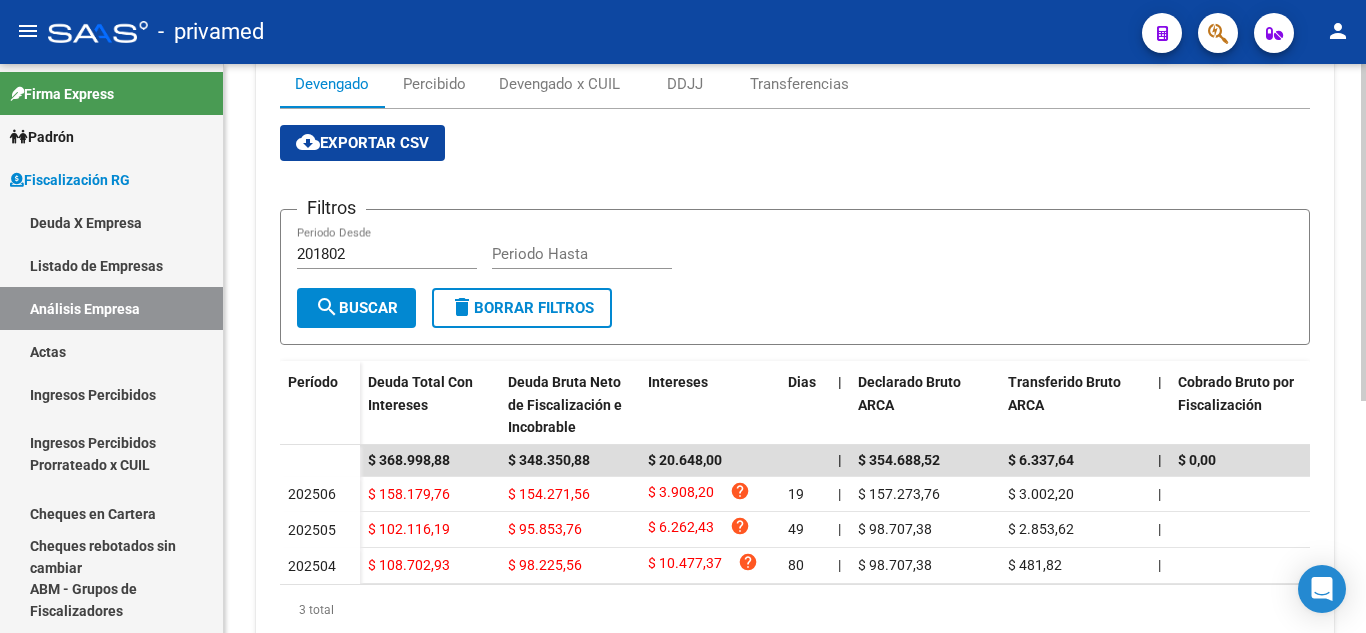 scroll, scrollTop: 193, scrollLeft: 0, axis: vertical 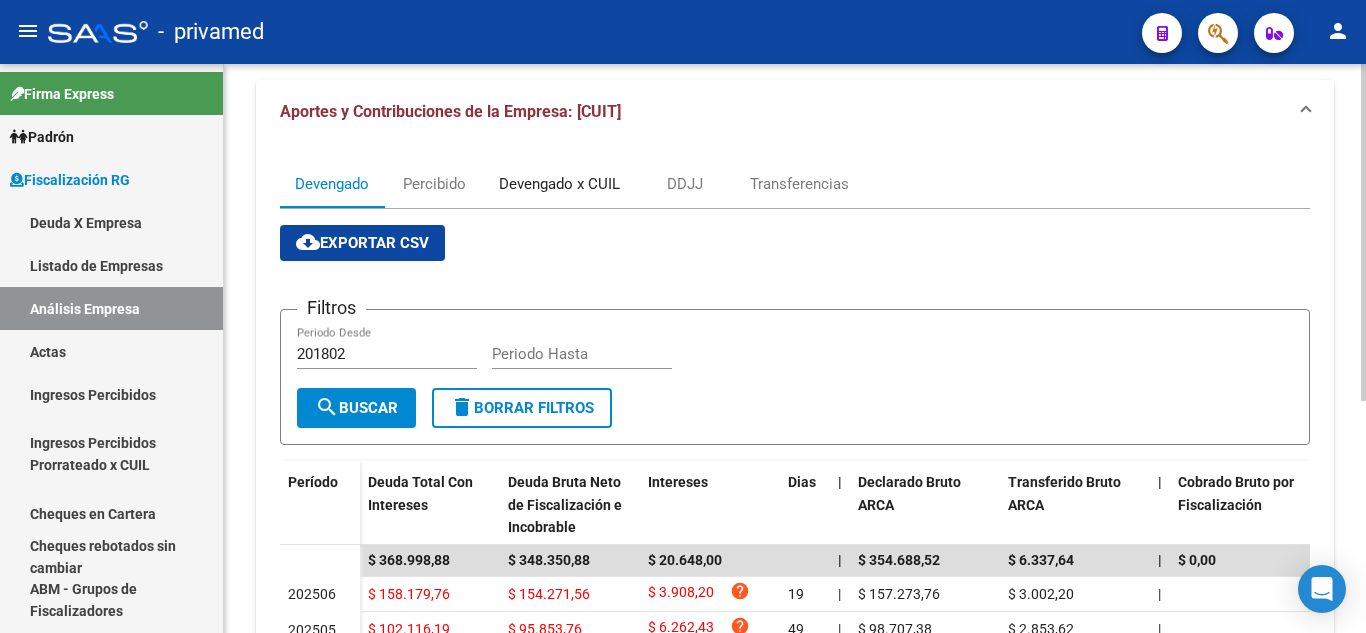 click on "Devengado x CUIL" at bounding box center [559, 184] 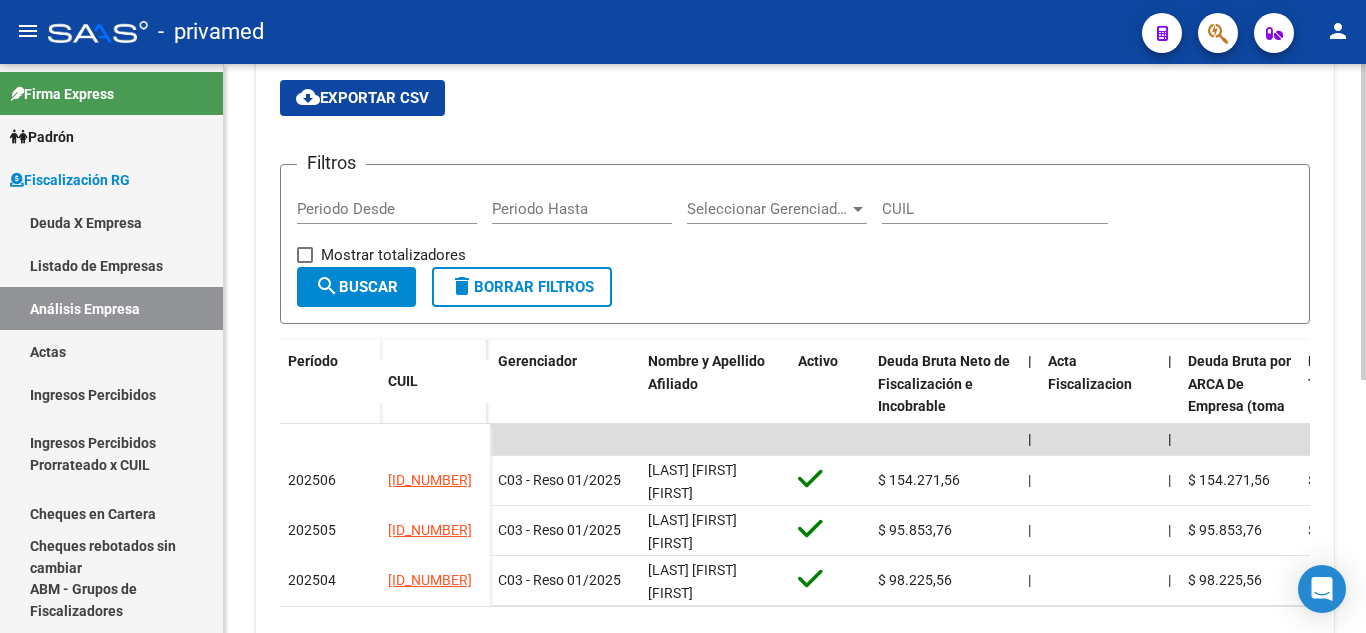 scroll, scrollTop: 400, scrollLeft: 0, axis: vertical 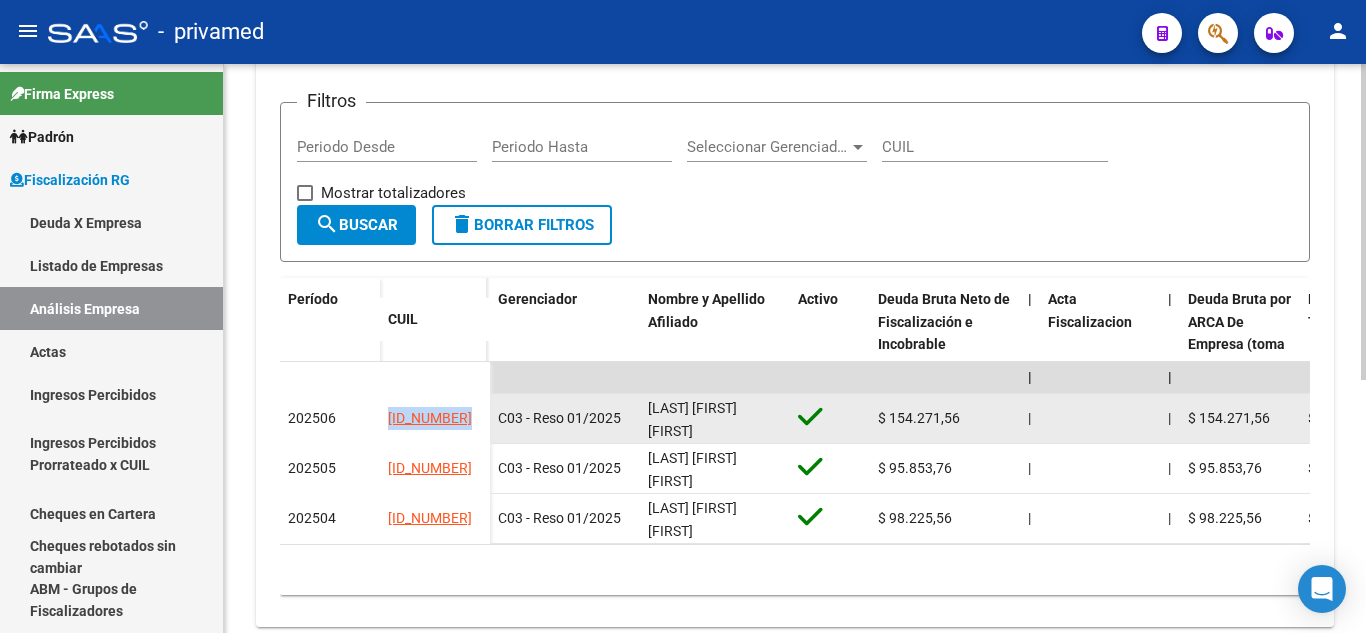 drag, startPoint x: 400, startPoint y: 422, endPoint x: 477, endPoint y: 413, distance: 77.52419 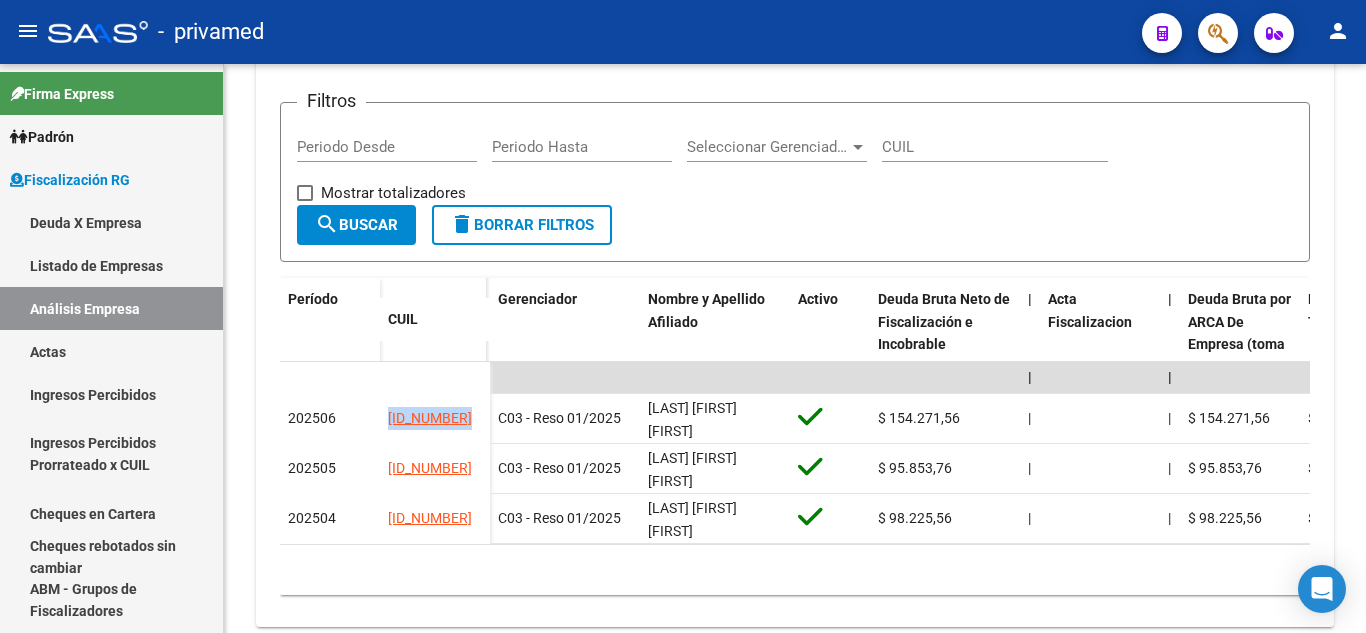 copy on "[ID_NUMBER]" 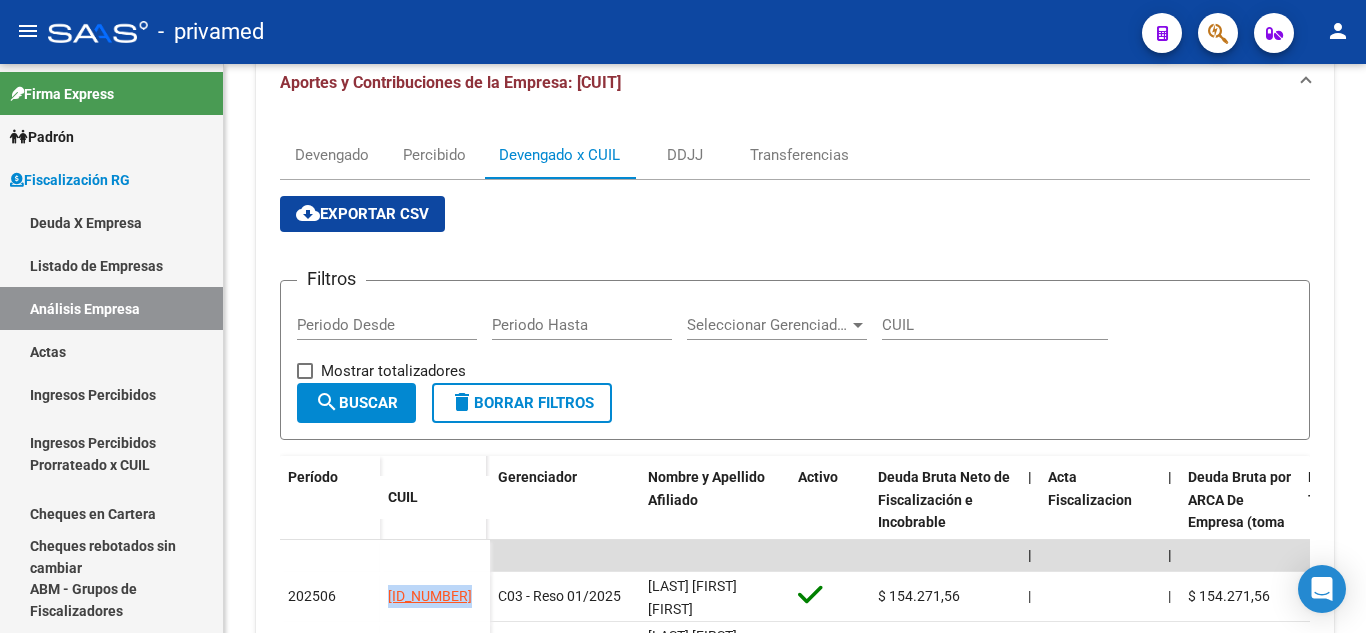 scroll, scrollTop: 200, scrollLeft: 0, axis: vertical 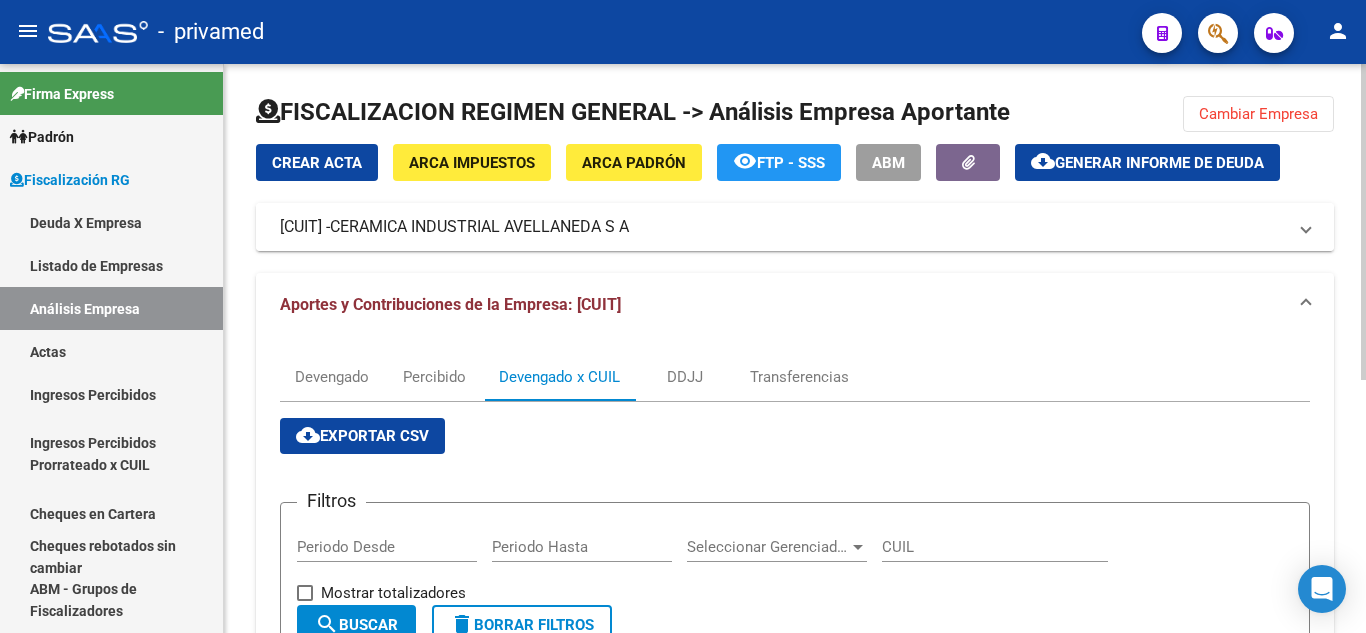 click on "[CUIT] -   CERAMICA INDUSTRIAL AVELLANEDA S A" at bounding box center [795, 227] 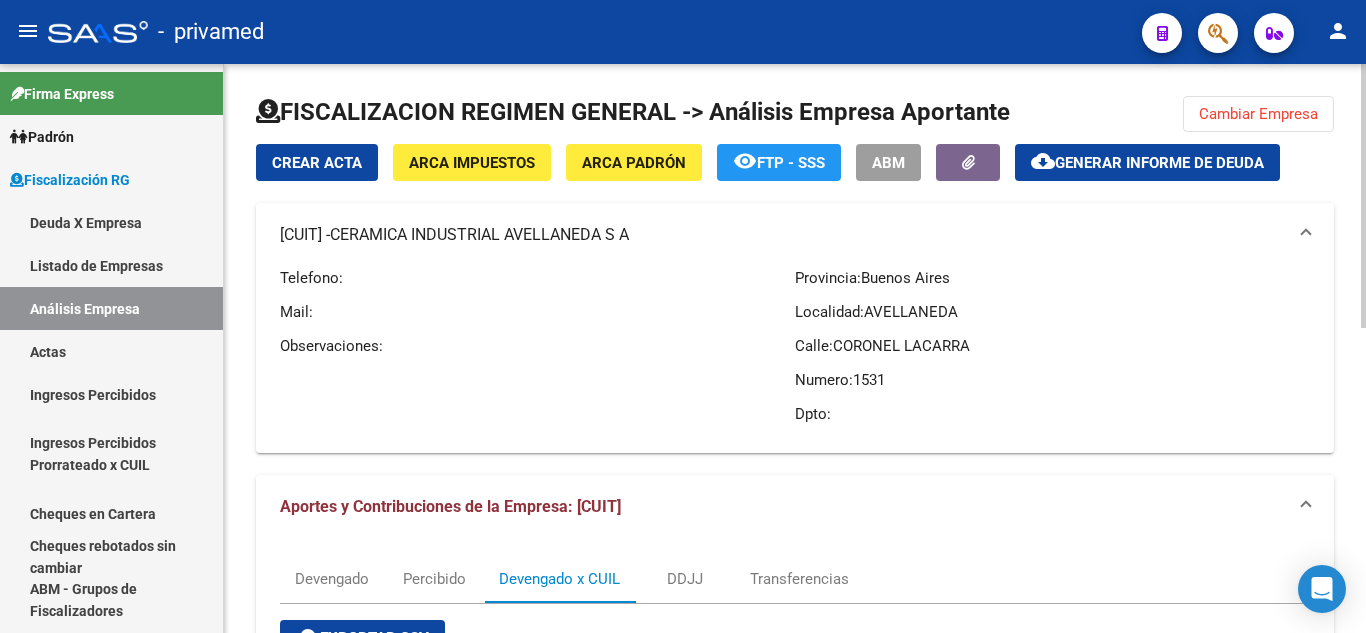 click on "ABM" 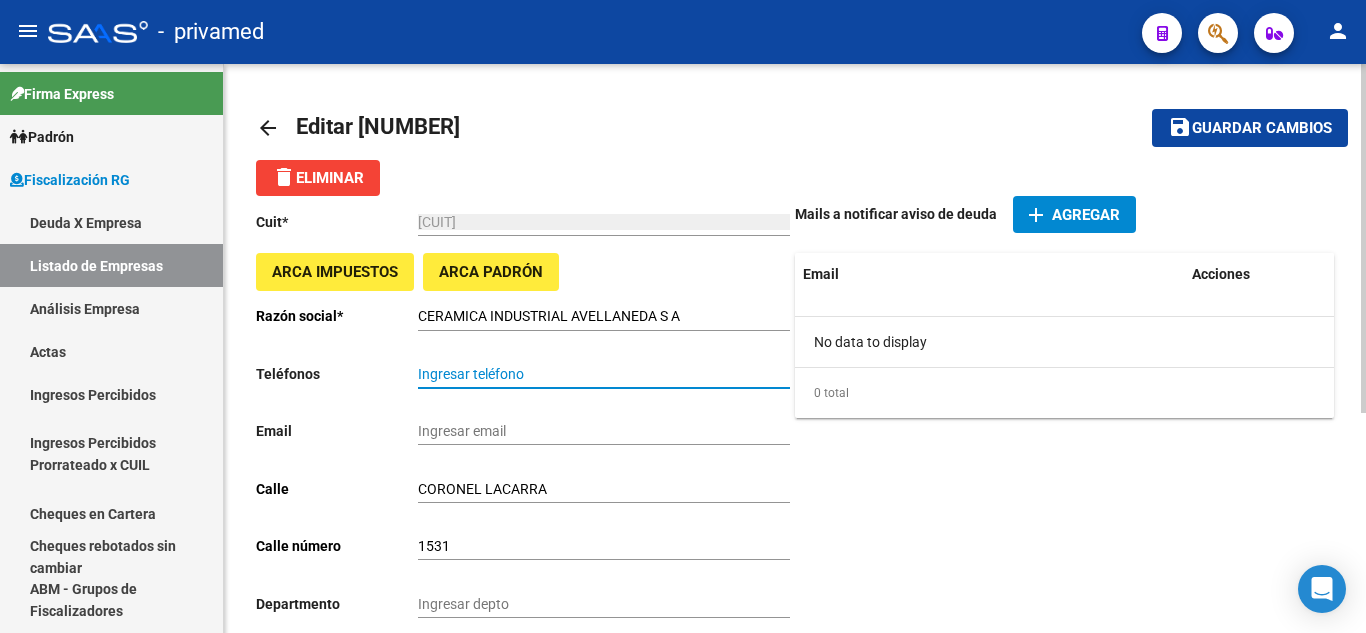 click on "Ingresar teléfono" at bounding box center [604, 374] 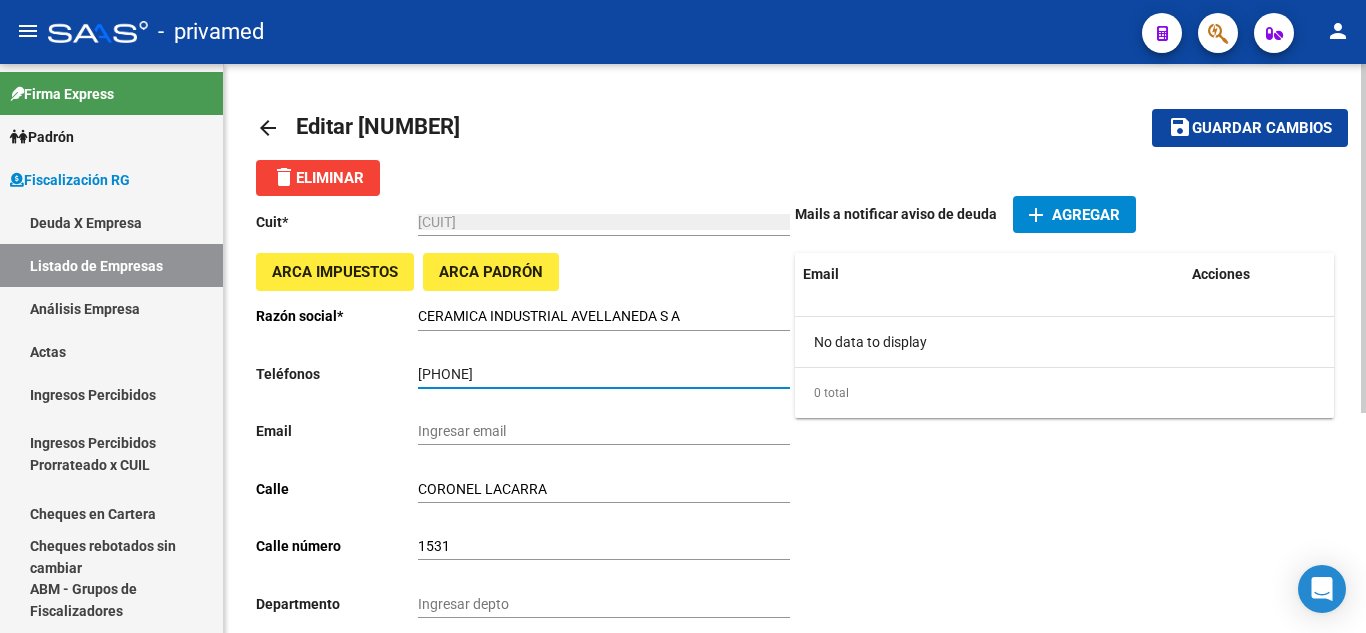 type on "[PHONE]" 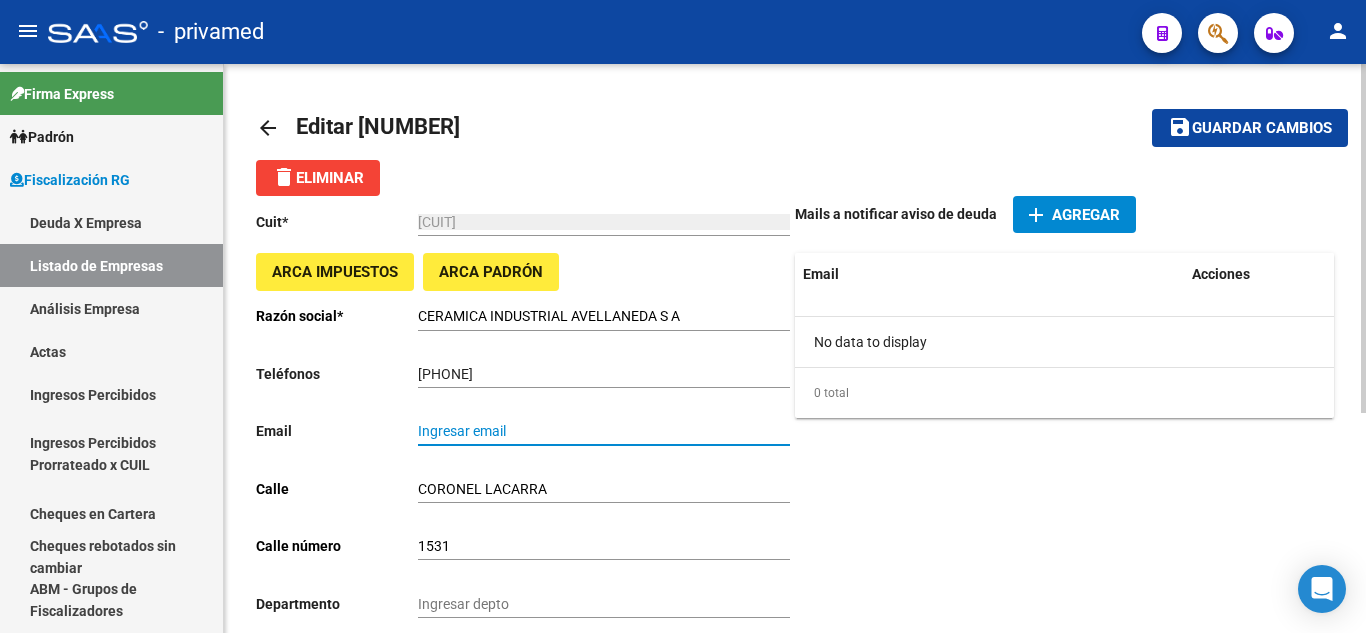 click on "Ingresar email" at bounding box center [604, 431] 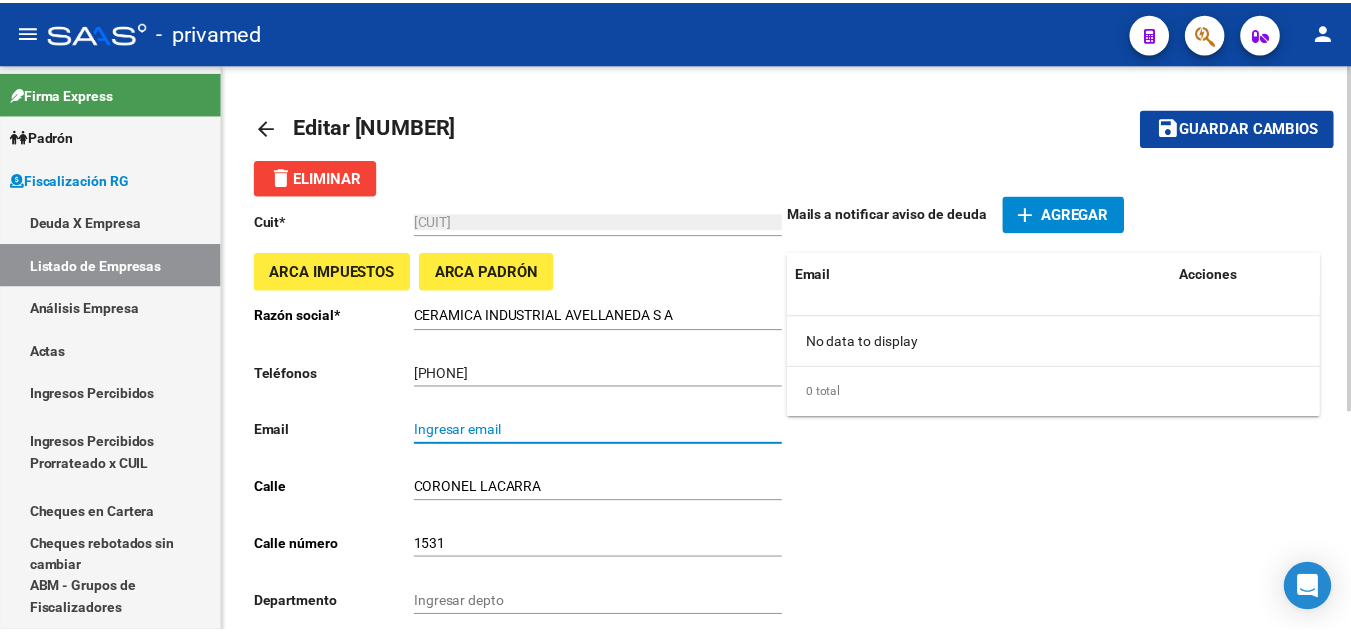 scroll, scrollTop: 18, scrollLeft: 0, axis: vertical 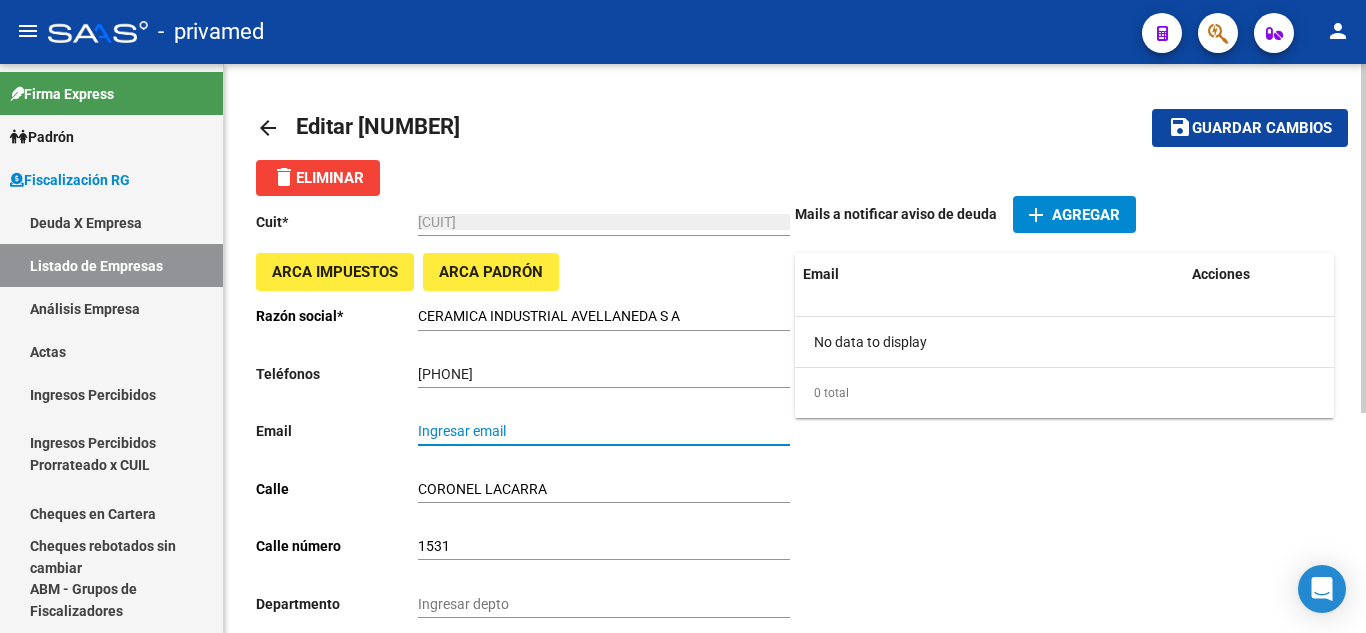 paste on "[EMAIL]" 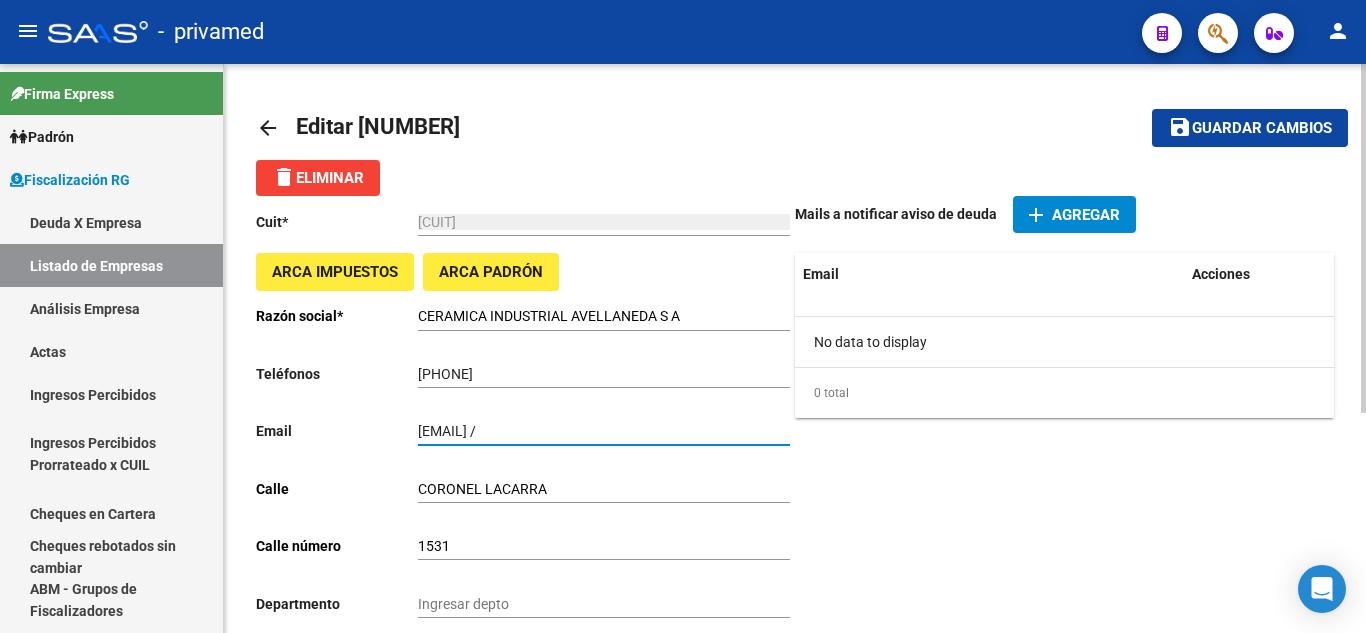 click on "[EMAIL] /" at bounding box center (604, 431) 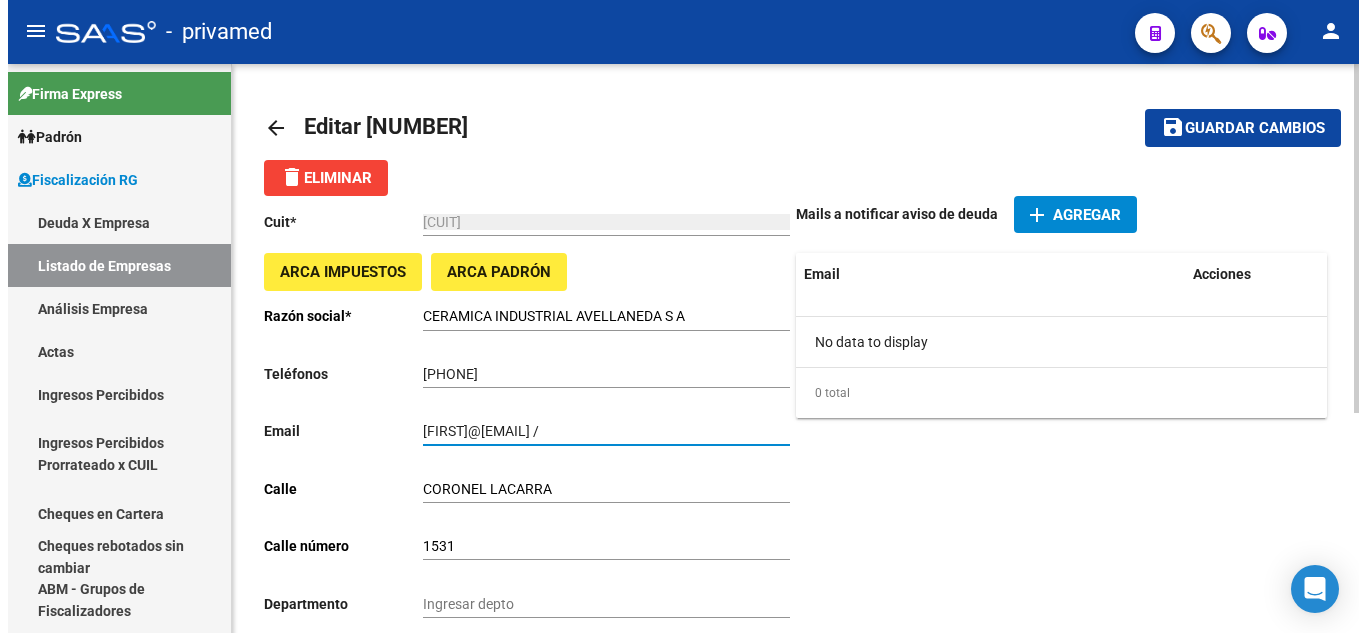 scroll, scrollTop: 0, scrollLeft: 0, axis: both 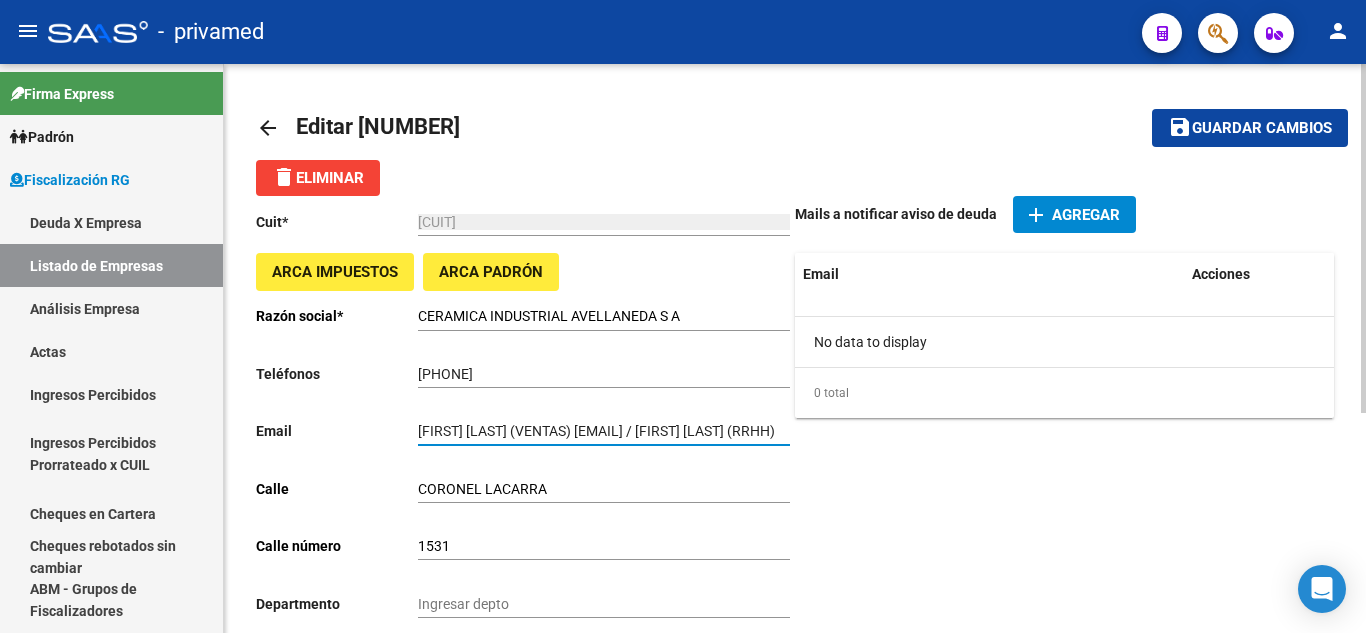 paste on "[EMAIL]" 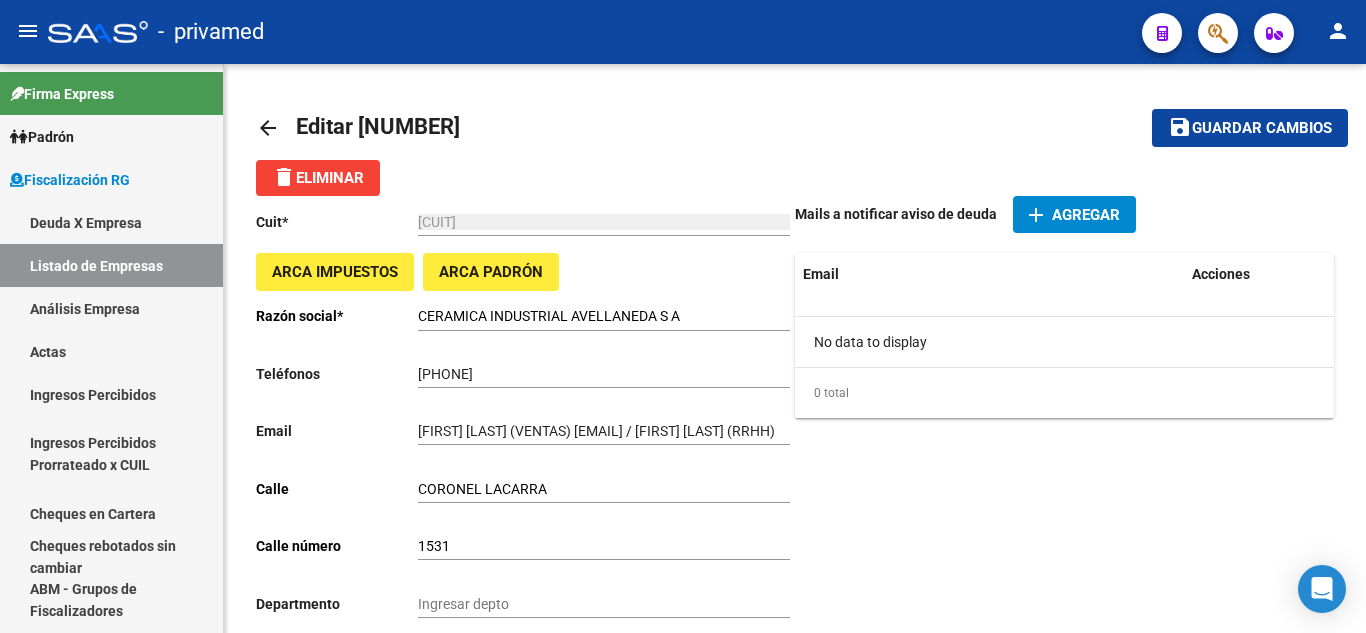 scroll, scrollTop: 0, scrollLeft: 0, axis: both 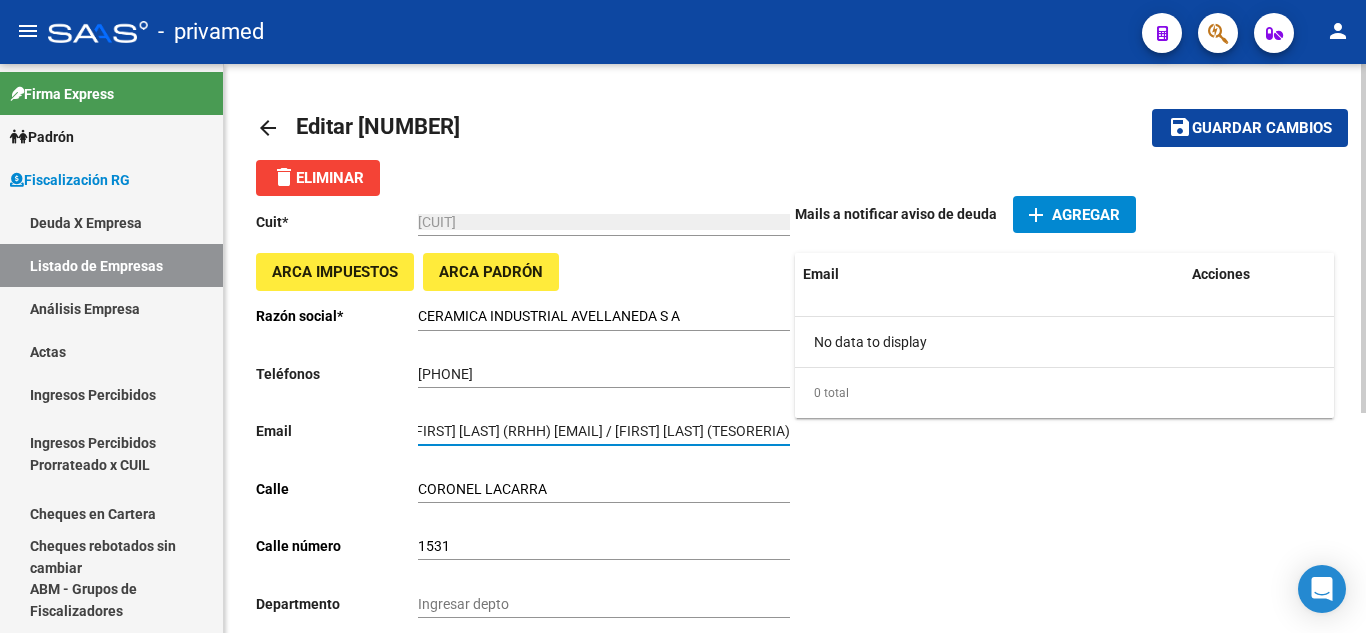 paste on "[EMAIL]" 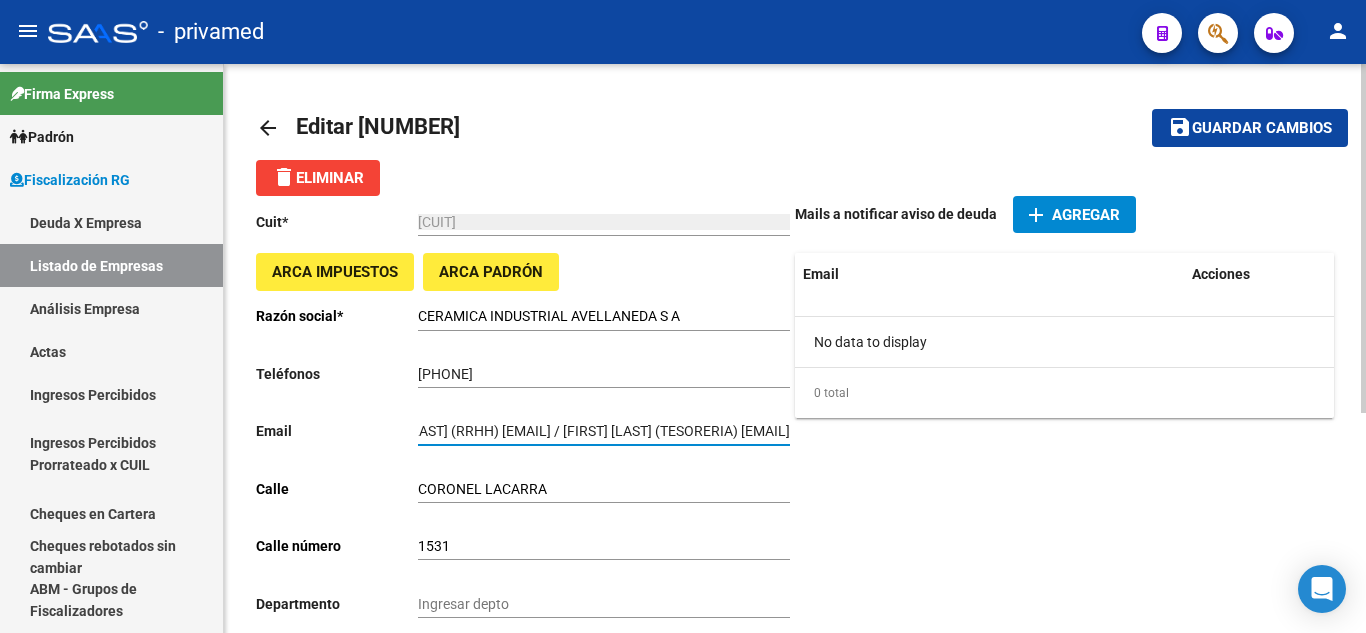 scroll, scrollTop: 0, scrollLeft: 676, axis: horizontal 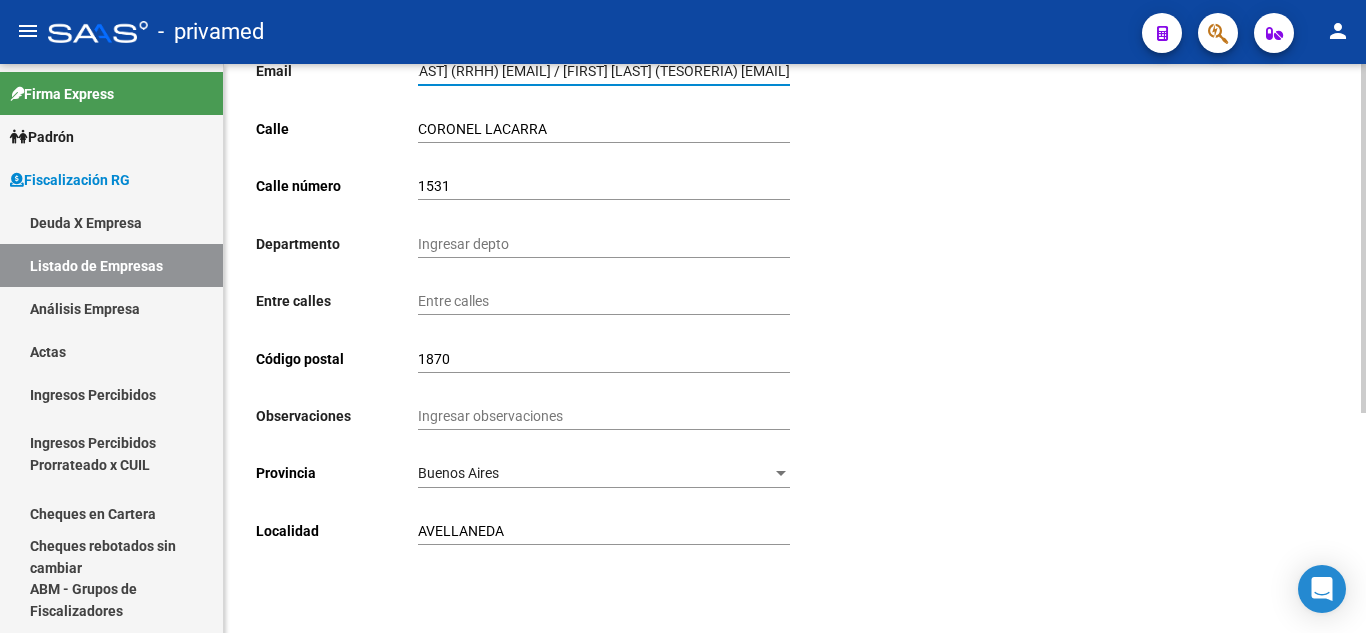 type on "[FIRST] [LAST] (VENTAS) [EMAIL] / [FIRST] [LAST] (RRHH) [EMAIL] / [FIRST] [LAST] (TESORERIA) [EMAIL]" 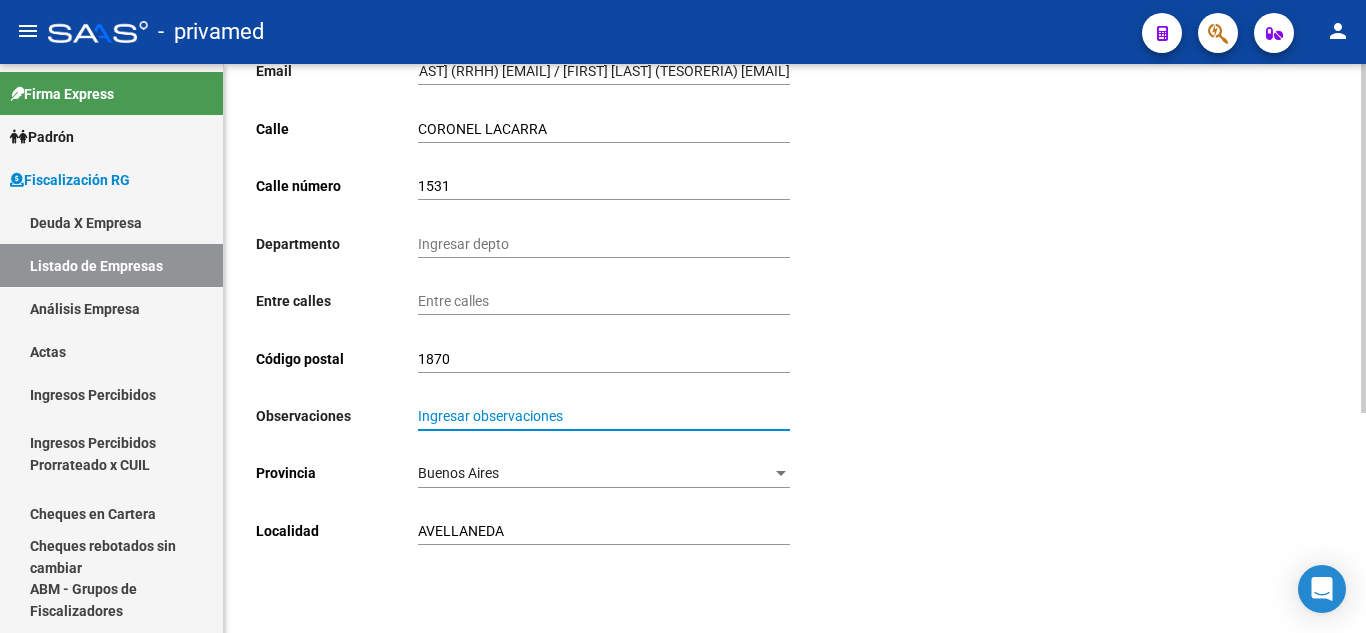 click on "Ingresar observaciones" at bounding box center [604, 416] 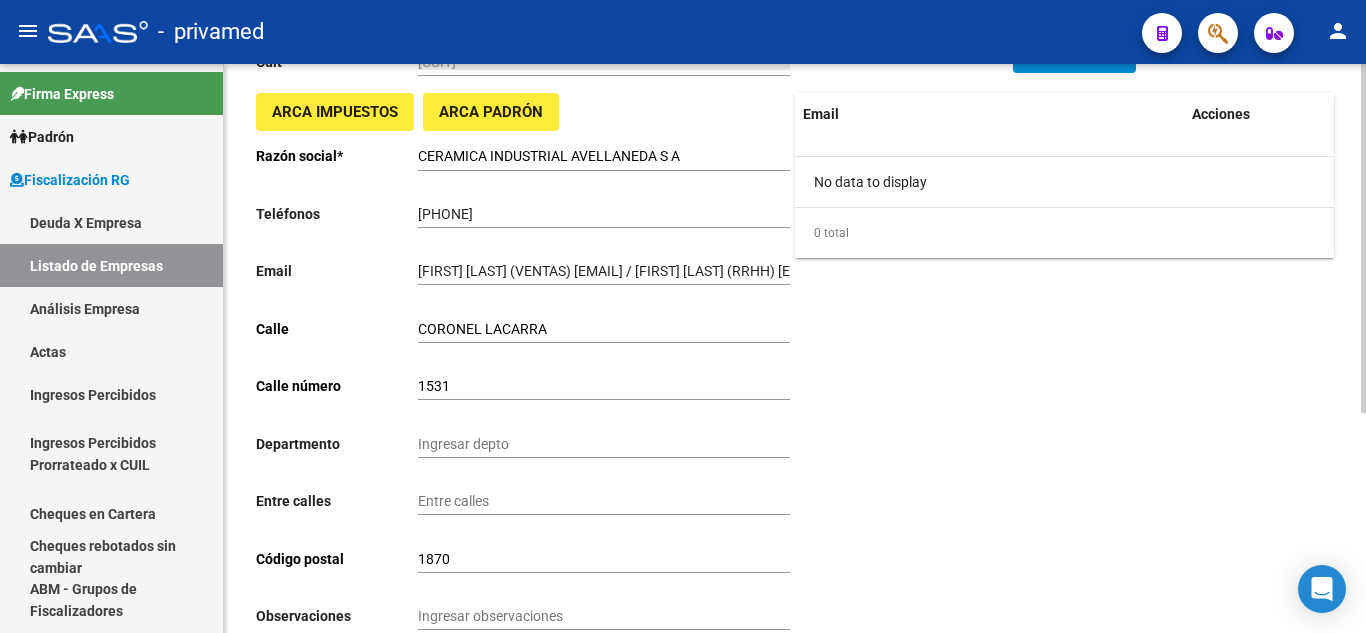 scroll, scrollTop: 260, scrollLeft: 0, axis: vertical 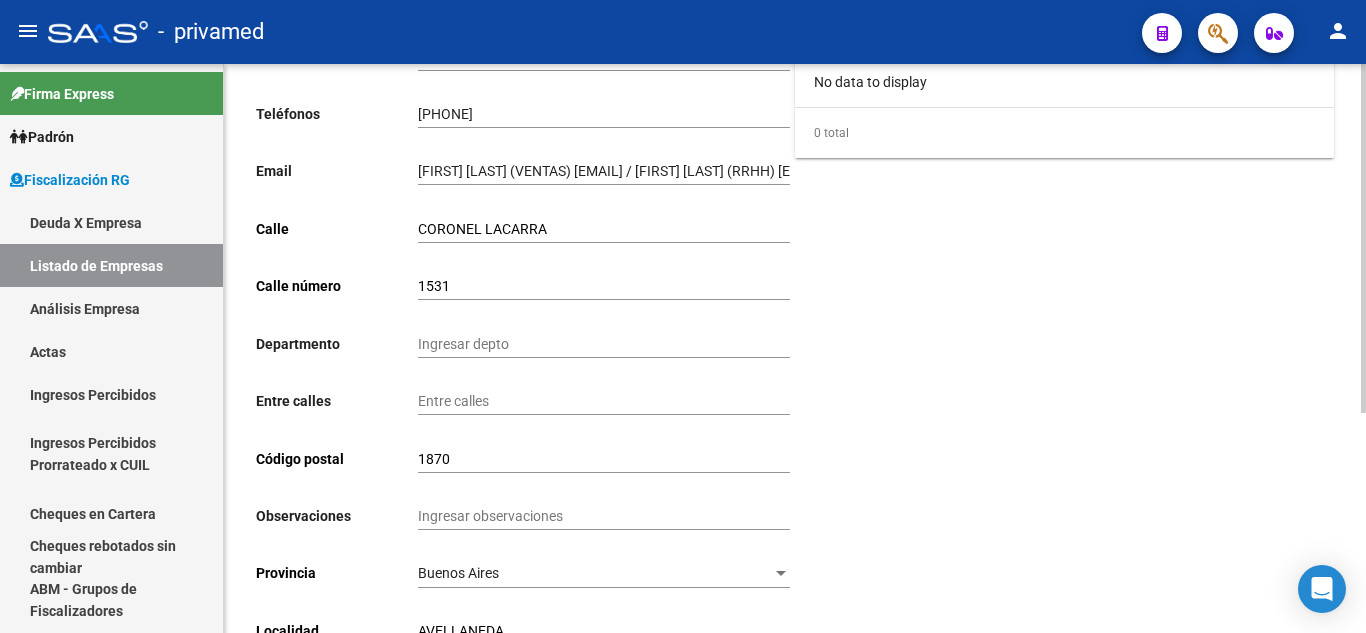 click on "Ingresar observaciones" at bounding box center (604, 516) 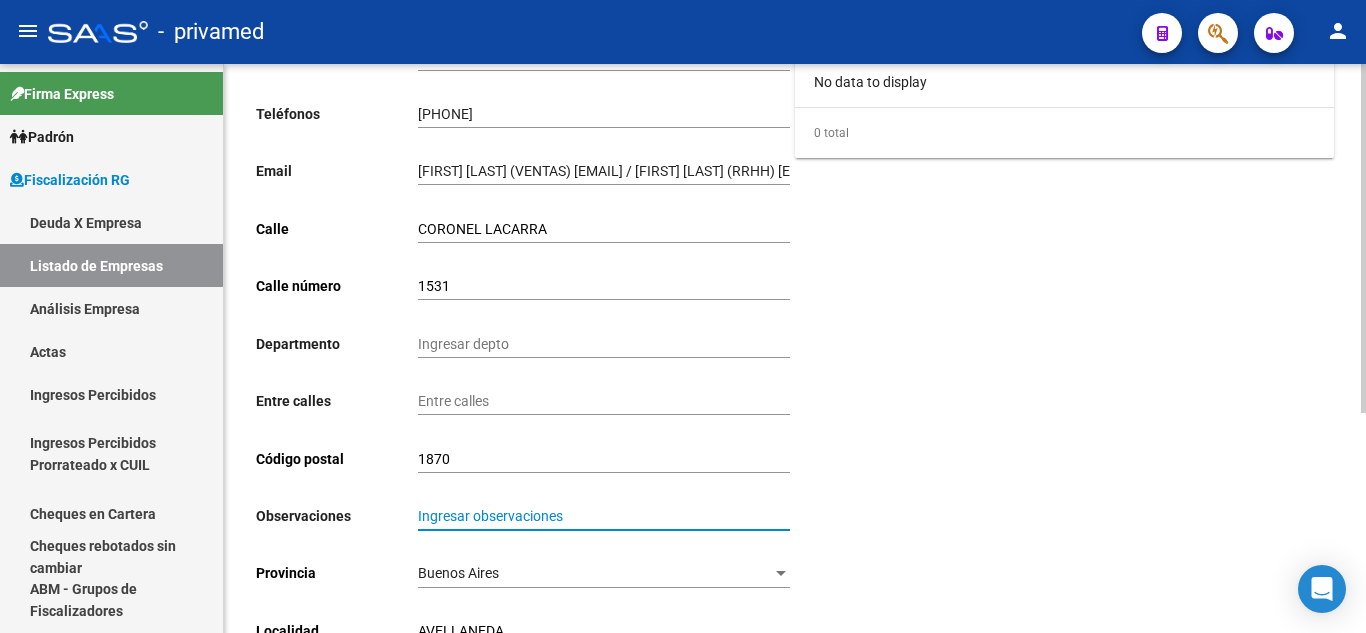 paste on "[FIRST] [LAST]  Recursos Humanos     Telefono : [PHONE] Int. 116   Celular: [PHONE]" 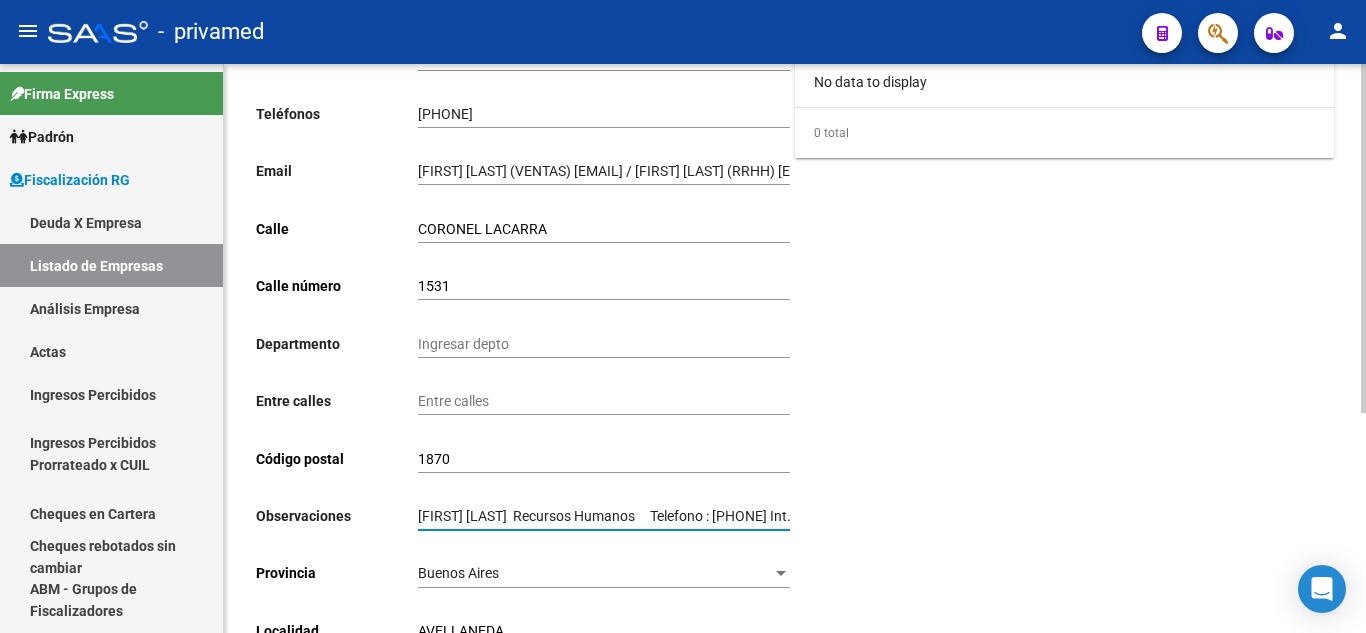 scroll, scrollTop: 0, scrollLeft: 258, axis: horizontal 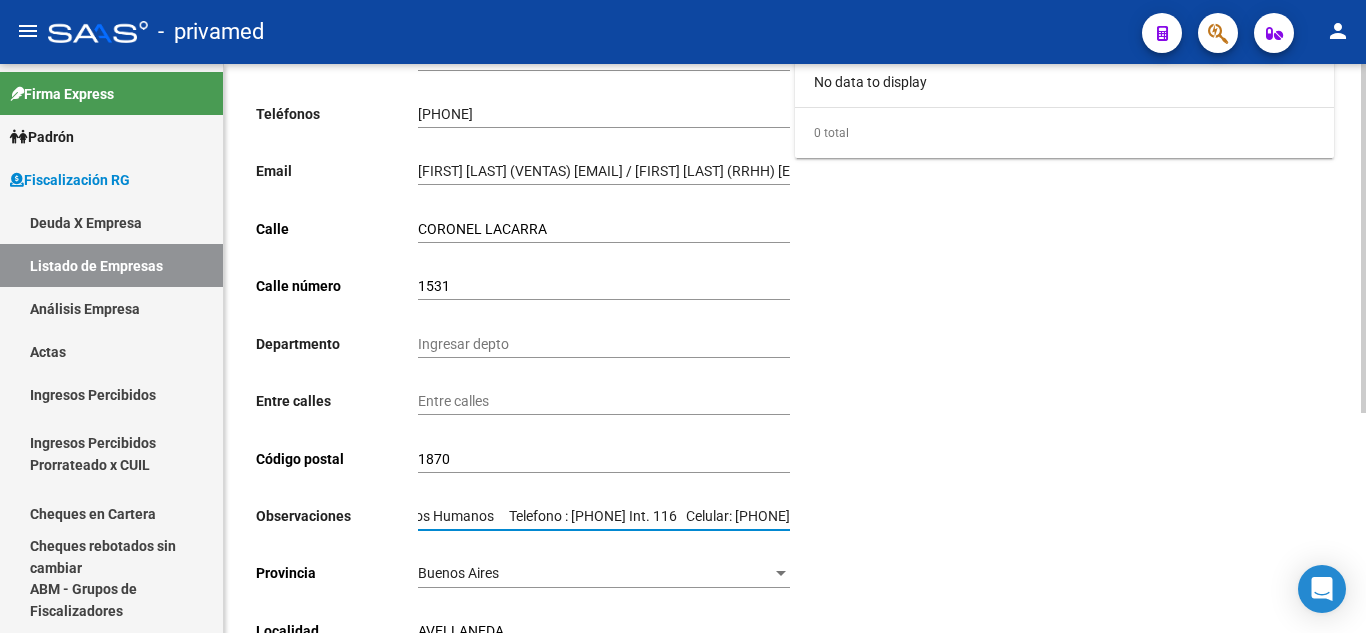 click on "[FIRST] [LAST]  Recursos Humanos     Telefono : [PHONE] Int. 116   Celular: [PHONE]" at bounding box center [604, 516] 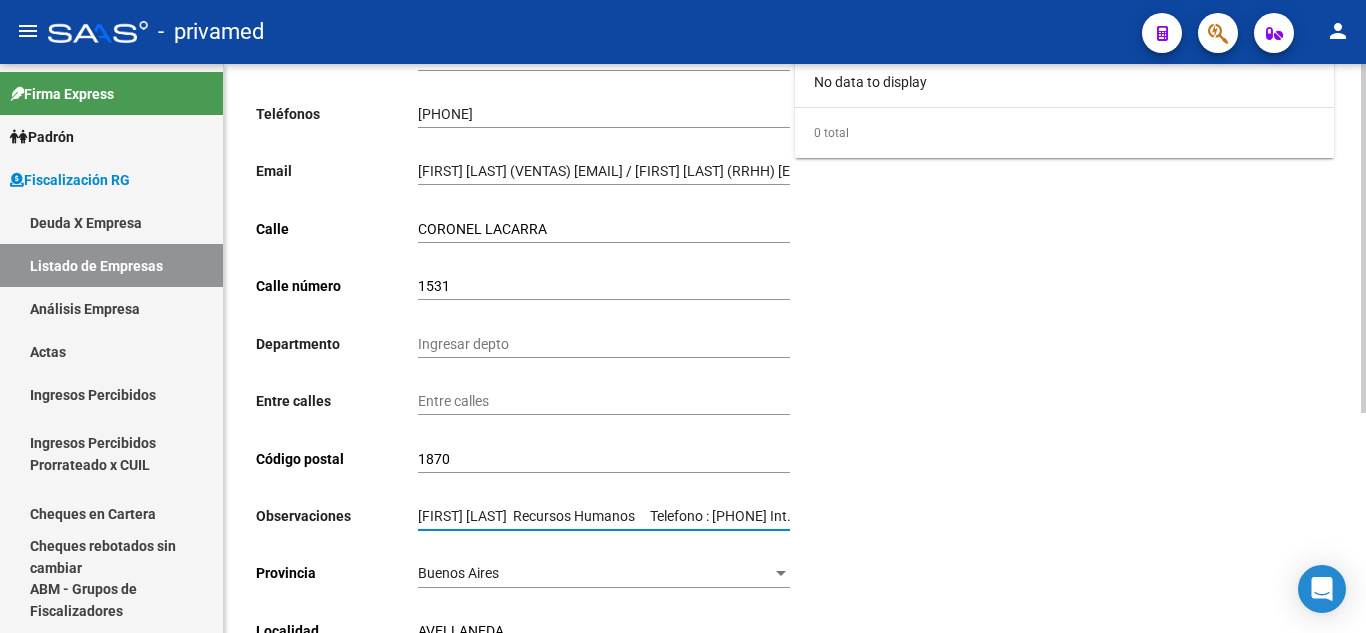 scroll, scrollTop: 0, scrollLeft: 259, axis: horizontal 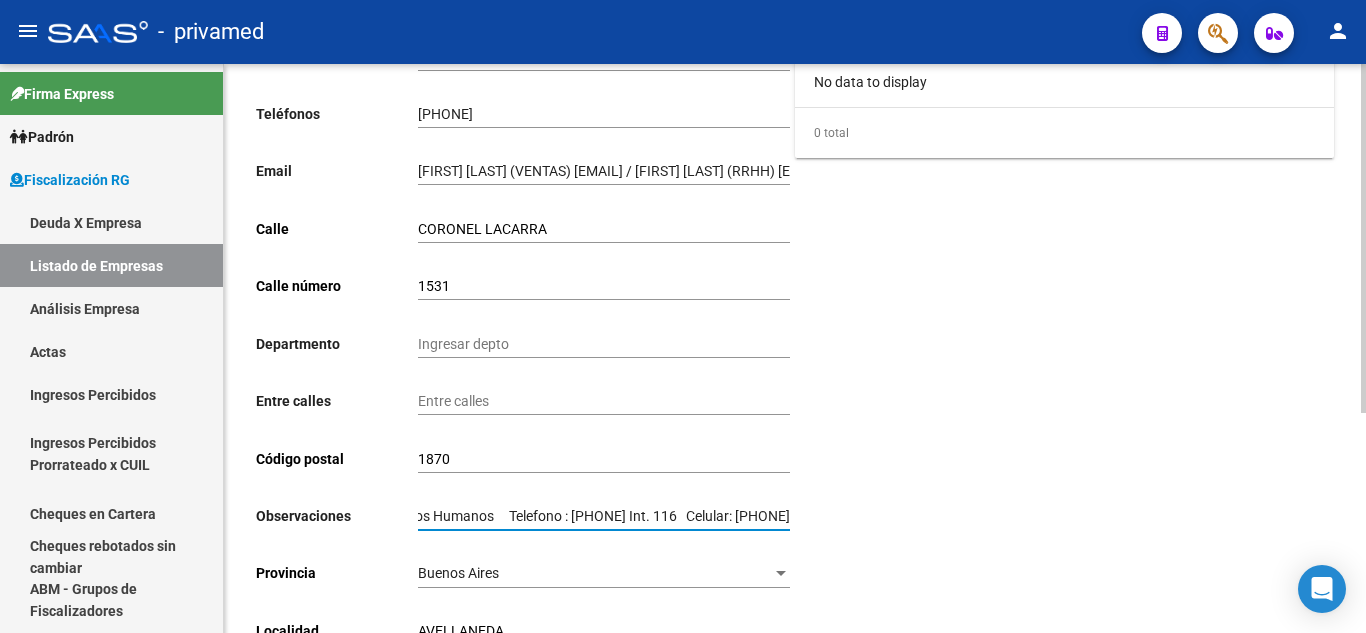 drag, startPoint x: 506, startPoint y: 521, endPoint x: 939, endPoint y: 499, distance: 433.55853 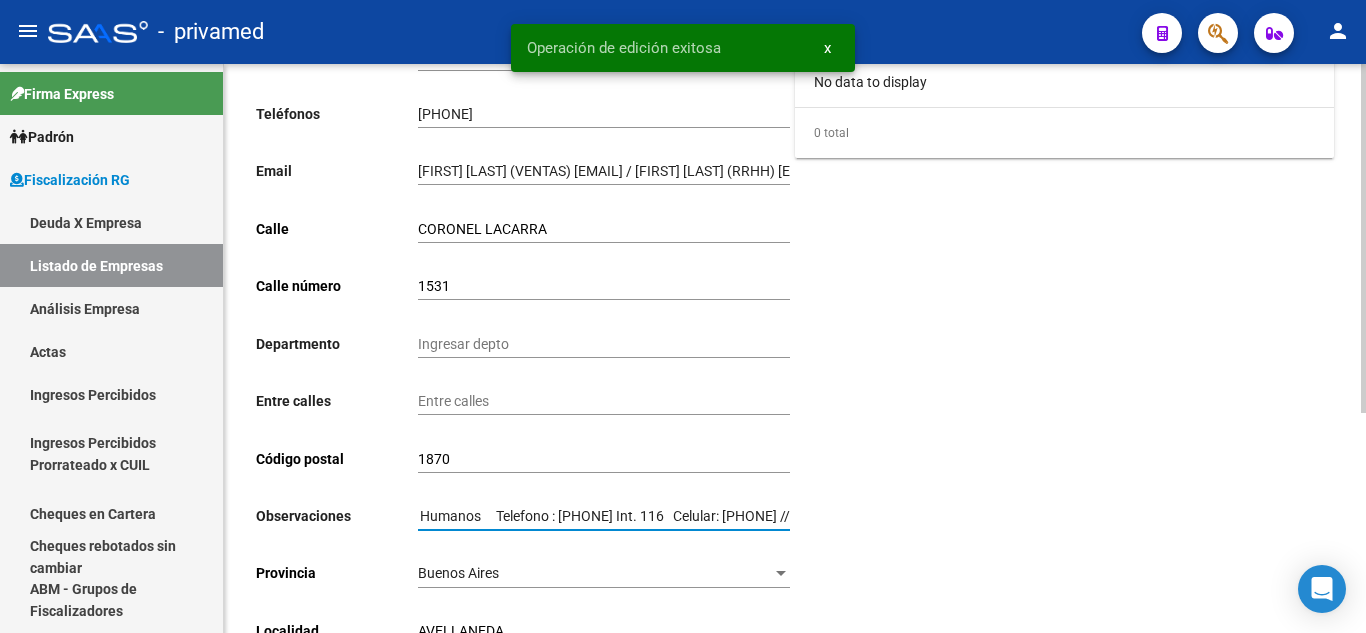scroll, scrollTop: 0, scrollLeft: 275, axis: horizontal 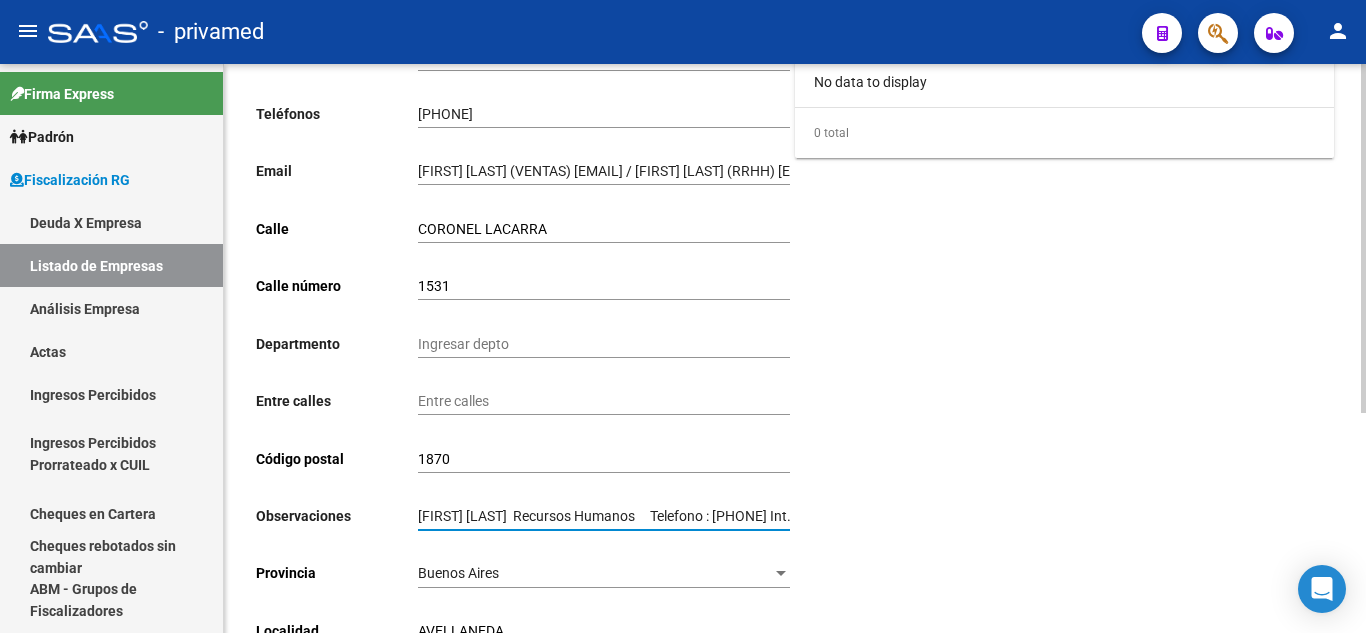 paste on "[FIRST] [LAST] Tesorera Telefono : [PHONE] Int. 113" 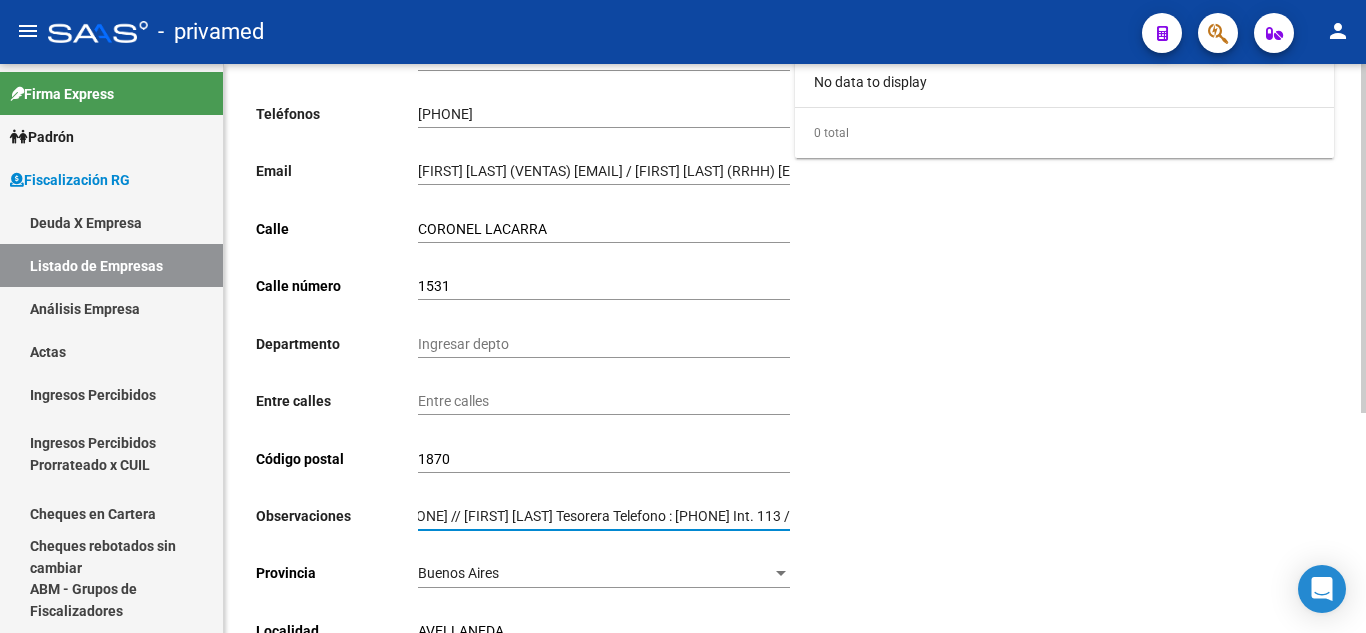 scroll, scrollTop: 0, scrollLeft: 692, axis: horizontal 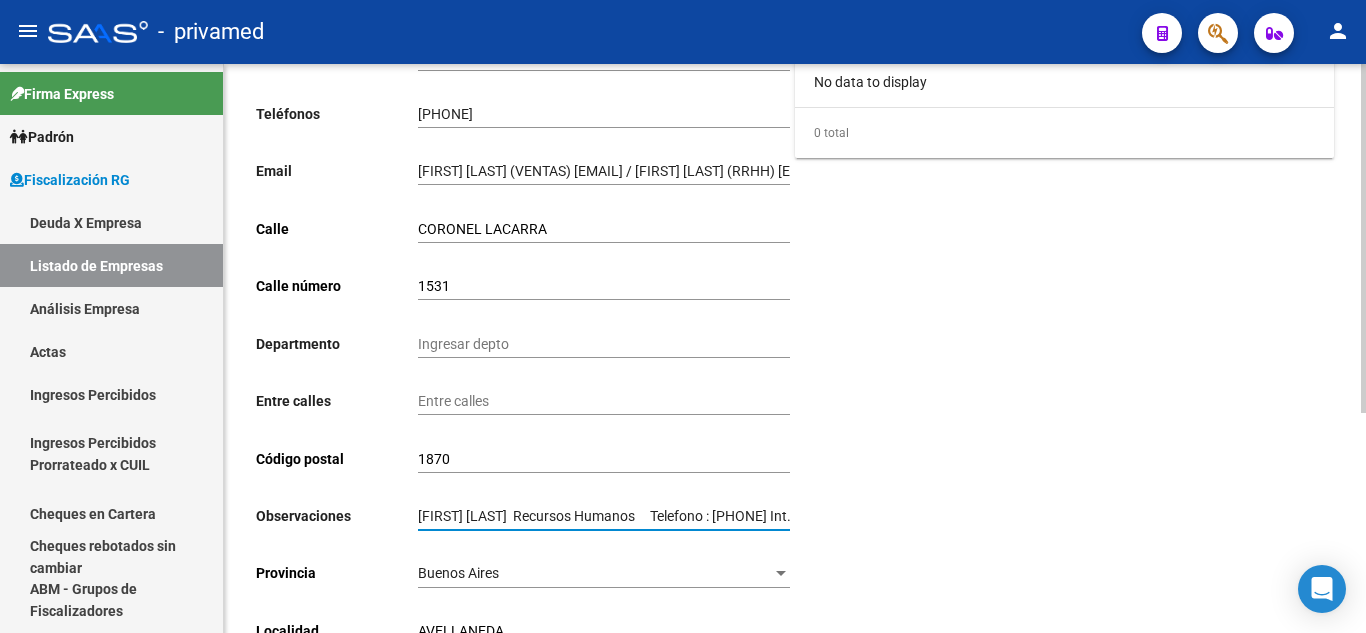paste on "[FIRST] [LAST]  Ventas     Telefono : [PHONE] Int. 102   Celular: [PHONE]" 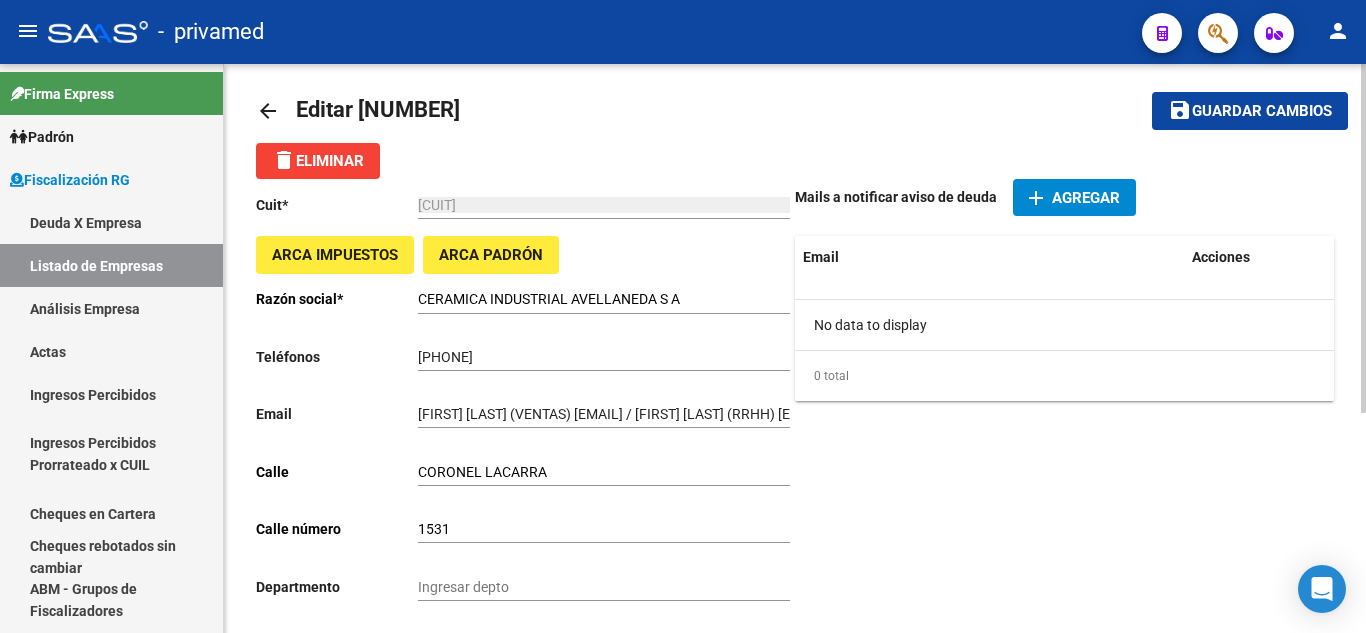scroll, scrollTop: 0, scrollLeft: 0, axis: both 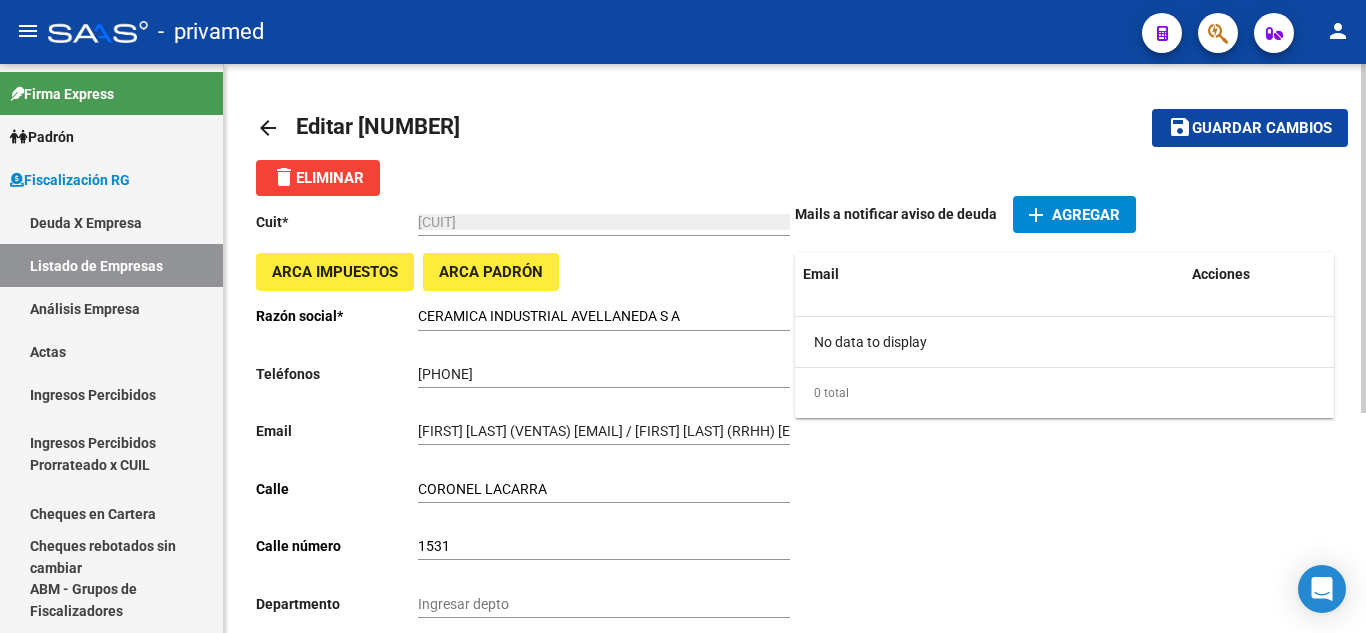 type on "[FIRST] [LAST]  Recursos Humanos     Telefono : [PHONE] Int. 116   Celular: [PHONE] // [FIRST] [LAST]  Tesorera     Telefono : [PHONE] Int. 113 // [FIRST] [LAST]  Ventas     Telefono : [PHONE] Int. 102   Celular: [PHONE]" 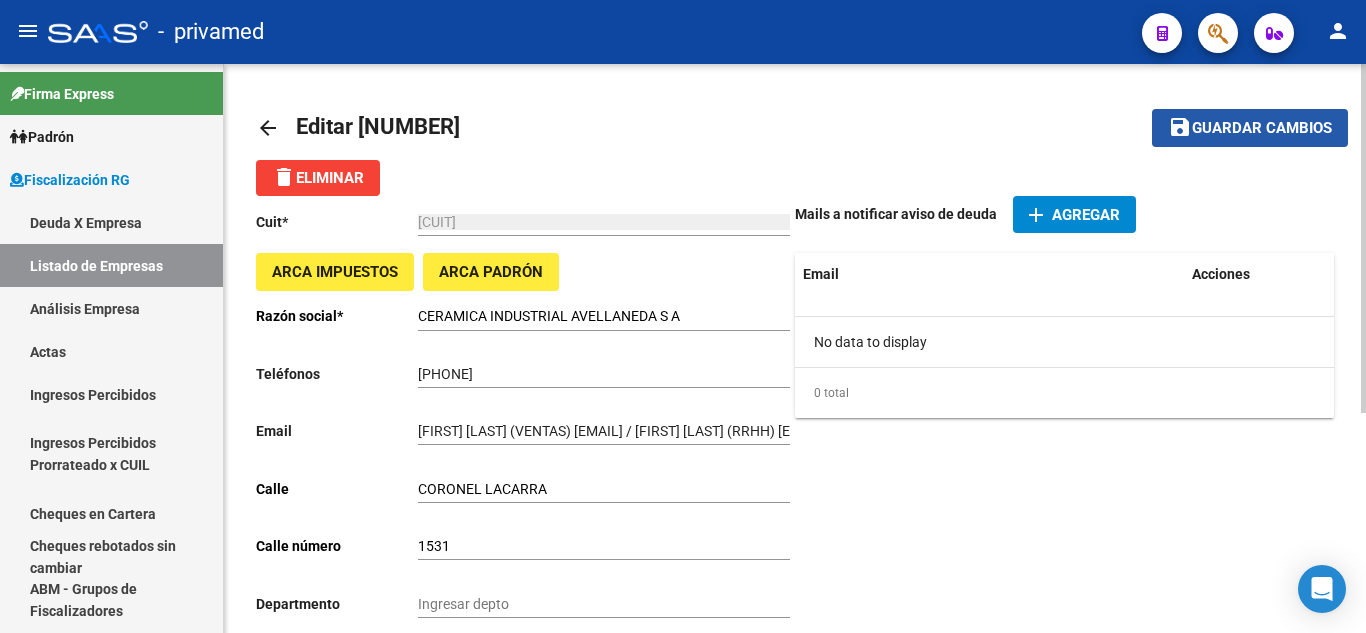 click on "save Guardar cambios" 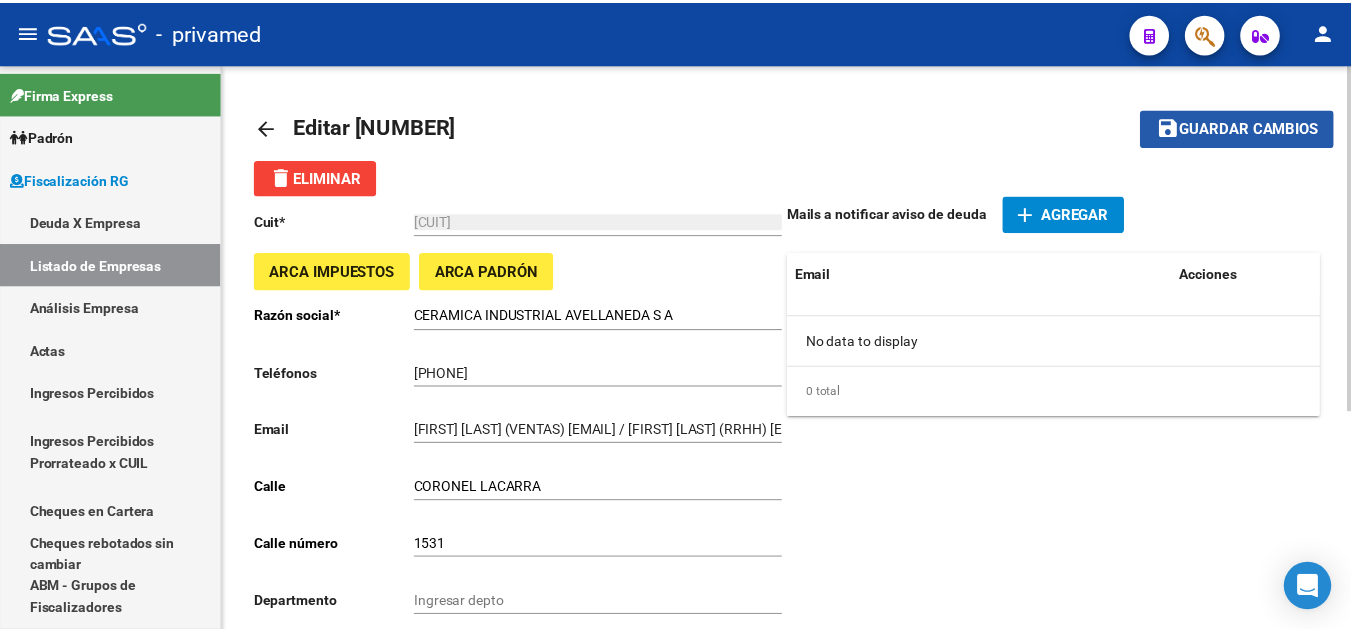 scroll, scrollTop: 0, scrollLeft: 0, axis: both 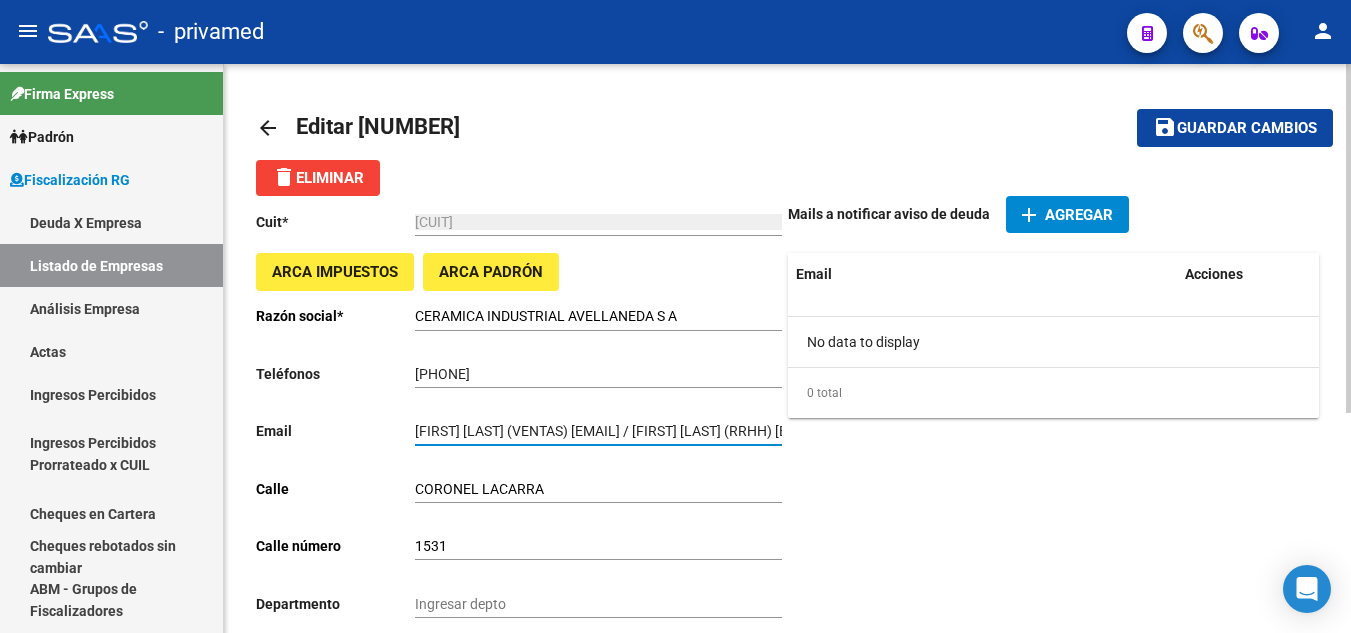 drag, startPoint x: 610, startPoint y: 432, endPoint x: 756, endPoint y: 425, distance: 146.16771 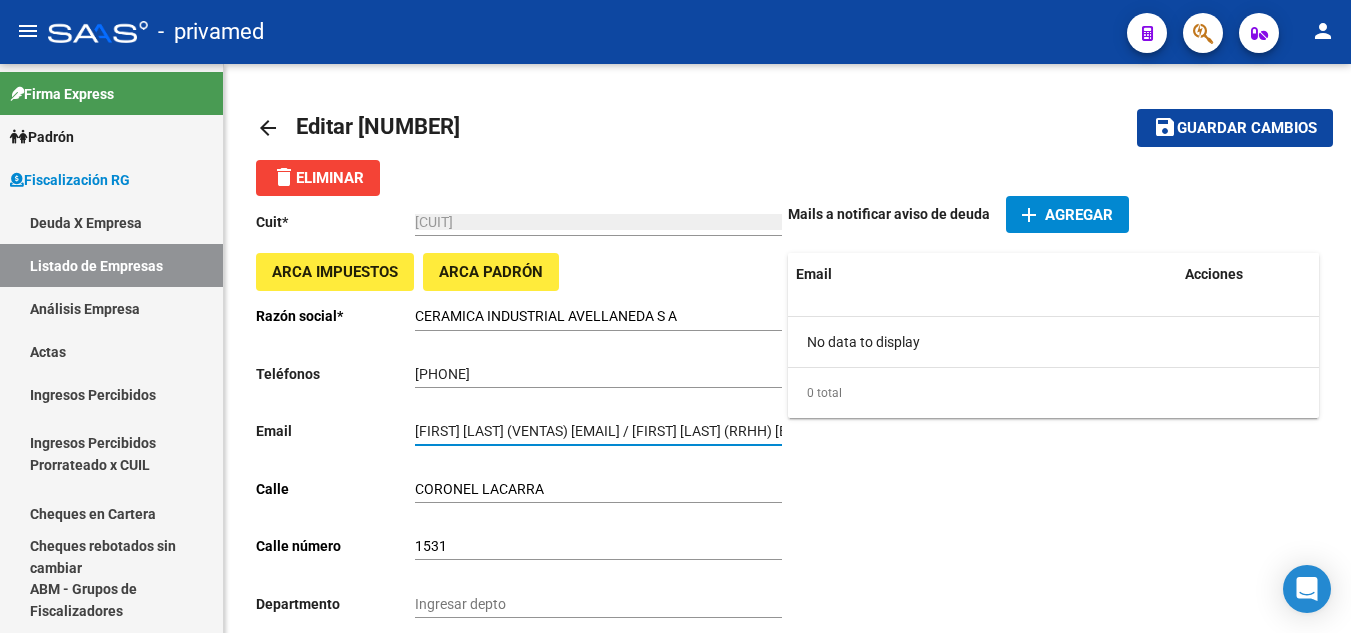 scroll, scrollTop: 18, scrollLeft: 0, axis: vertical 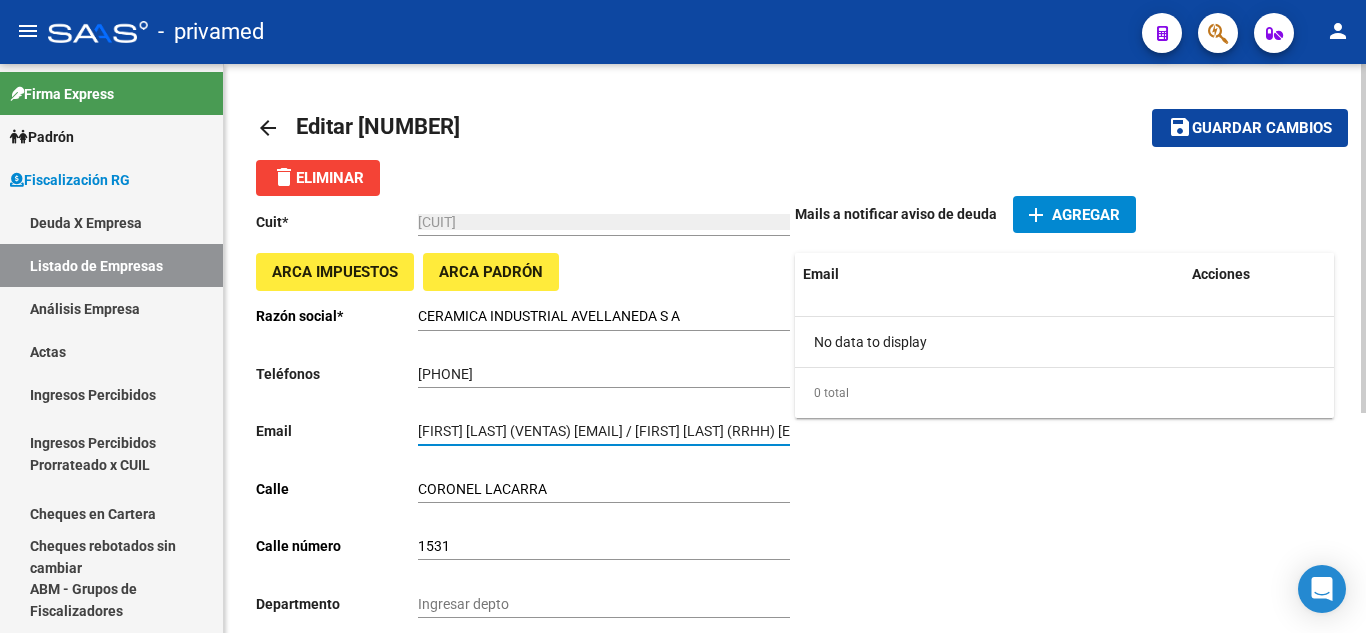 click on "[FIRST] [LAST] (VENTAS) [EMAIL] / [FIRST] [LAST] (RRHH) [EMAIL] / [FIRST] [LAST] (TESORERIA) [EMAIL]" at bounding box center (604, 431) 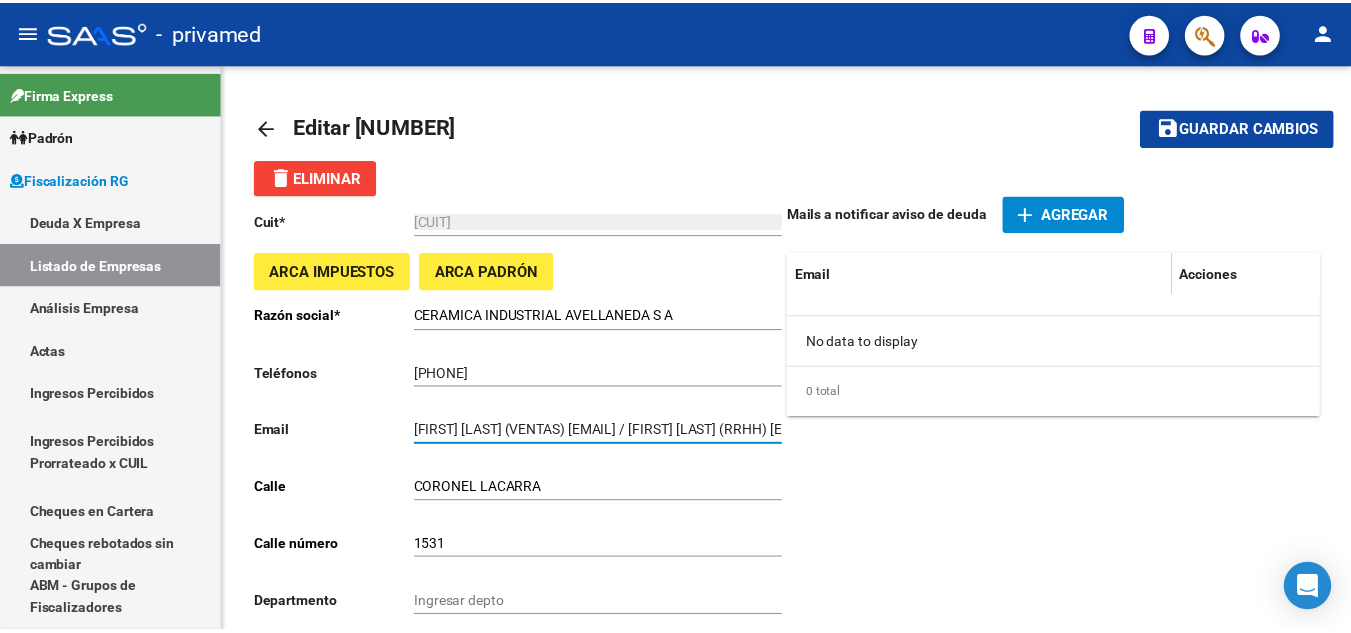 scroll, scrollTop: 18, scrollLeft: 0, axis: vertical 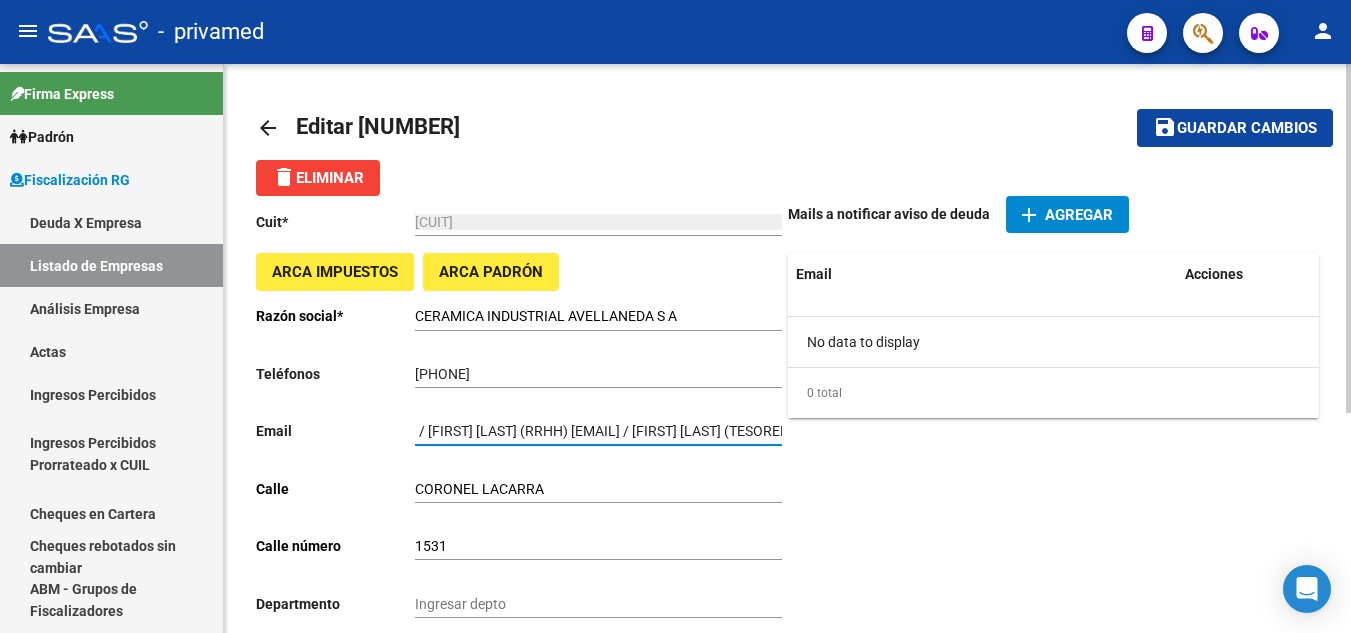 drag, startPoint x: 702, startPoint y: 415, endPoint x: 563, endPoint y: 411, distance: 139.05754 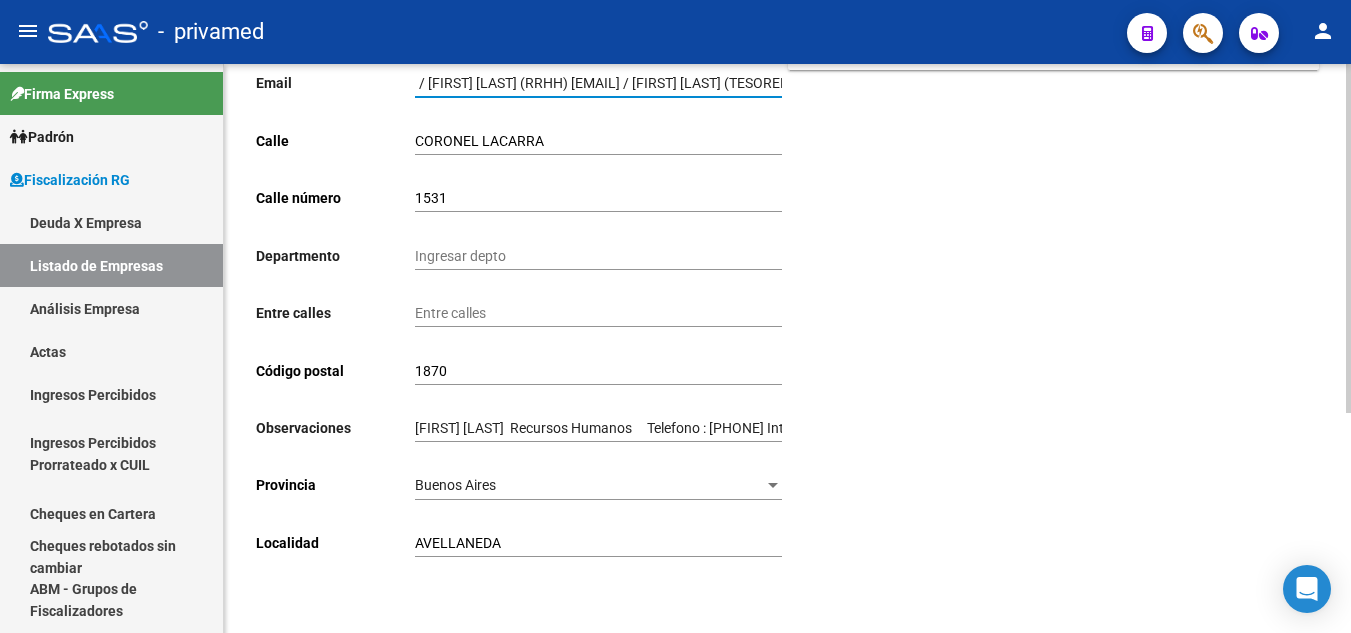 scroll, scrollTop: 360, scrollLeft: 0, axis: vertical 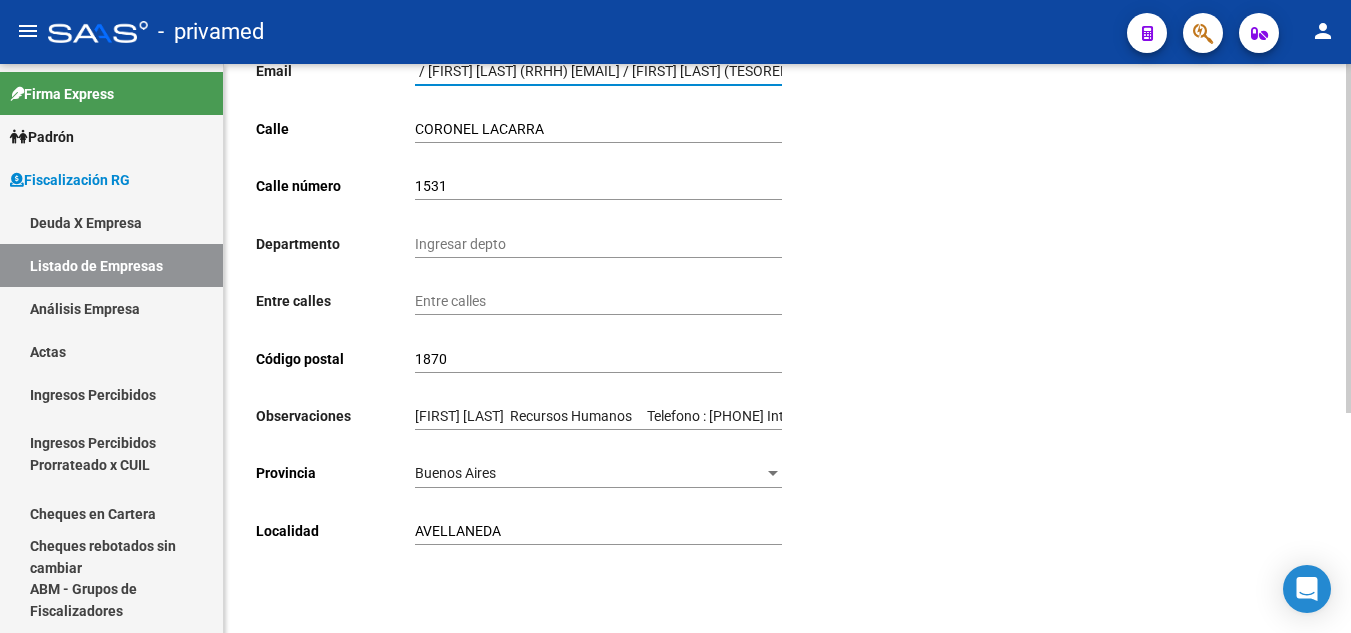 click on "[FIRST] [LAST]  Recursos Humanos     Telefono : [PHONE] Int. 116   Celular: [PHONE] // [FIRST] [LAST]  Tesorera     Telefono : [PHONE] Int. 113 // [FIRST] [LAST]  Ventas     Telefono : [PHONE] Int. 102   Celular: [PHONE] Ingresar observaciones" 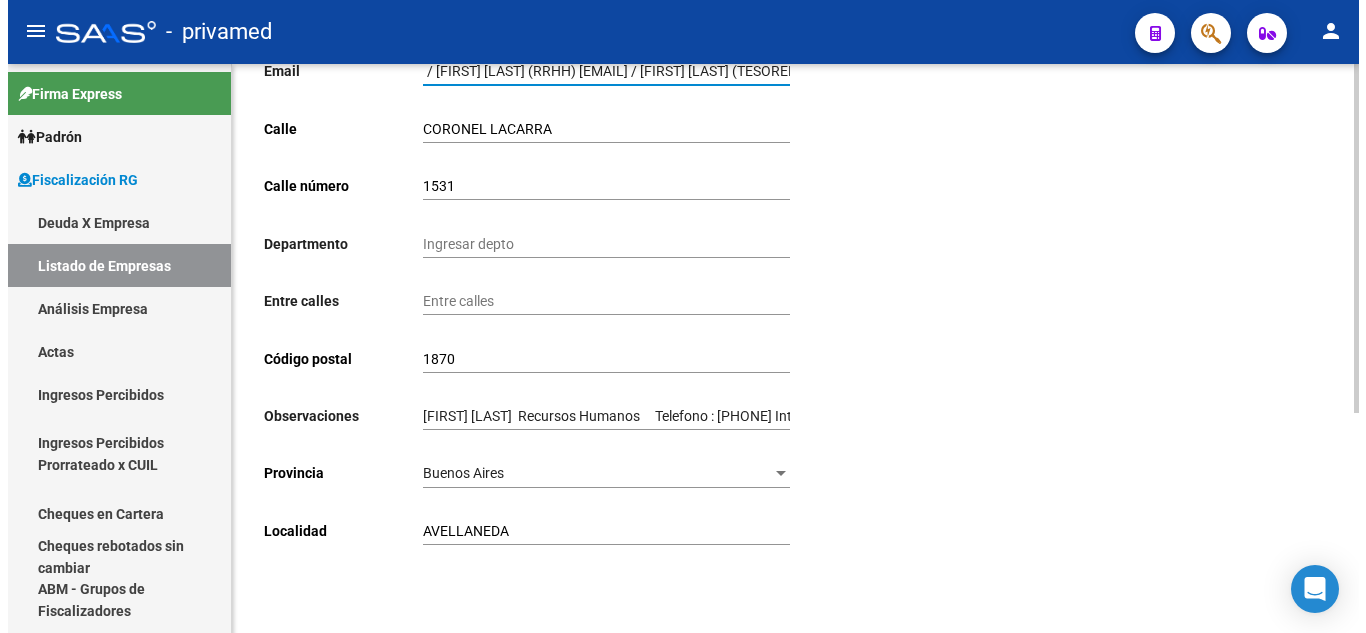 scroll, scrollTop: 0, scrollLeft: 0, axis: both 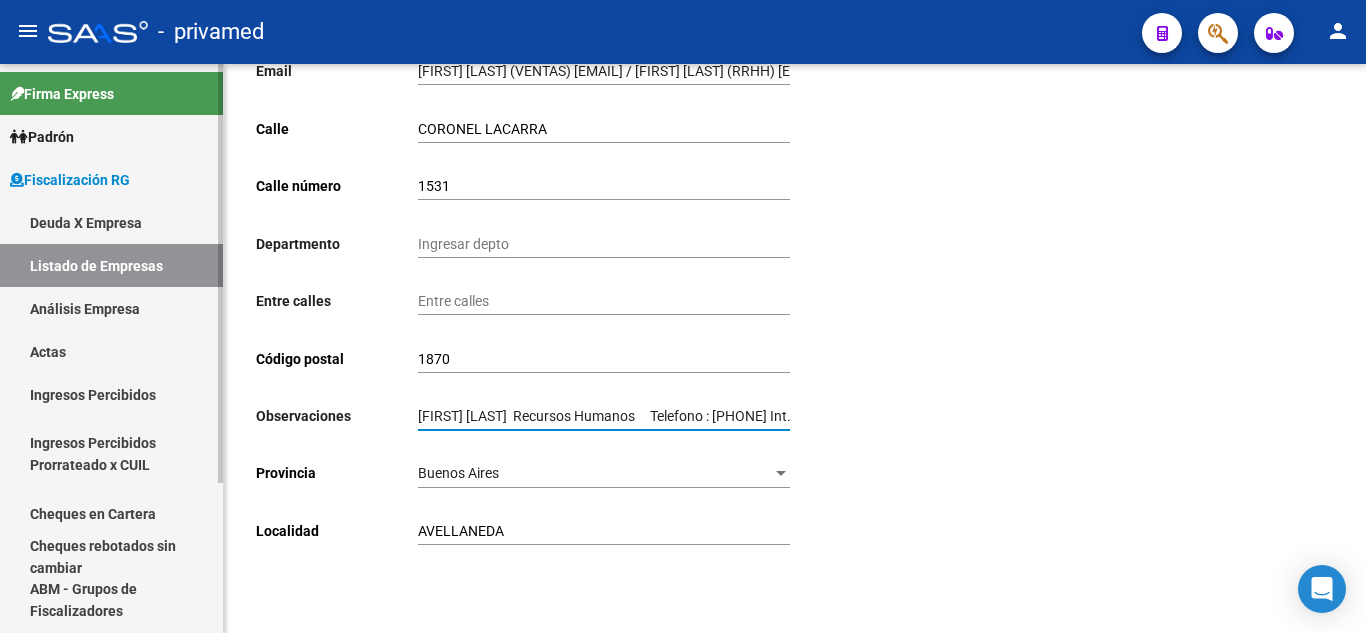 drag, startPoint x: 535, startPoint y: 410, endPoint x: 209, endPoint y: 355, distance: 330.60703 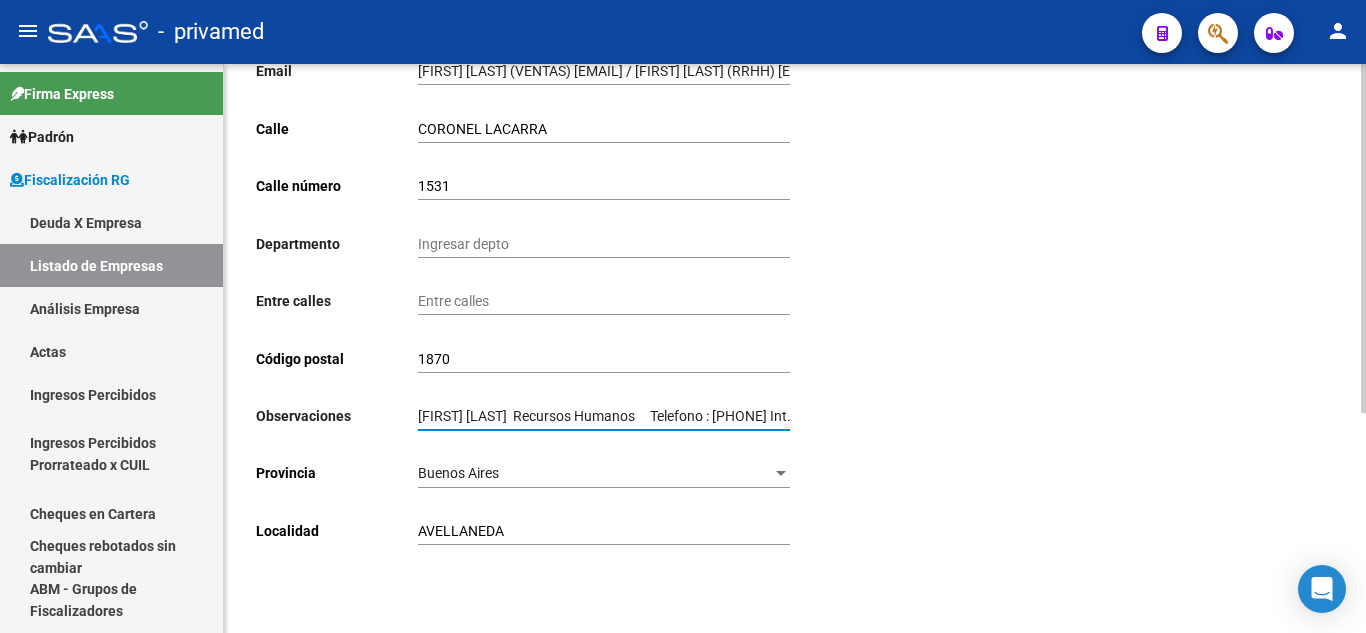 click on "[FIRST] [LAST]  Recursos Humanos     Telefono : [PHONE] Int. 116   Celular: [PHONE] // [FIRST] [LAST]  Tesorera     Telefono : [PHONE] Int. 113 // [FIRST] [LAST]  Ventas     Telefono : [PHONE] Int. 102   Celular: [PHONE]" at bounding box center (604, 416) 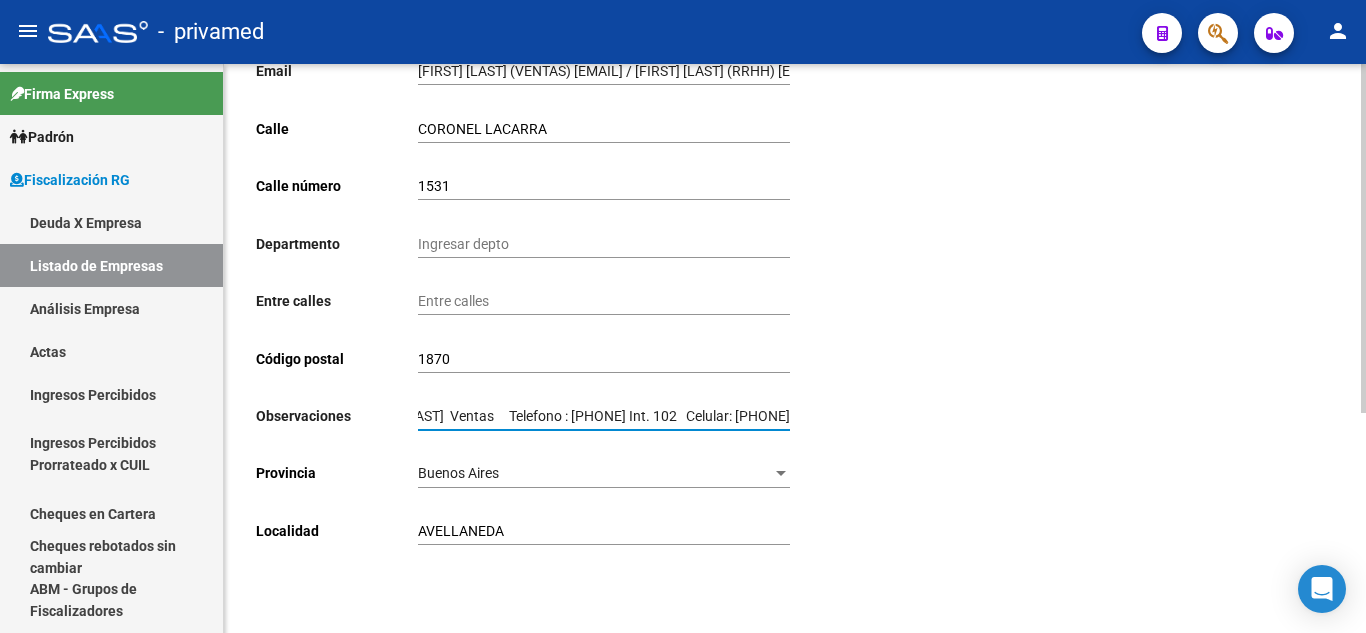 scroll, scrollTop: 0, scrollLeft: 1169, axis: horizontal 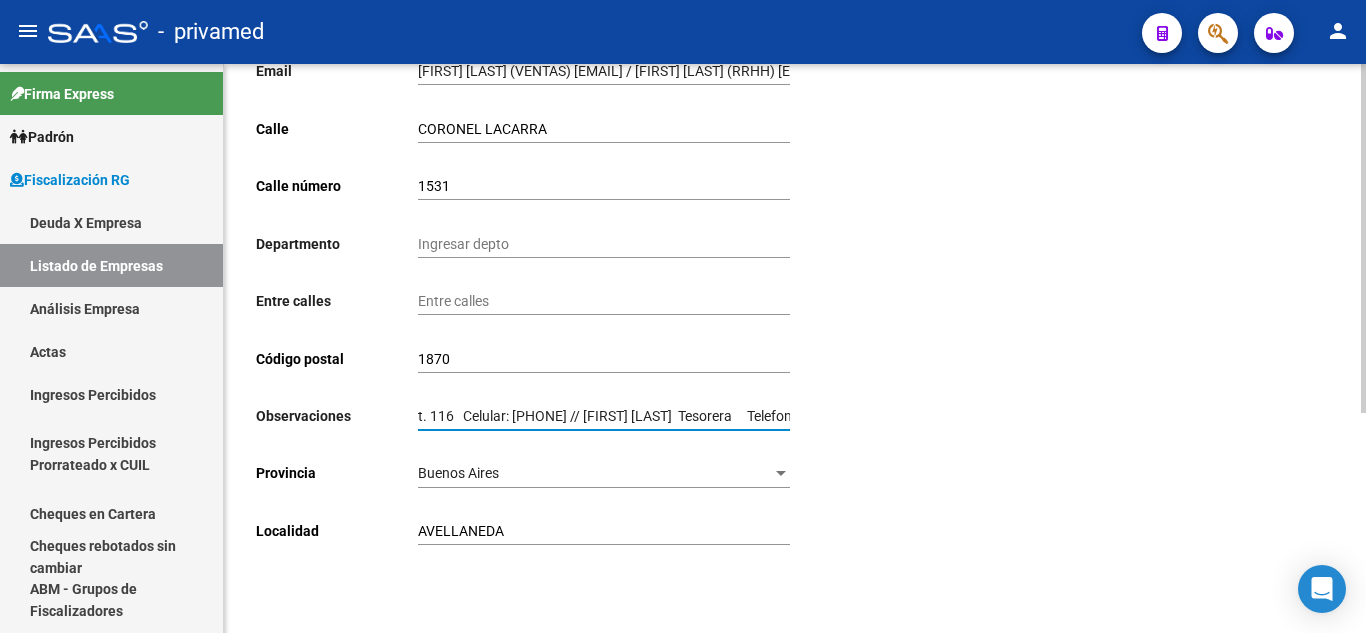 drag, startPoint x: 634, startPoint y: 418, endPoint x: 500, endPoint y: 404, distance: 134.72935 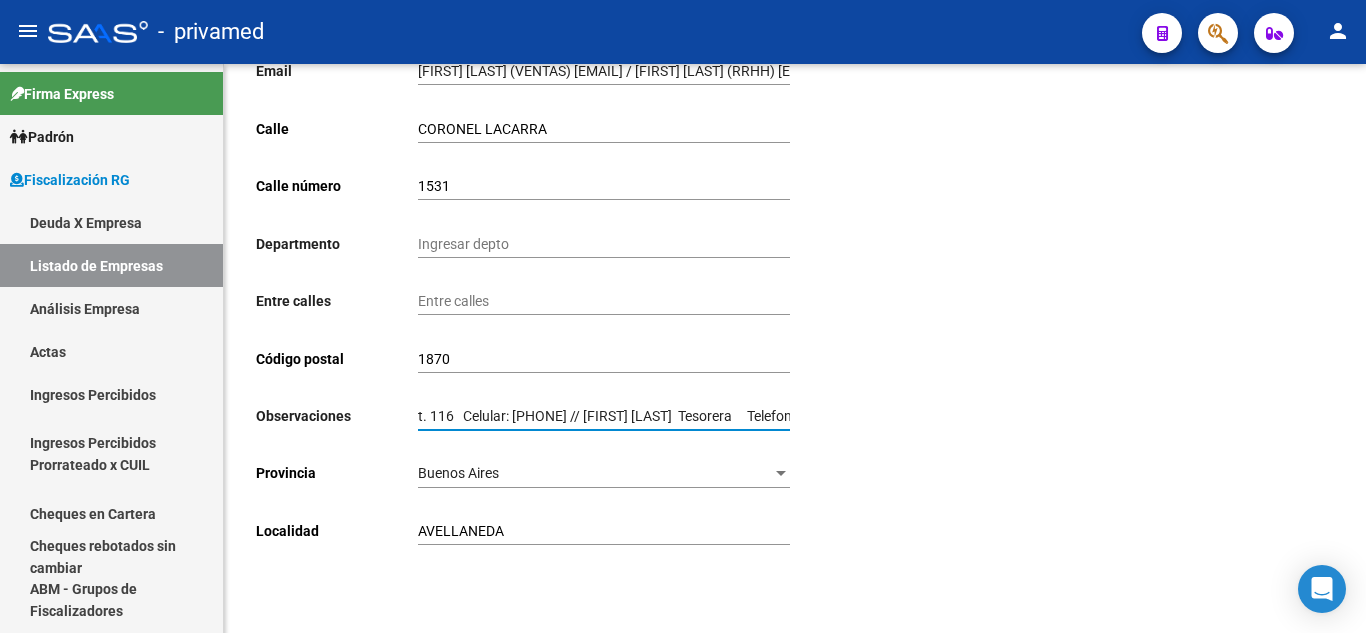 scroll, scrollTop: 0, scrollLeft: 0, axis: both 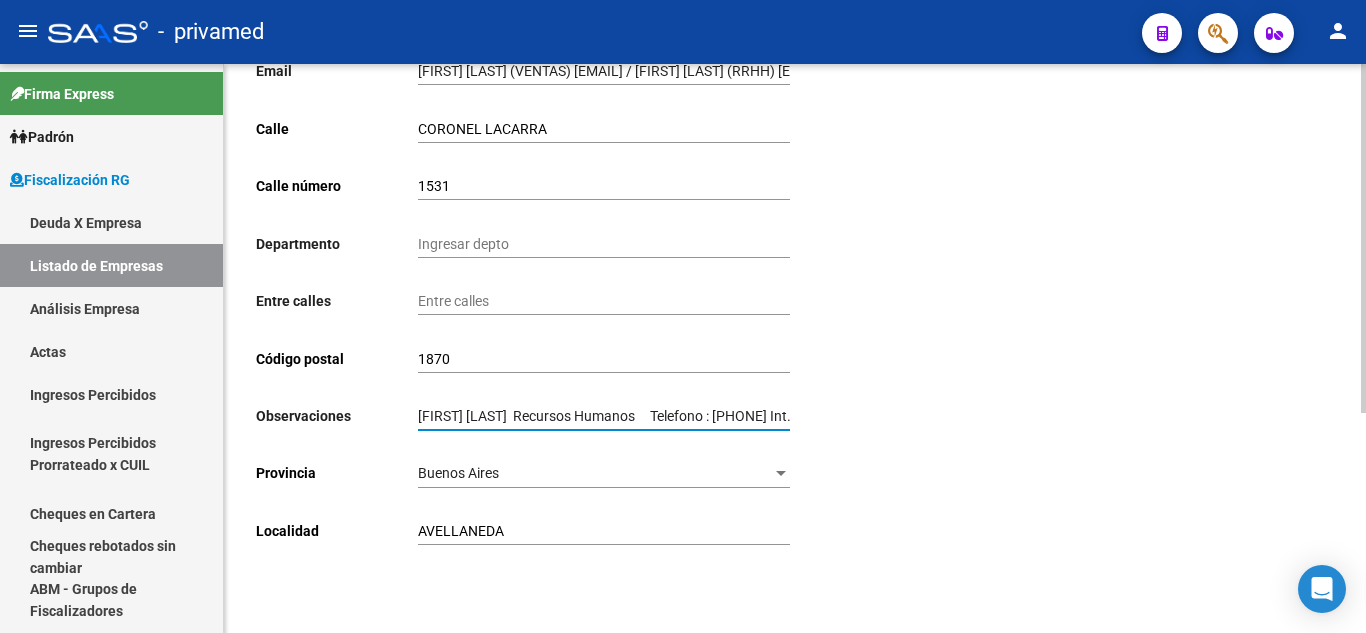 drag, startPoint x: 493, startPoint y: 417, endPoint x: 390, endPoint y: 414, distance: 103.04368 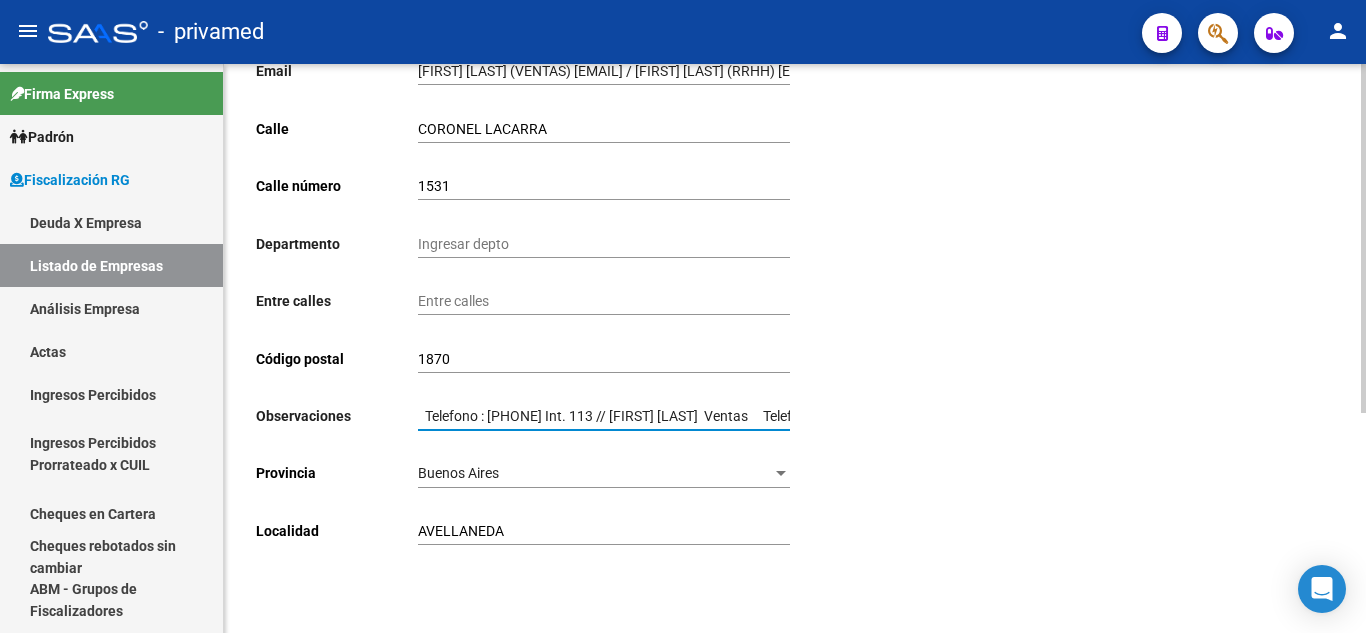 scroll, scrollTop: 0, scrollLeft: 547, axis: horizontal 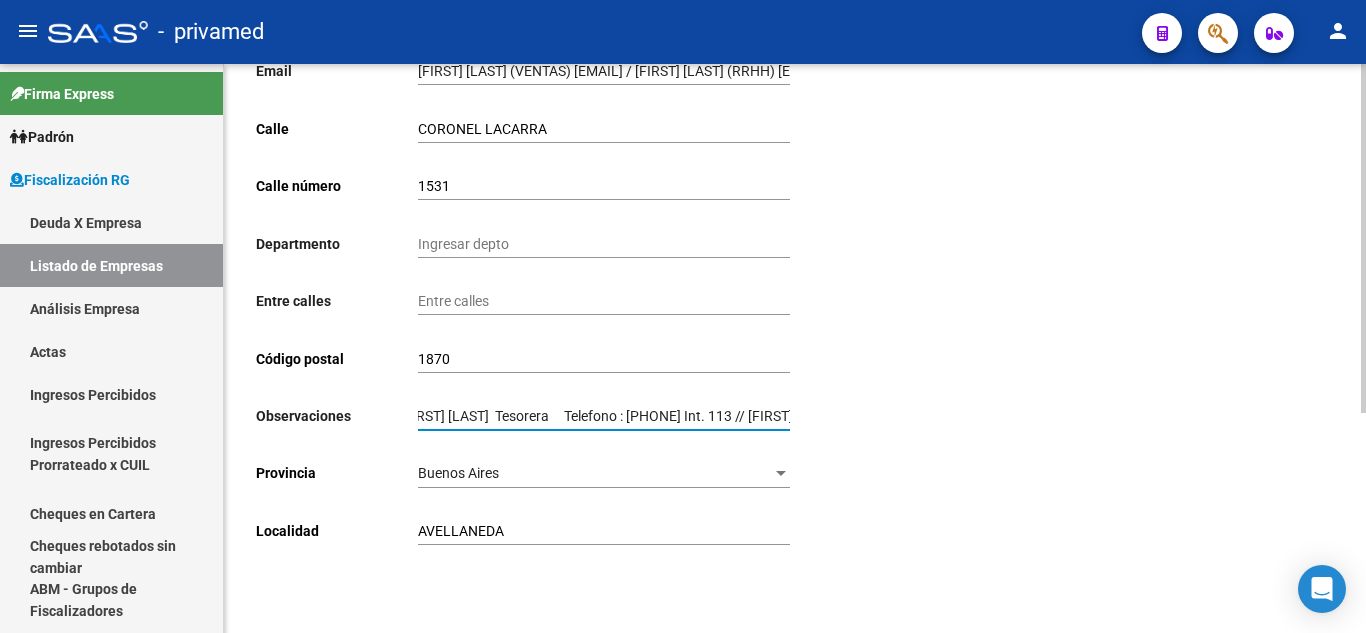 drag, startPoint x: 716, startPoint y: 419, endPoint x: 571, endPoint y: 410, distance: 145.27904 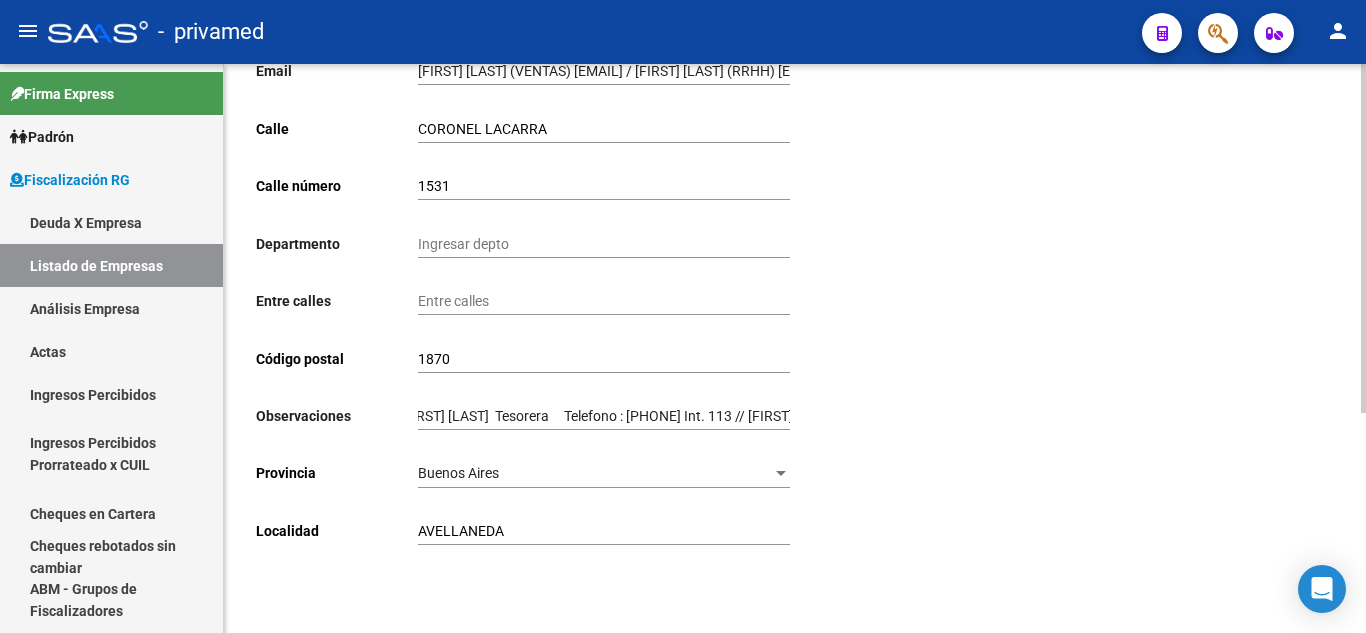 scroll, scrollTop: 0, scrollLeft: 0, axis: both 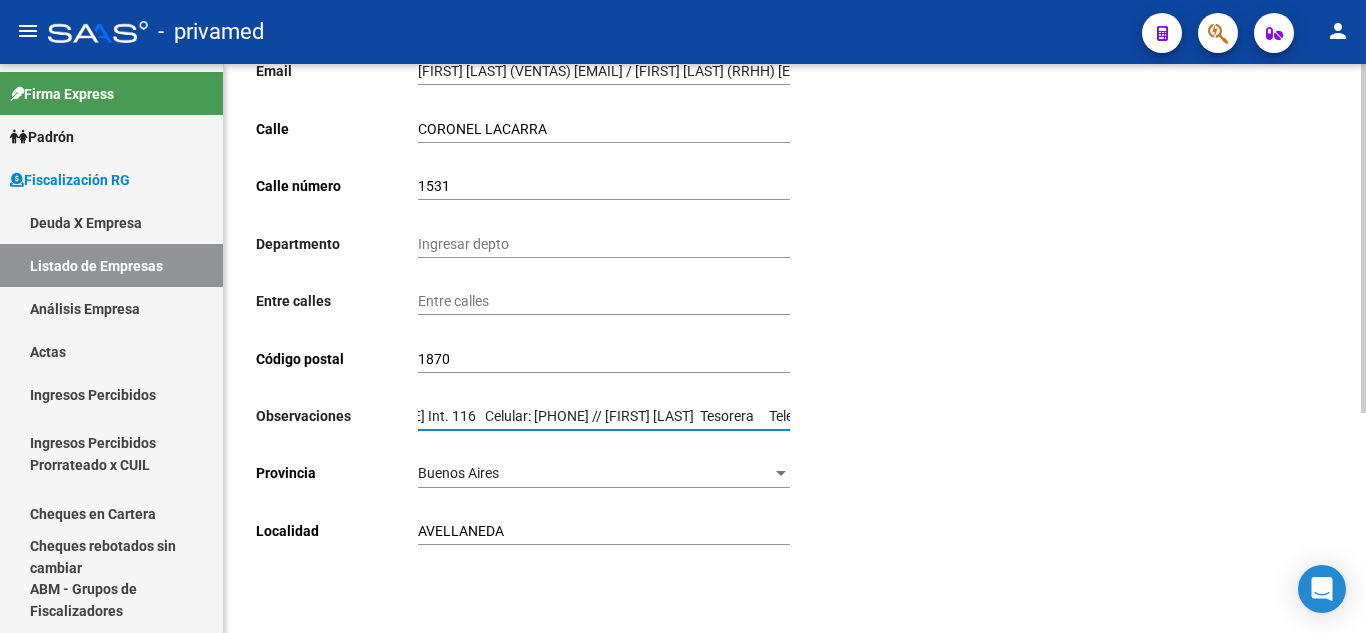 drag, startPoint x: 739, startPoint y: 414, endPoint x: 628, endPoint y: 408, distance: 111.16204 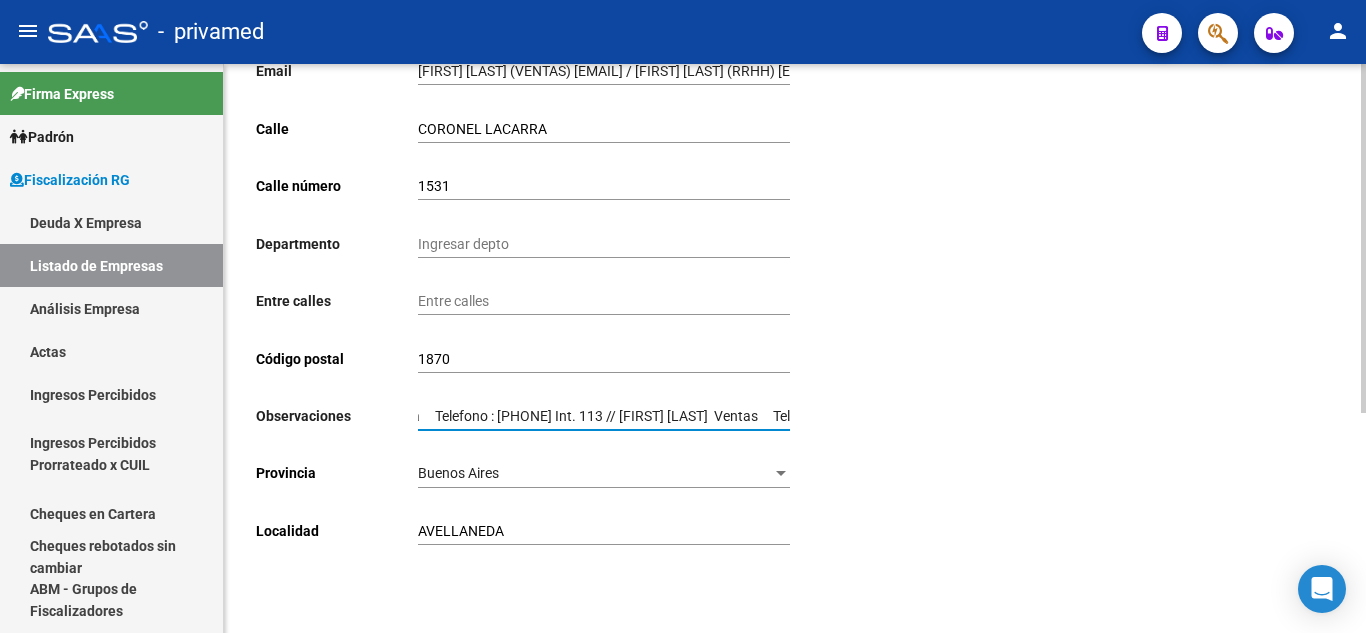 scroll, scrollTop: 0, scrollLeft: 680, axis: horizontal 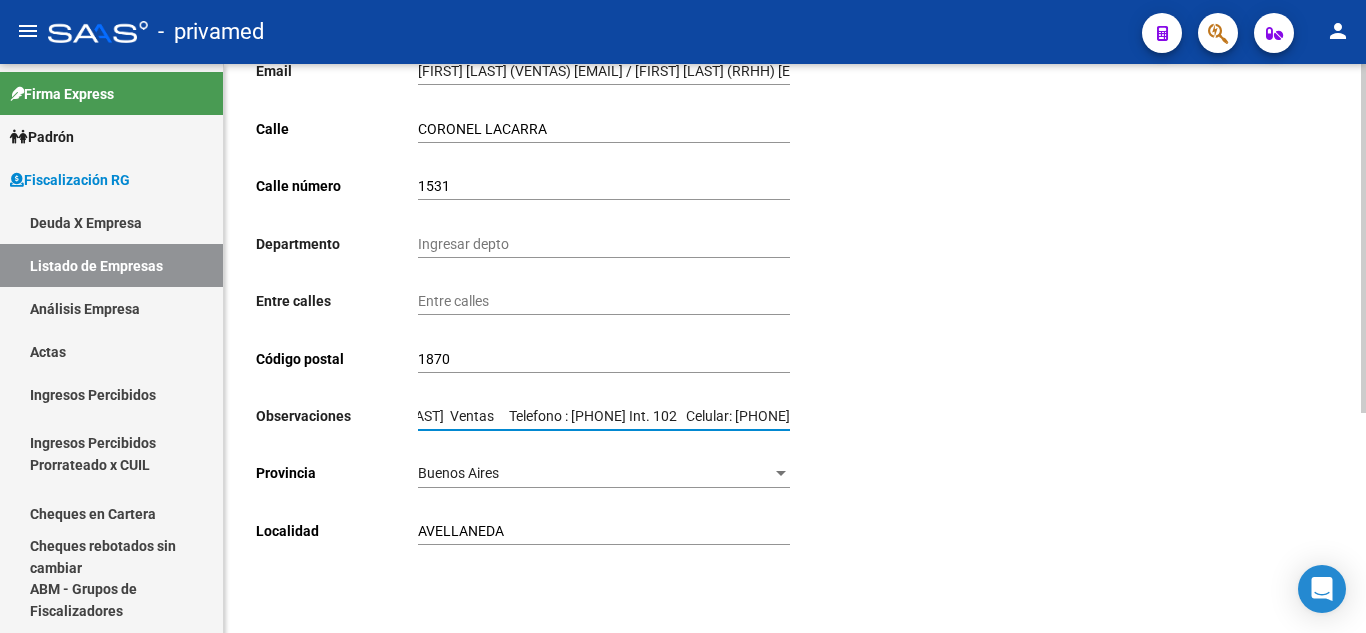 click on "[FIRST] [LAST]  Recursos Humanos     Telefono : [PHONE] Int. 116   Celular: [PHONE] // [FIRST] [LAST]  Tesorera     Telefono : [PHONE] Int. 113 // [FIRST] [LAST]  Ventas     Telefono : [PHONE] Int. 102   Celular: [PHONE]" at bounding box center (604, 416) 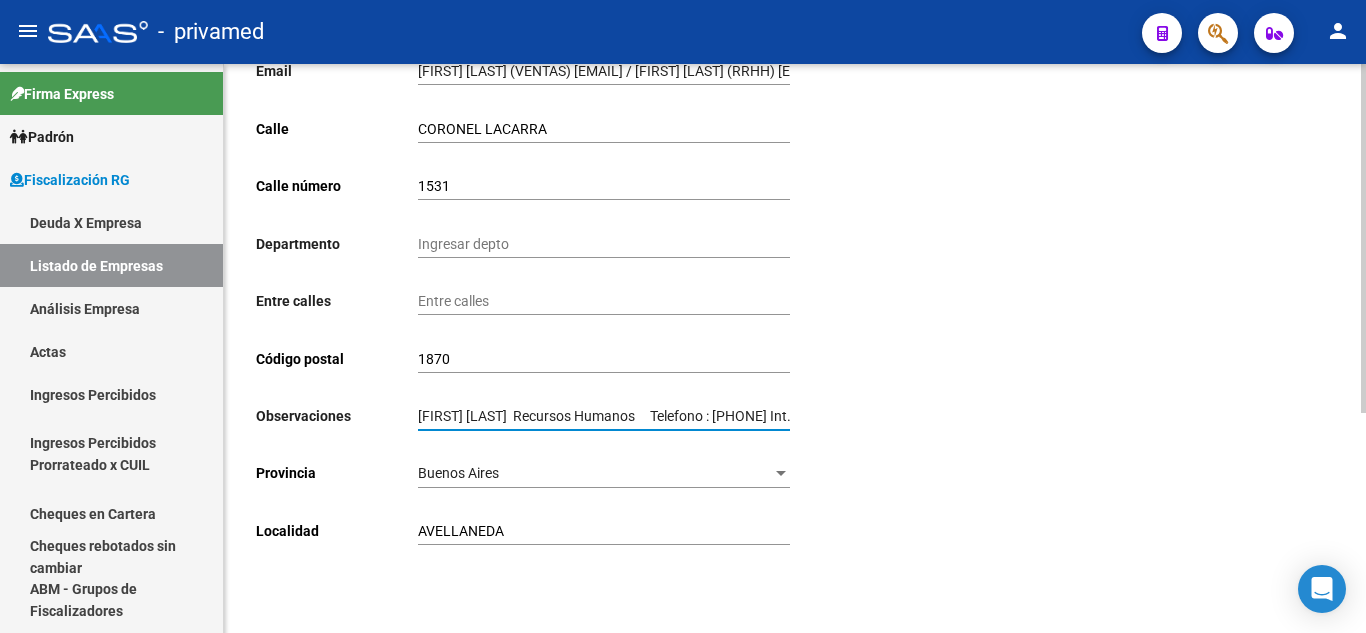 click on "[FIRST] [LAST]  Recursos Humanos     Telefono : [PHONE] Int. 116   Celular: [PHONE] // [FIRST] [LAST]  Tesorera     Telefono : [PHONE] Int. 113 // [FIRST] [LAST]  Ventas     Telefono : [PHONE] Int. 102   Celular: [PHONE]" at bounding box center (604, 416) 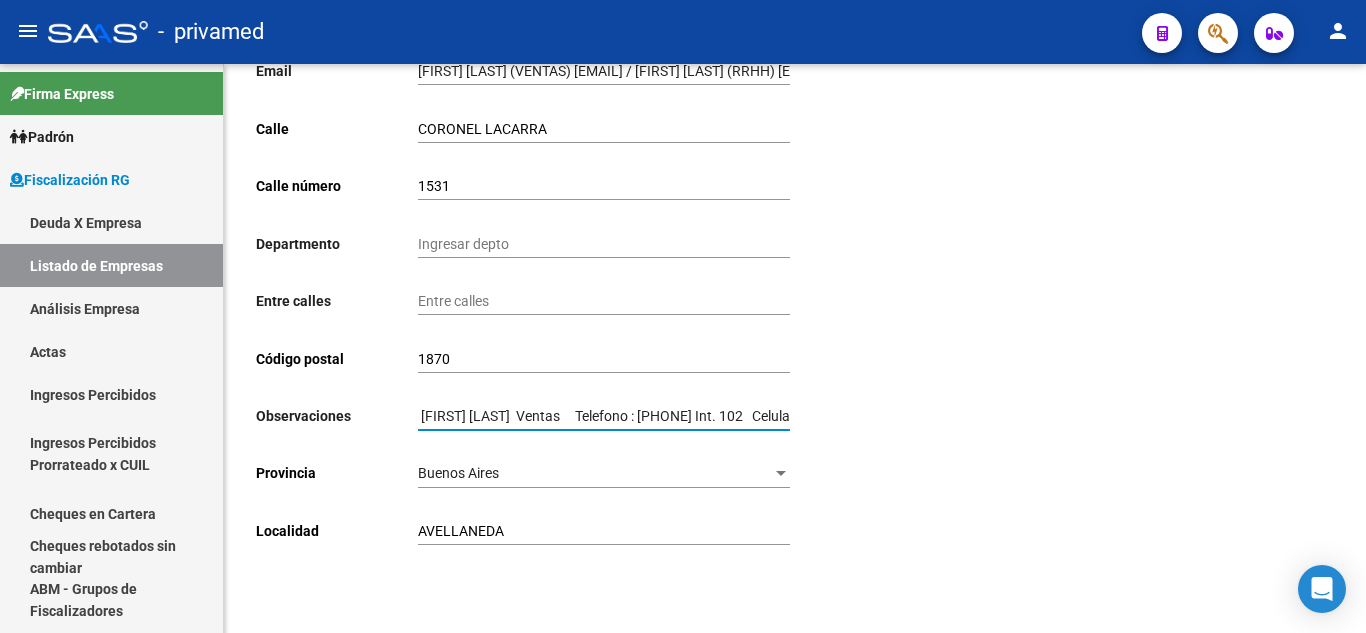 scroll, scrollTop: 0, scrollLeft: 905, axis: horizontal 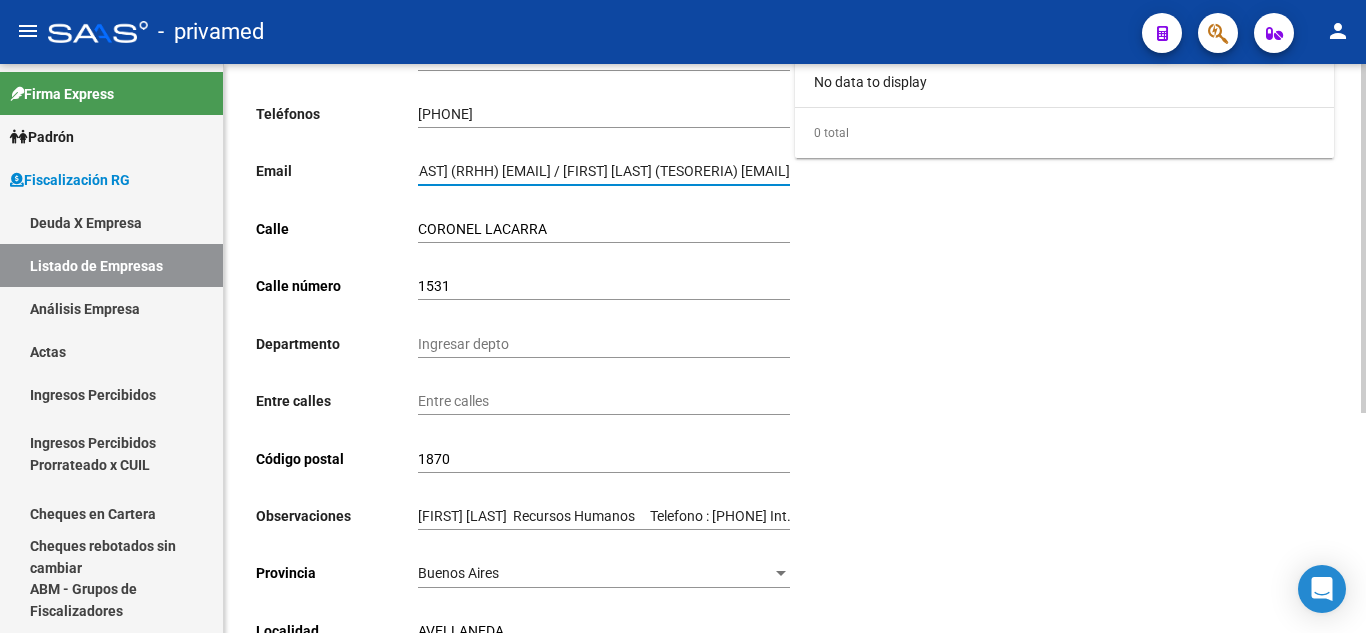 drag, startPoint x: 598, startPoint y: 168, endPoint x: 629, endPoint y: 161, distance: 31.780497 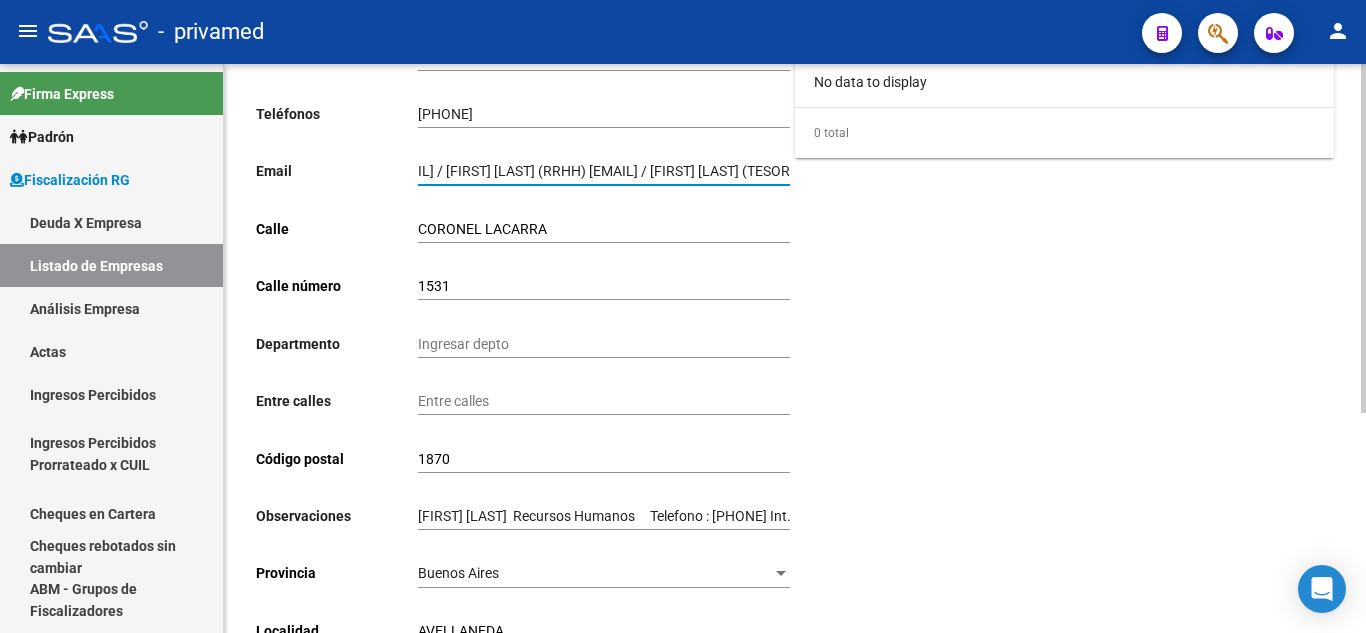 scroll, scrollTop: 0, scrollLeft: 677, axis: horizontal 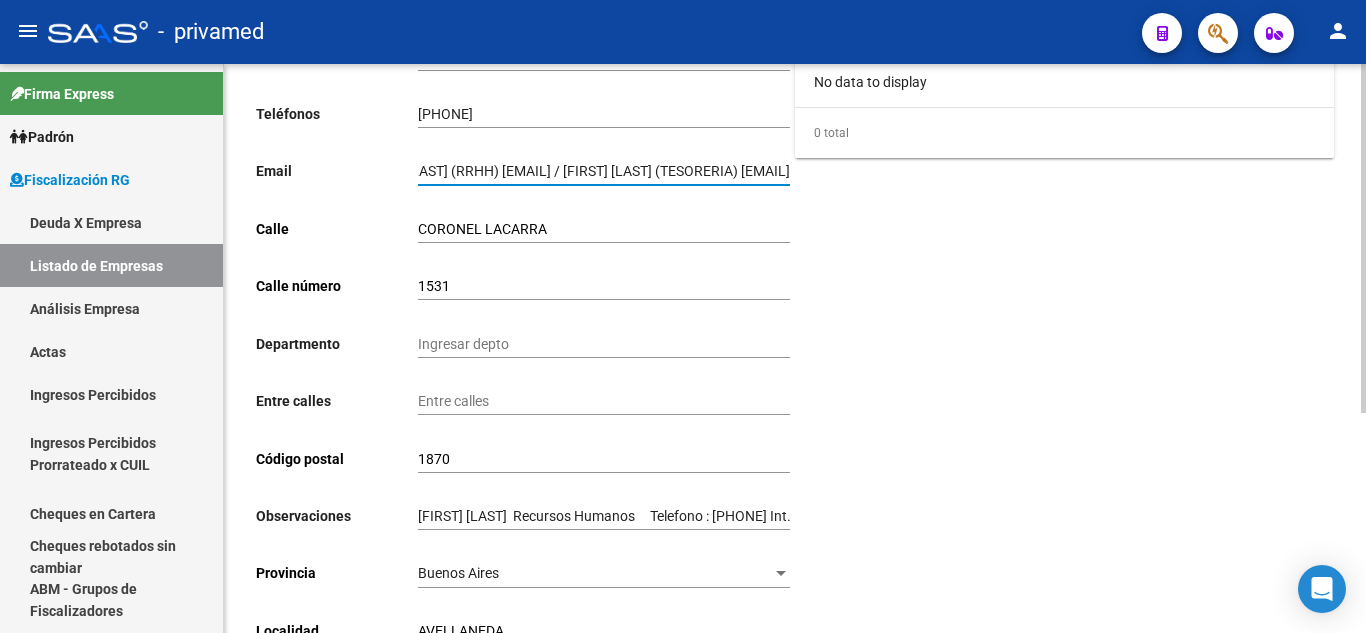 drag, startPoint x: 665, startPoint y: 168, endPoint x: 866, endPoint y: 145, distance: 202.31165 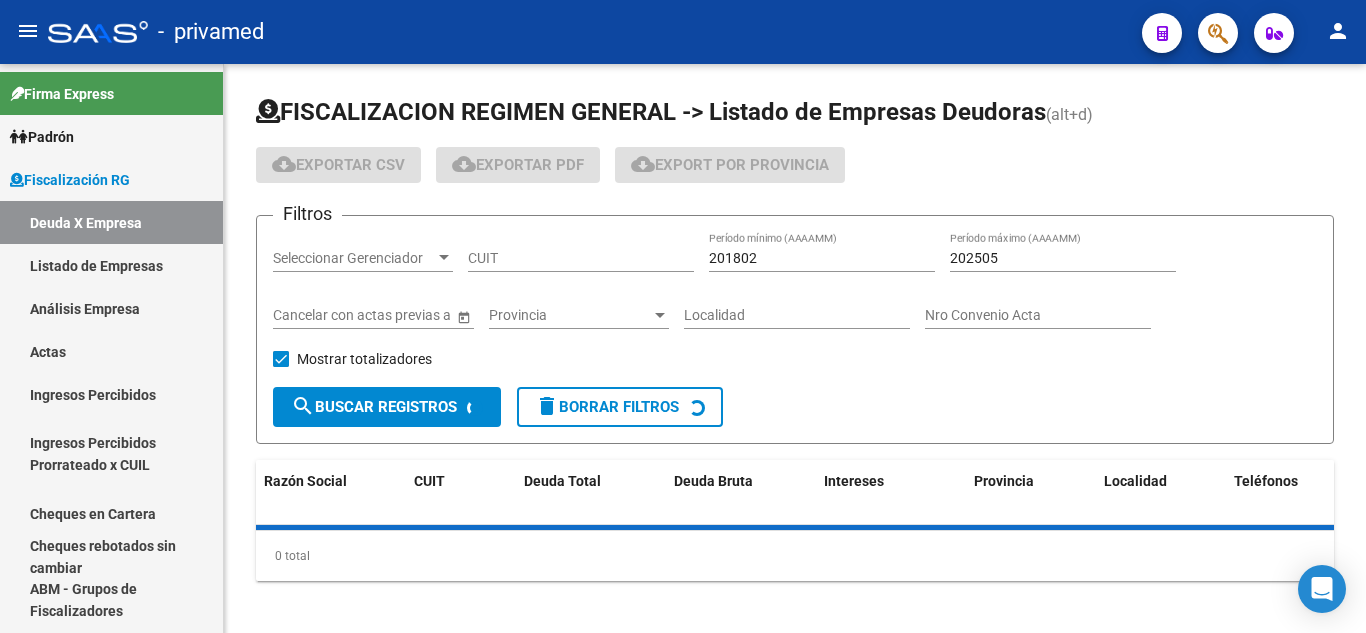 scroll, scrollTop: 0, scrollLeft: 0, axis: both 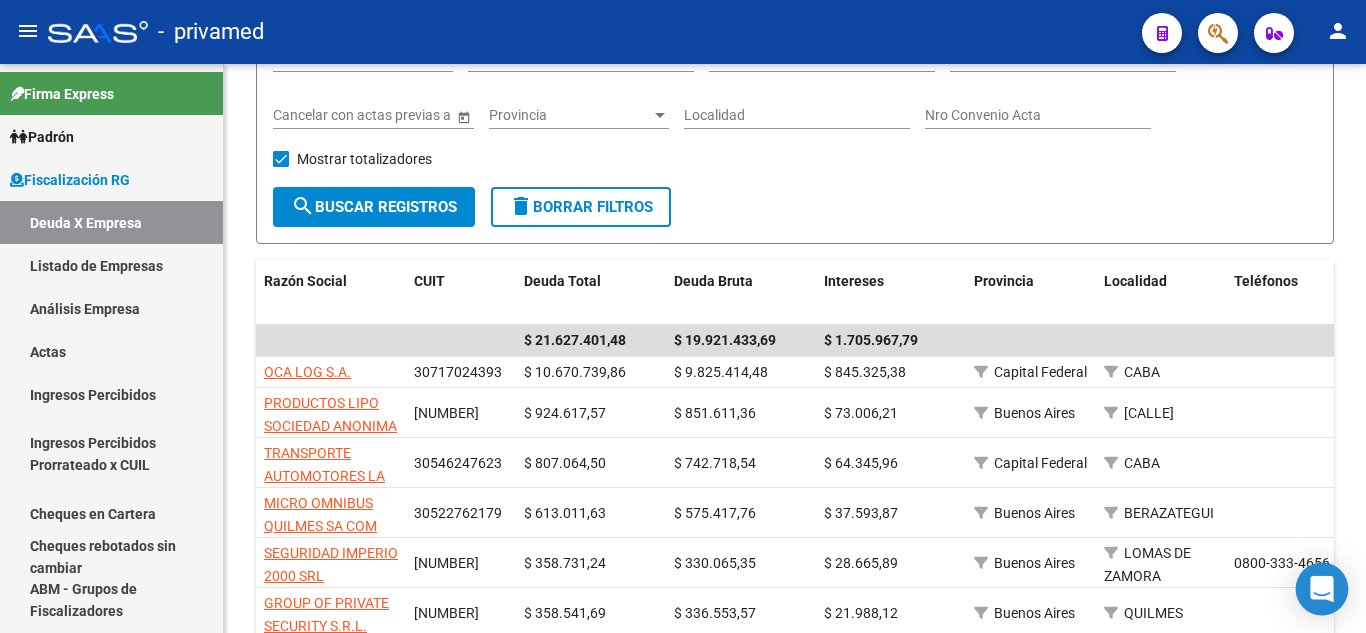 click 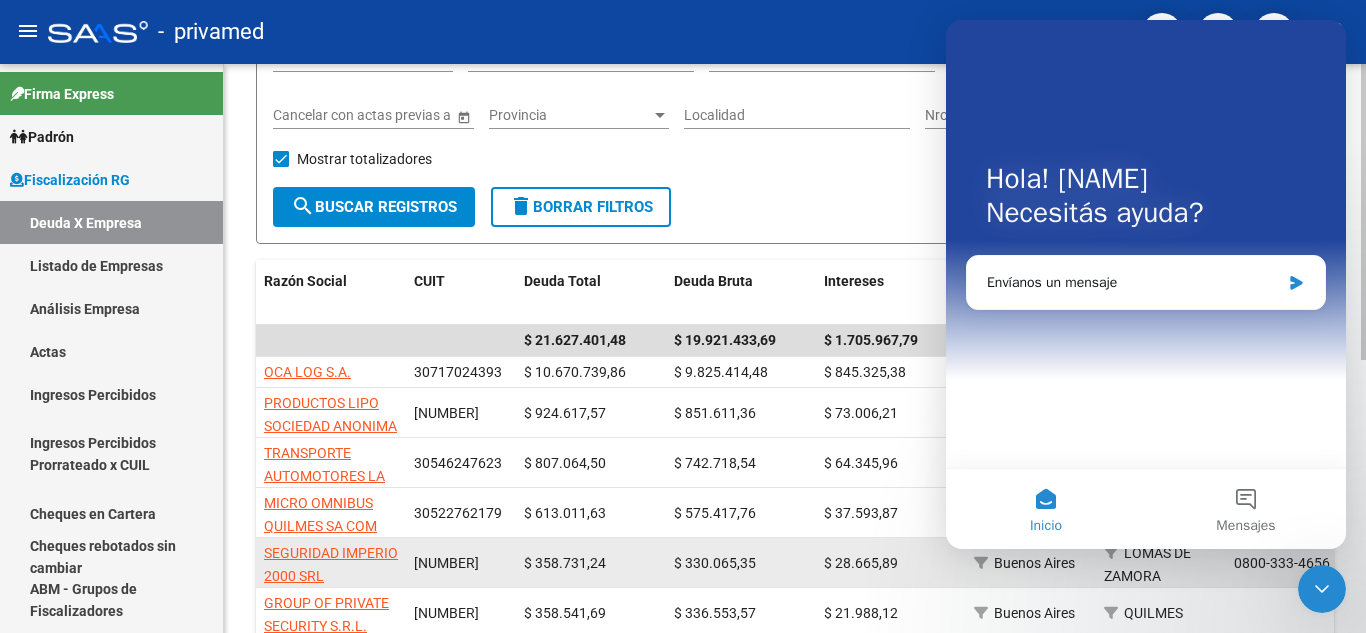 scroll, scrollTop: 0, scrollLeft: 0, axis: both 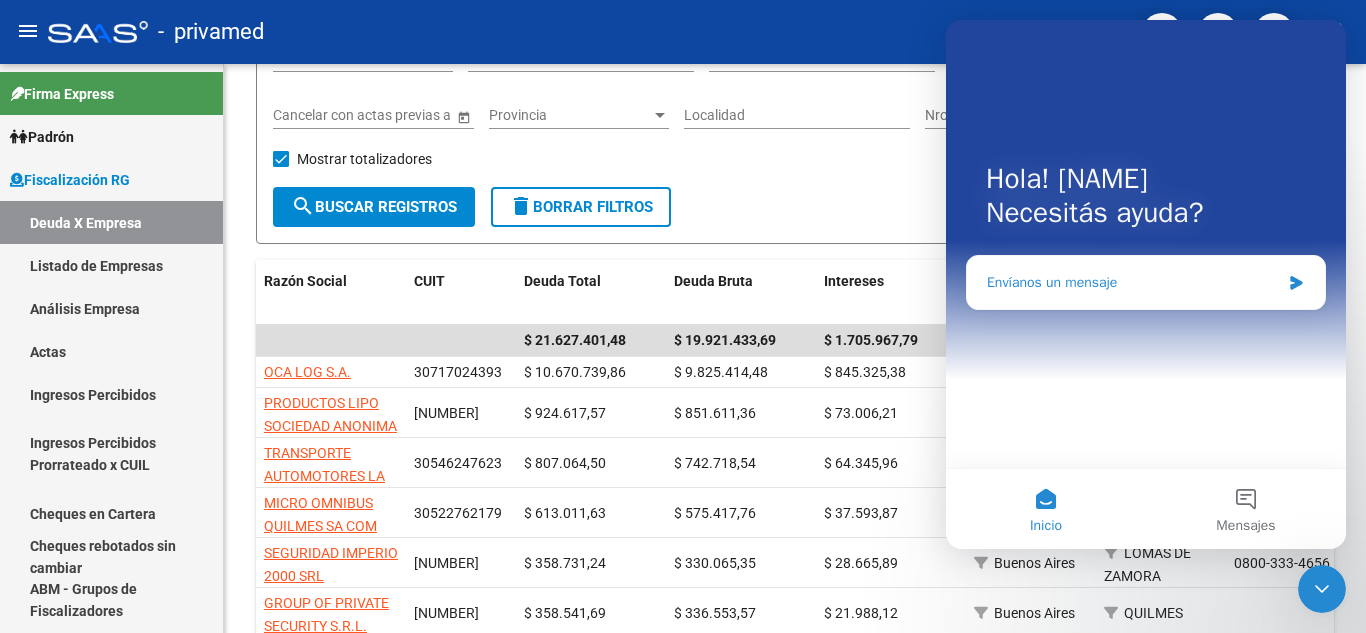 click on "Envíanos un mensaje" at bounding box center [1133, 282] 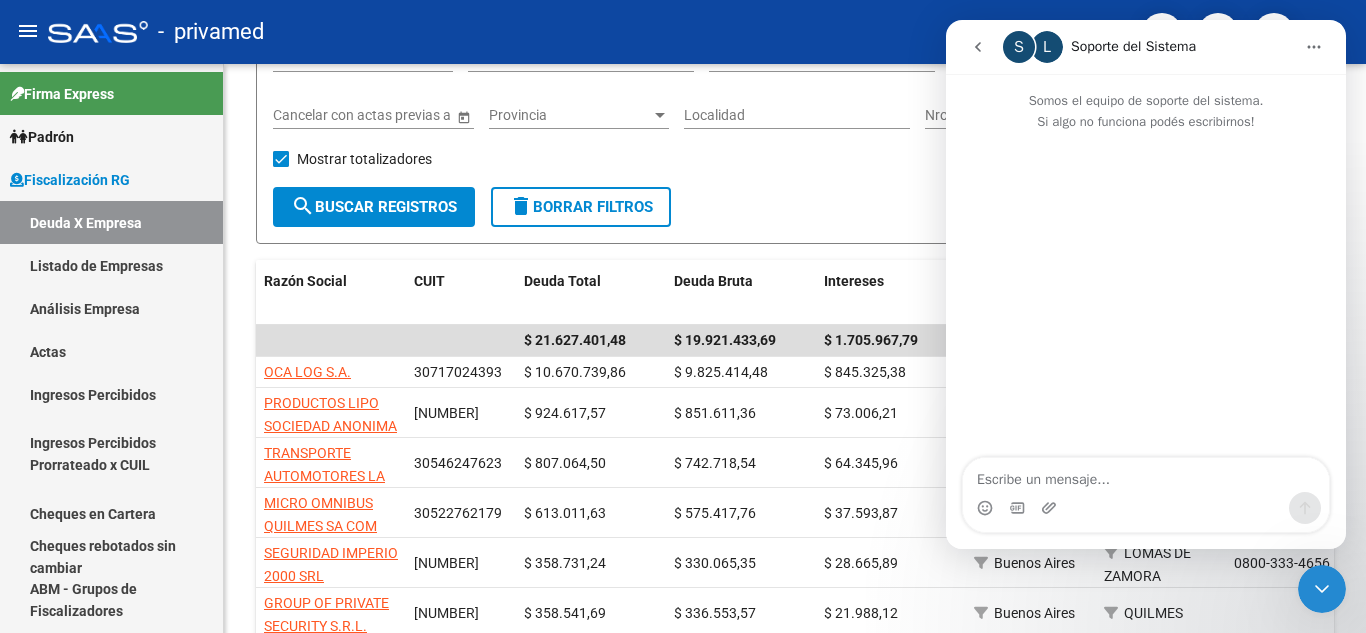 click at bounding box center (1146, 475) 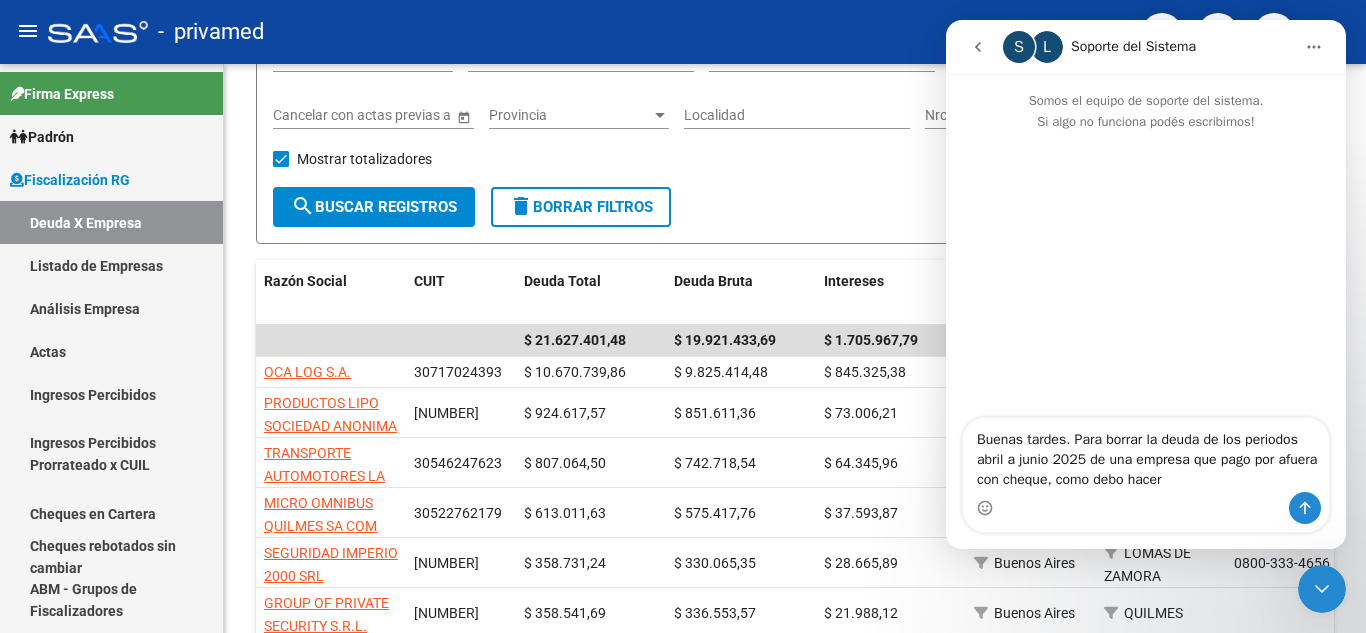 type on "Buenas tardes. Para borrar la deuda de los periodos abril a junio 2025 de una empresa que pago por afuera con cheque, como debo hacer?" 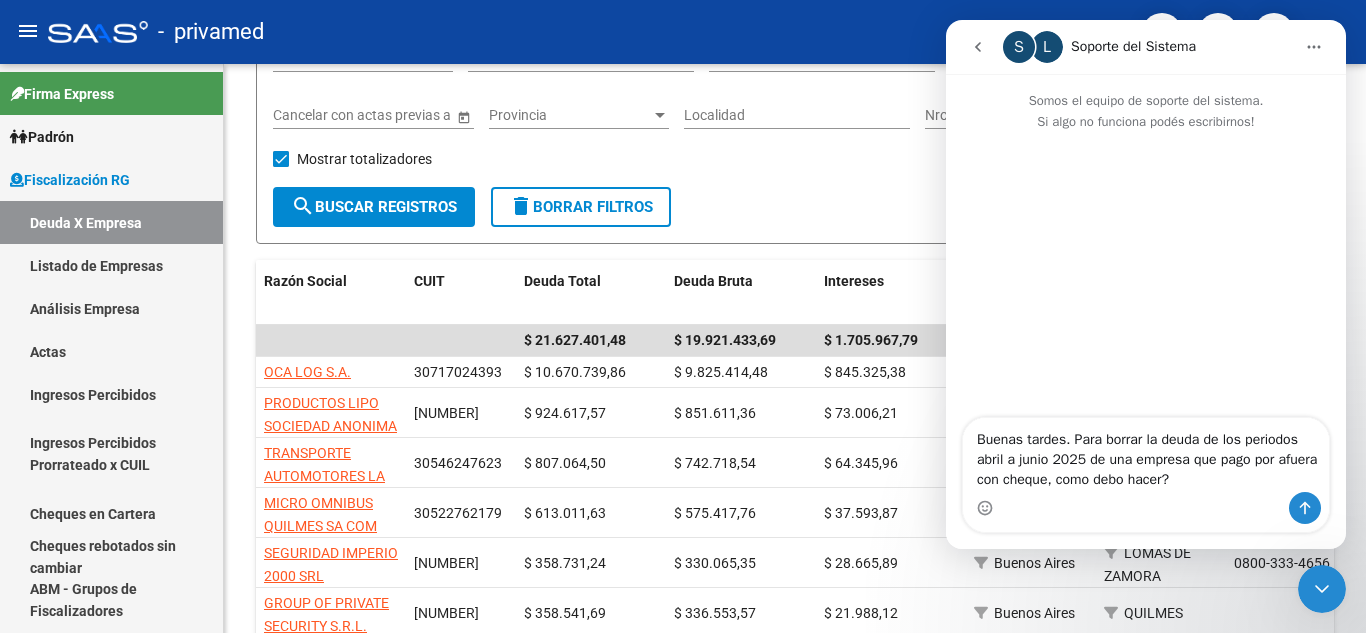 type 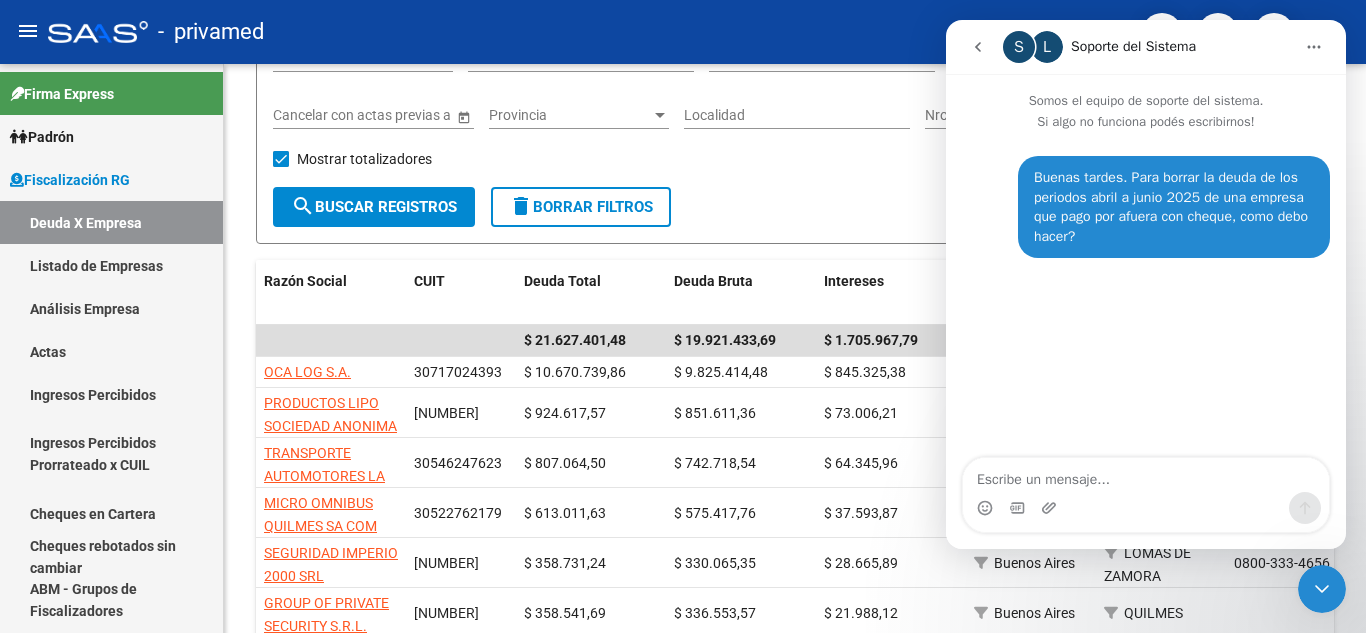 click at bounding box center (1146, 475) 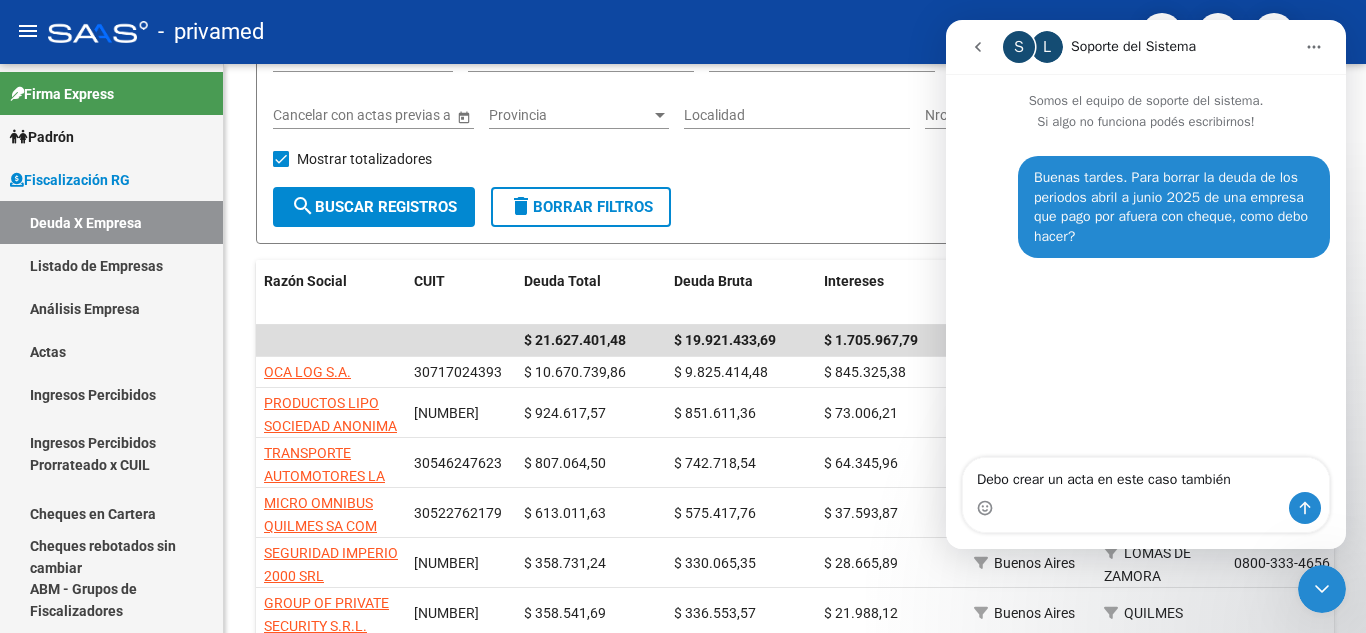 type on "Debo crear un acta en este caso también?" 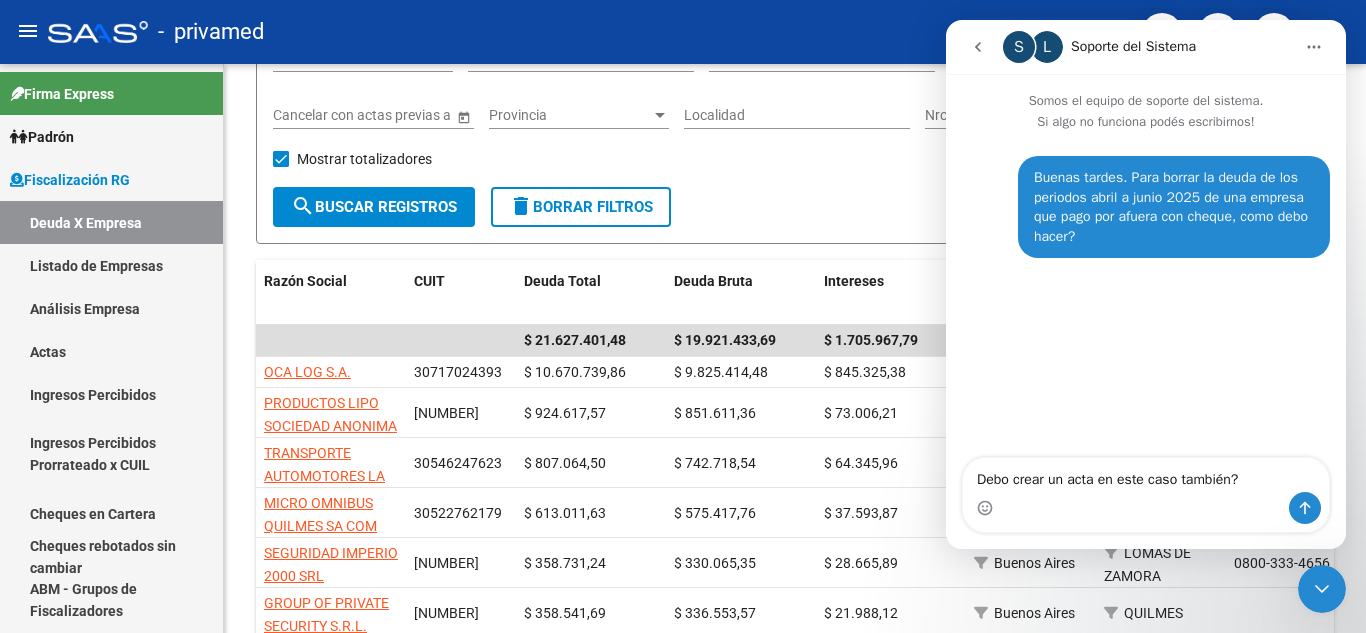 type 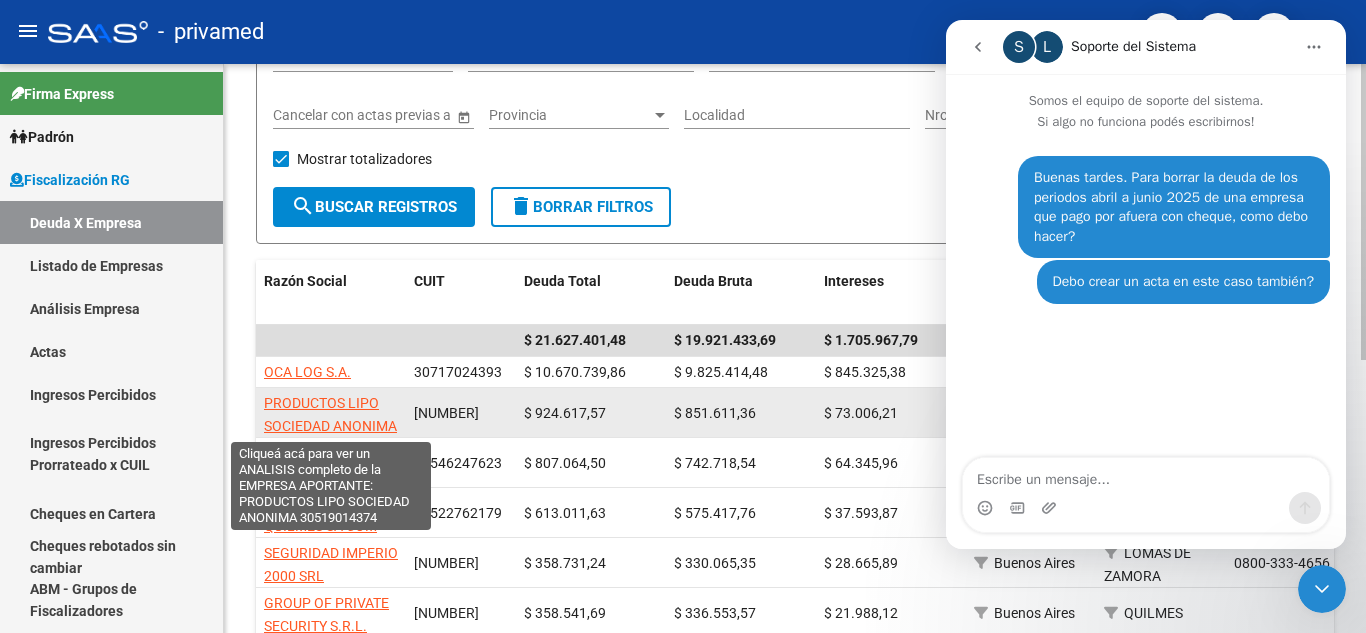 scroll, scrollTop: 3, scrollLeft: 0, axis: vertical 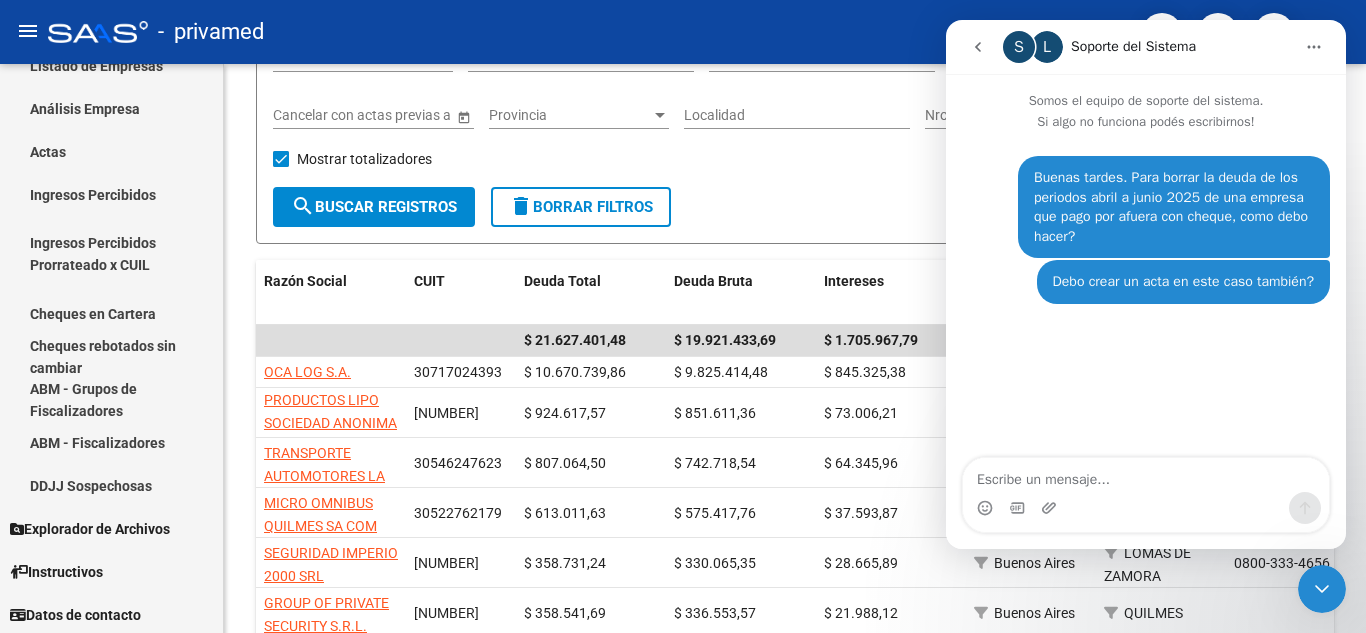 click 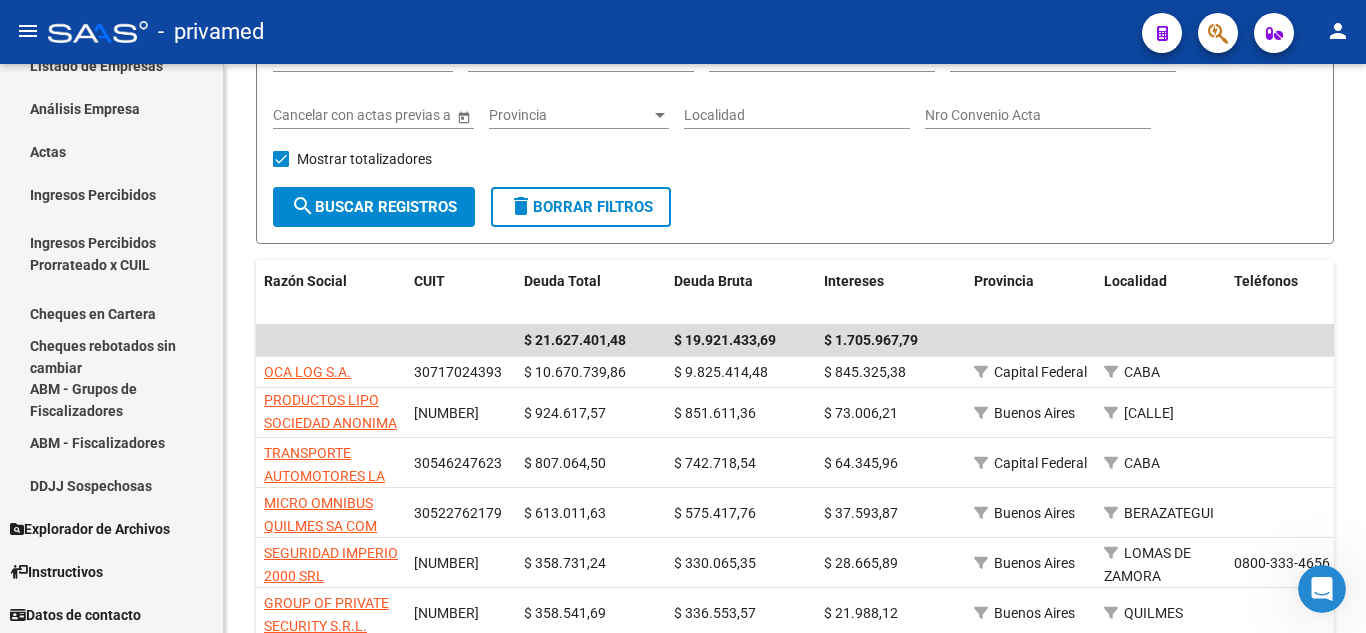 scroll, scrollTop: 0, scrollLeft: 0, axis: both 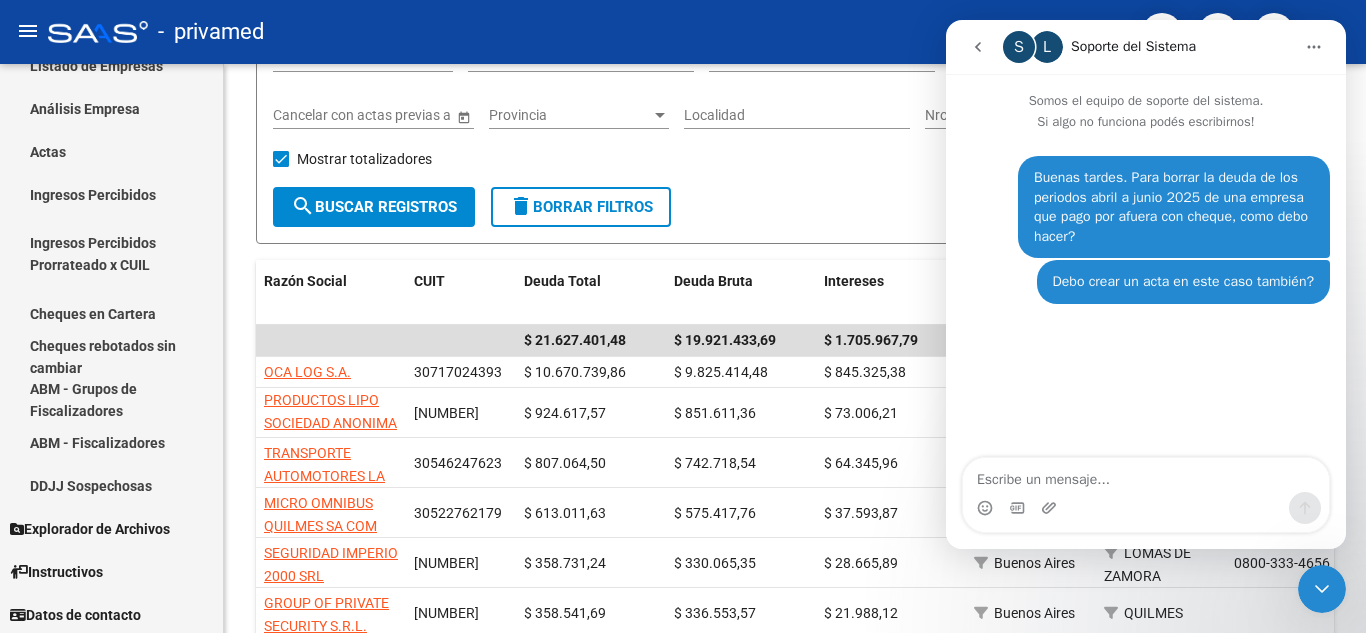 click 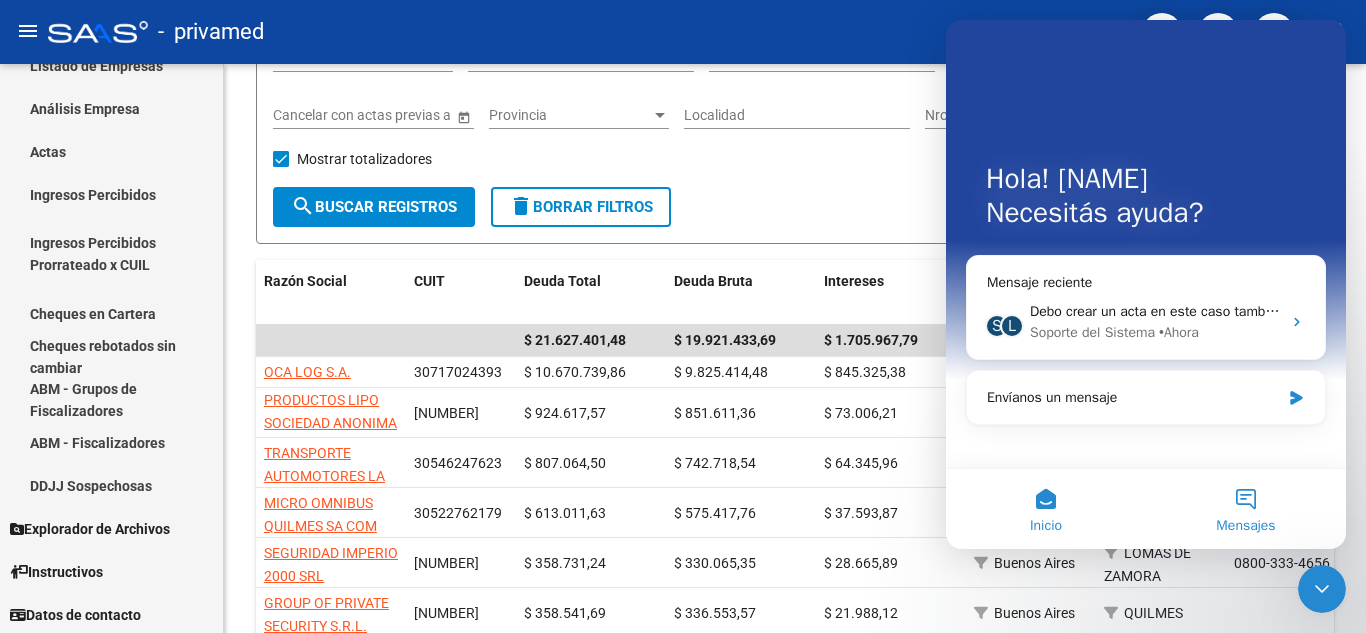 click on "Mensajes" at bounding box center [1246, 509] 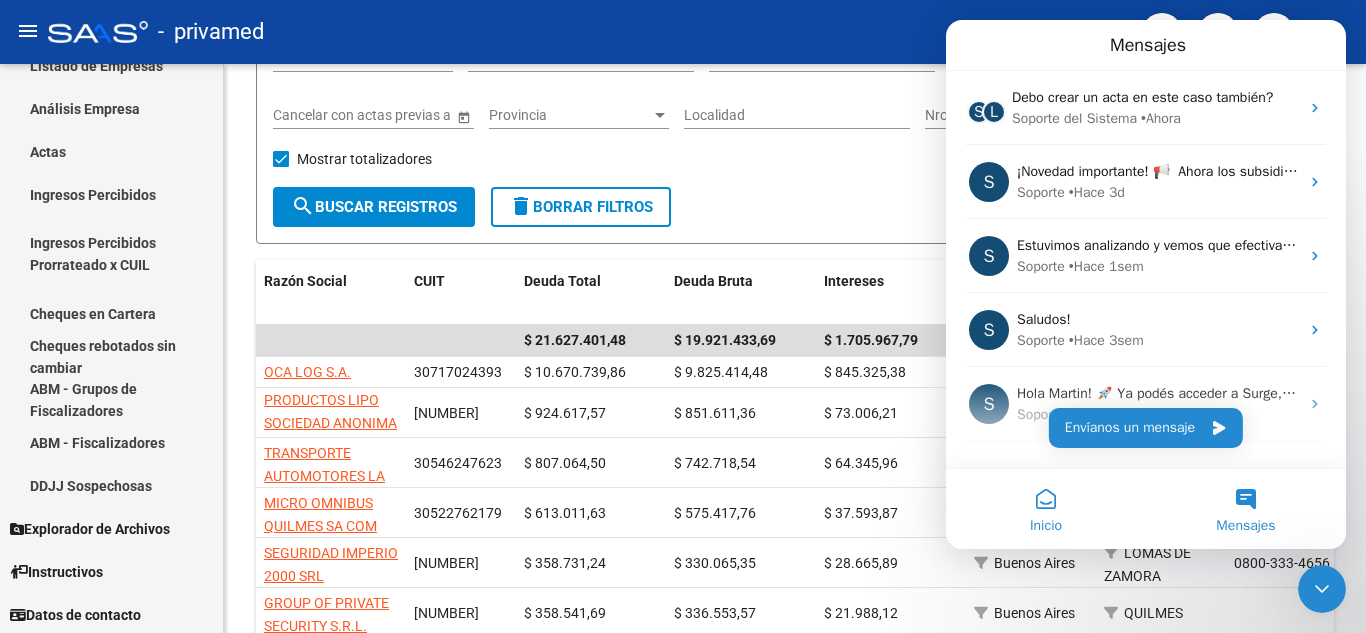 click on "Inicio" at bounding box center (1046, 509) 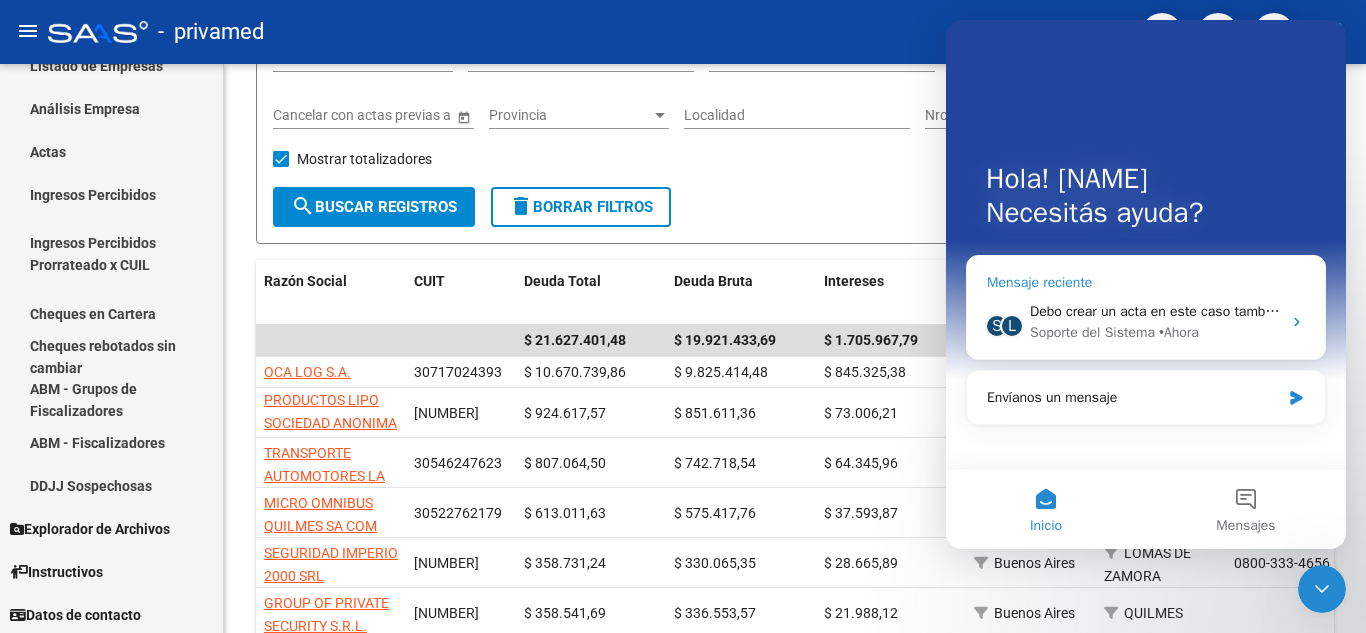 click on "Soporte del Sistema" at bounding box center [1092, 332] 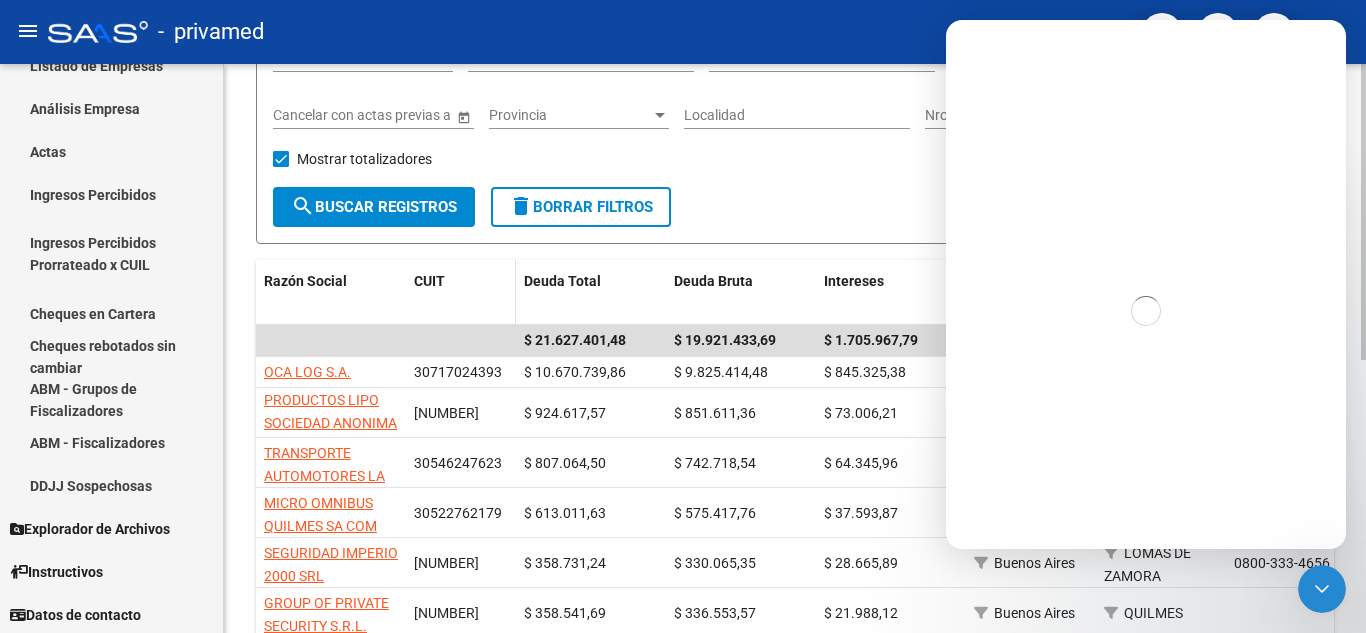 scroll, scrollTop: 0, scrollLeft: 0, axis: both 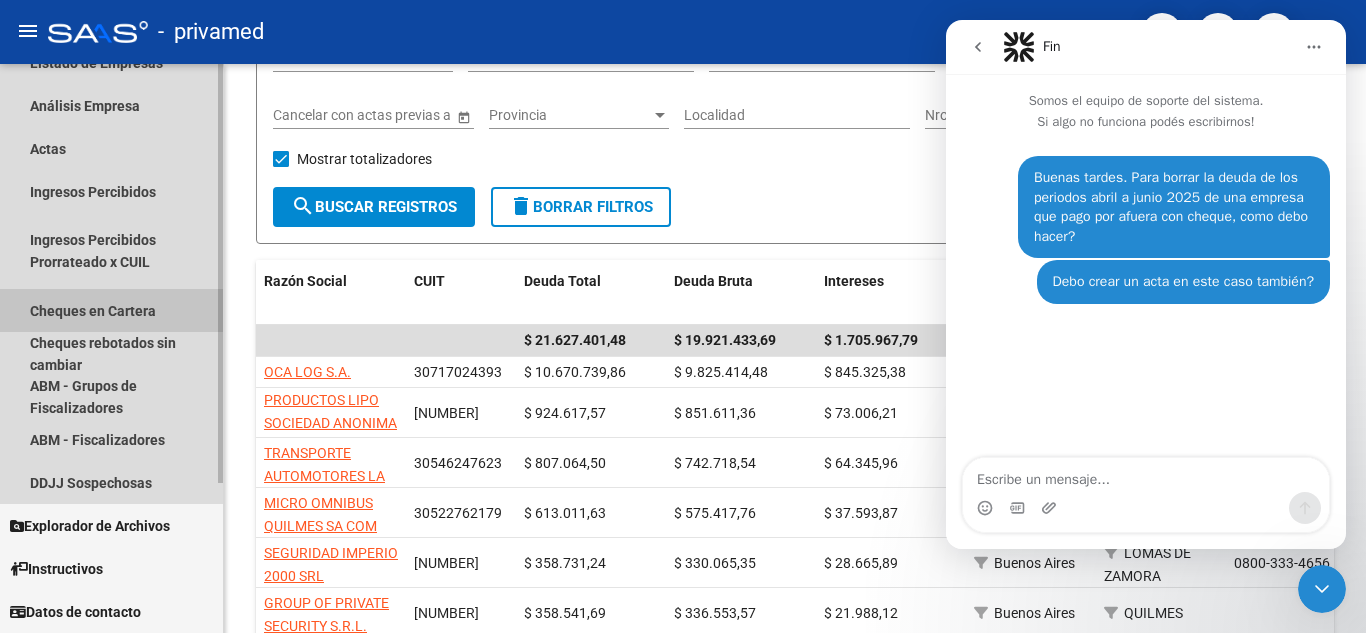 click on "Cheques en Cartera" at bounding box center (111, 310) 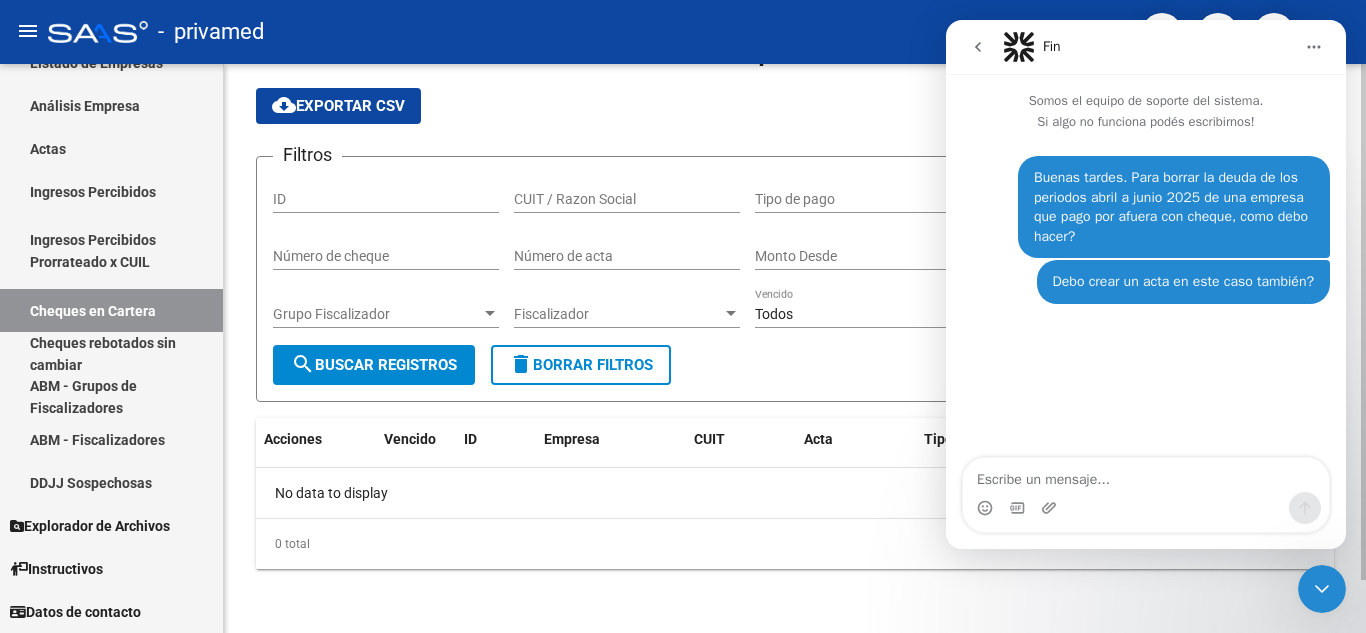 scroll, scrollTop: 0, scrollLeft: 0, axis: both 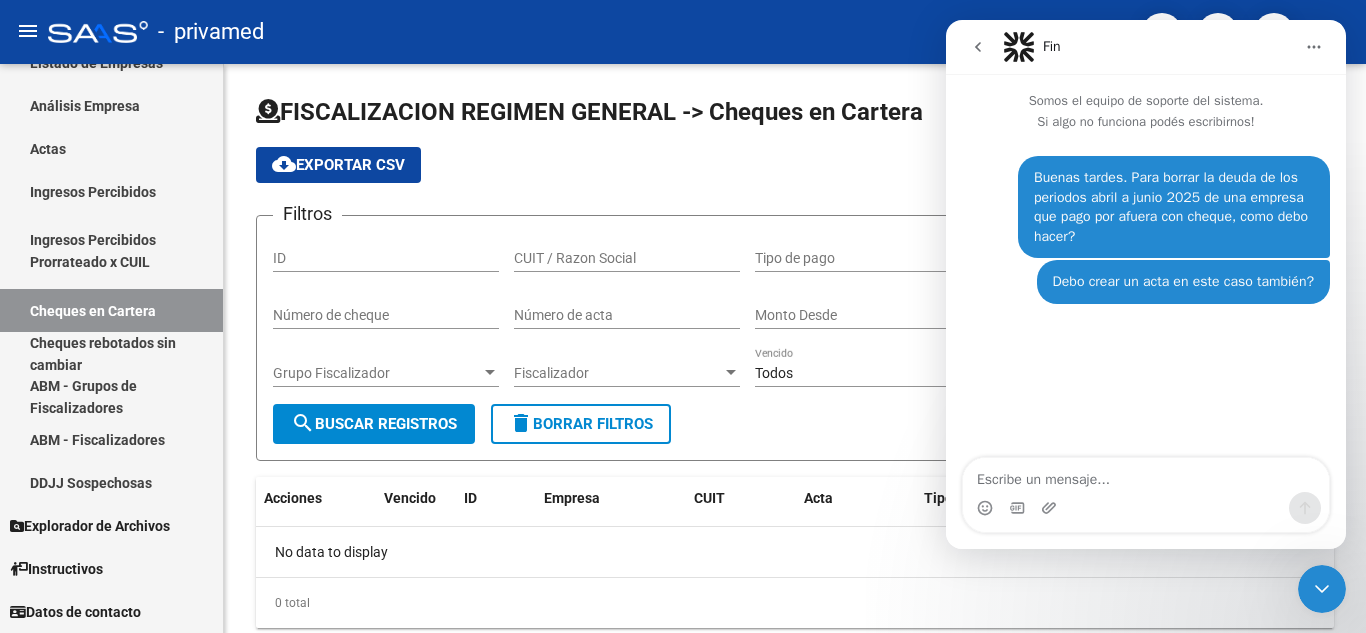 click 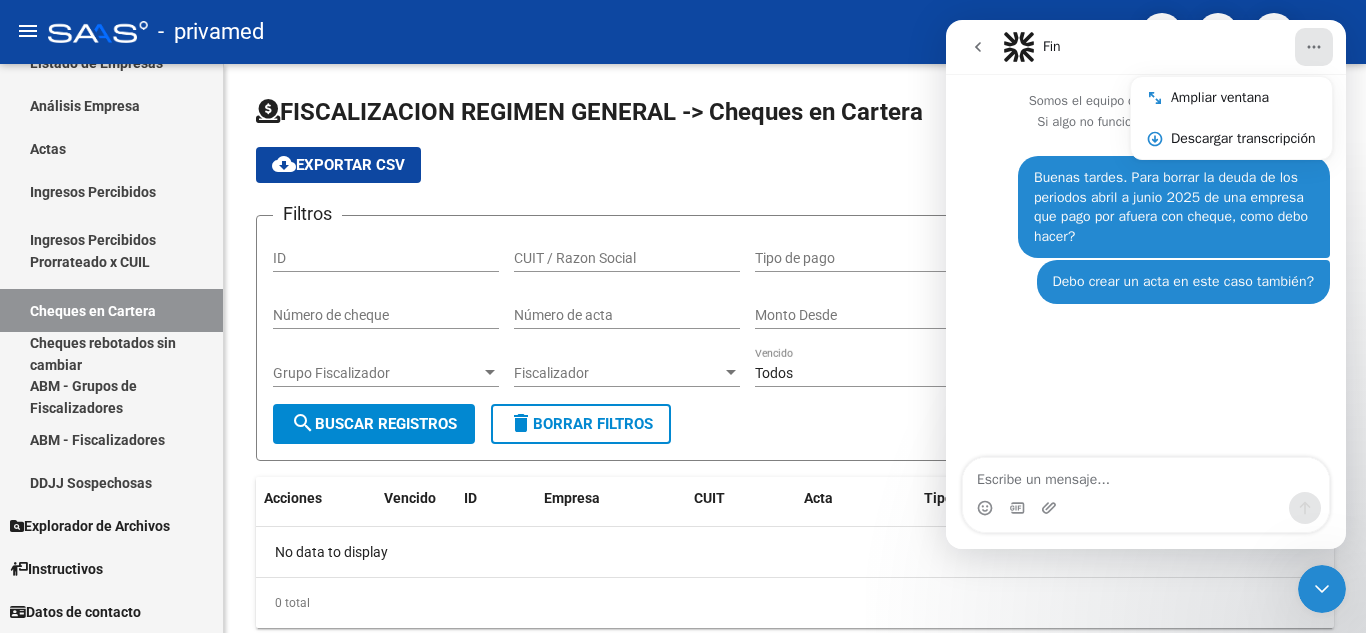 click at bounding box center [978, 47] 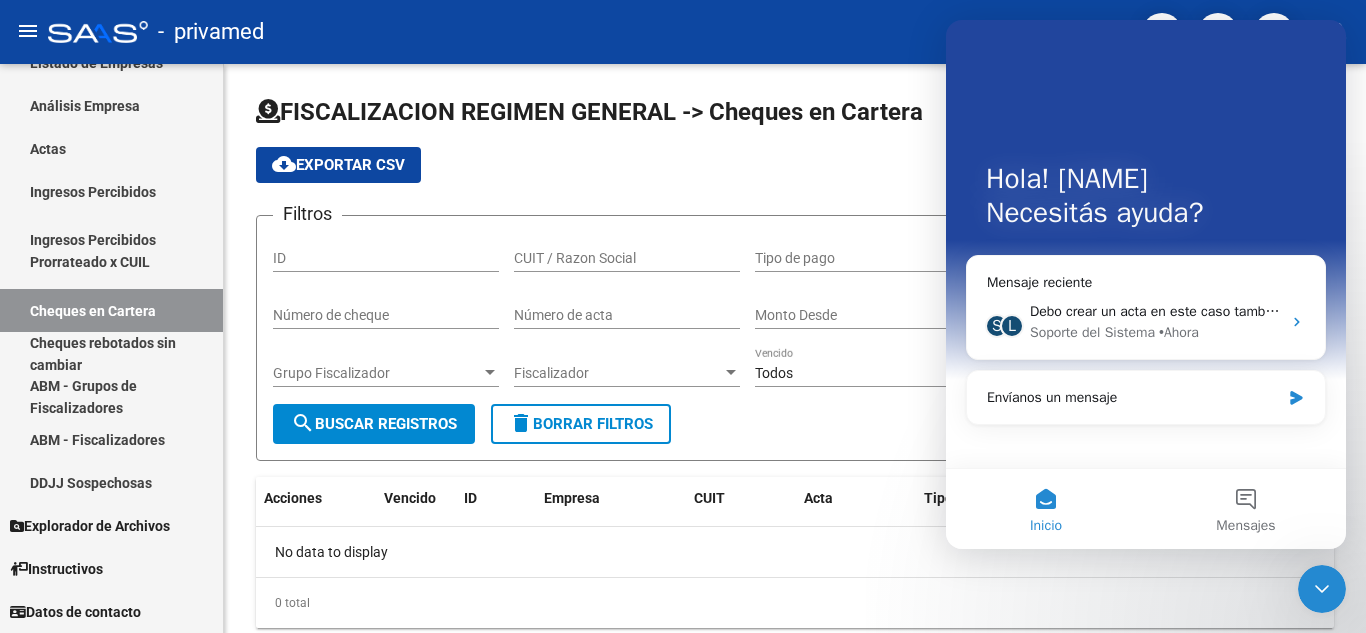 click on "-   privamed" 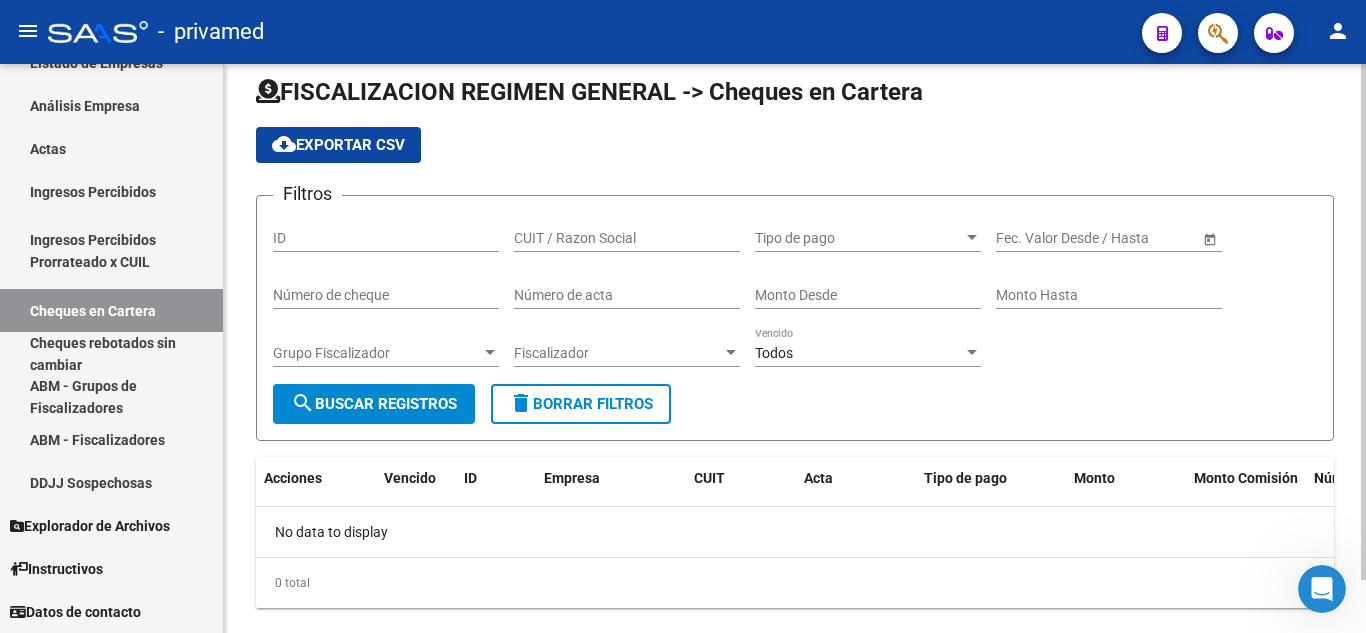 scroll, scrollTop: 0, scrollLeft: 0, axis: both 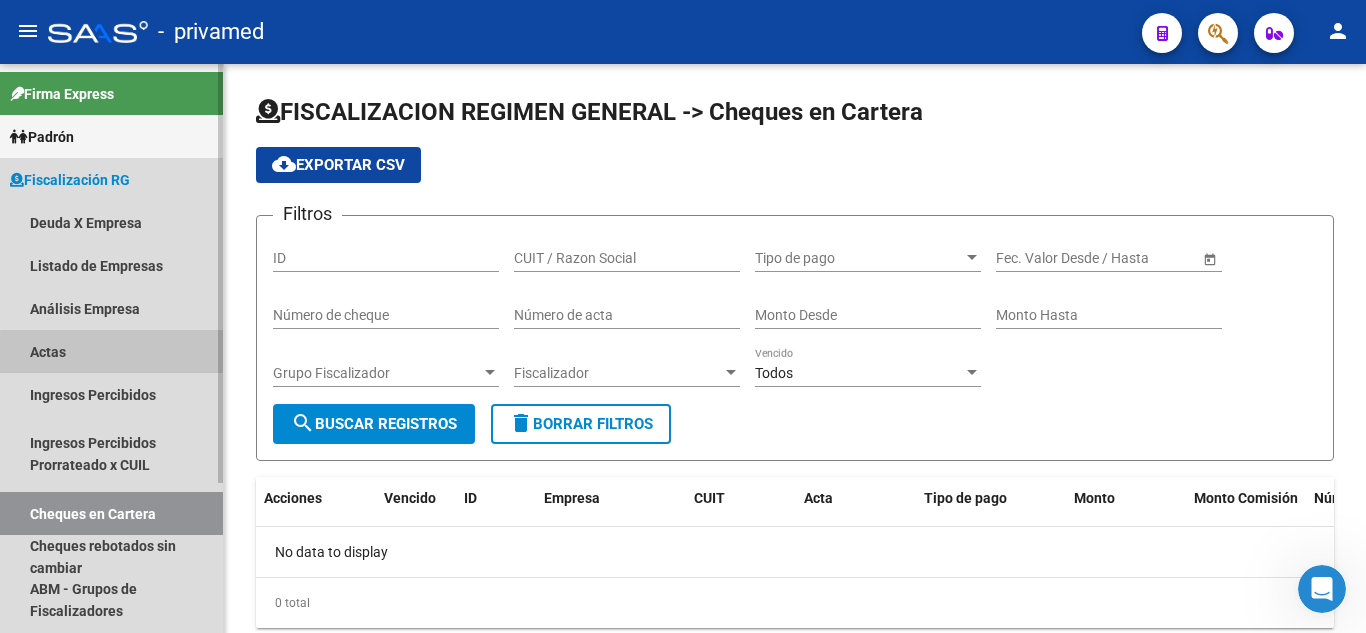 click on "Actas" at bounding box center (111, 351) 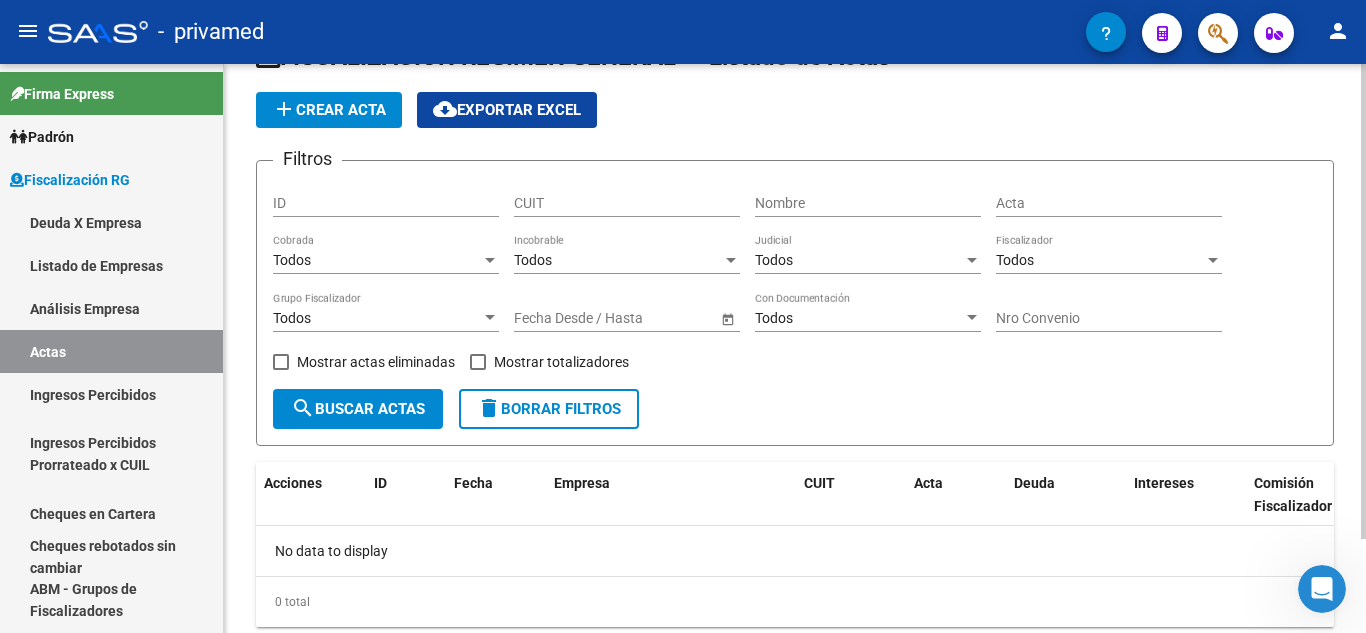 scroll, scrollTop: 13, scrollLeft: 0, axis: vertical 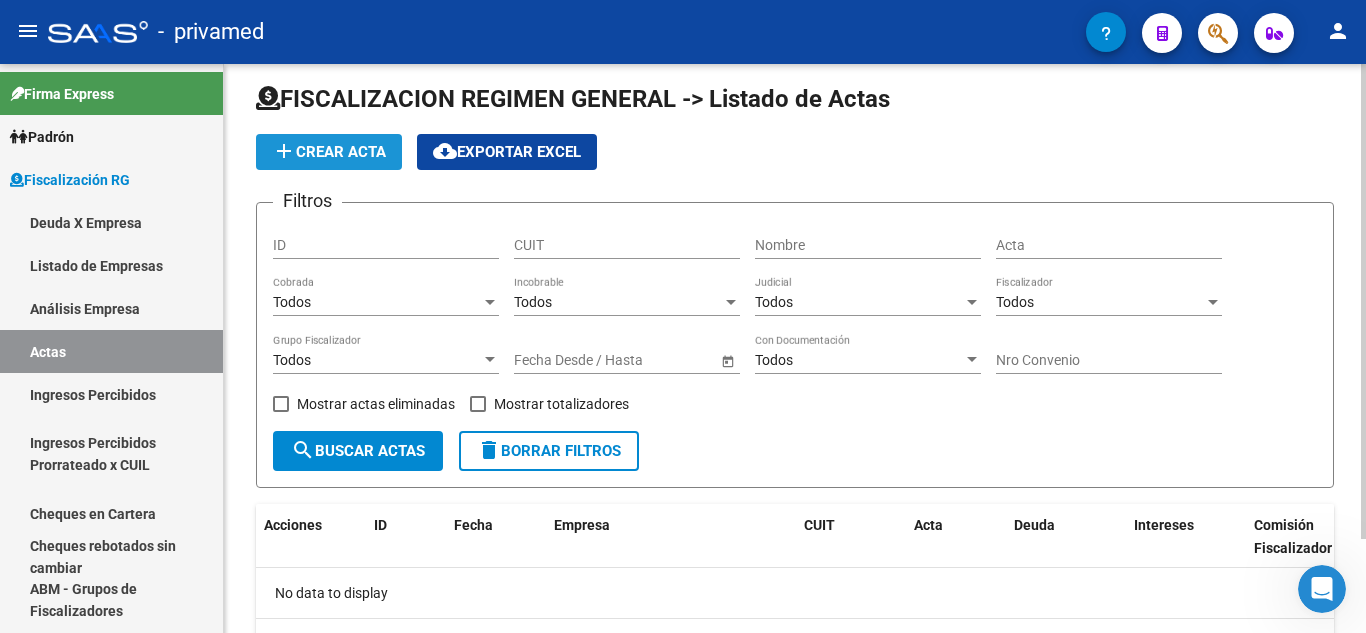 click on "add  Crear Acta" 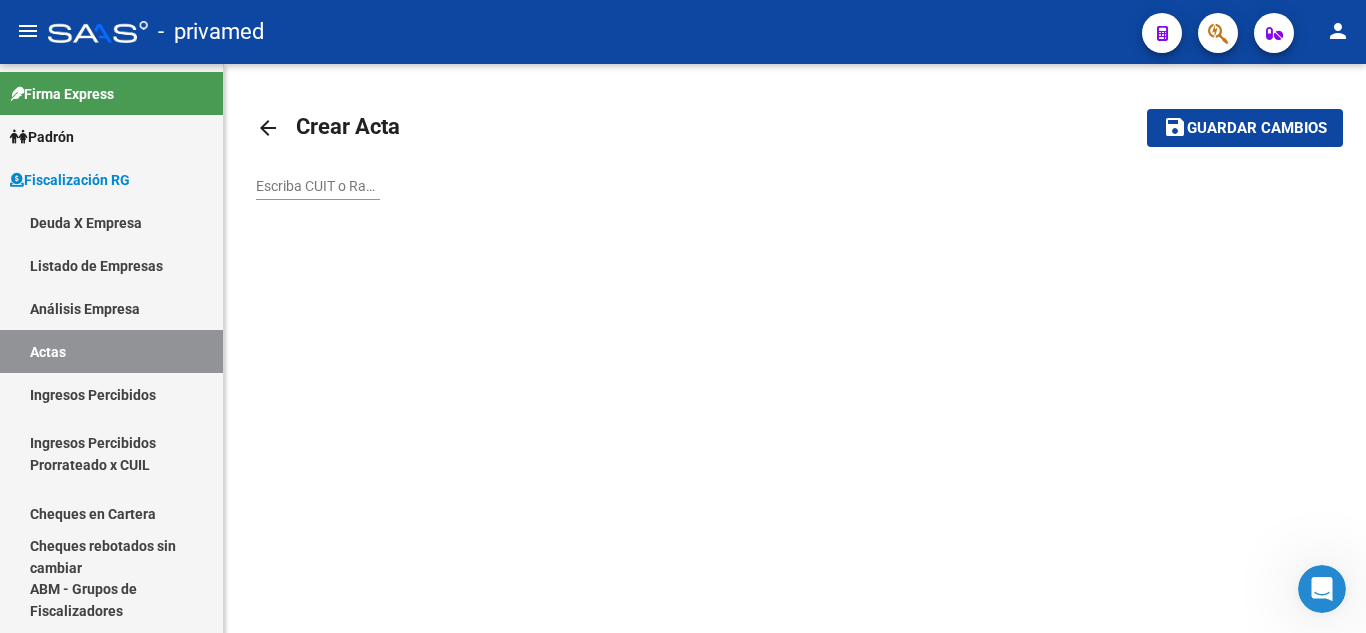 click on "Escriba CUIT o Razón Social para buscar" at bounding box center [318, 186] 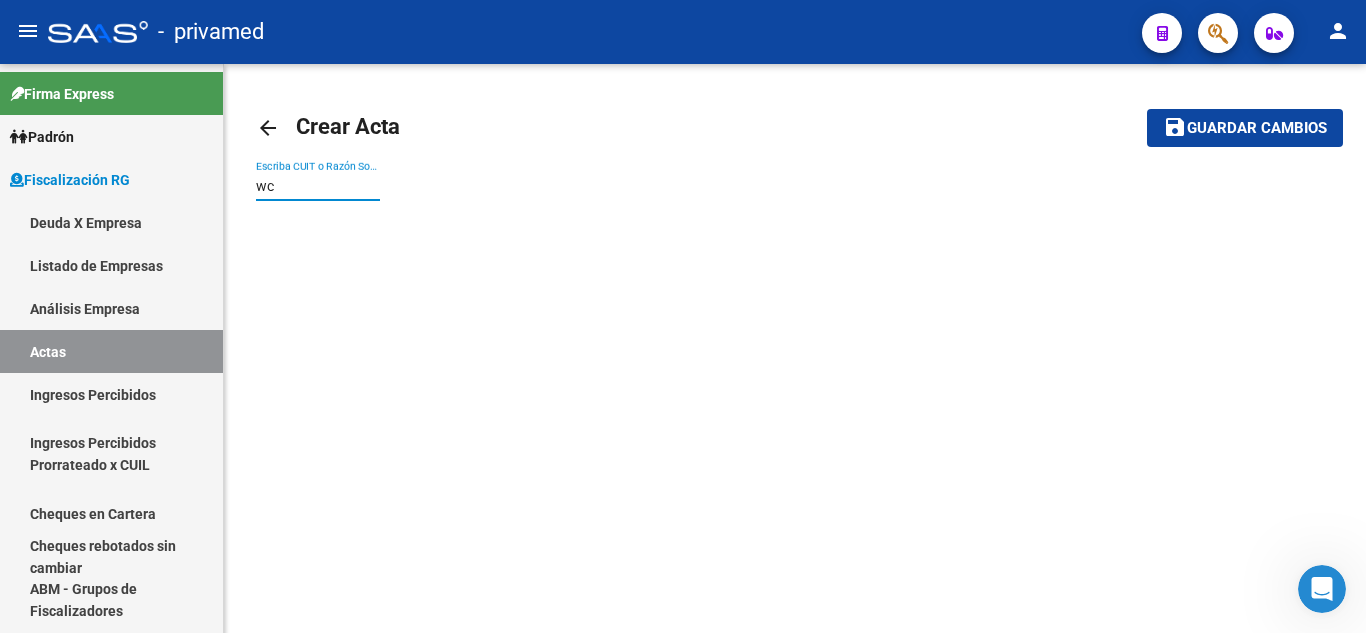 type on "w" 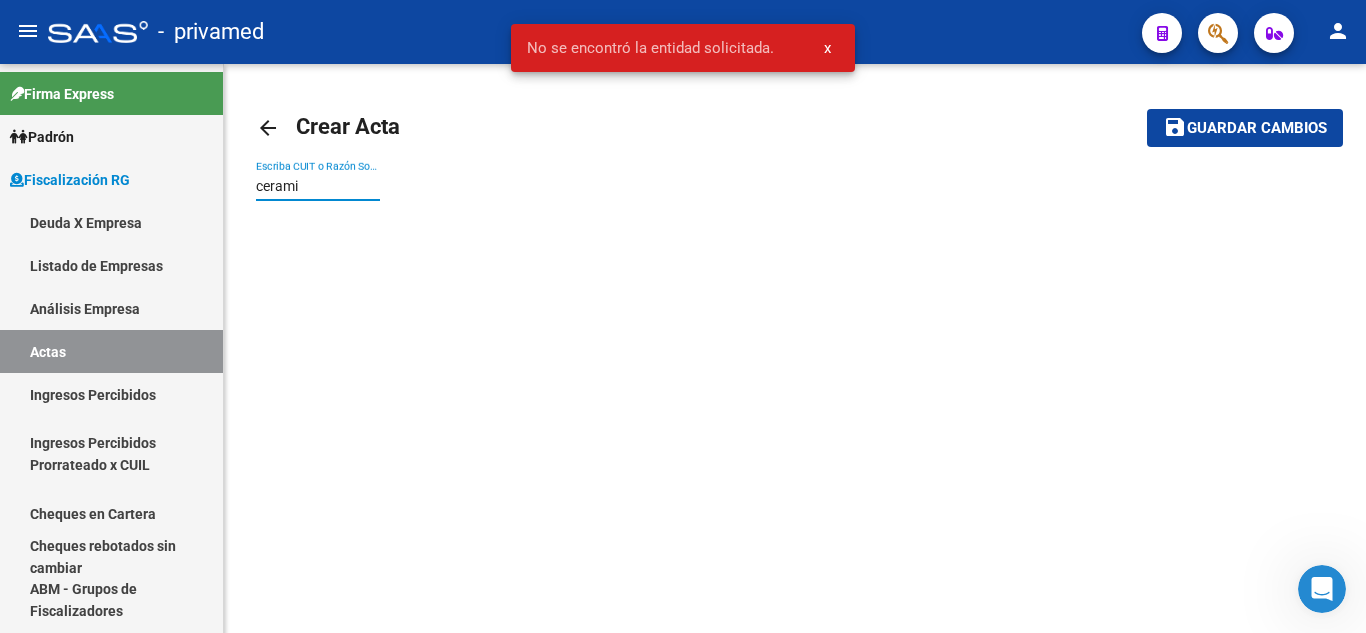 type on "ceramic" 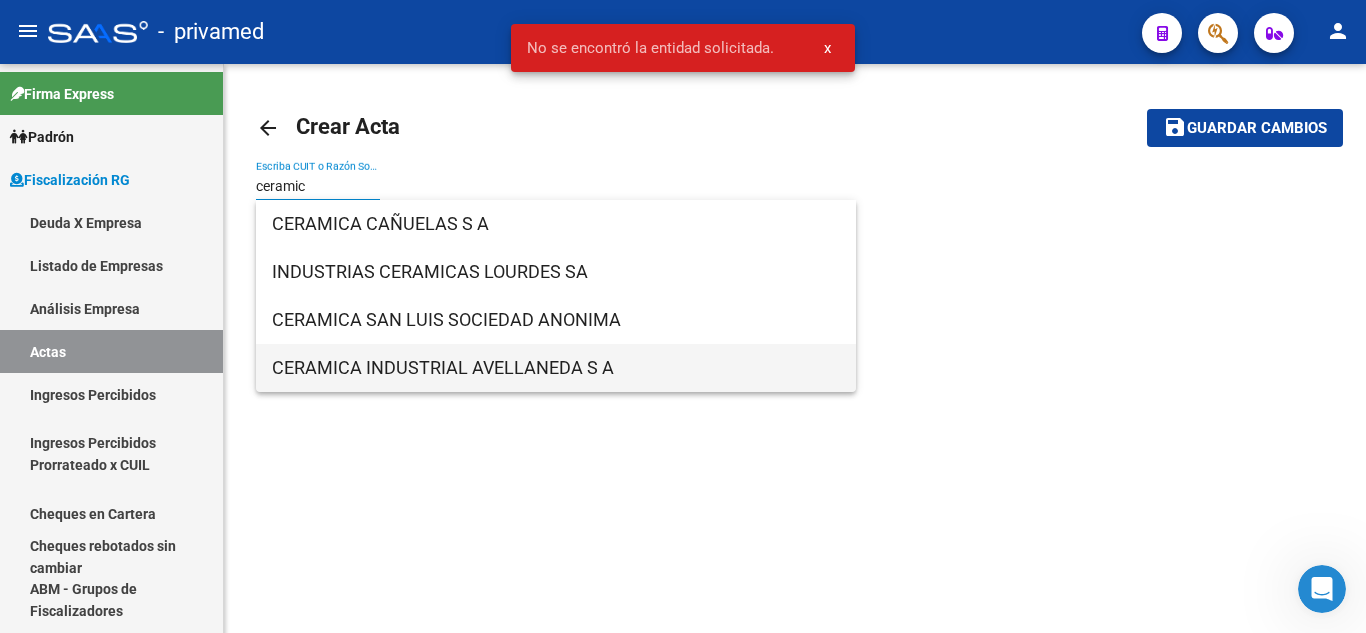 click on "CERAMICA INDUSTRIAL AVELLANEDA S A" at bounding box center [556, 368] 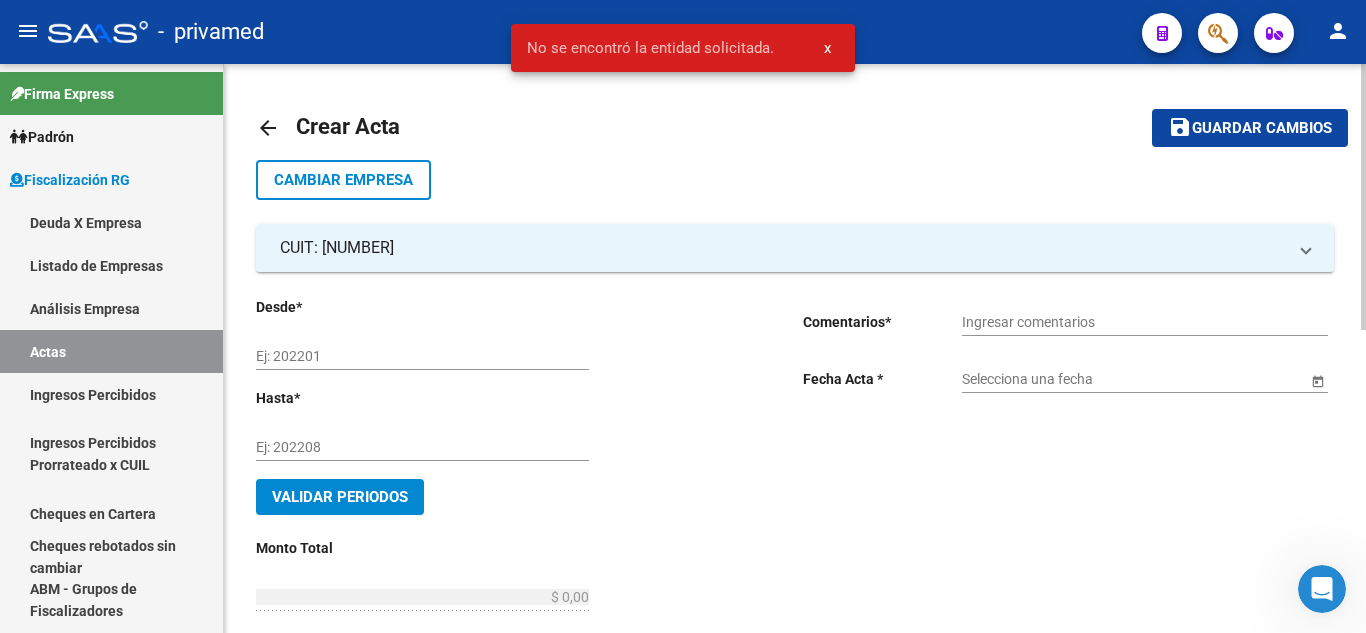 click on "Ej: 202201" at bounding box center (422, 356) 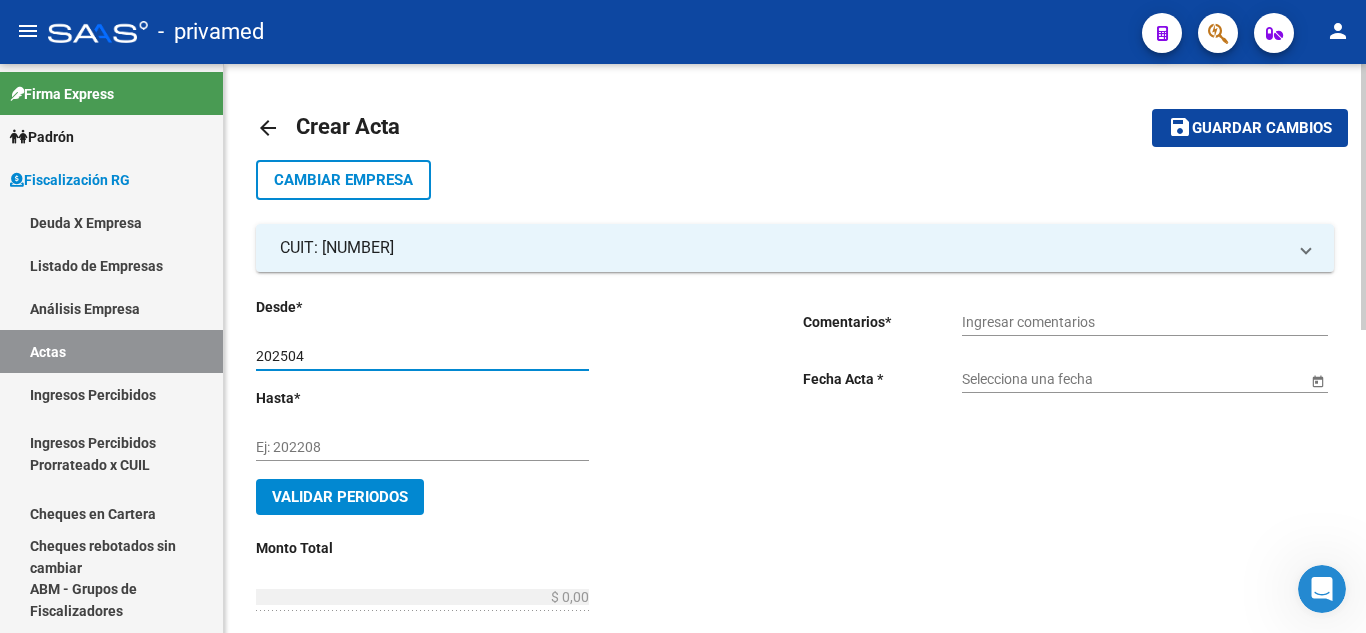 type on "202504" 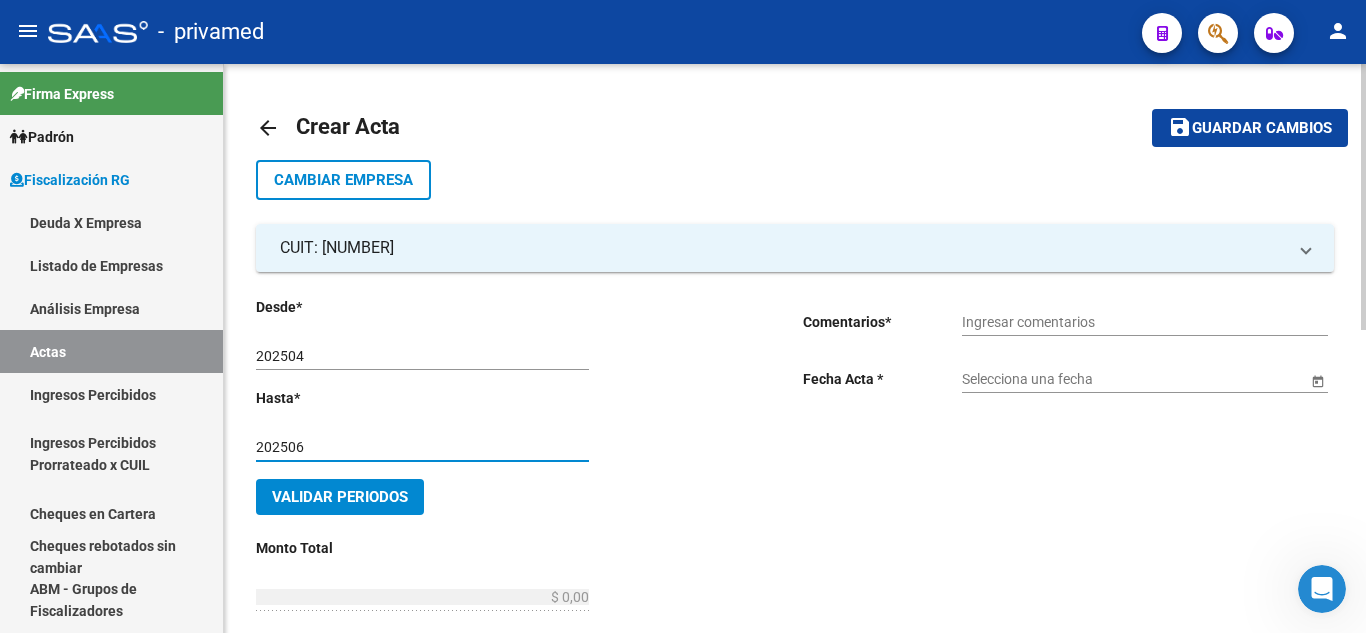 type on "202506" 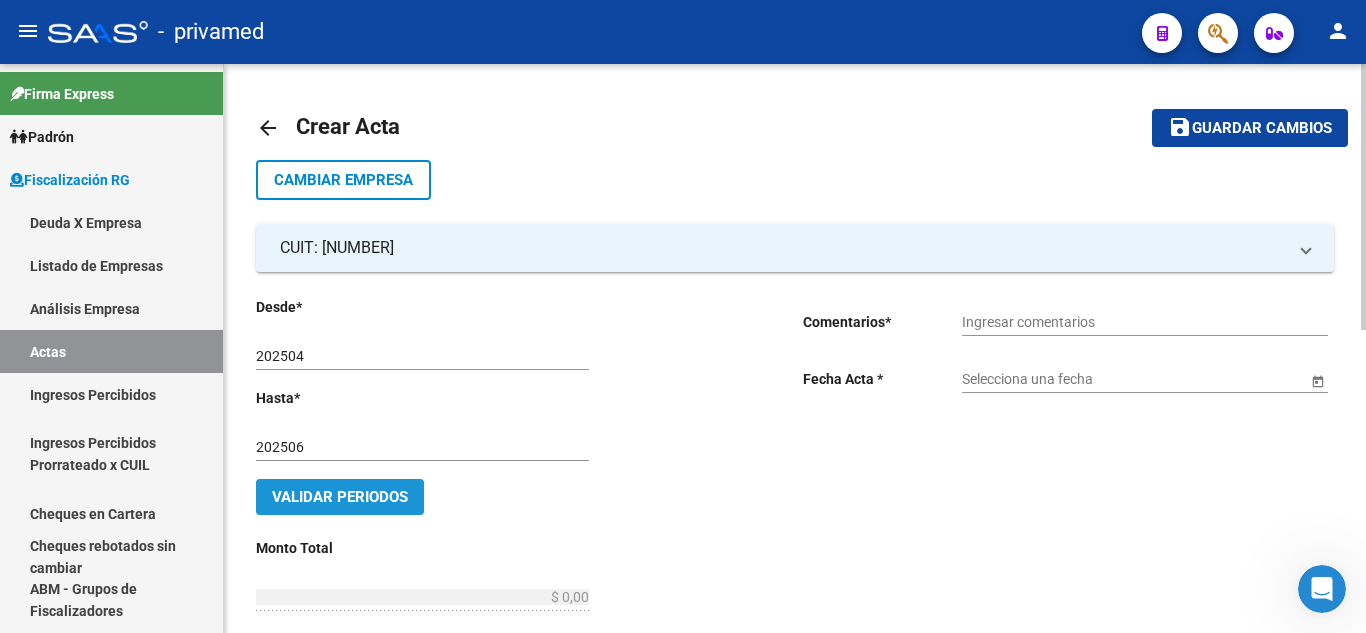 click on "Validar Periodos" 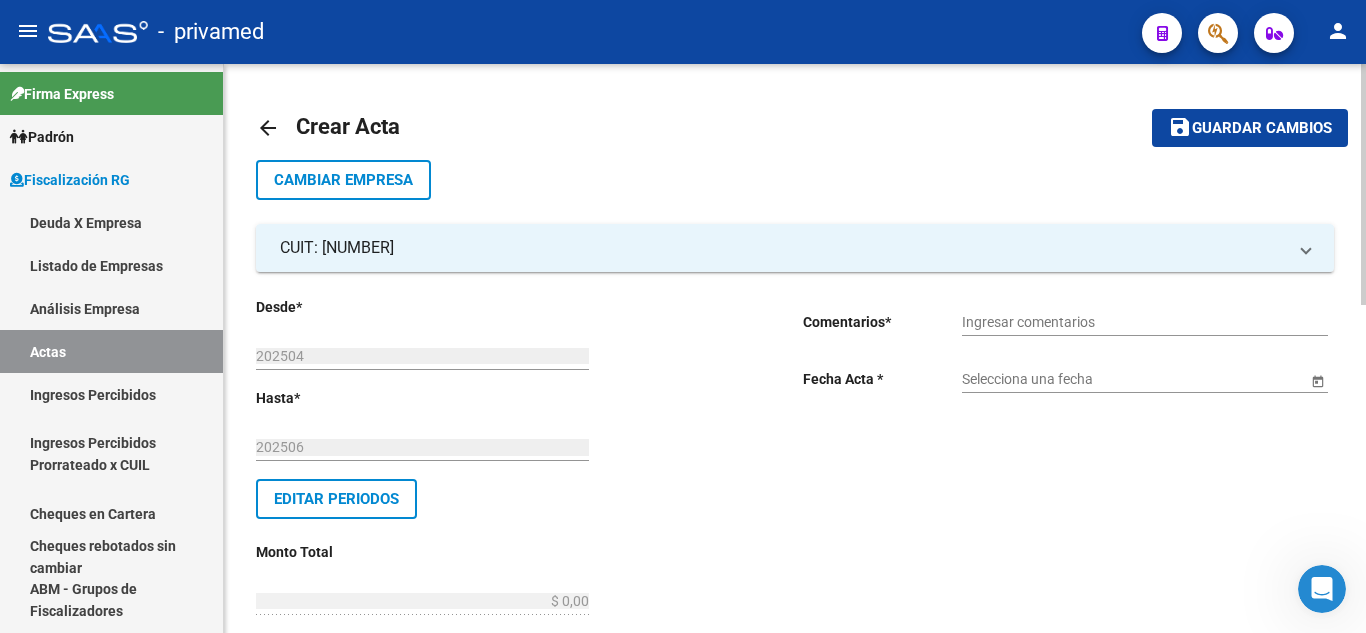 scroll, scrollTop: 100, scrollLeft: 0, axis: vertical 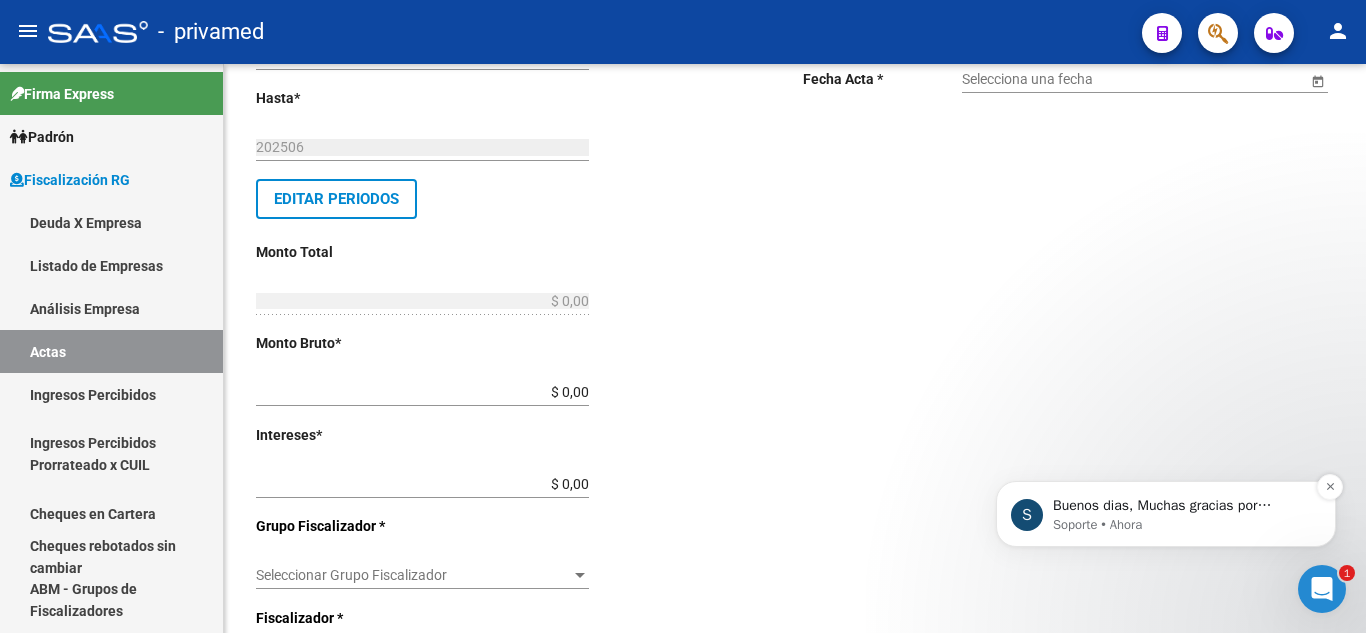 click on "Soporte • Ahora" at bounding box center (1182, 525) 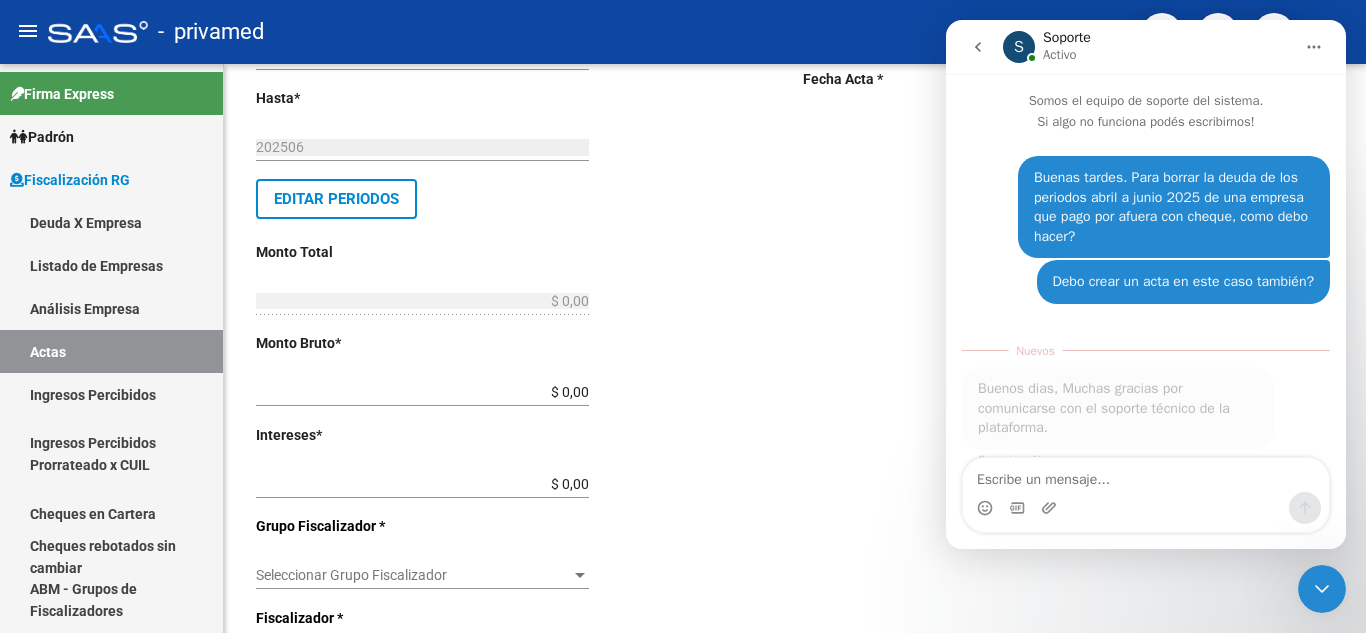 scroll, scrollTop: 3, scrollLeft: 0, axis: vertical 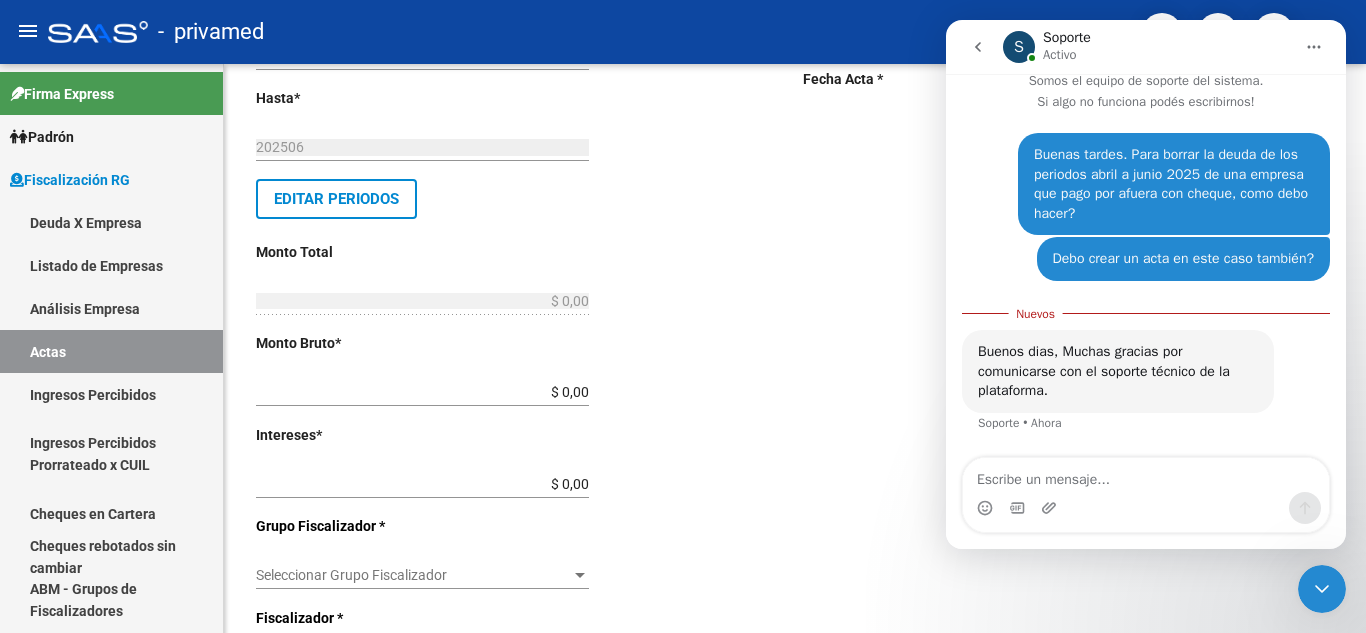 click 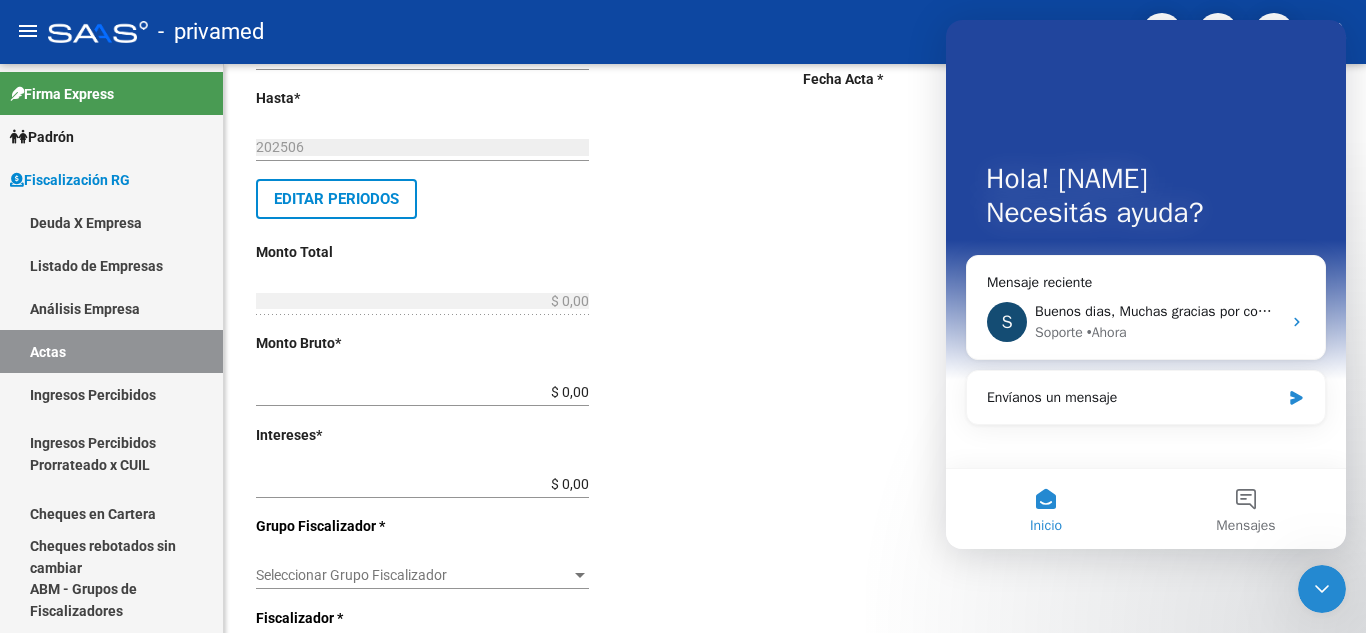 scroll, scrollTop: 0, scrollLeft: 0, axis: both 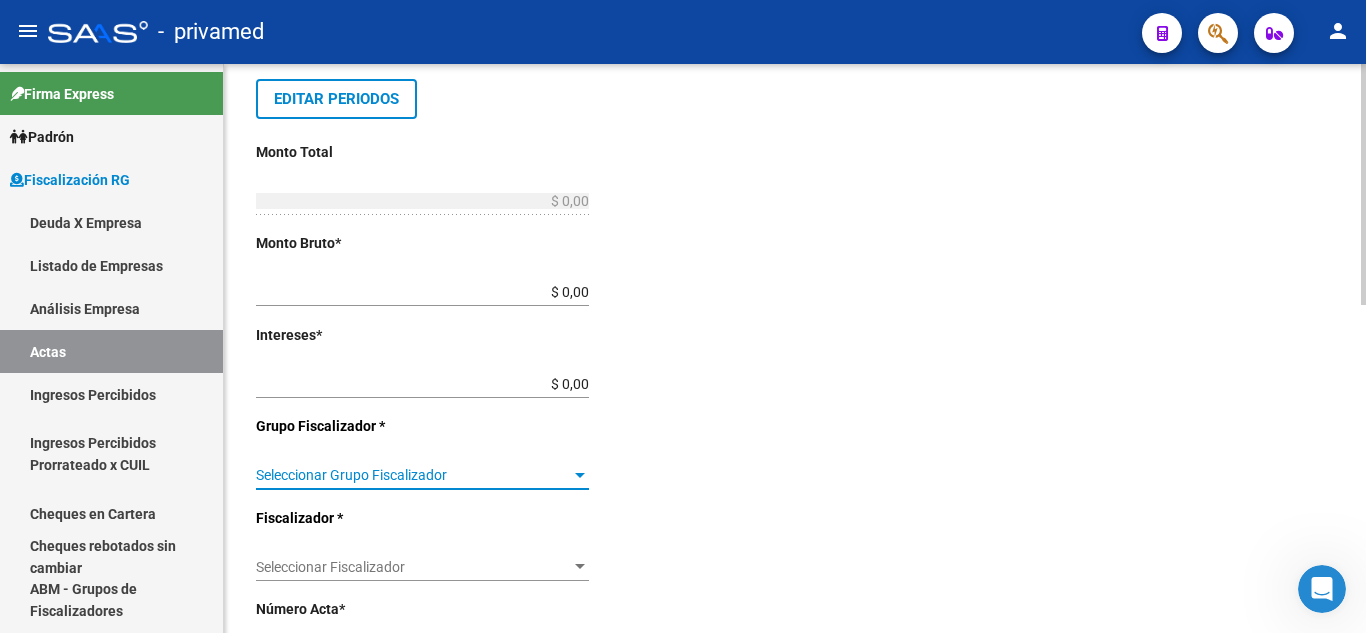click on "Seleccionar Grupo Fiscalizador" at bounding box center (413, 475) 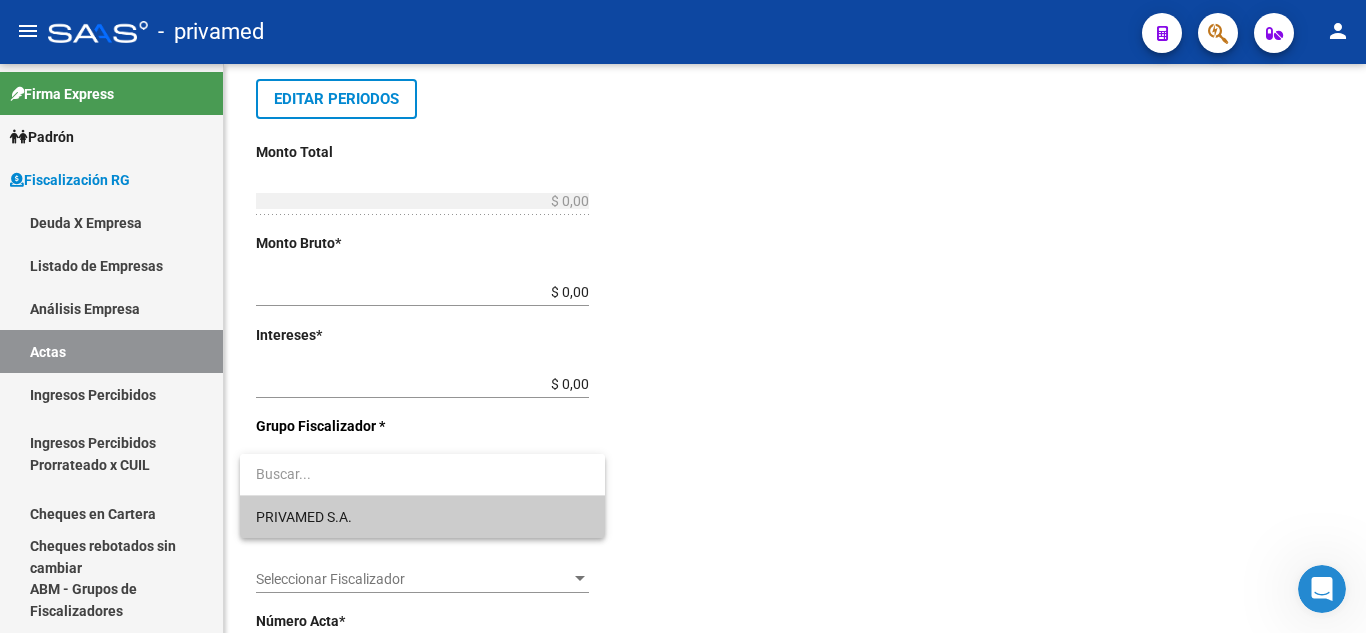 click at bounding box center (683, 316) 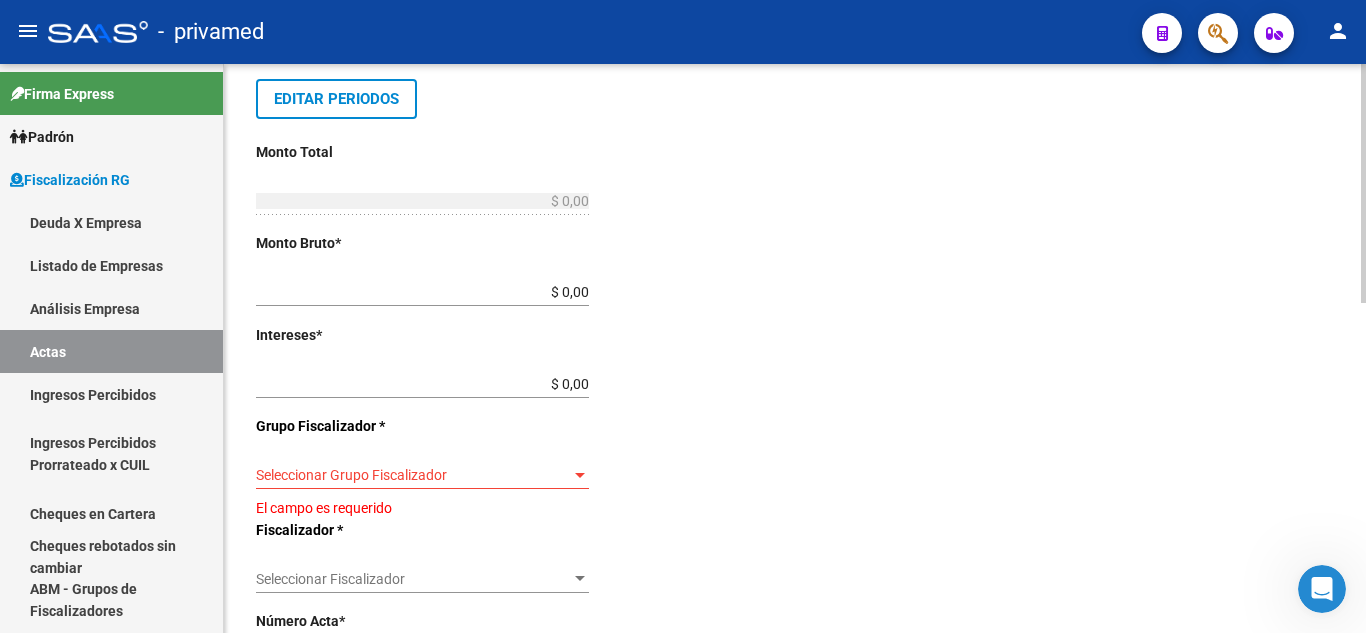 click on "$ 0,00" at bounding box center (422, 292) 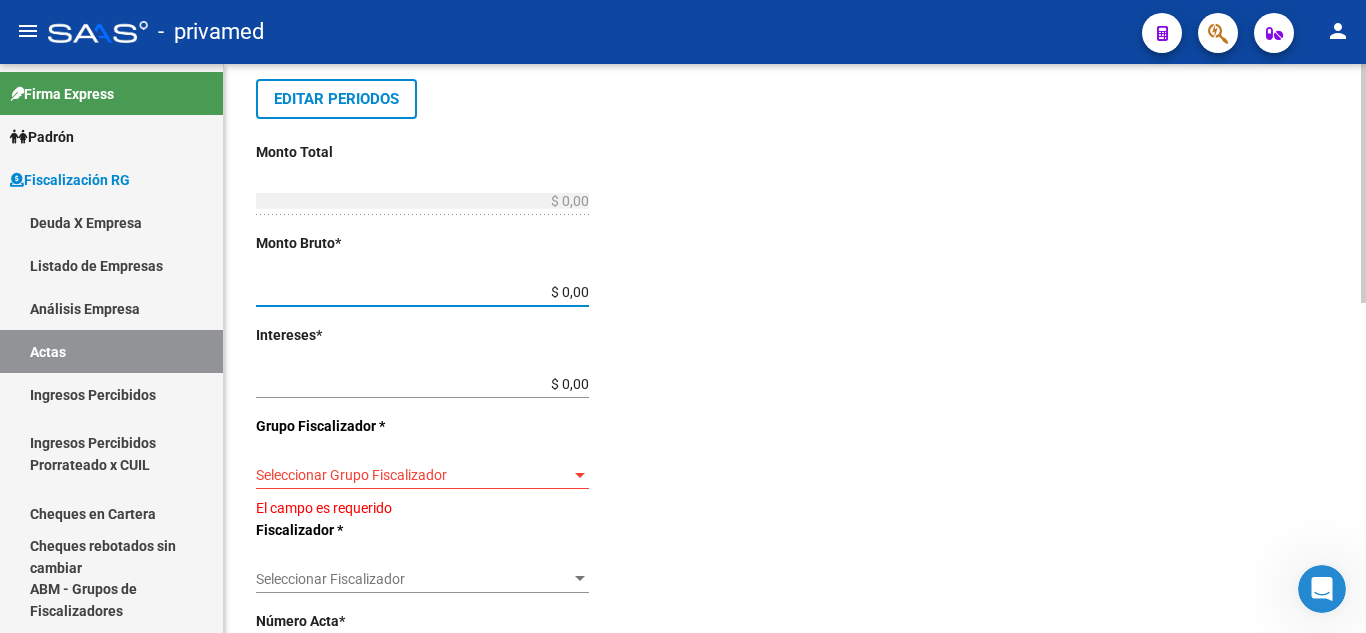 click on "$ 0,00" at bounding box center [422, 292] 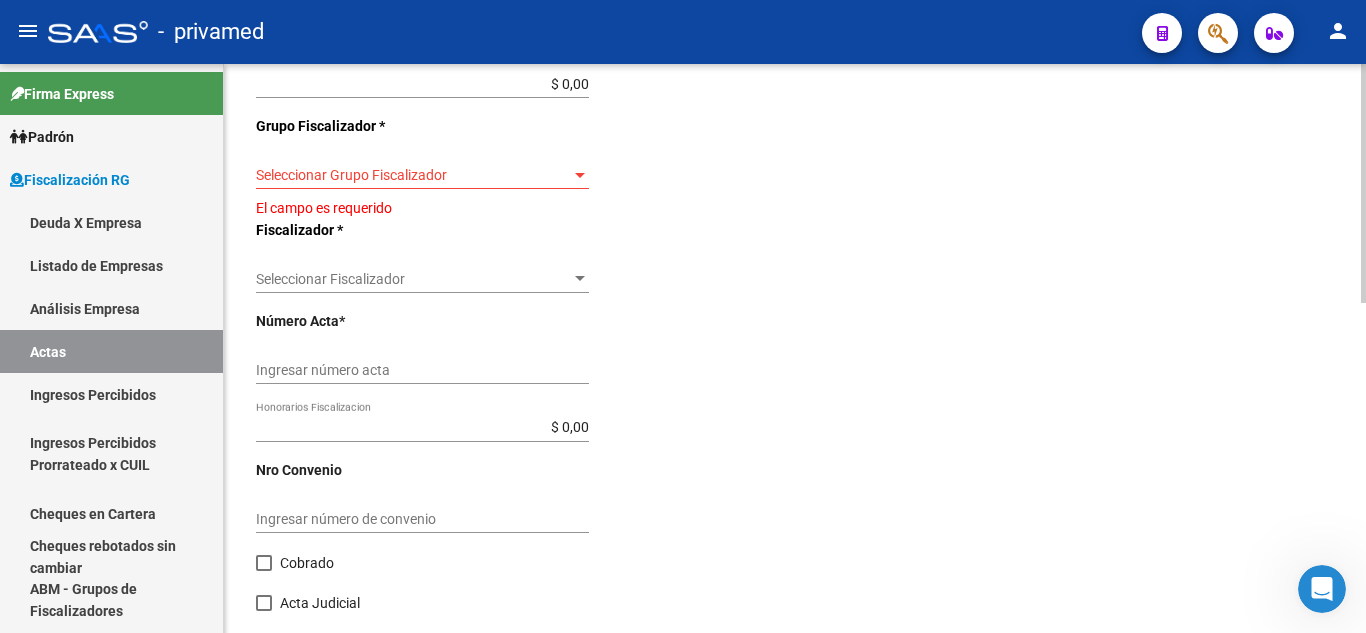 scroll, scrollTop: 786, scrollLeft: 0, axis: vertical 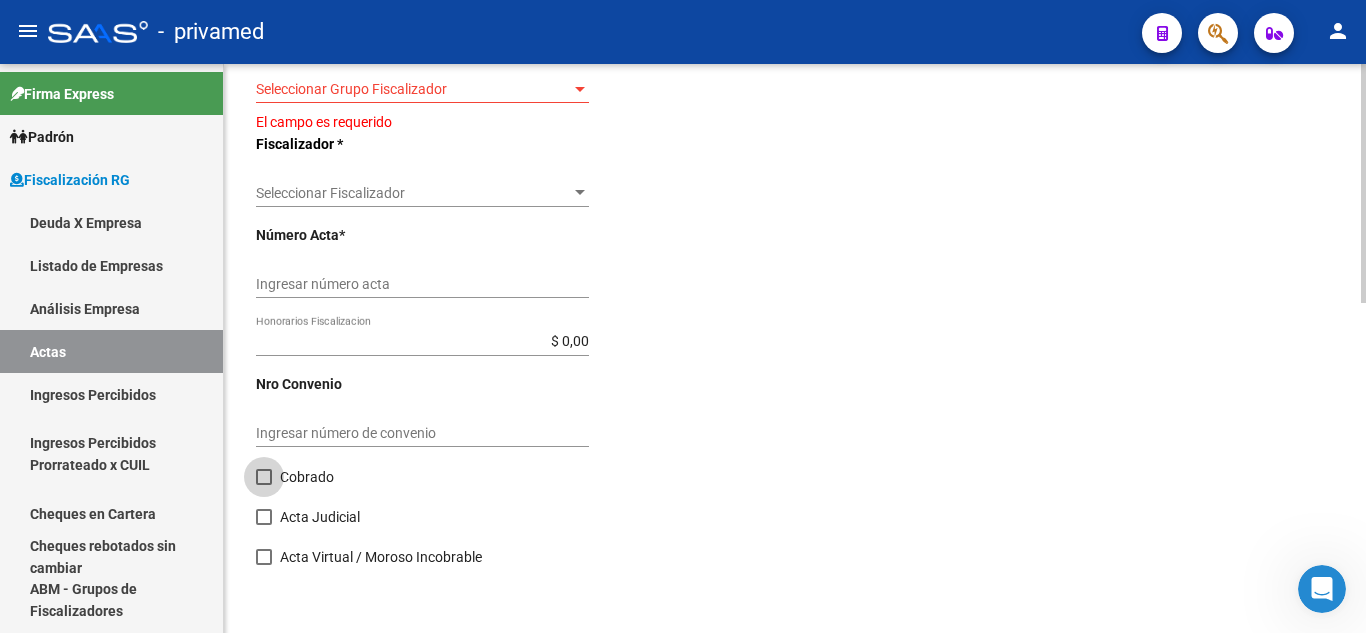 click on "Cobrado" at bounding box center [307, 477] 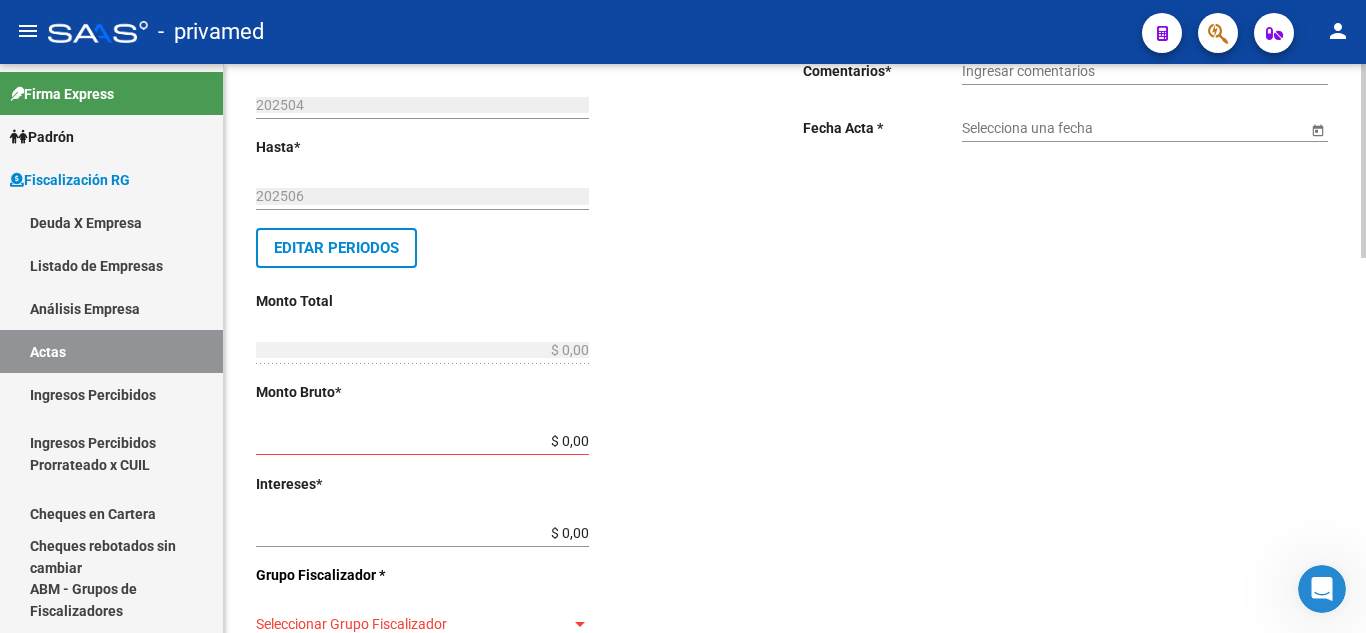 scroll, scrollTop: 300, scrollLeft: 0, axis: vertical 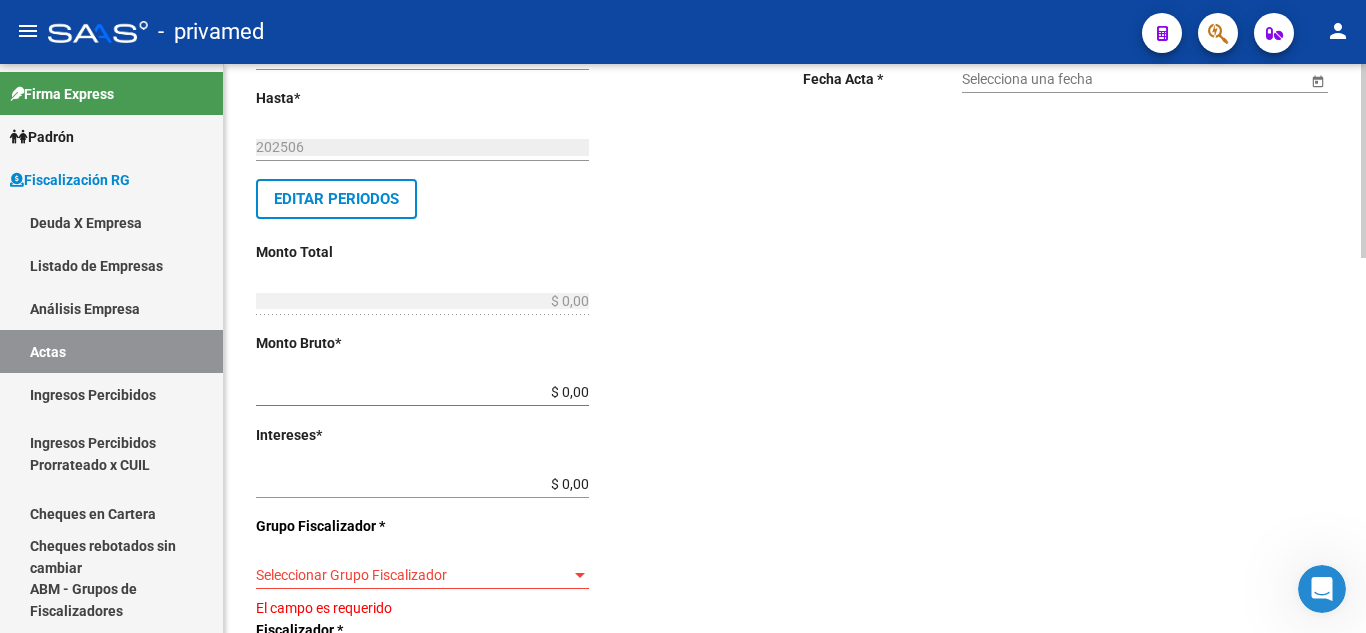 click on "$ 0,00" at bounding box center [422, 392] 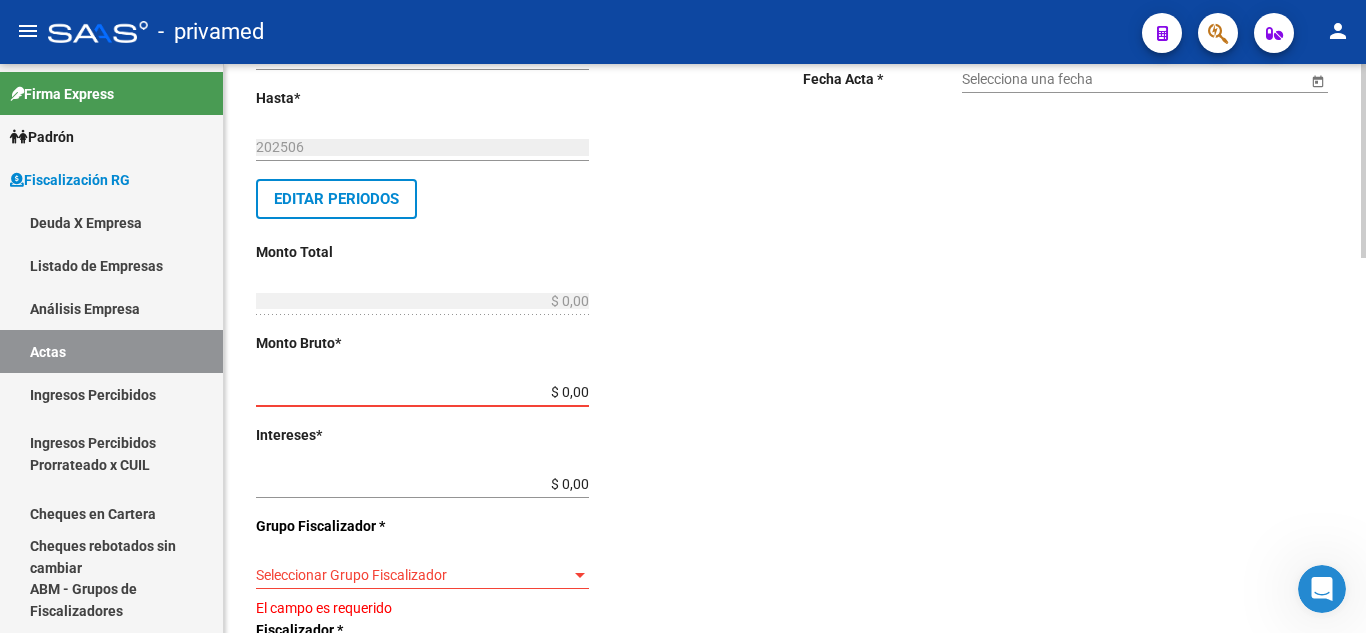 click on "$ 0,00" at bounding box center [422, 392] 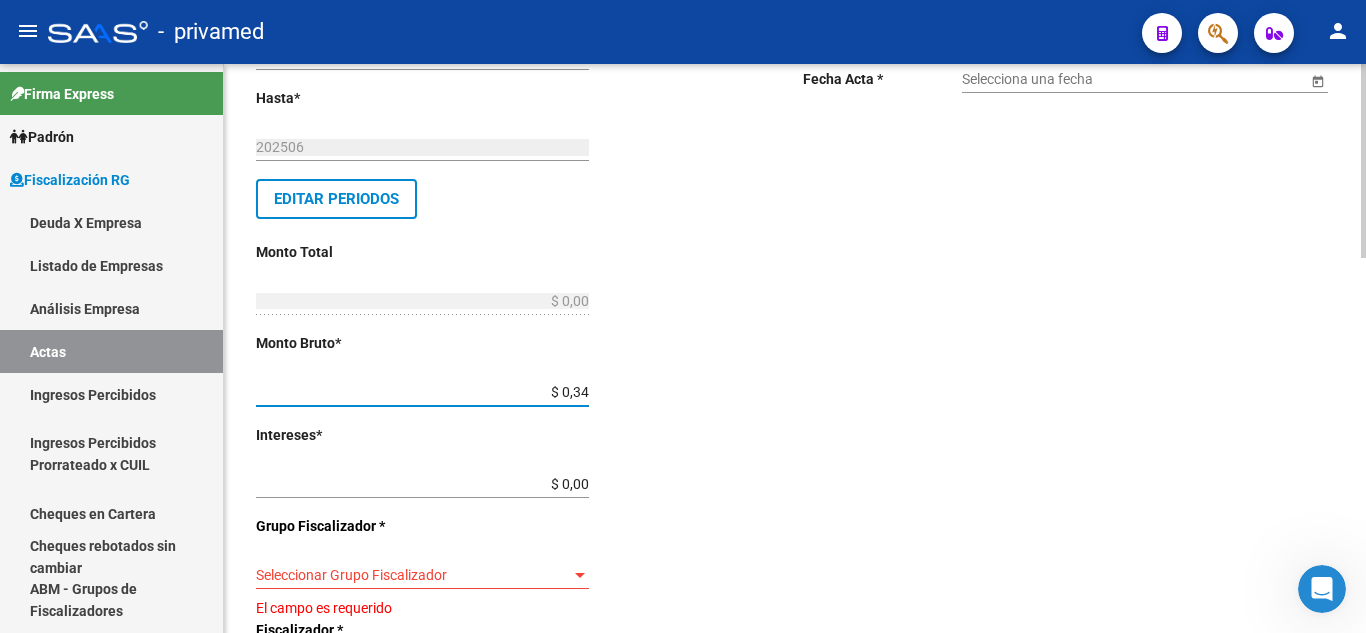 type on "$ 3,45" 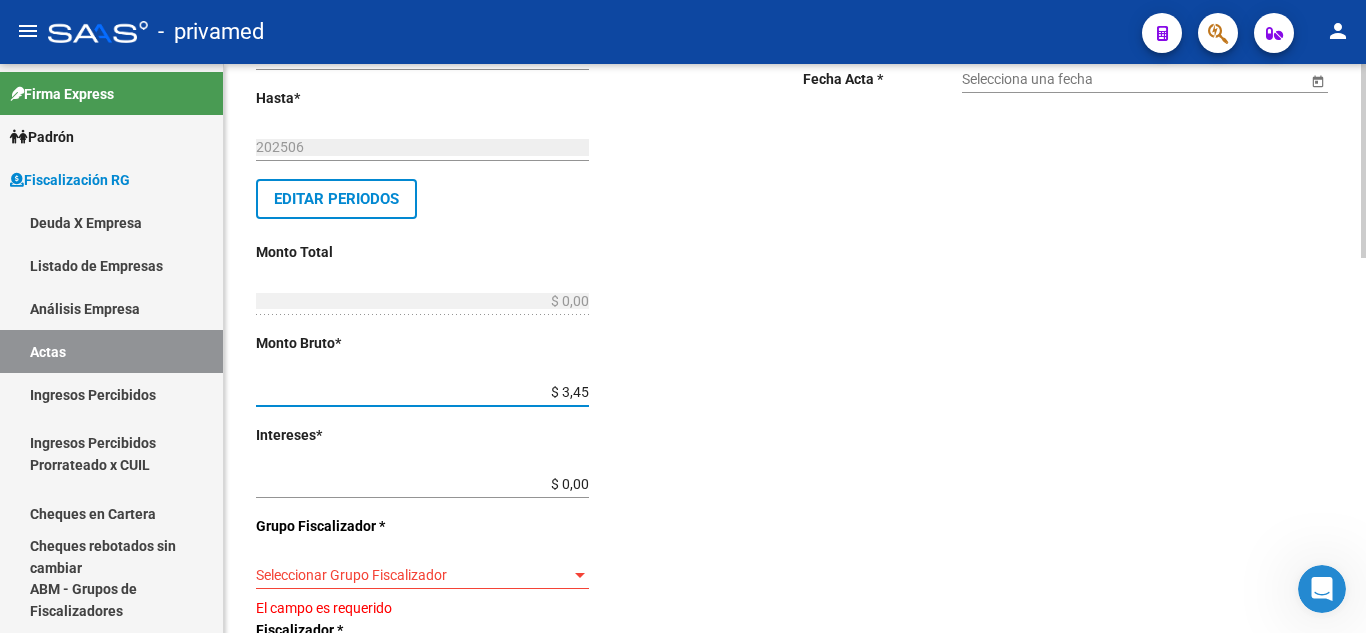 type on "$ 3,45" 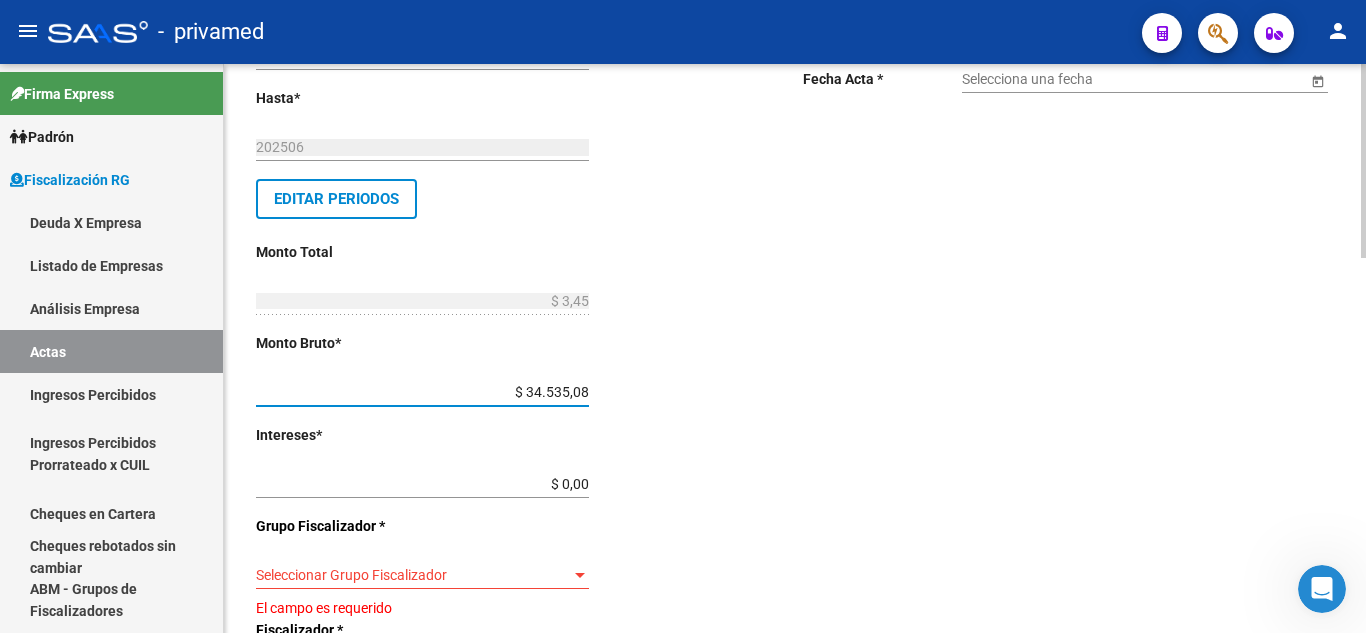 type on "$ 345.350,88" 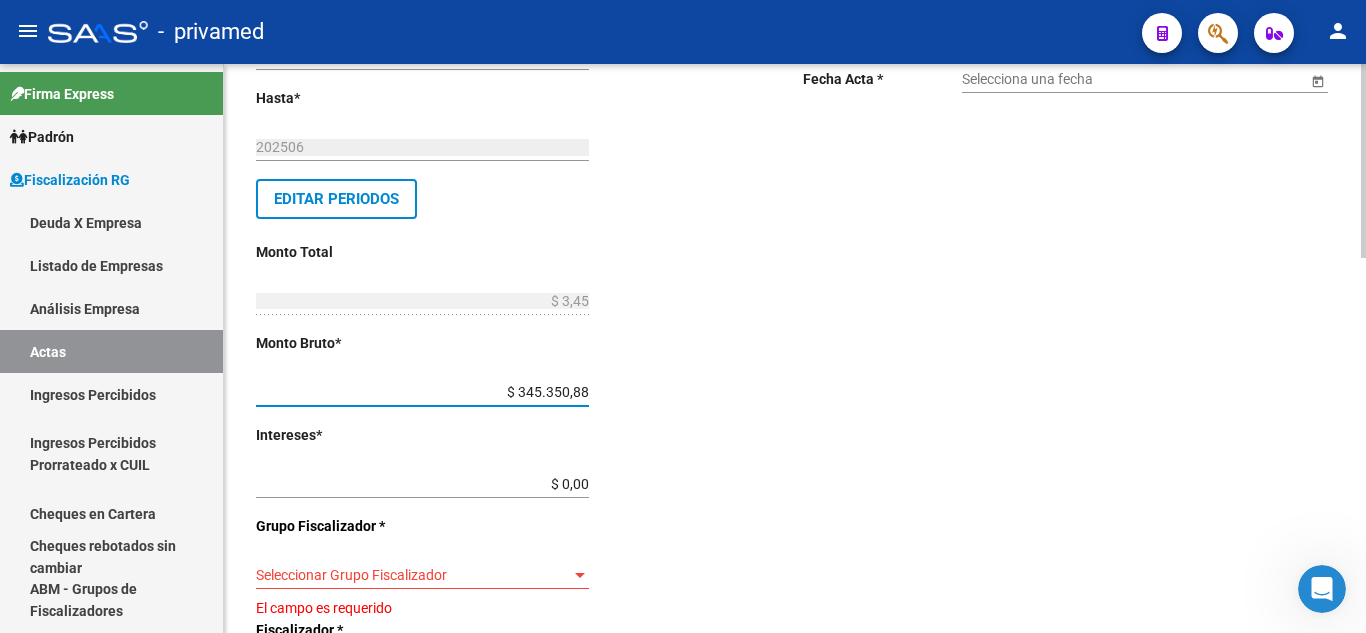 type on "$ 345.350,88" 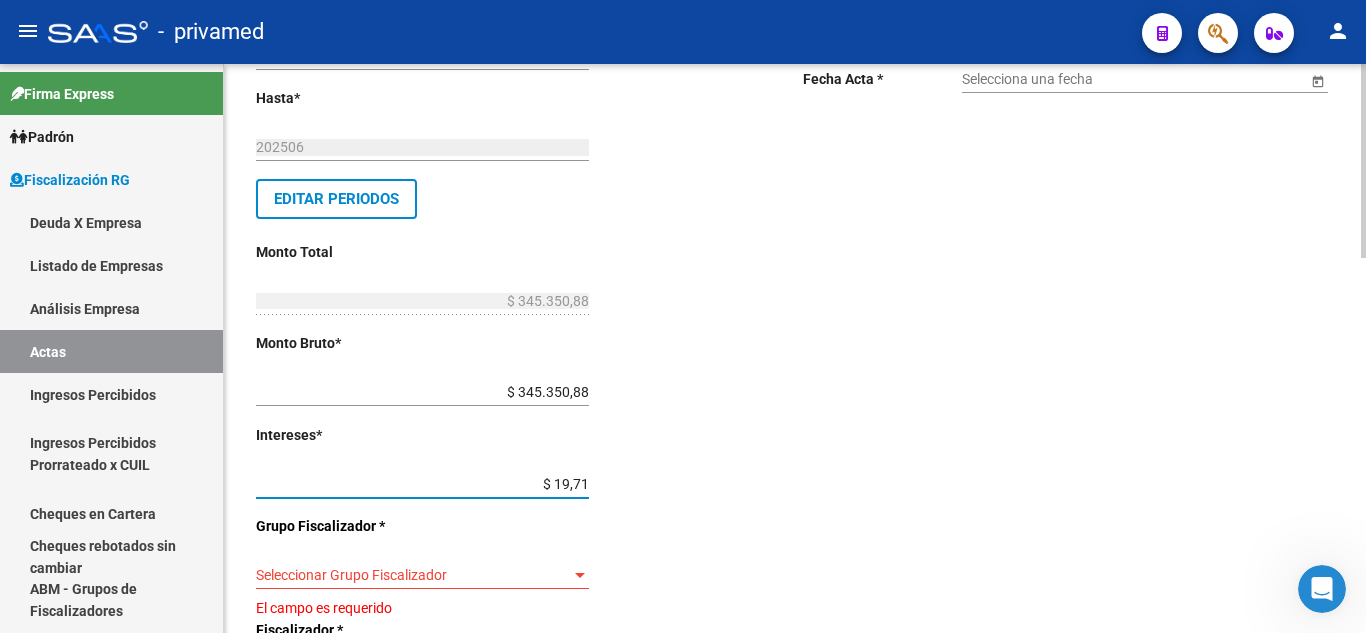 type on "$ 197,19" 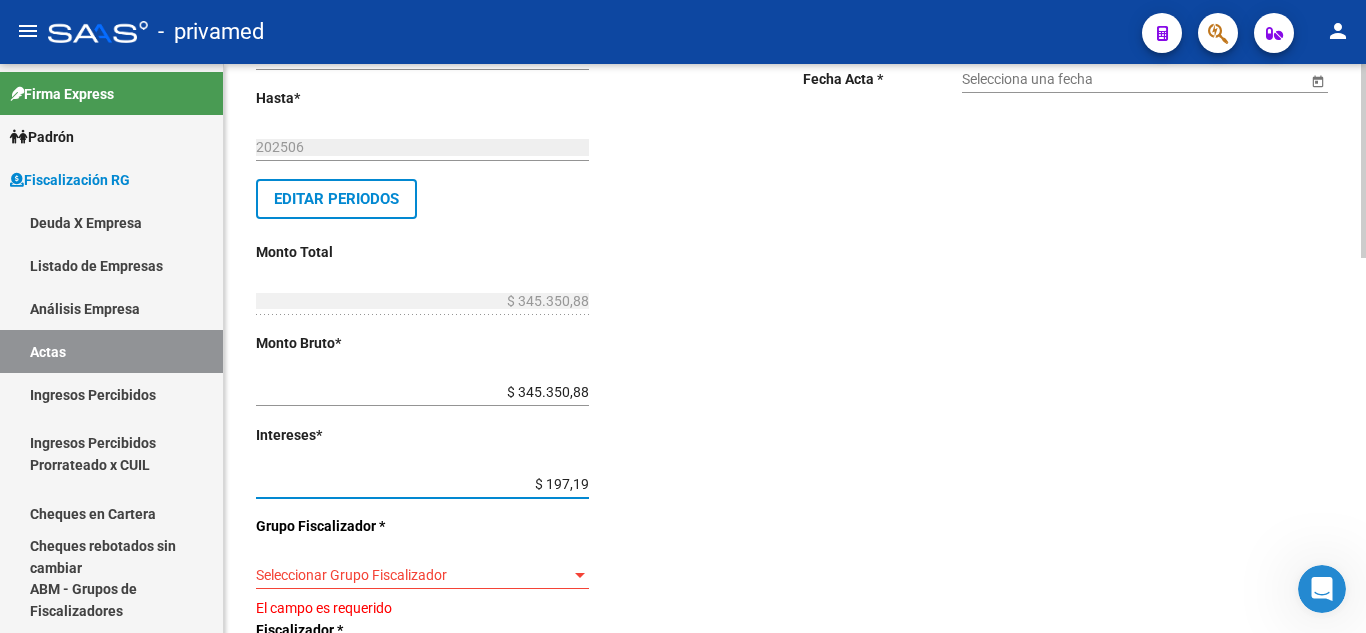 type on "$ 345.548,07" 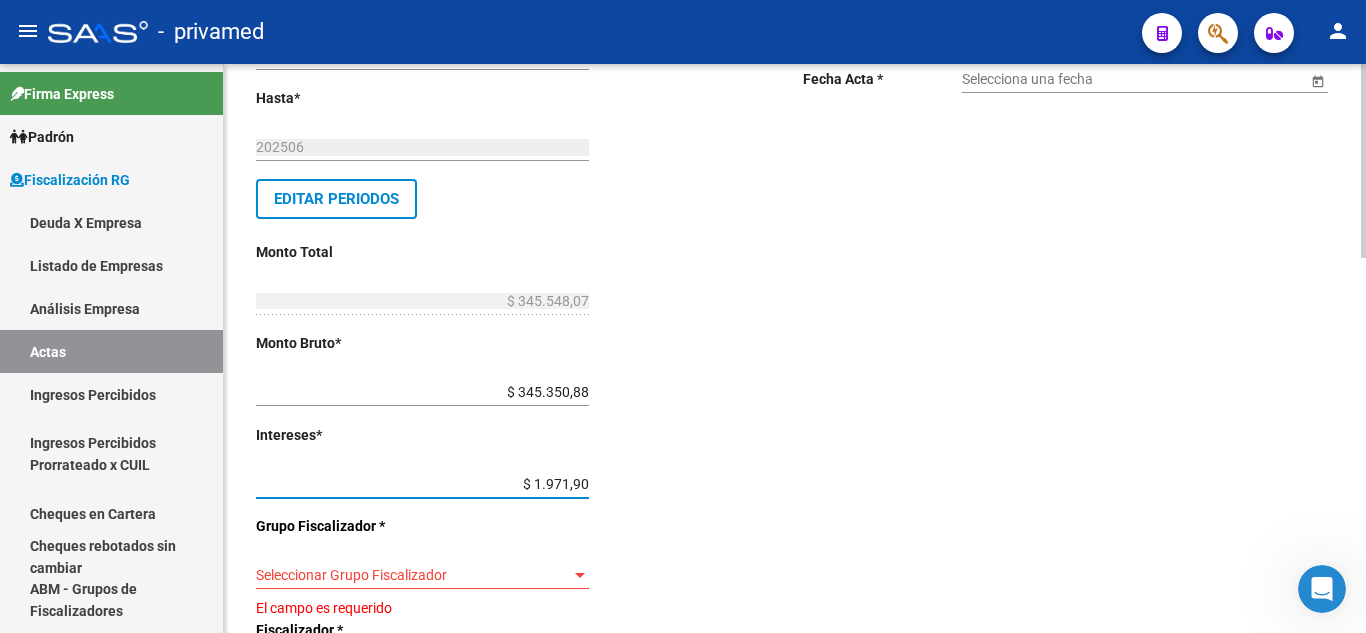 type on "$ 19.719,06" 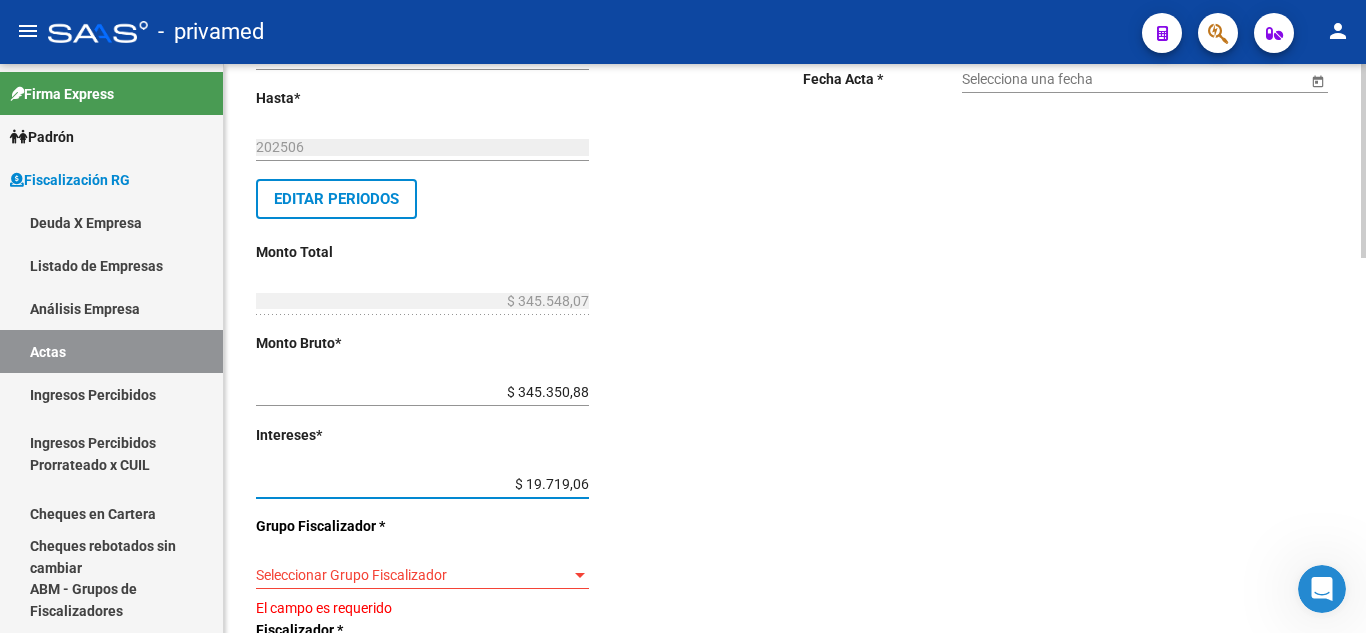 type on "$ 365.069,94" 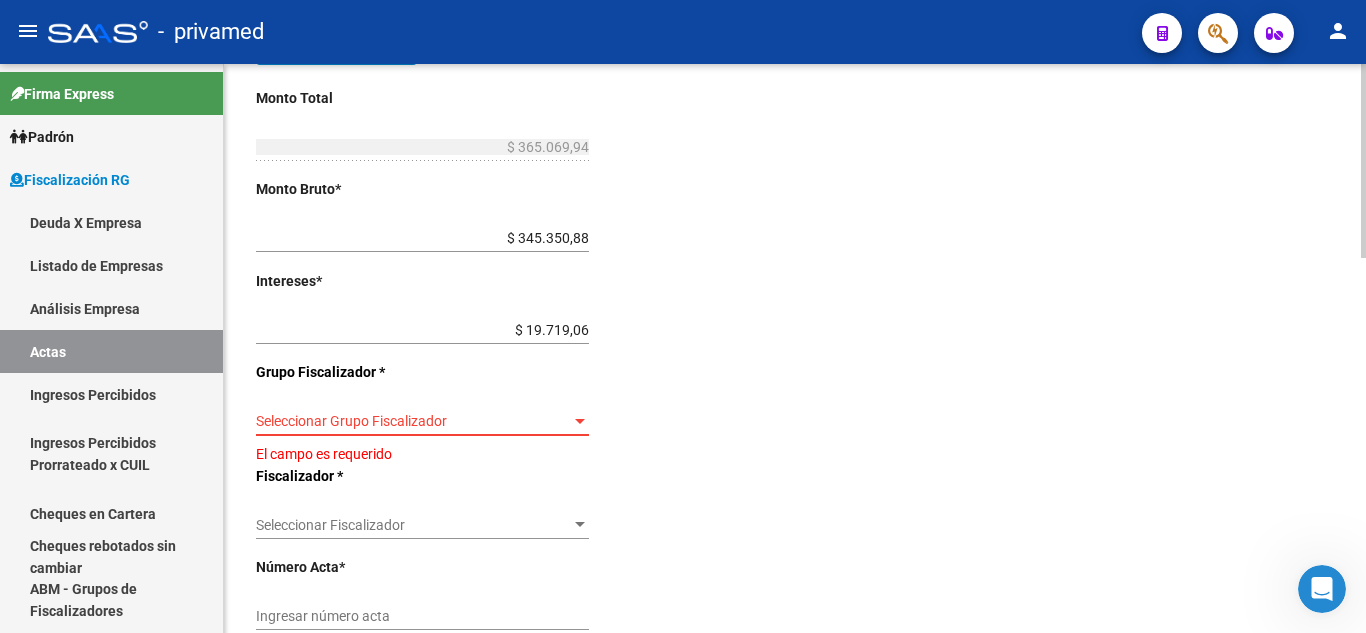 scroll, scrollTop: 500, scrollLeft: 0, axis: vertical 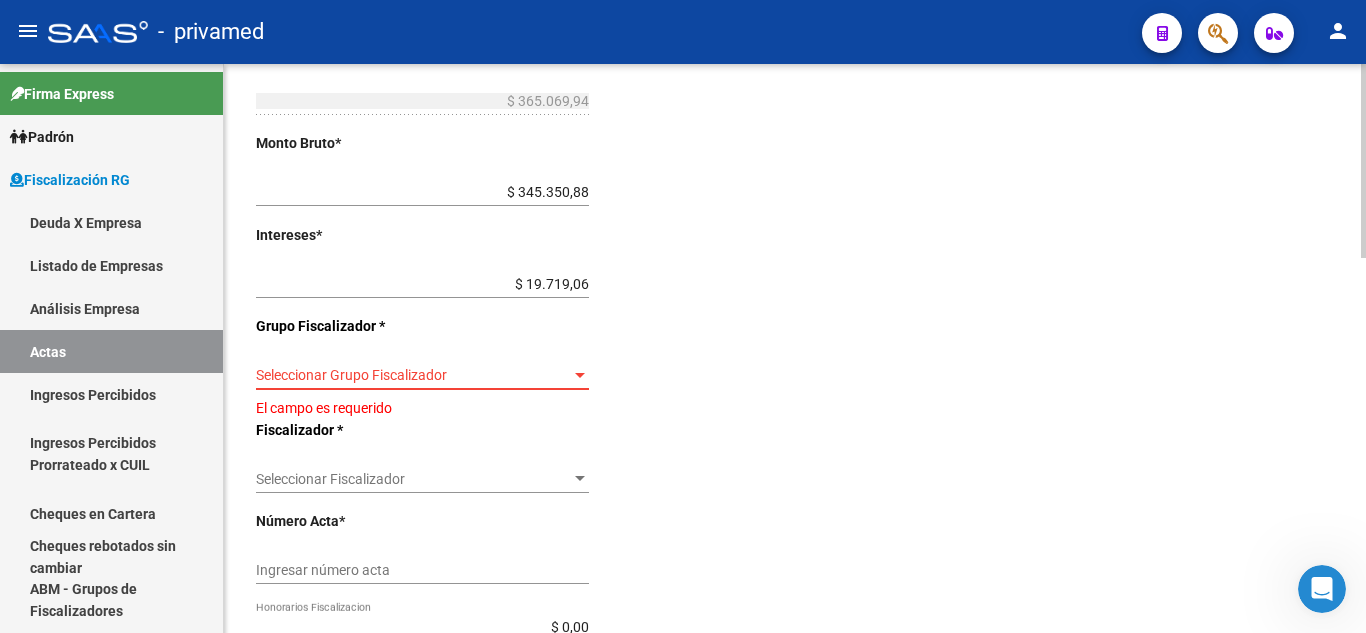 click on "Seleccionar Grupo Fiscalizador" at bounding box center [413, 375] 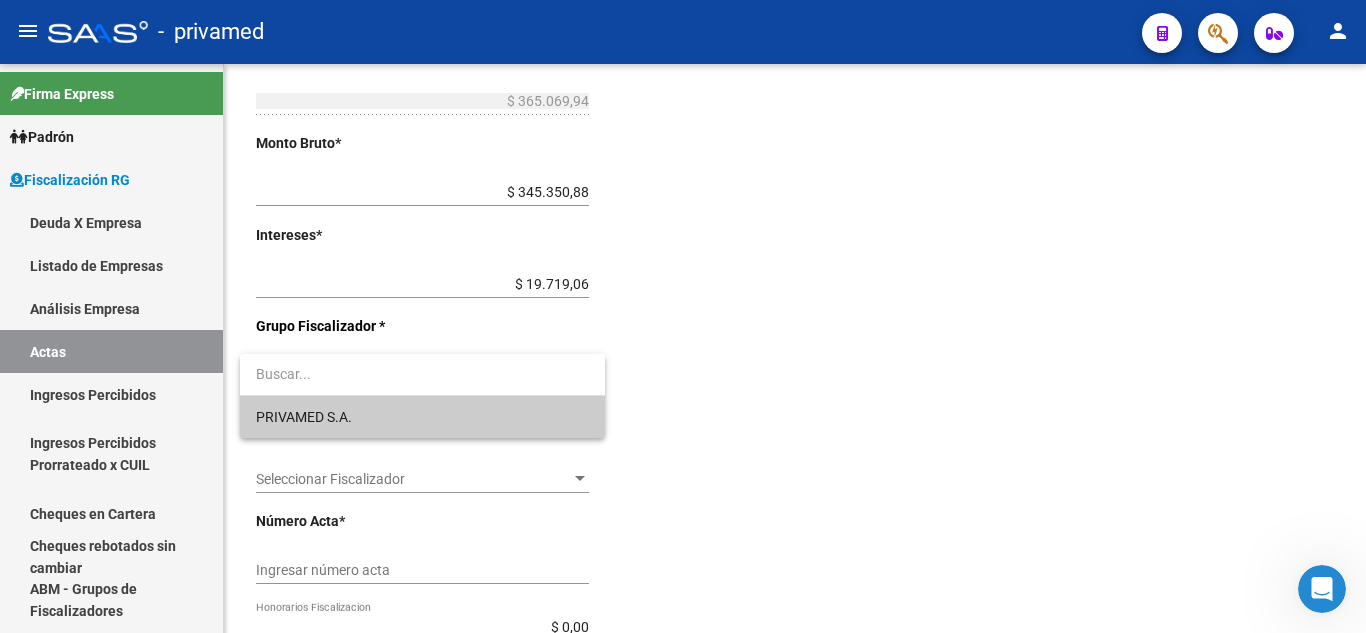 click on "PRIVAMED S.A." at bounding box center (422, 417) 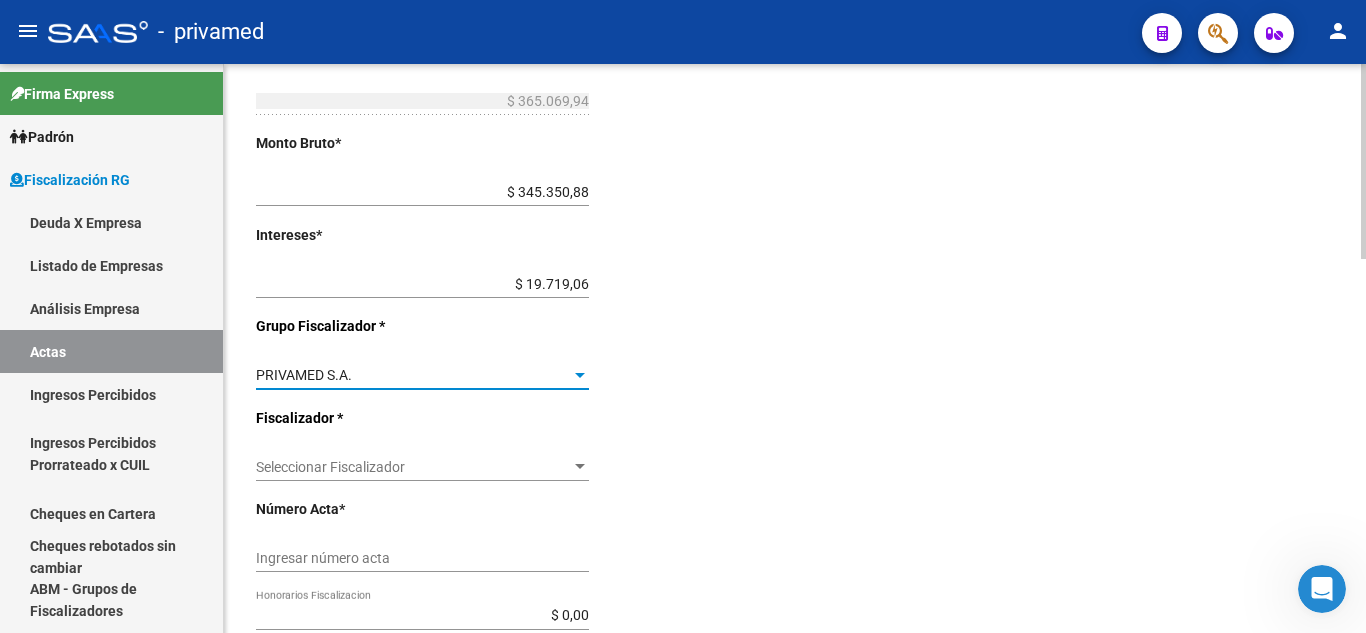 click on "Seleccionar Fiscalizador" at bounding box center (413, 467) 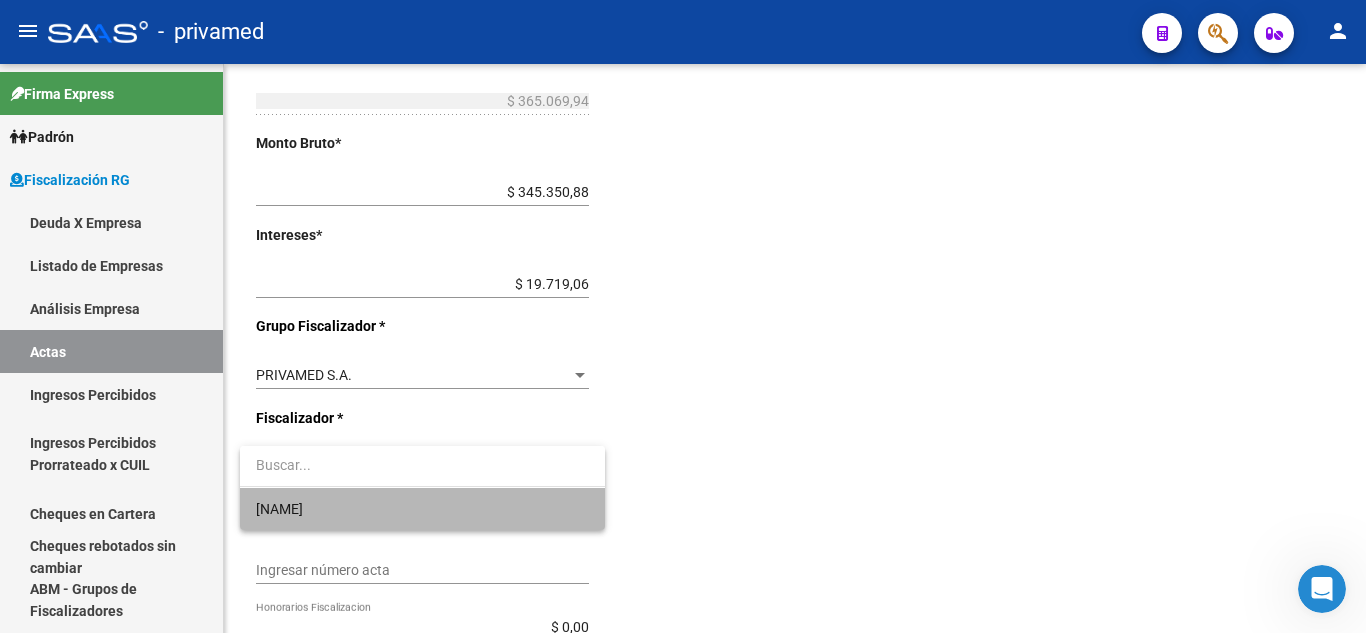 click on "Martín Ariel" at bounding box center [422, 509] 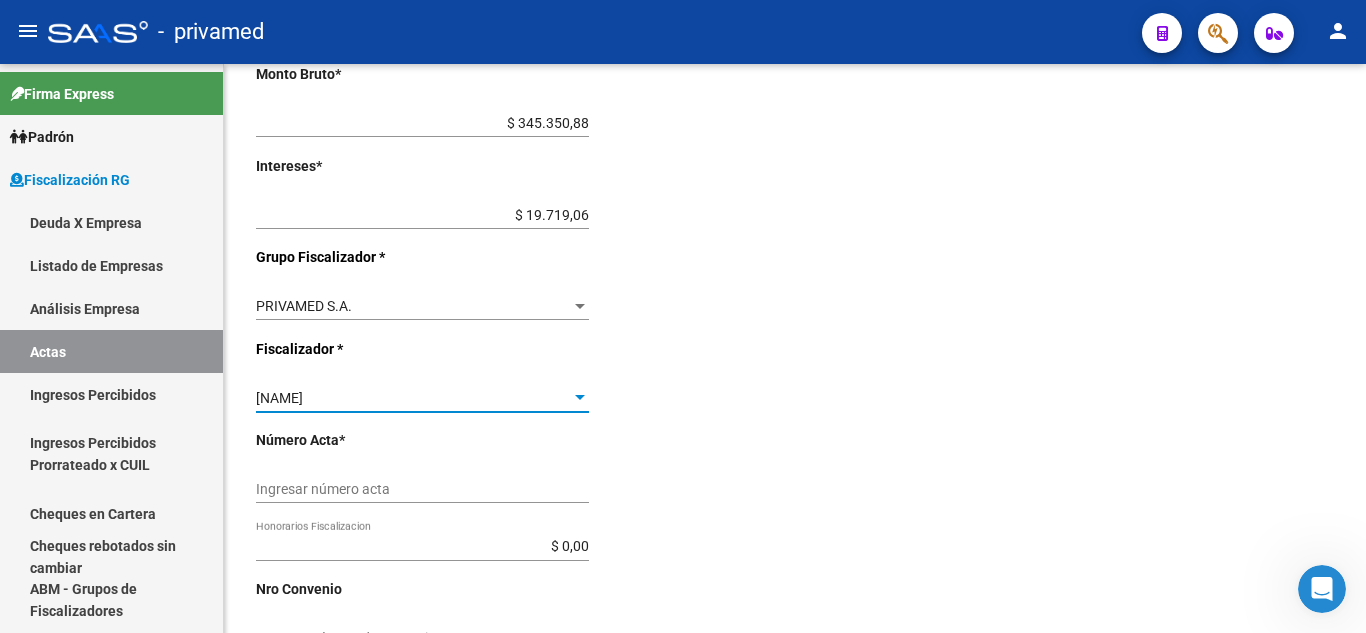 scroll, scrollTop: 600, scrollLeft: 0, axis: vertical 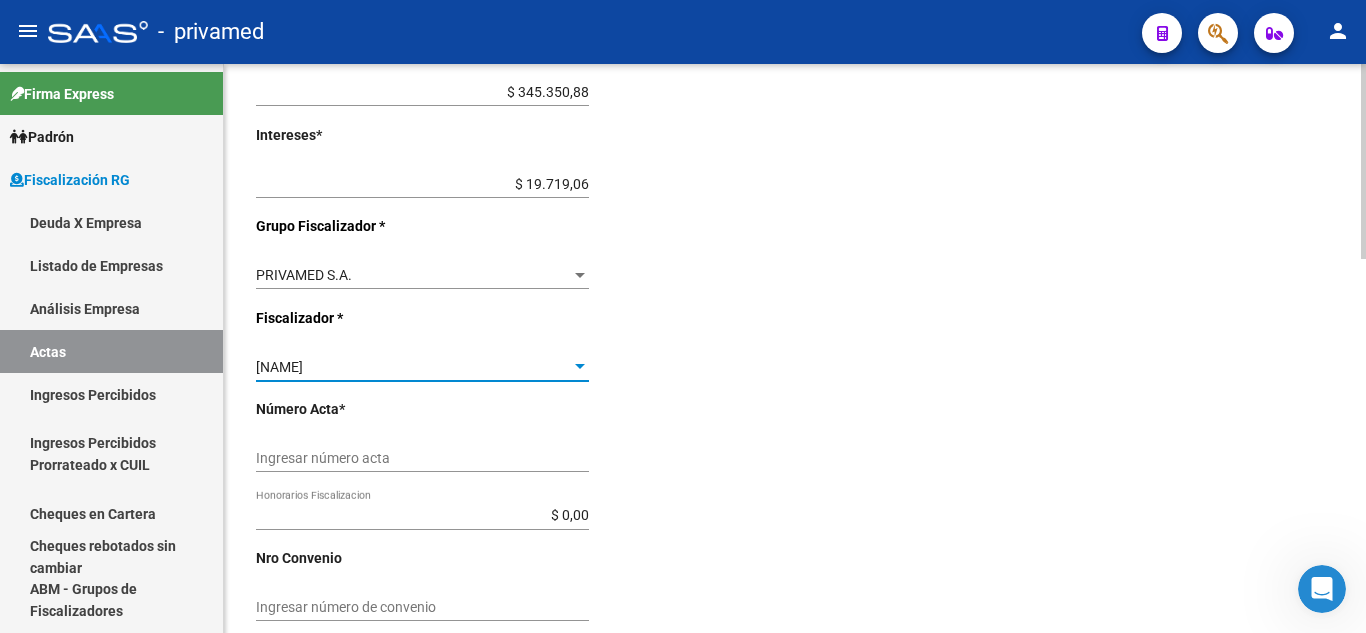 click on "Ingresar número acta" at bounding box center (422, 458) 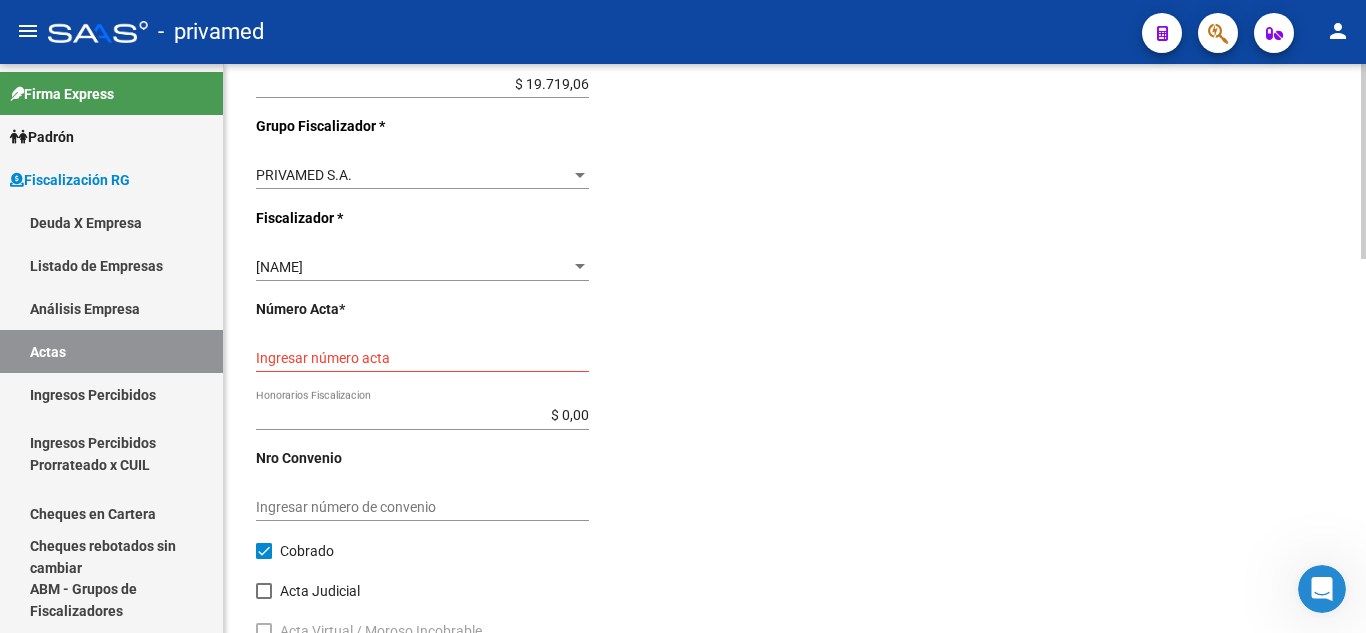 scroll, scrollTop: 800, scrollLeft: 0, axis: vertical 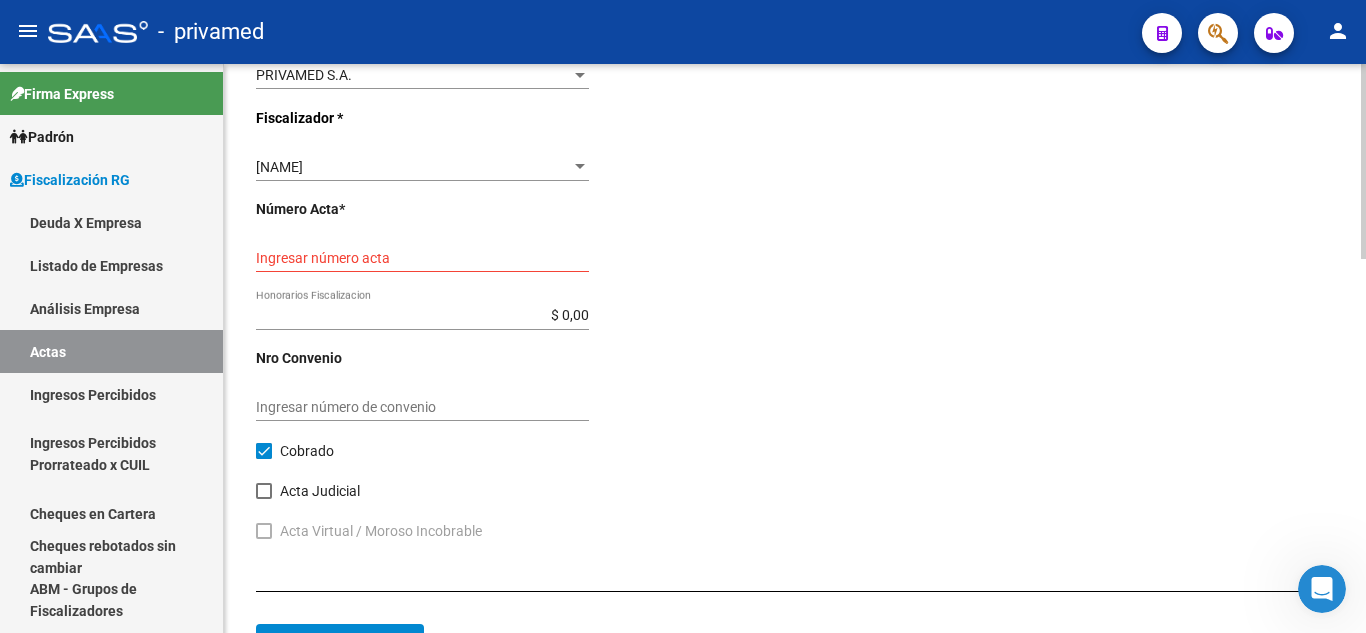 click on "Ingresar número acta" at bounding box center (422, 258) 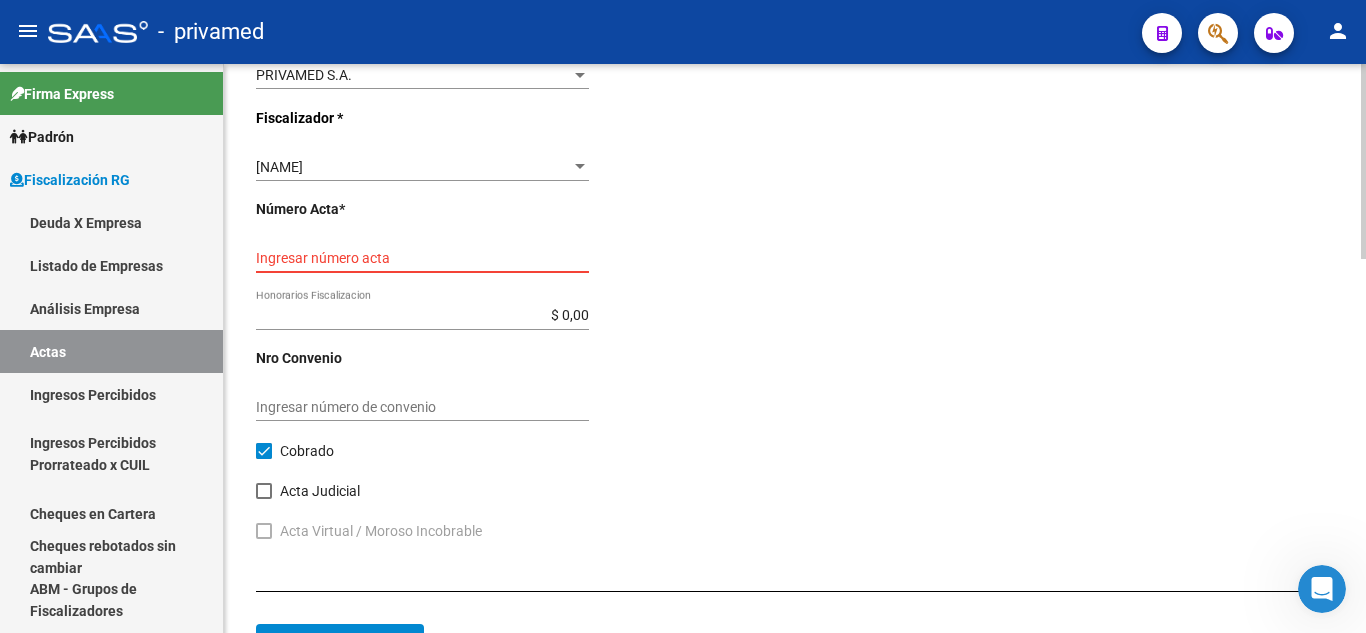 click on "Ingresar número acta" at bounding box center [422, 258] 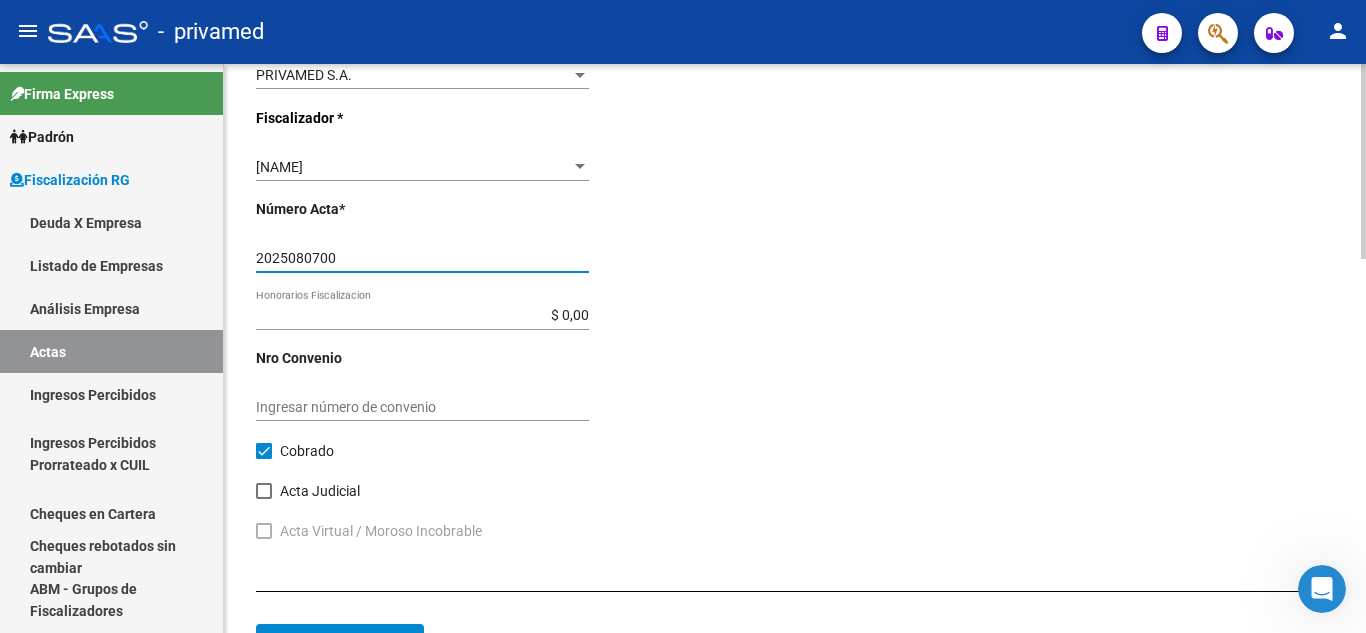 type on "2025080700" 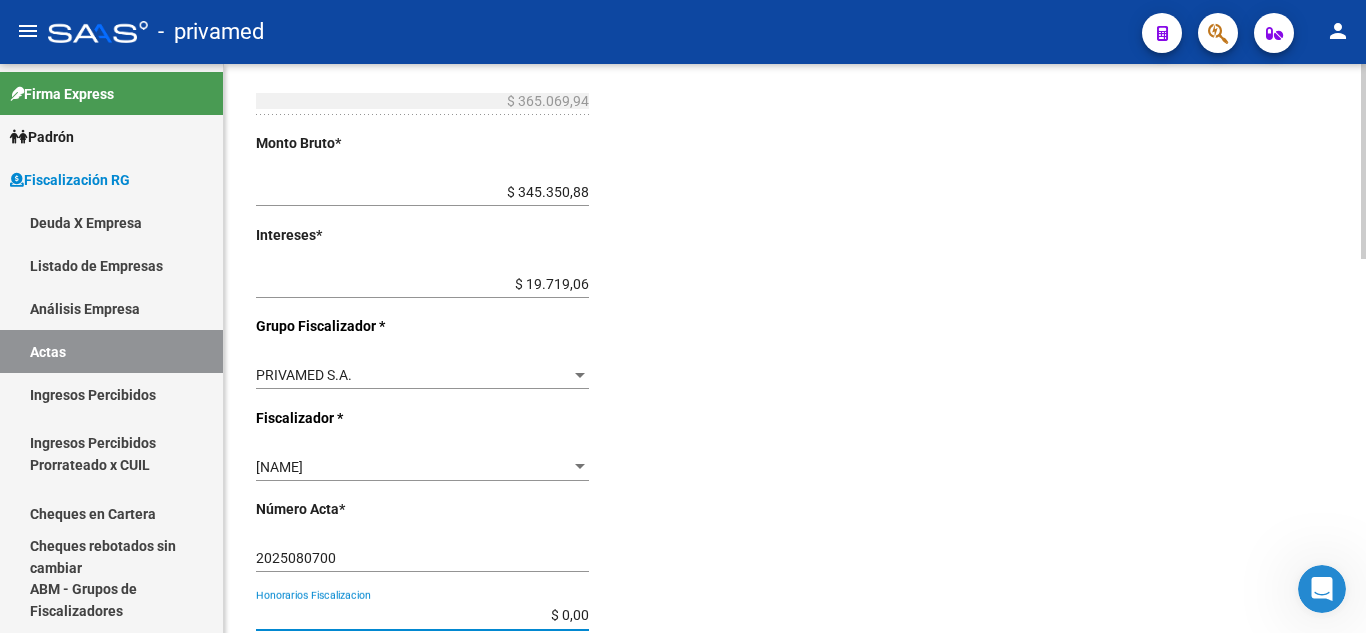 scroll, scrollTop: 400, scrollLeft: 0, axis: vertical 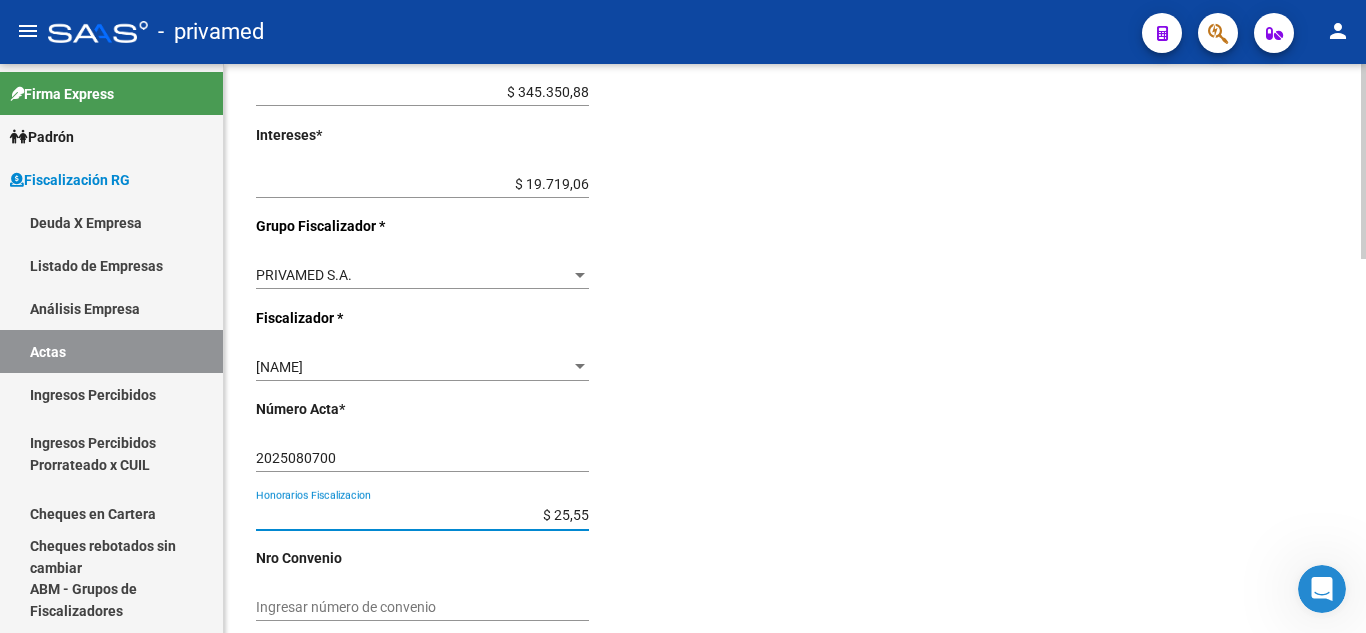 type on "$ 255,54" 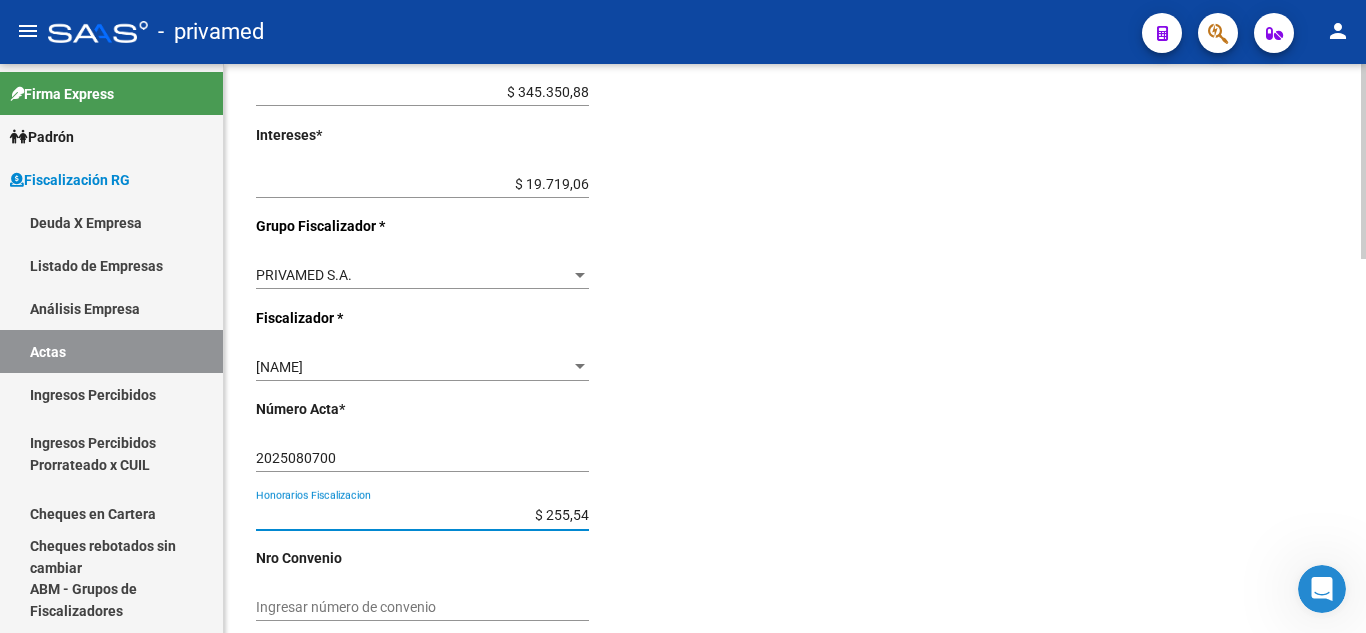 type on "$ 365.325,48" 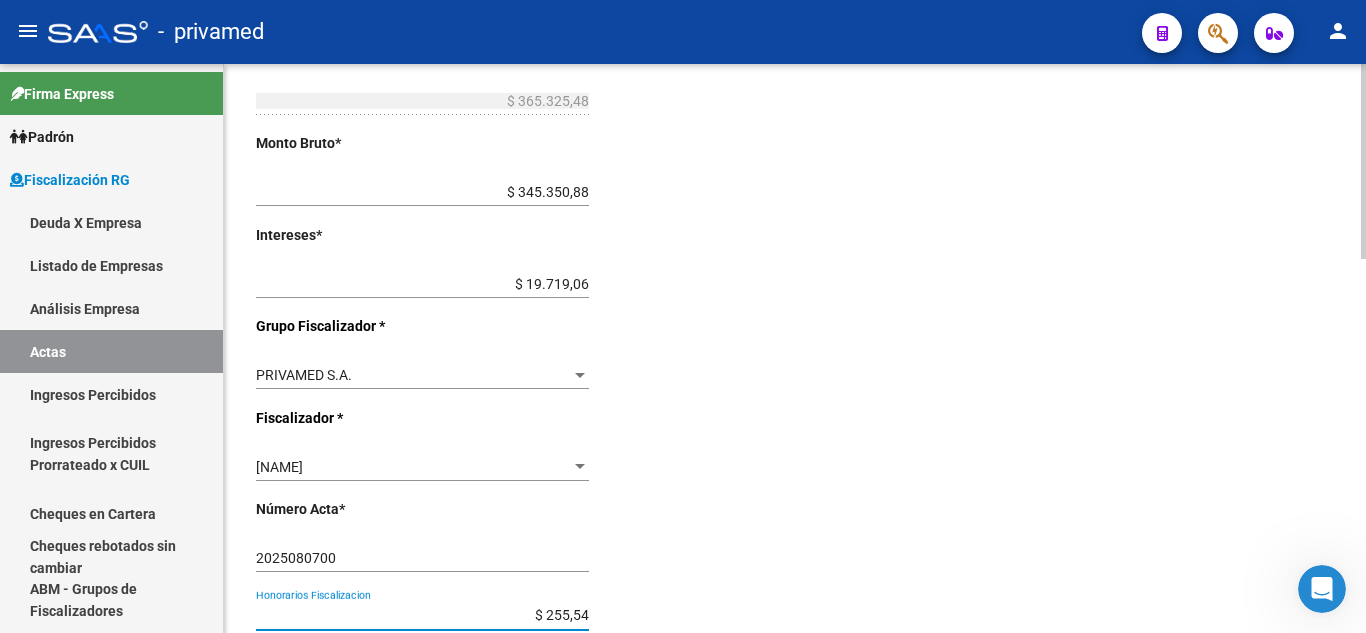 scroll, scrollTop: 400, scrollLeft: 0, axis: vertical 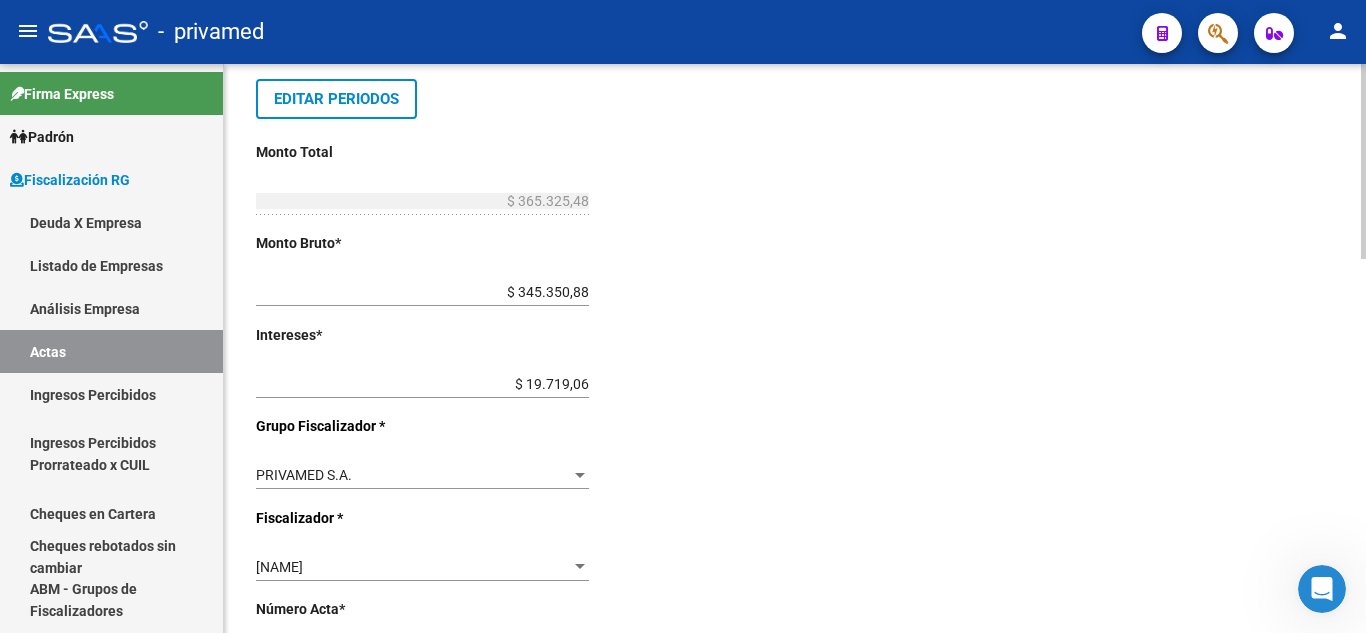 click on "$ 345.350,88 Ingresar monto bruto" 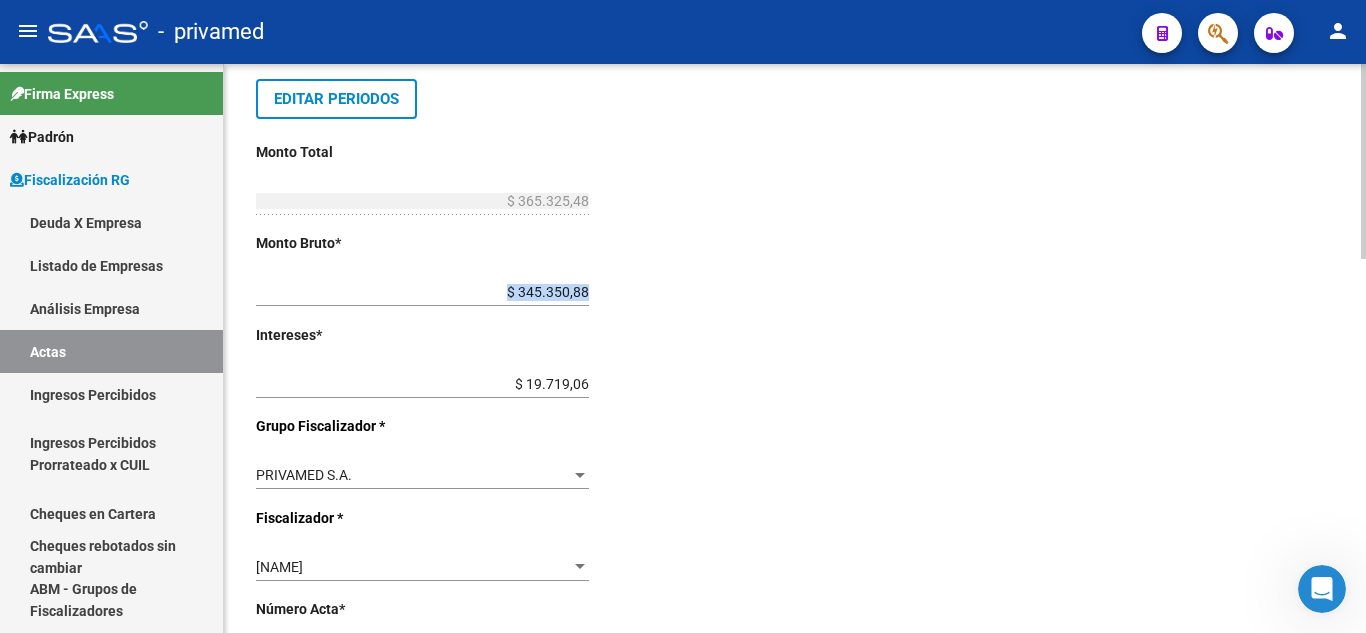 click on "$ 345.350,88 Ingresar monto bruto" 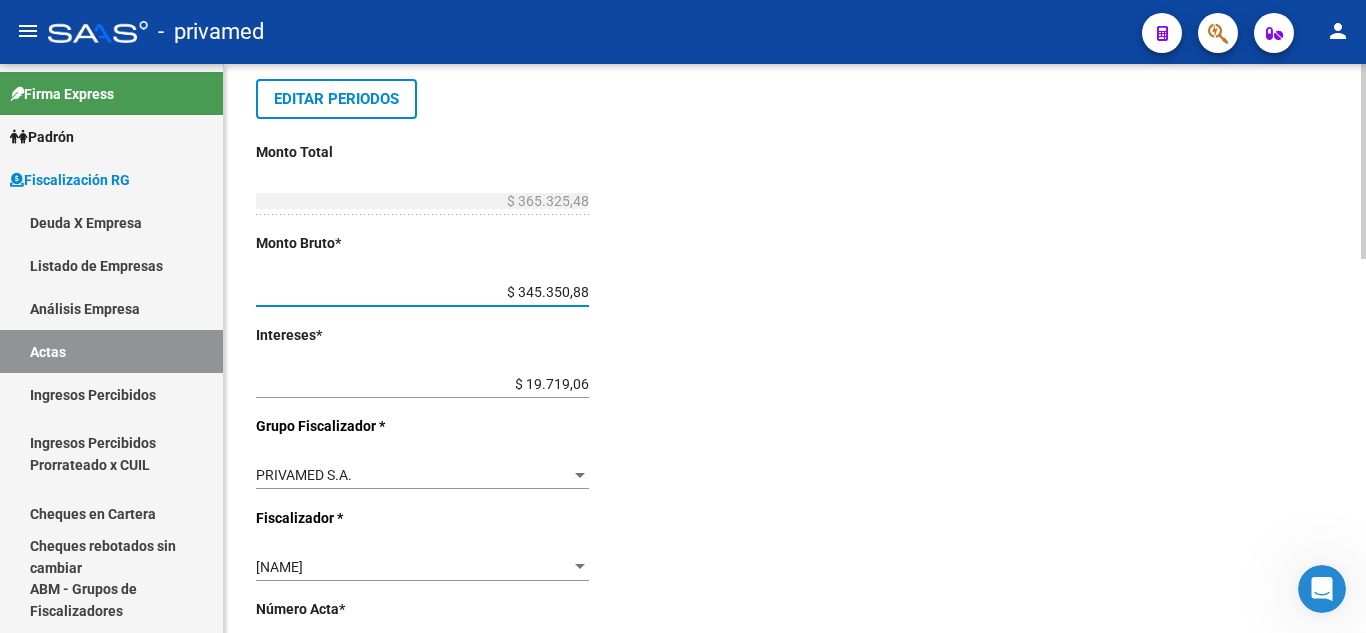 click on "$ 345.350,88" at bounding box center (422, 292) 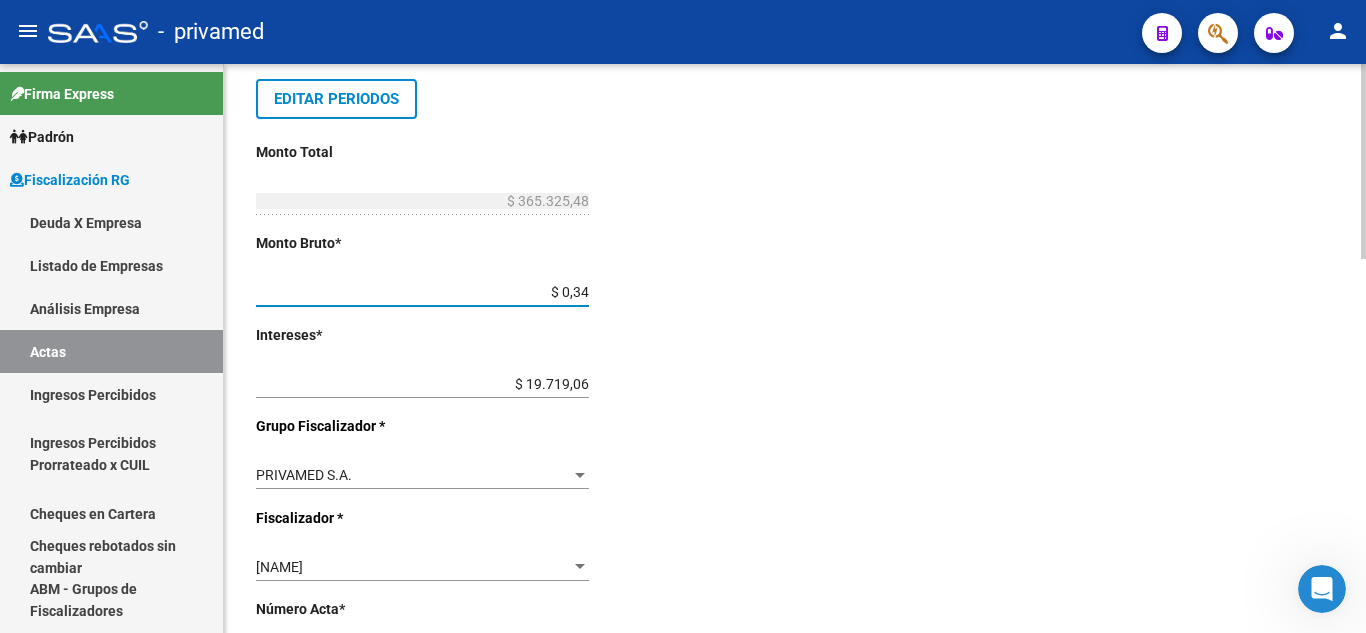 type on "$ 3,48" 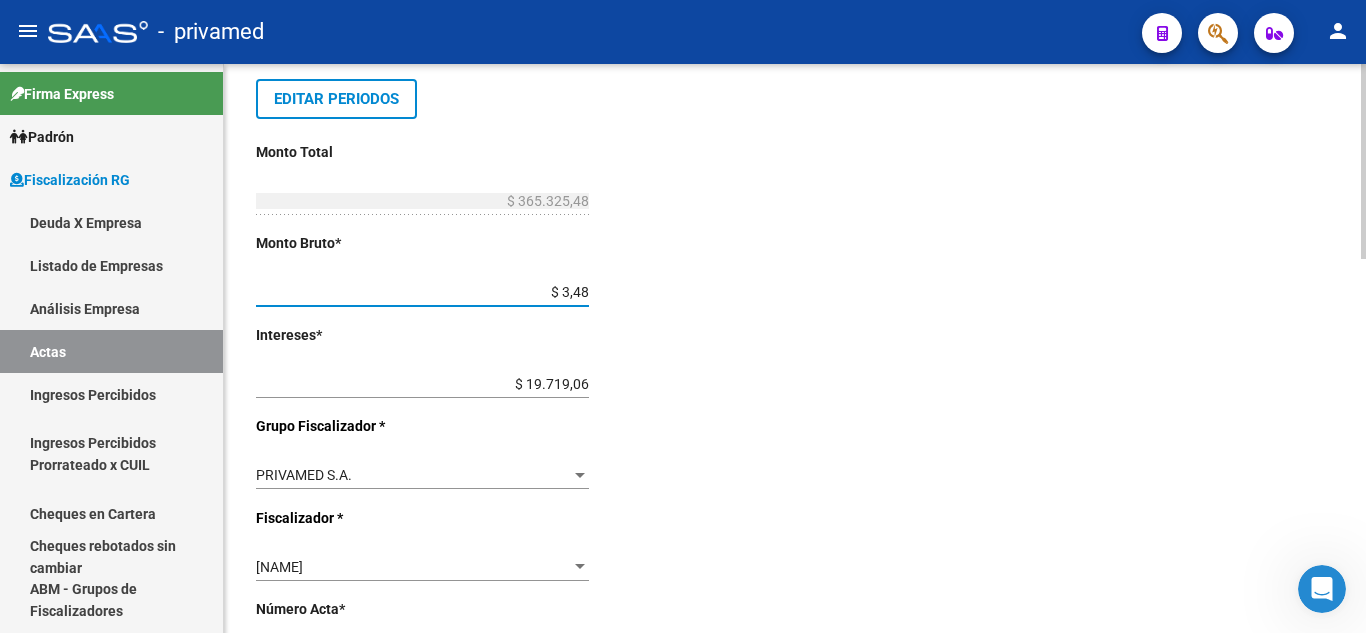 type on "$ 19.978,08" 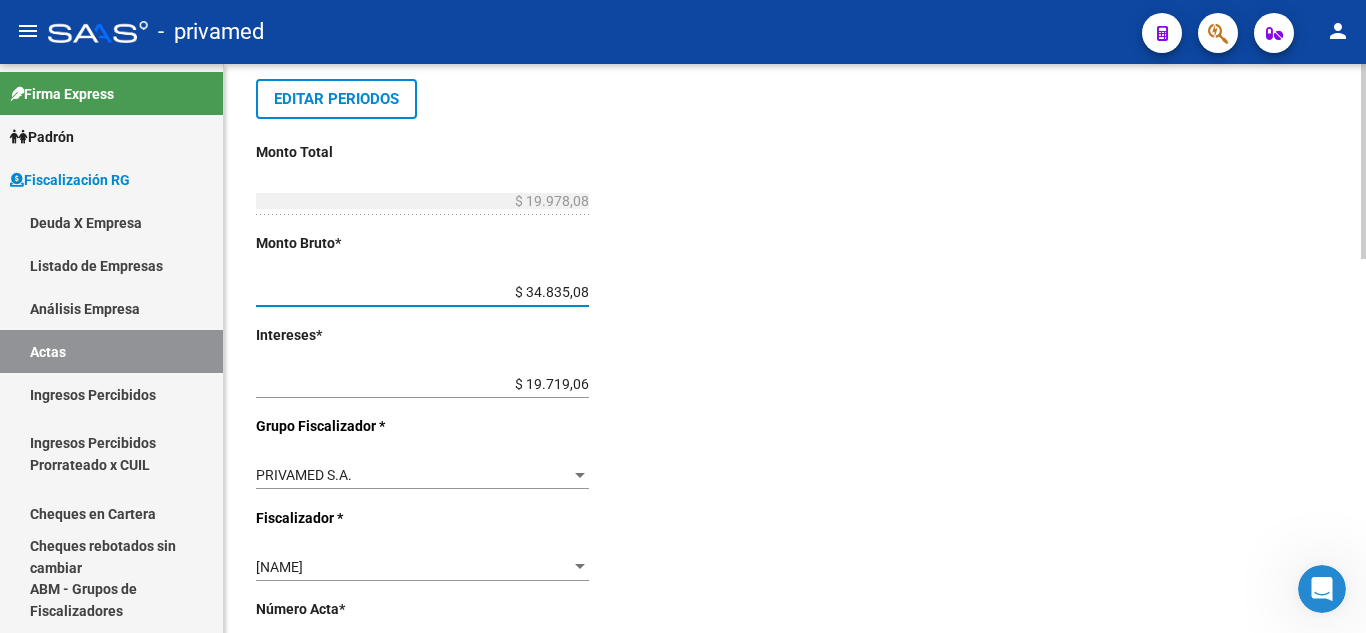 type on "$ 348.350,88" 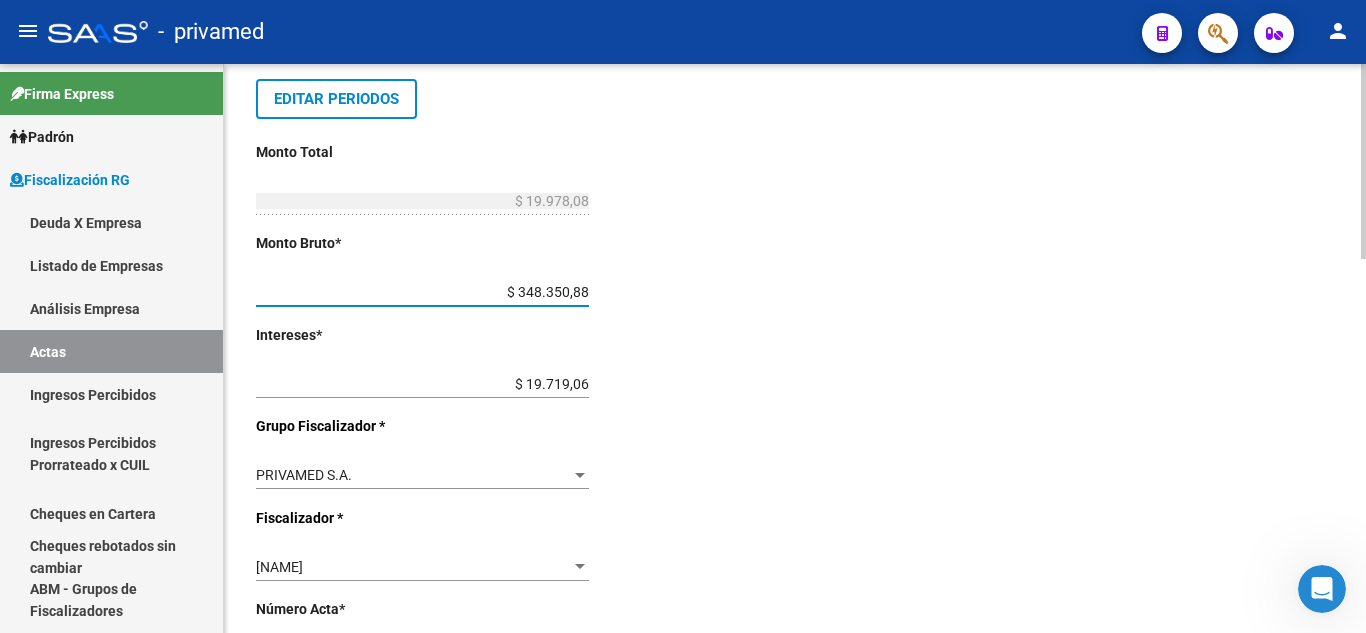 type on "$ 368.325,48" 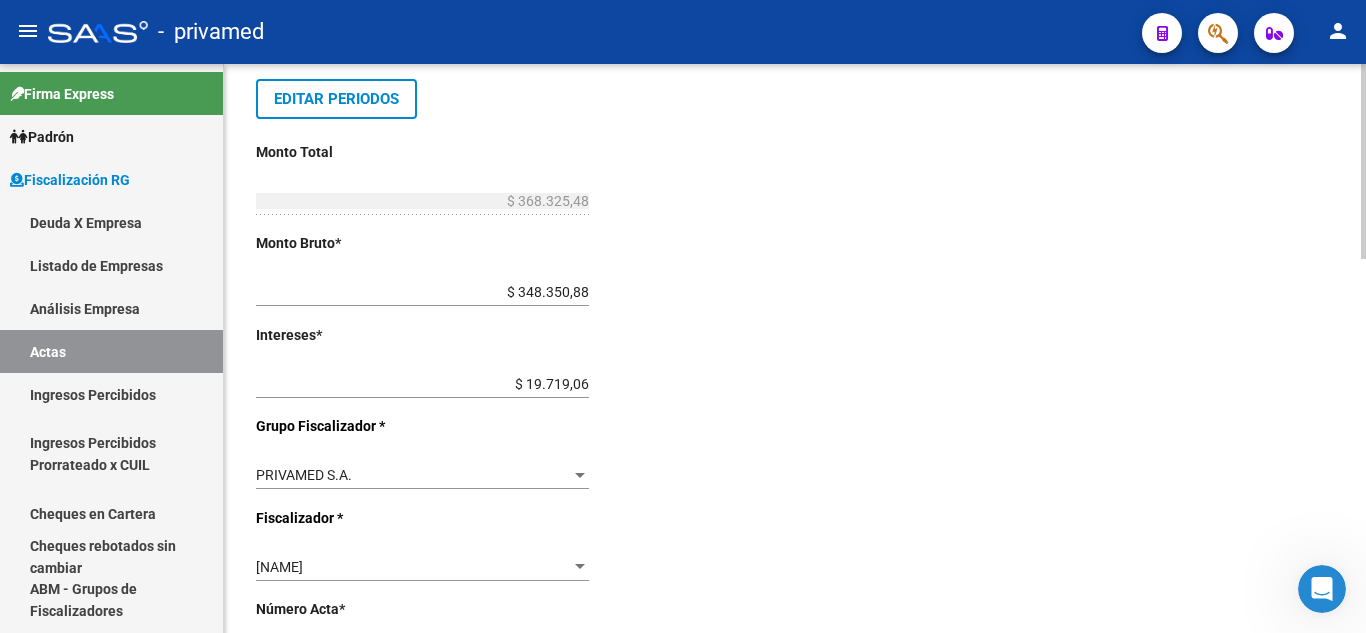 drag, startPoint x: 881, startPoint y: 392, endPoint x: 816, endPoint y: 368, distance: 69.289246 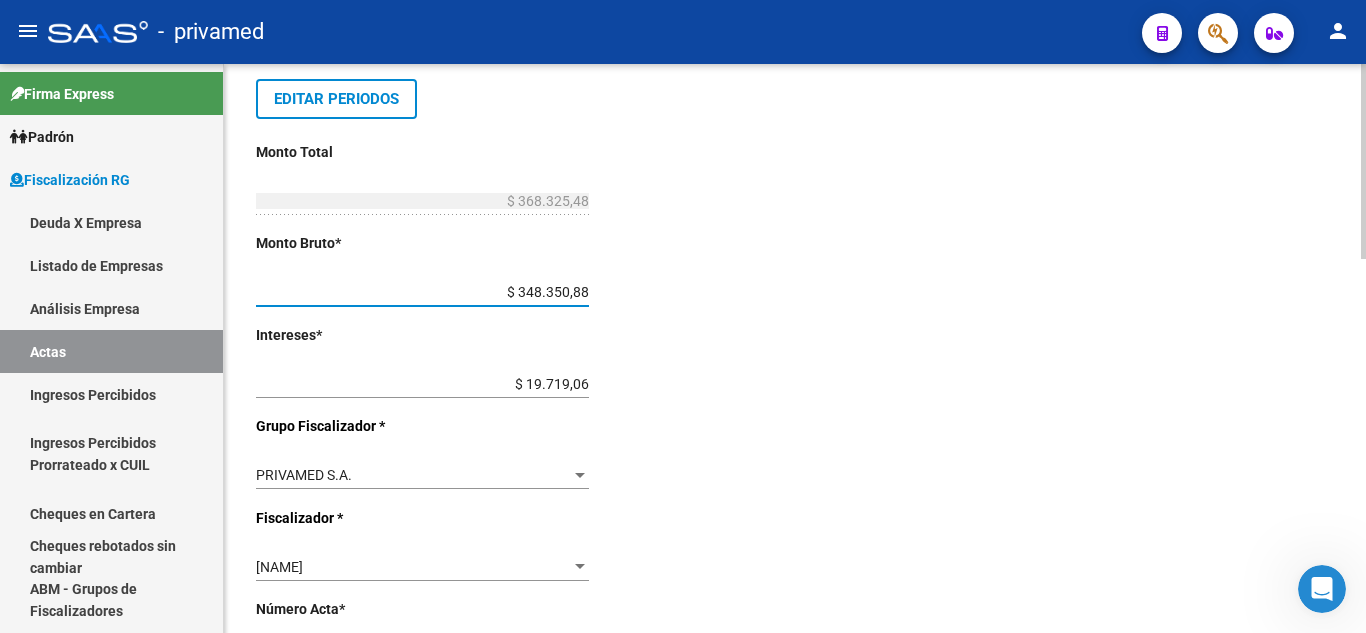 click on "$ 348.350,88" at bounding box center (422, 292) 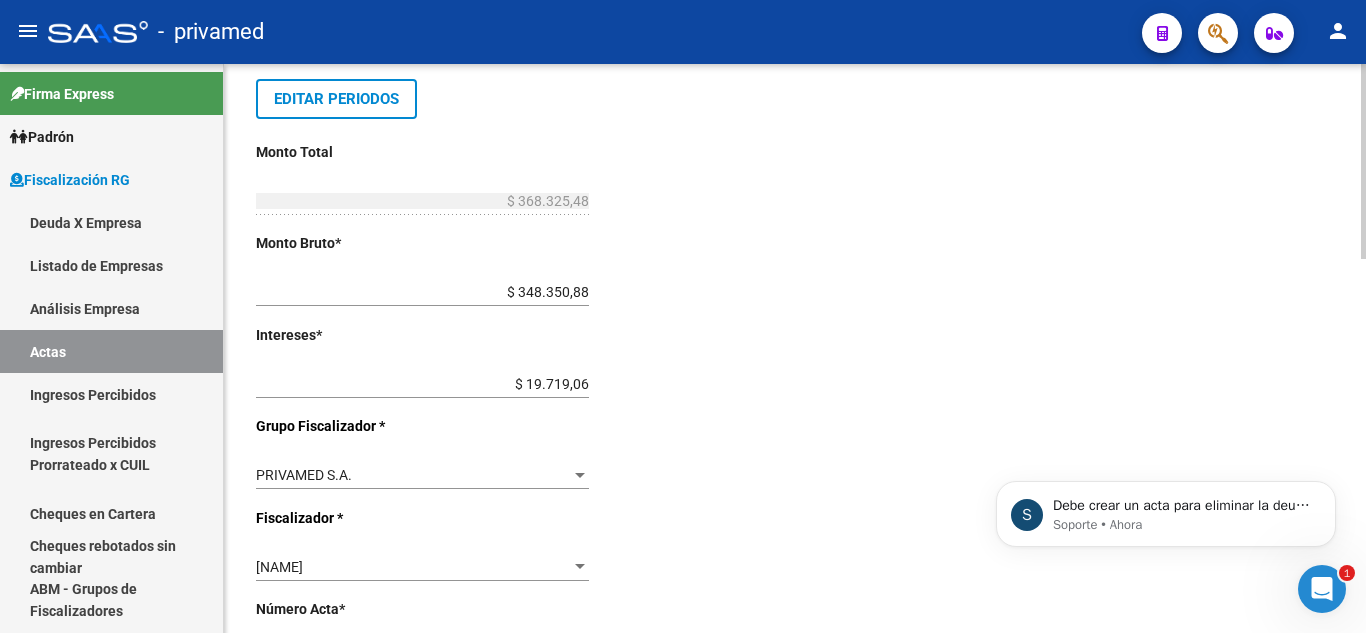scroll, scrollTop: 0, scrollLeft: 0, axis: both 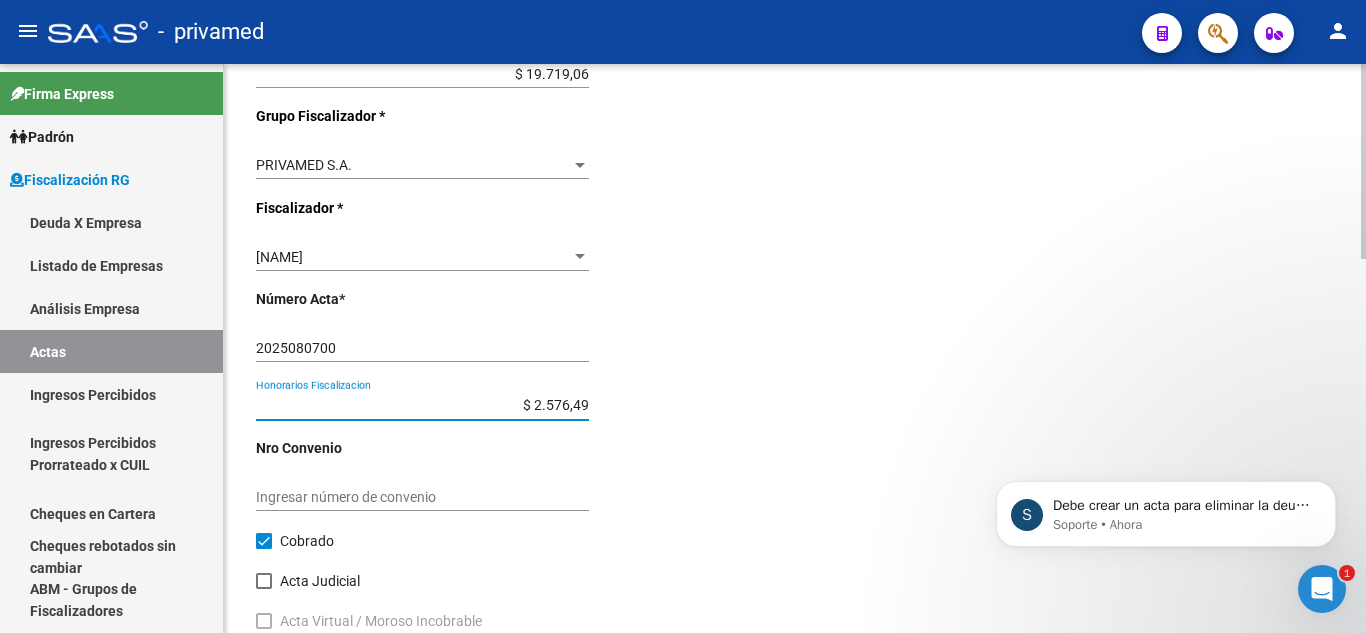 type on "$ 25.764,90" 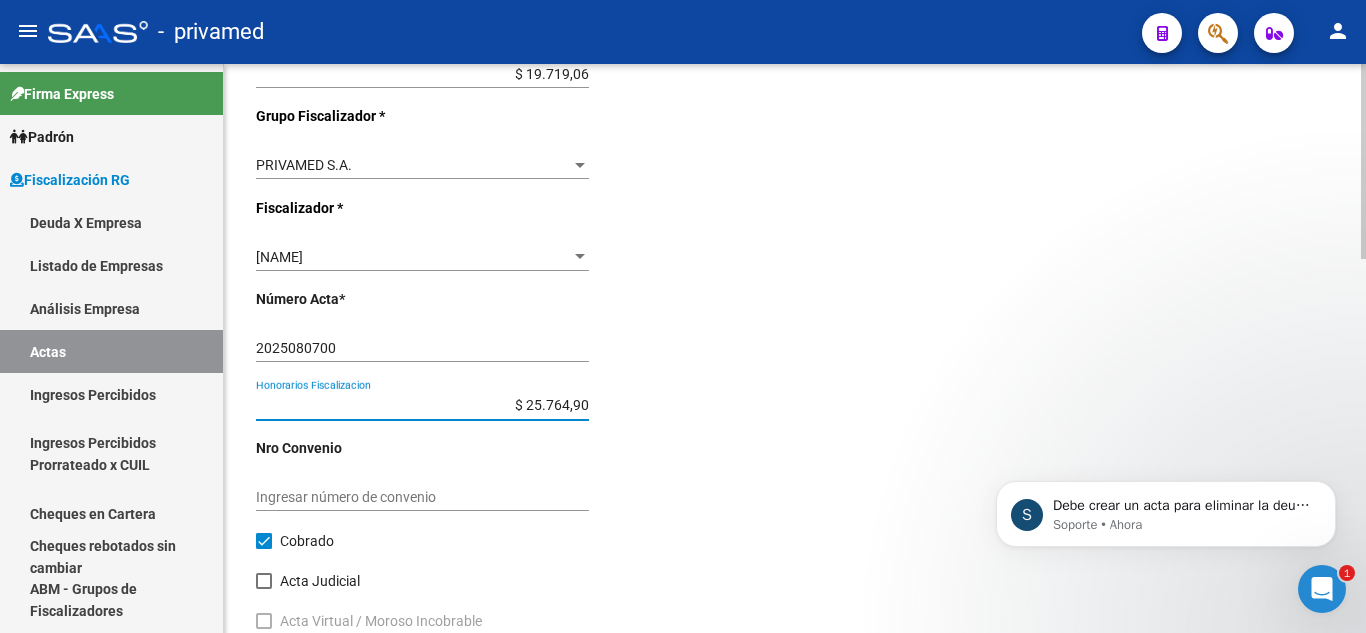 type on "$ 393.834,84" 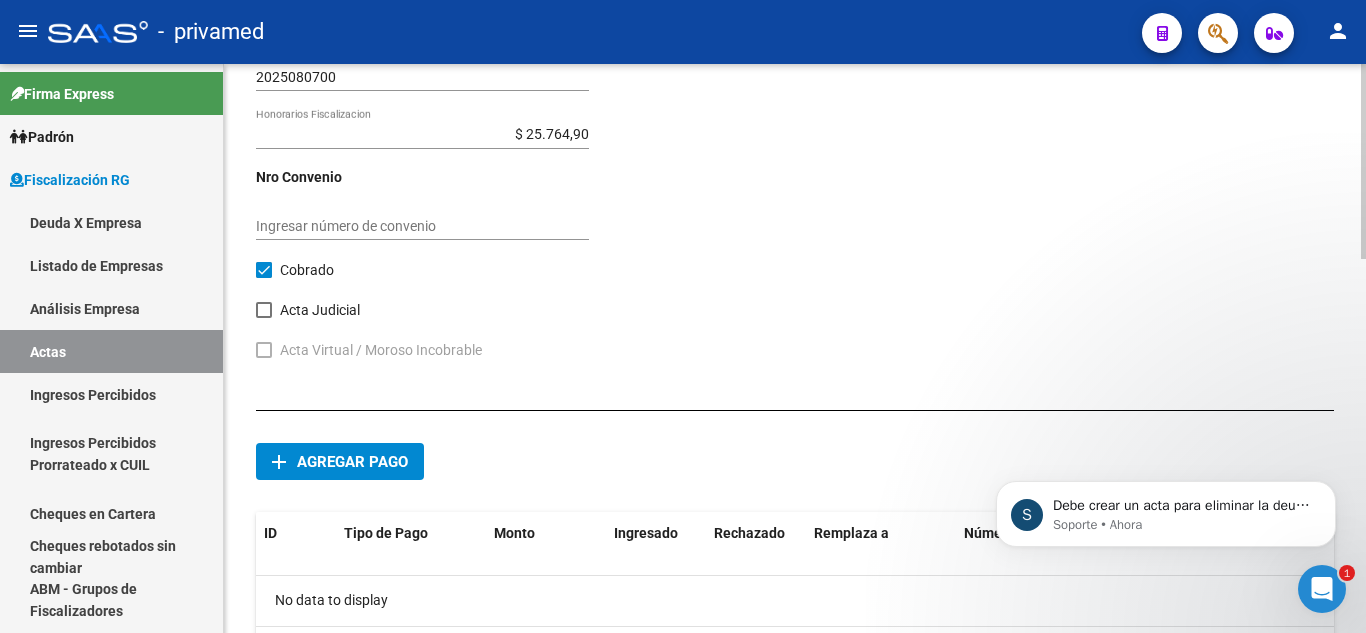 scroll, scrollTop: 1089, scrollLeft: 0, axis: vertical 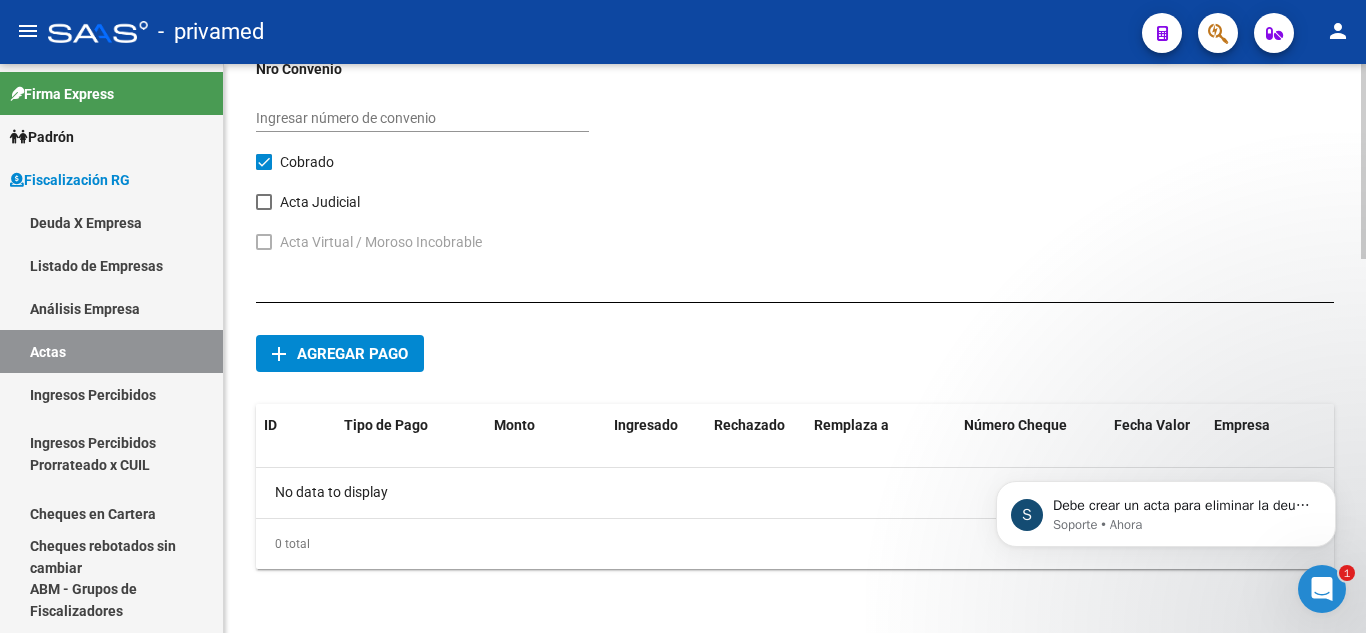 click on "Agregar pago" 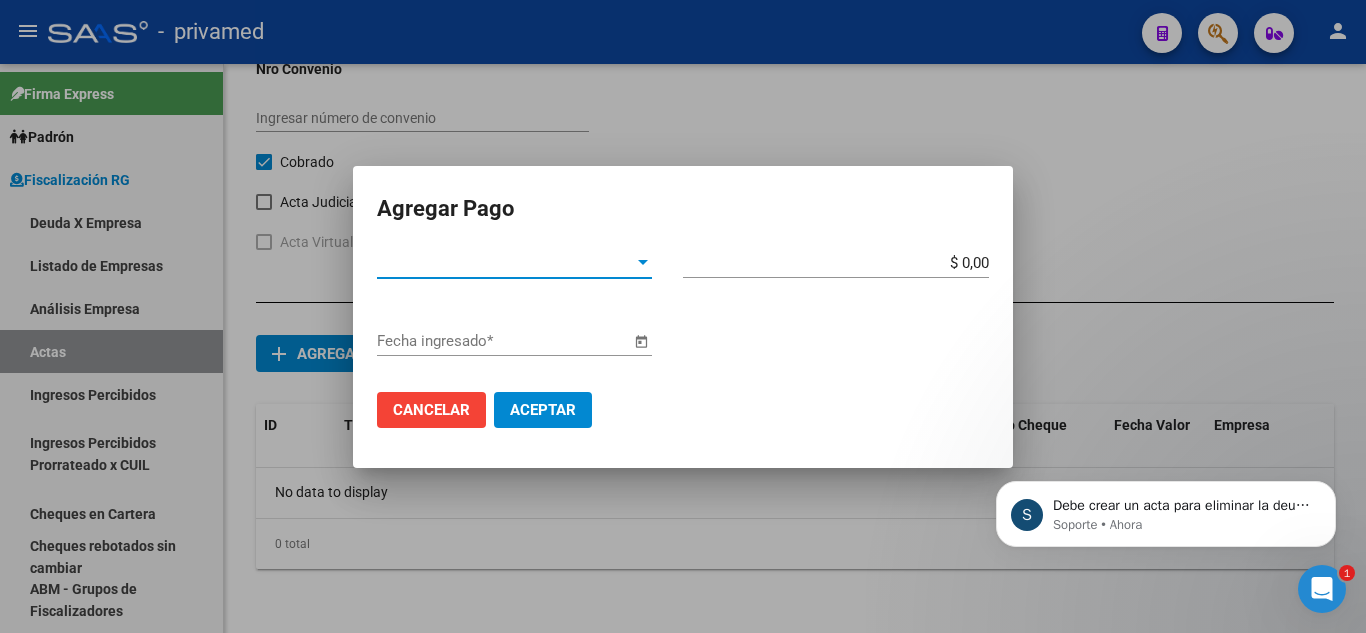 click on "Tipo de Pago *" at bounding box center [505, 263] 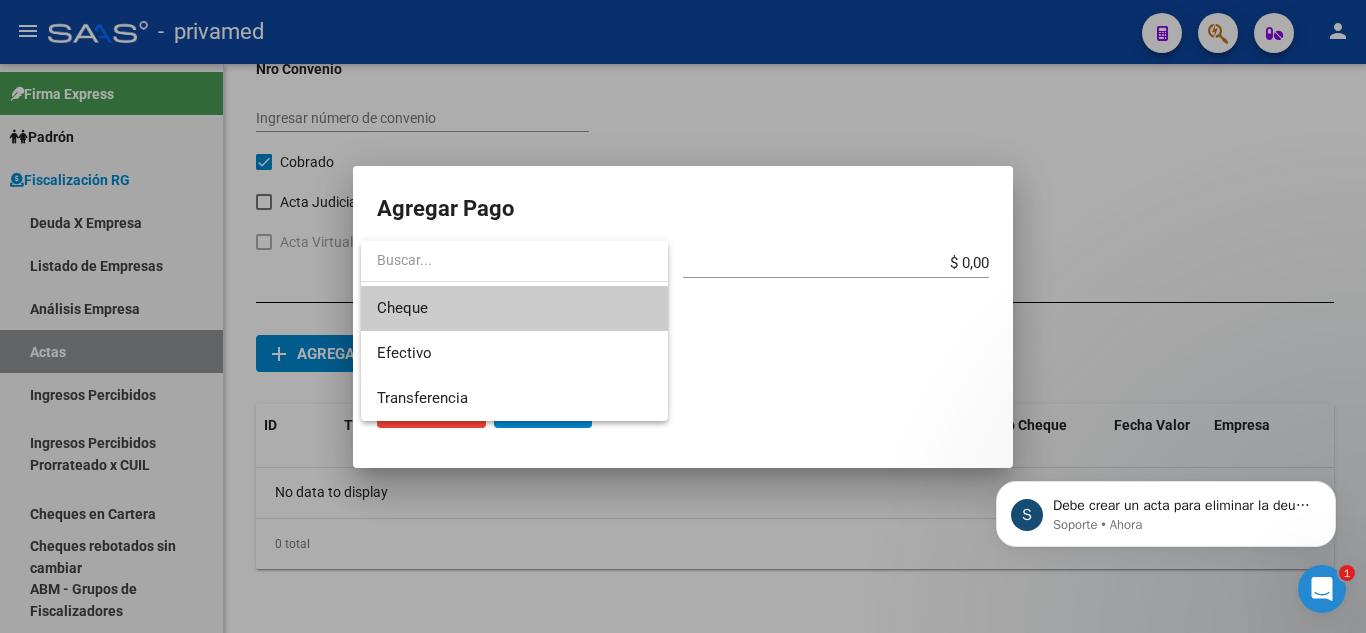 click on "Cheque" at bounding box center [514, 308] 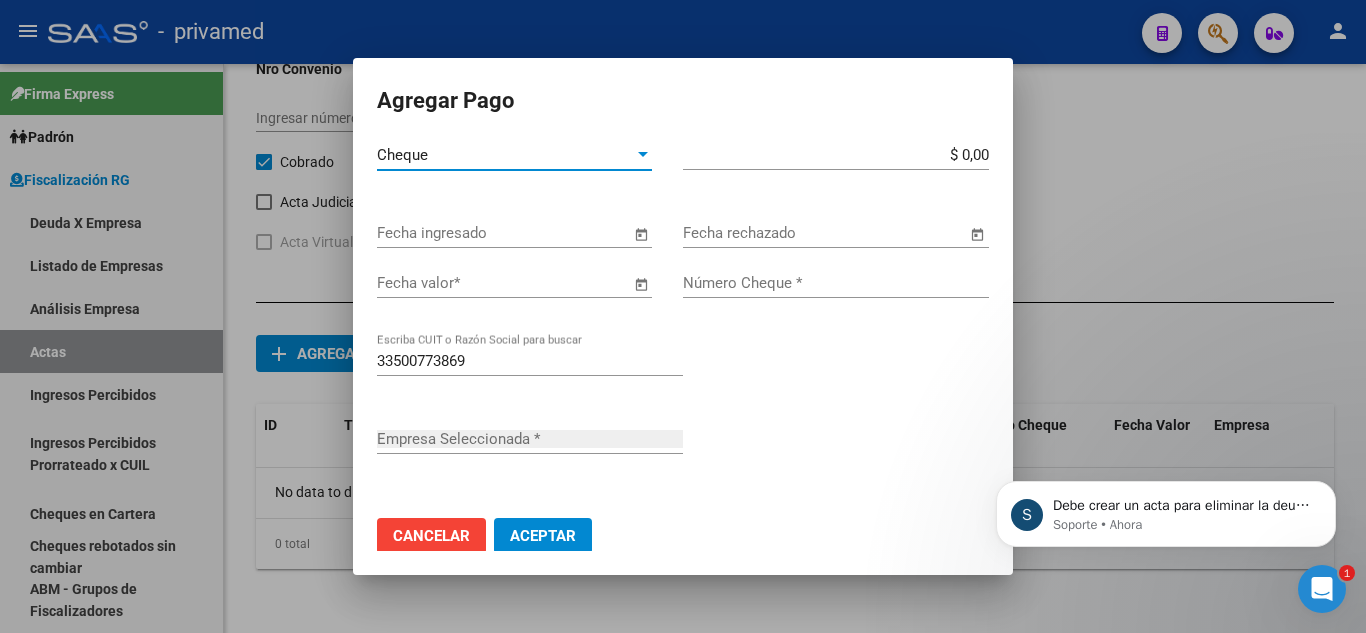 type on "CERAMICA INDUSTRIAL AVELLANEDA S A" 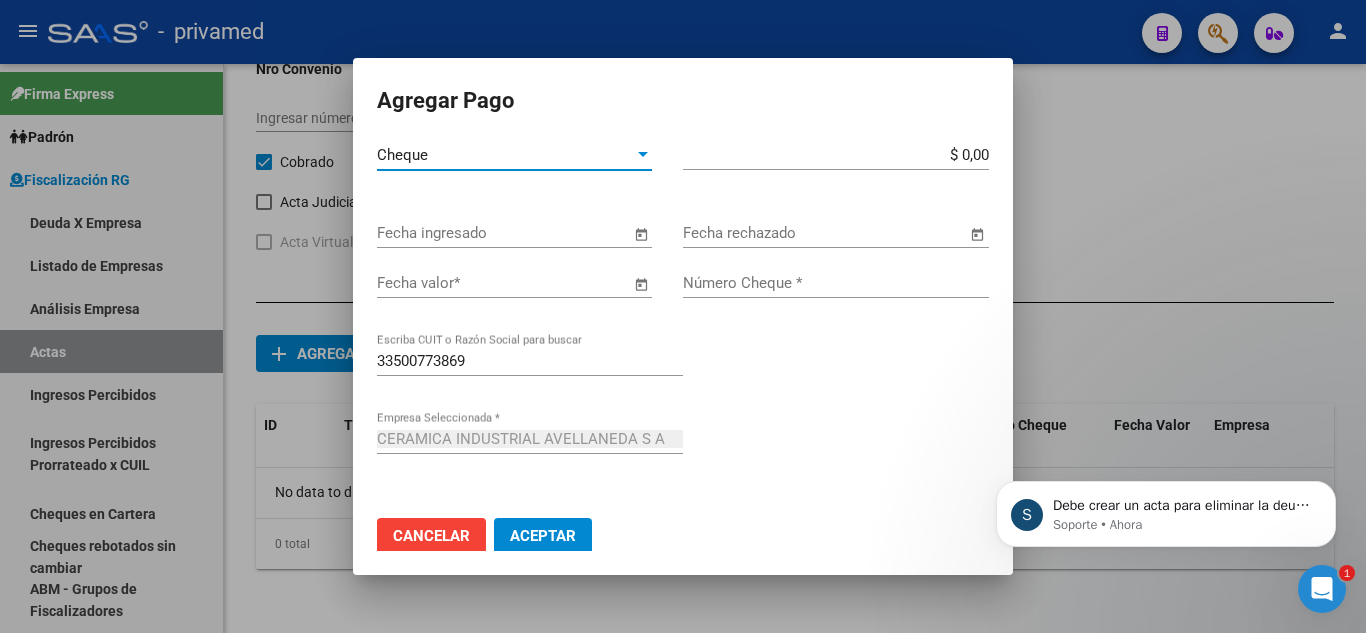 click on "$ 0,00 Monto bruto *" at bounding box center [836, 155] 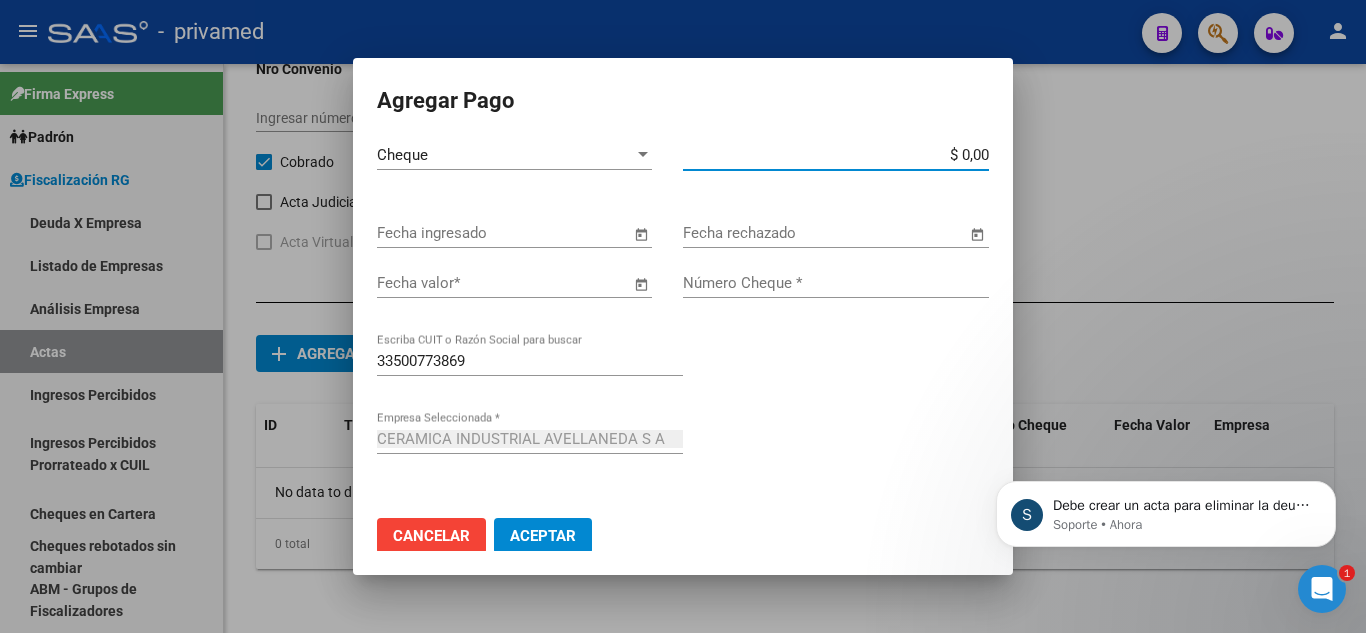 click on "$ 0,00" at bounding box center (836, 155) 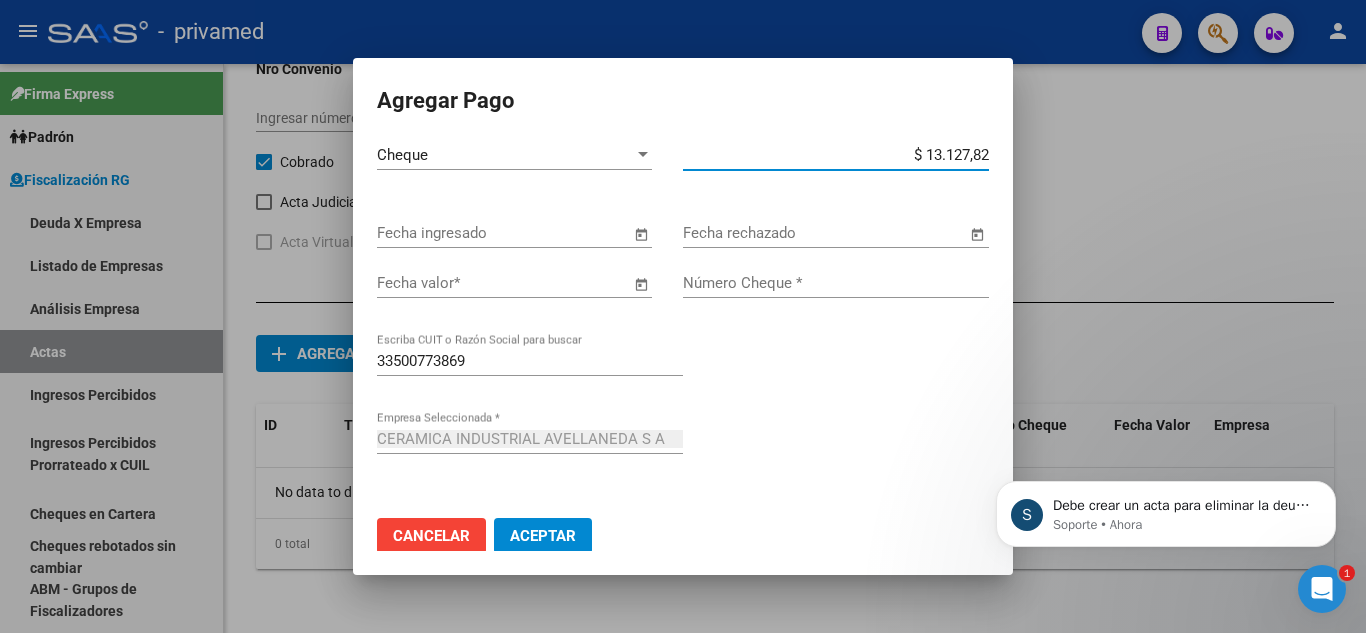 type on "$ 131.278,28" 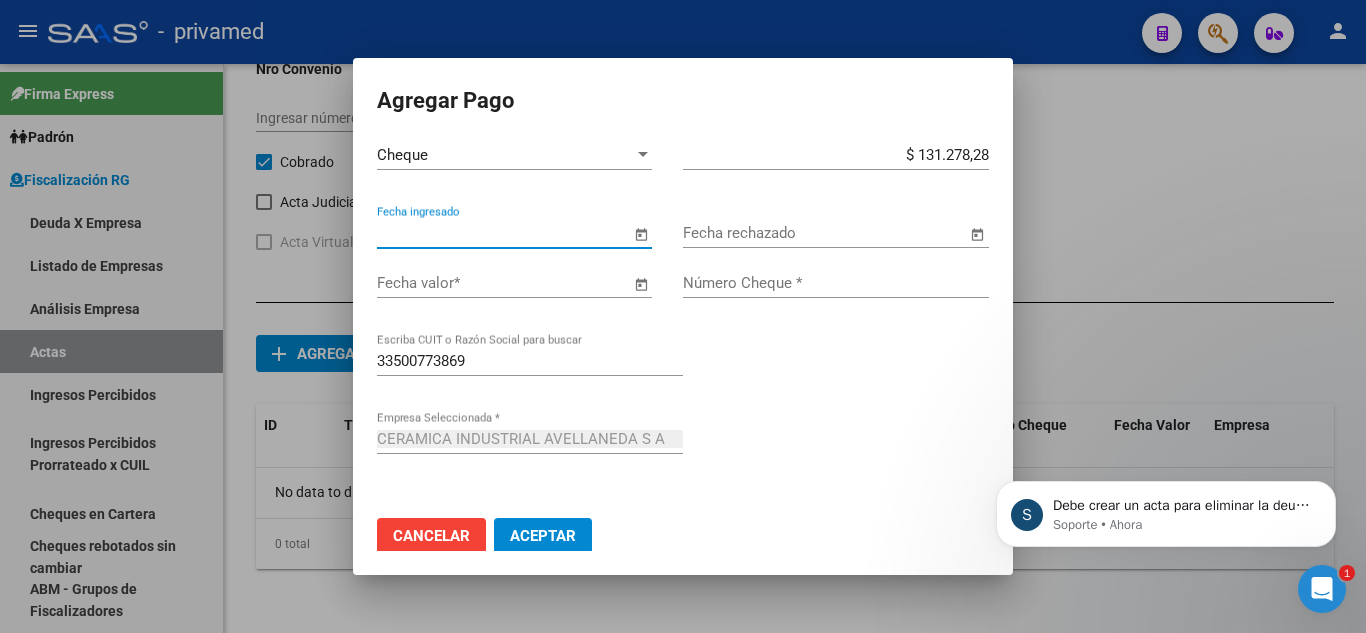 click on "Fecha ingresado" at bounding box center (503, 233) 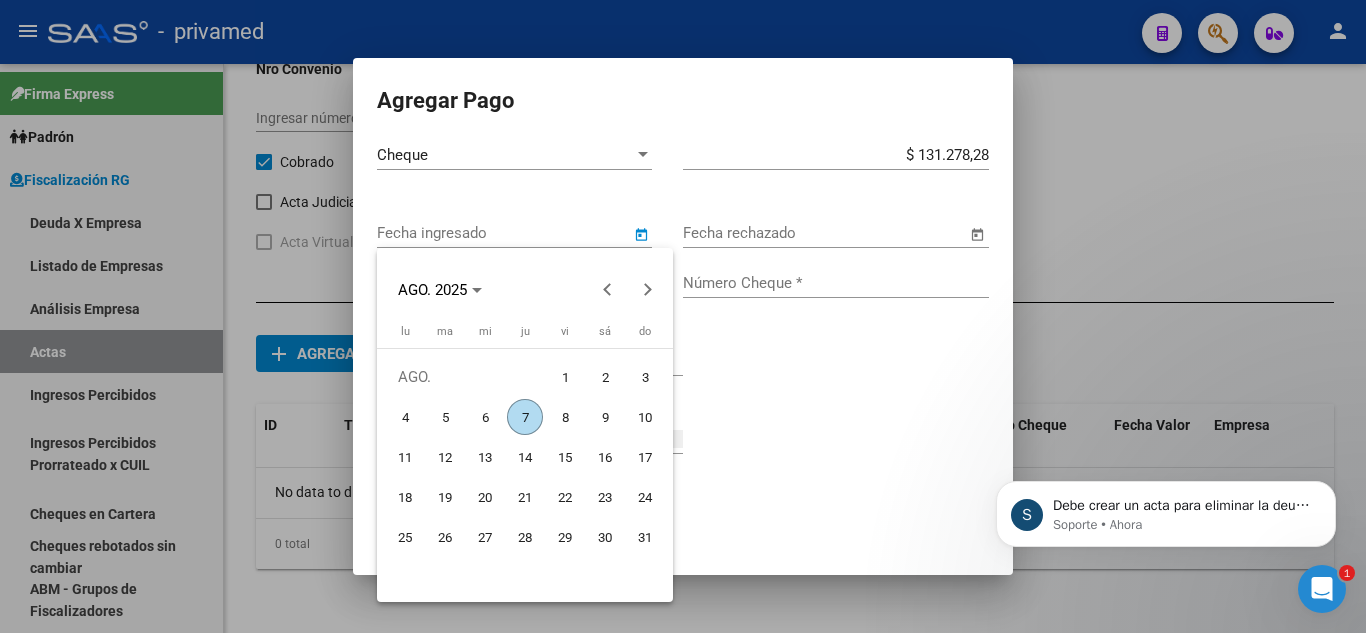 type 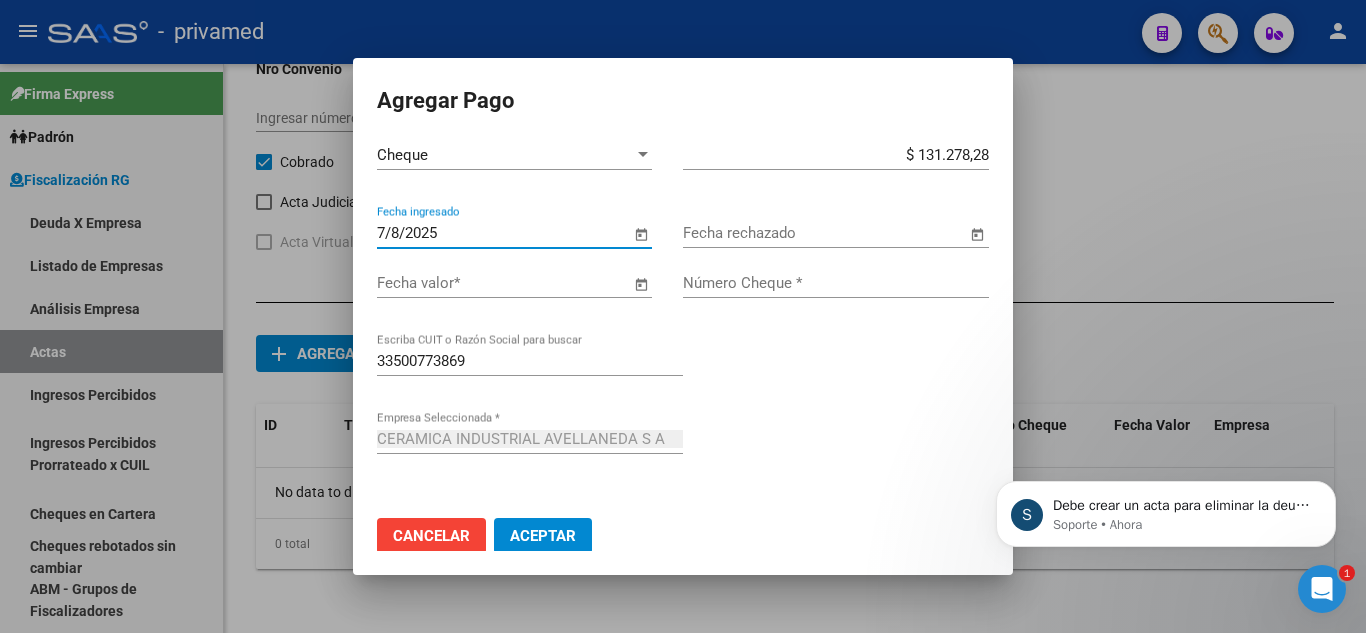 click on "Fecha valor  *" at bounding box center (503, 283) 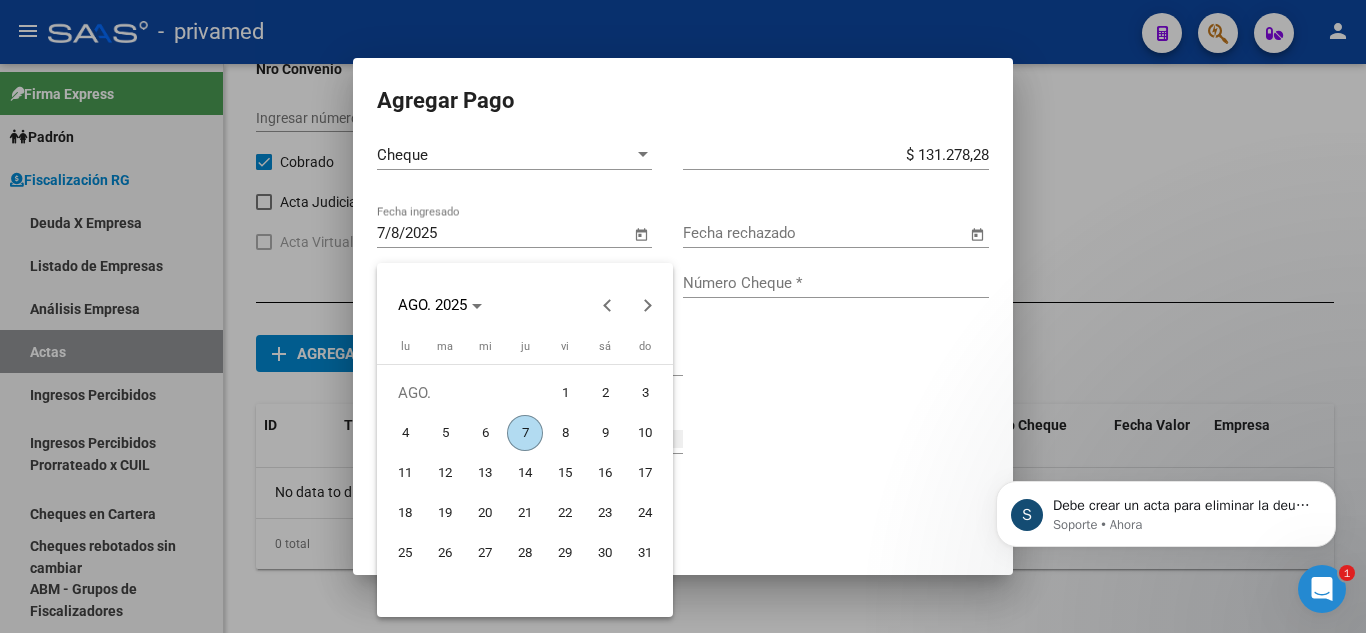 click at bounding box center (683, 316) 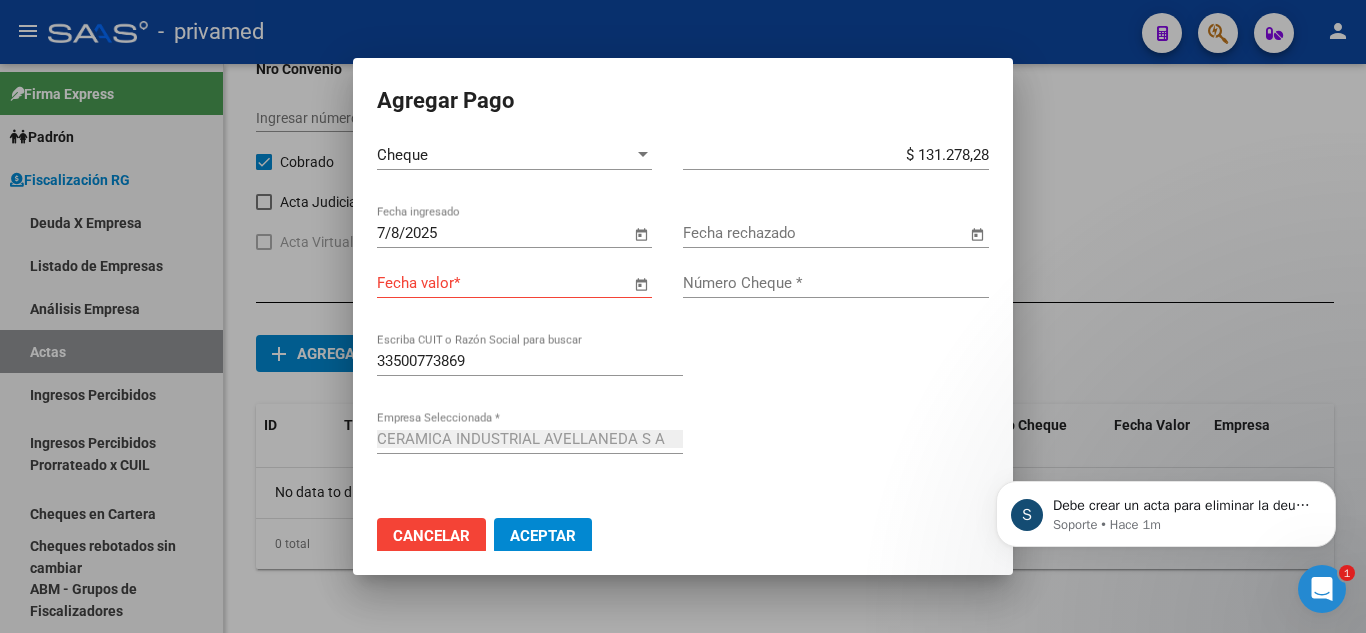 click at bounding box center (641, 284) 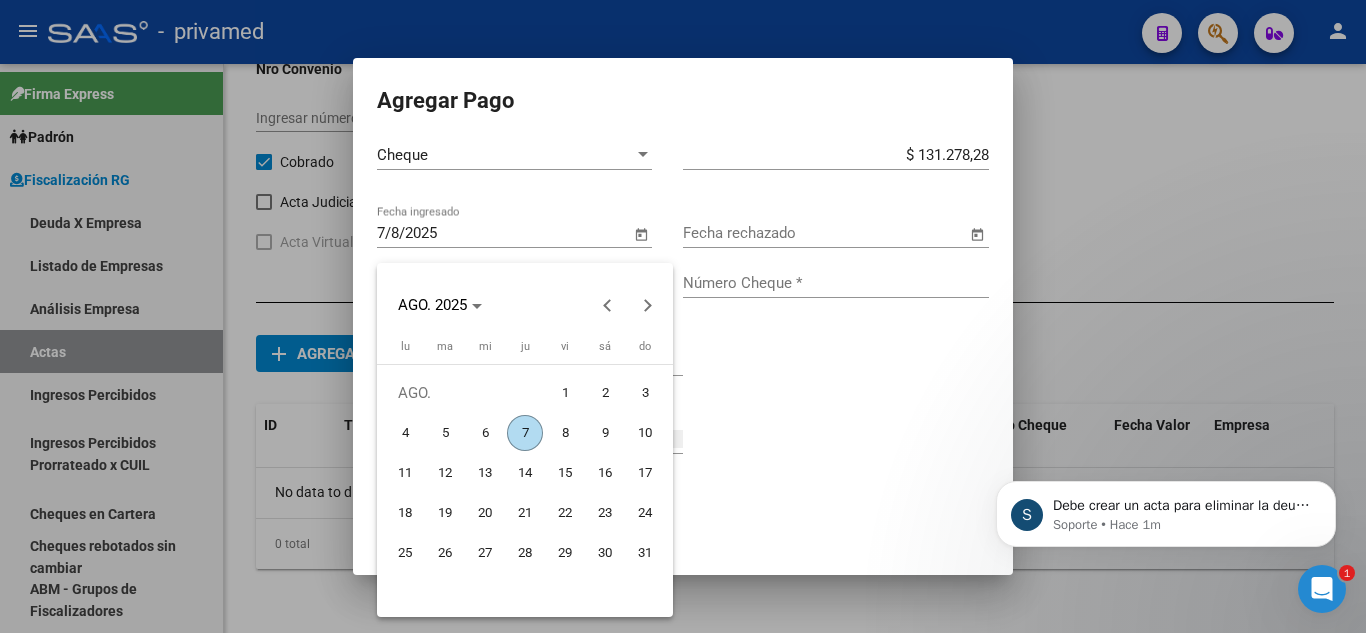 click at bounding box center [683, 316] 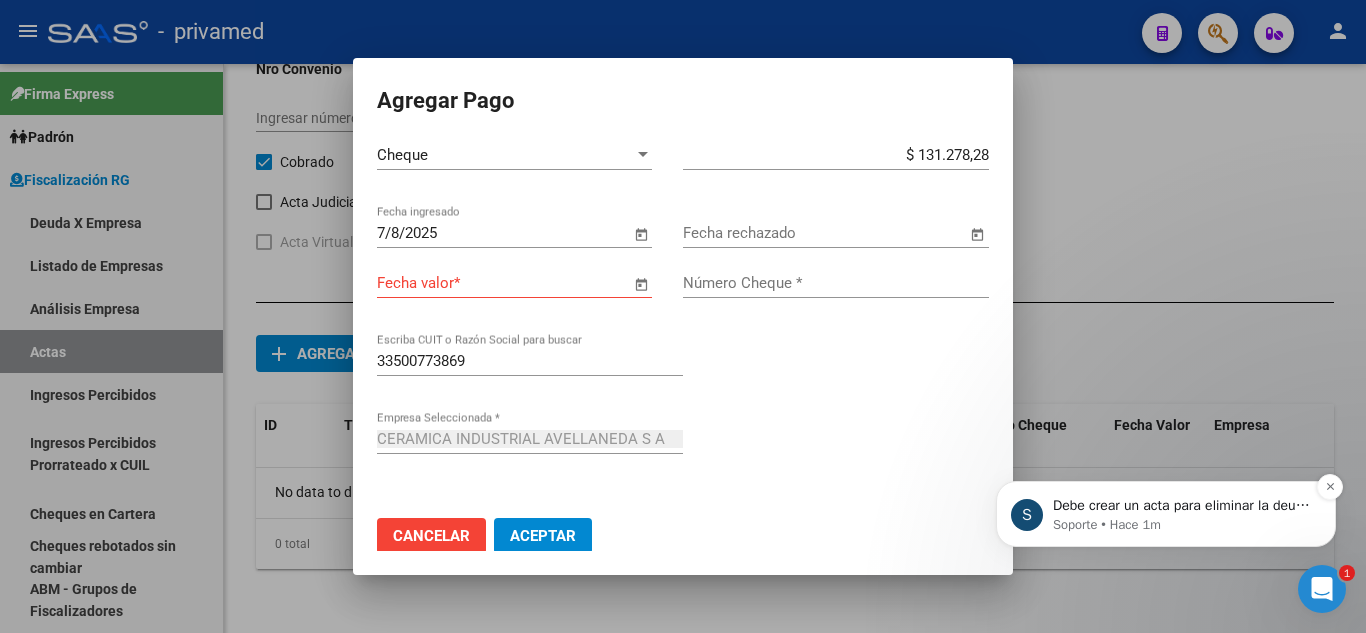 click on "Debe crear un acta para eliminar la deuda y para que sea más ordenado puede ingresar los cheques para observar los pagos." at bounding box center (1182, 506) 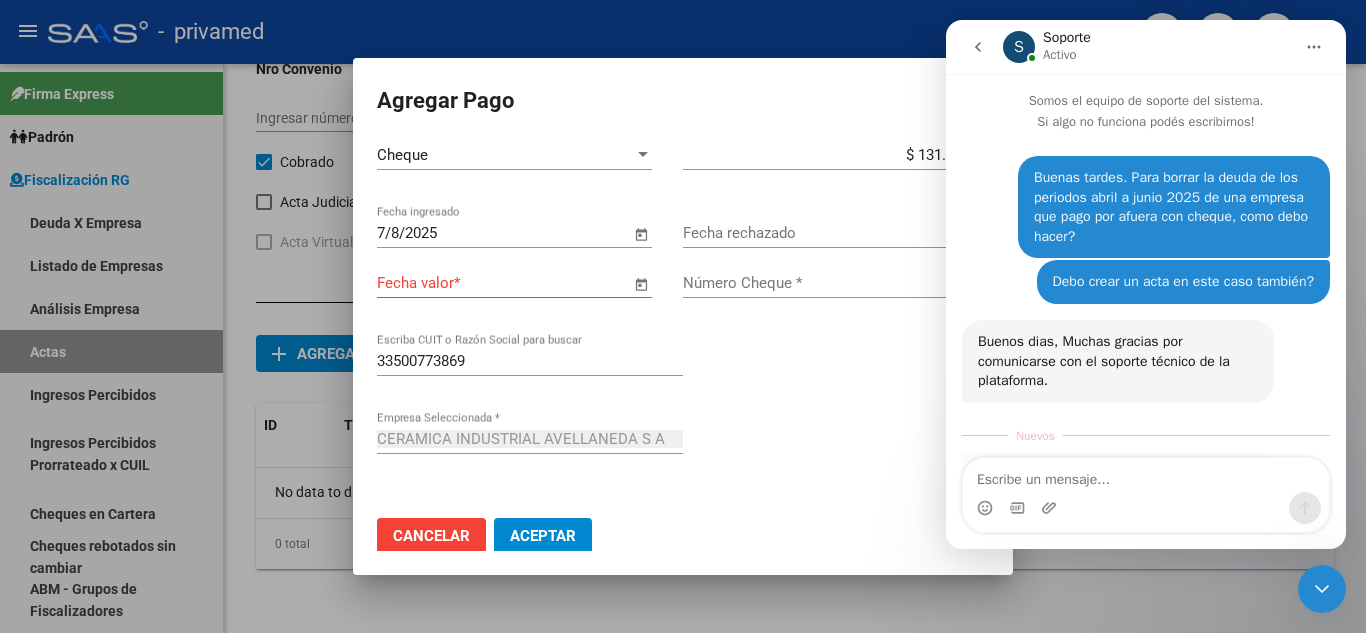 scroll, scrollTop: 3, scrollLeft: 0, axis: vertical 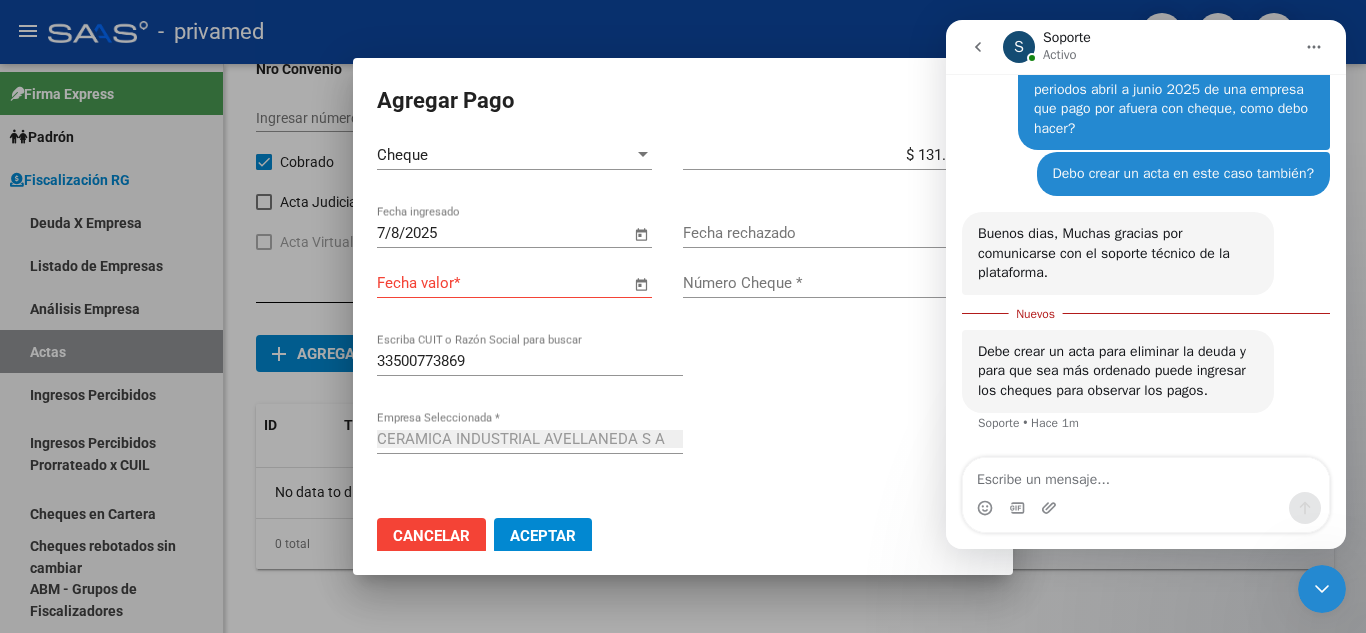click at bounding box center (1146, 475) 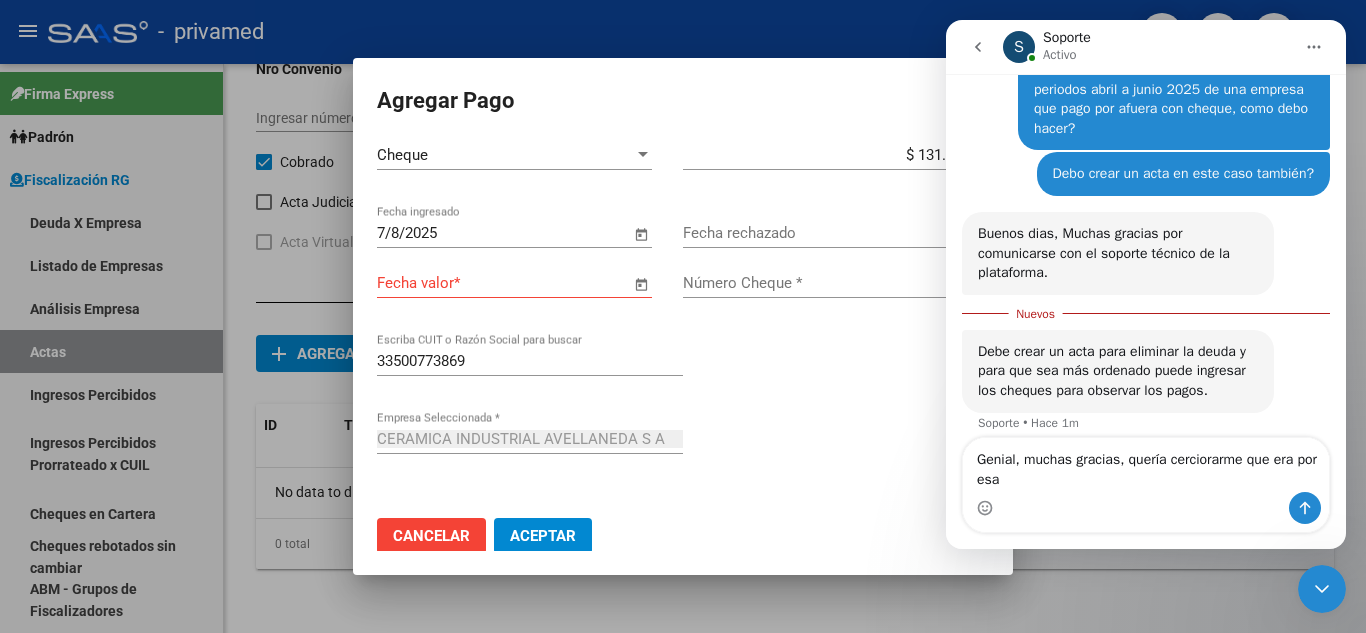 scroll, scrollTop: 125, scrollLeft: 0, axis: vertical 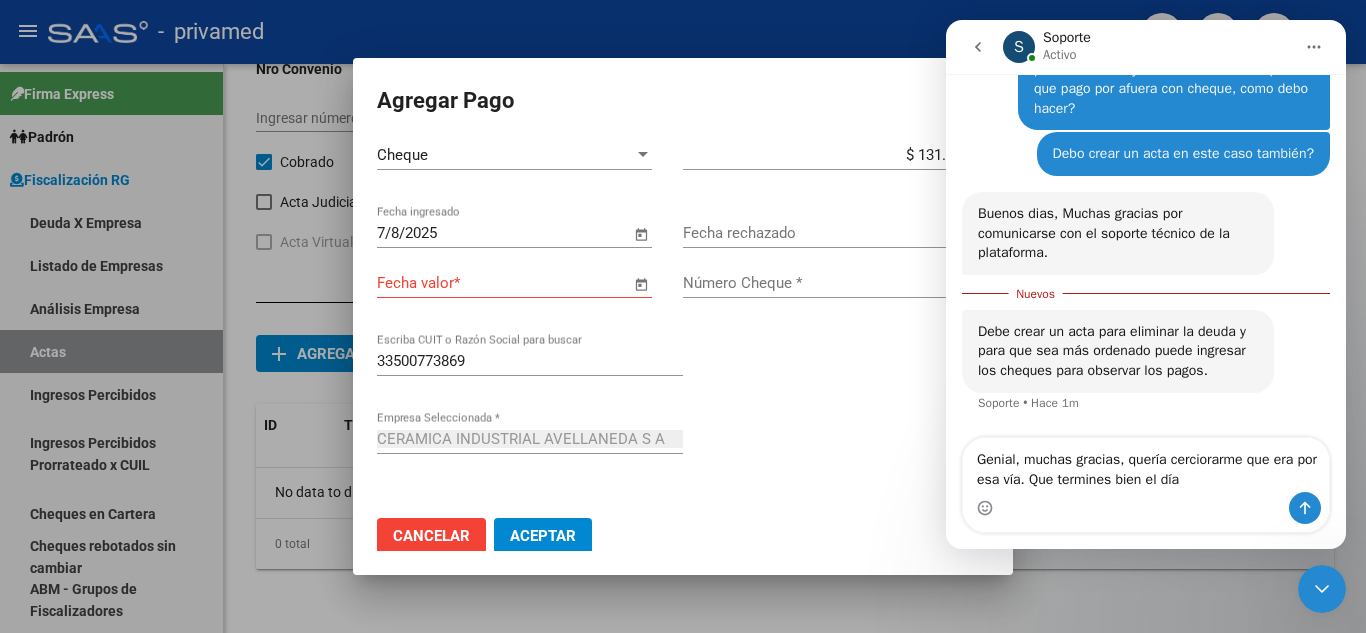 type on "Genial, muchas gracias, quería cerciorarme que era por esa vía. Que termines bien el día!" 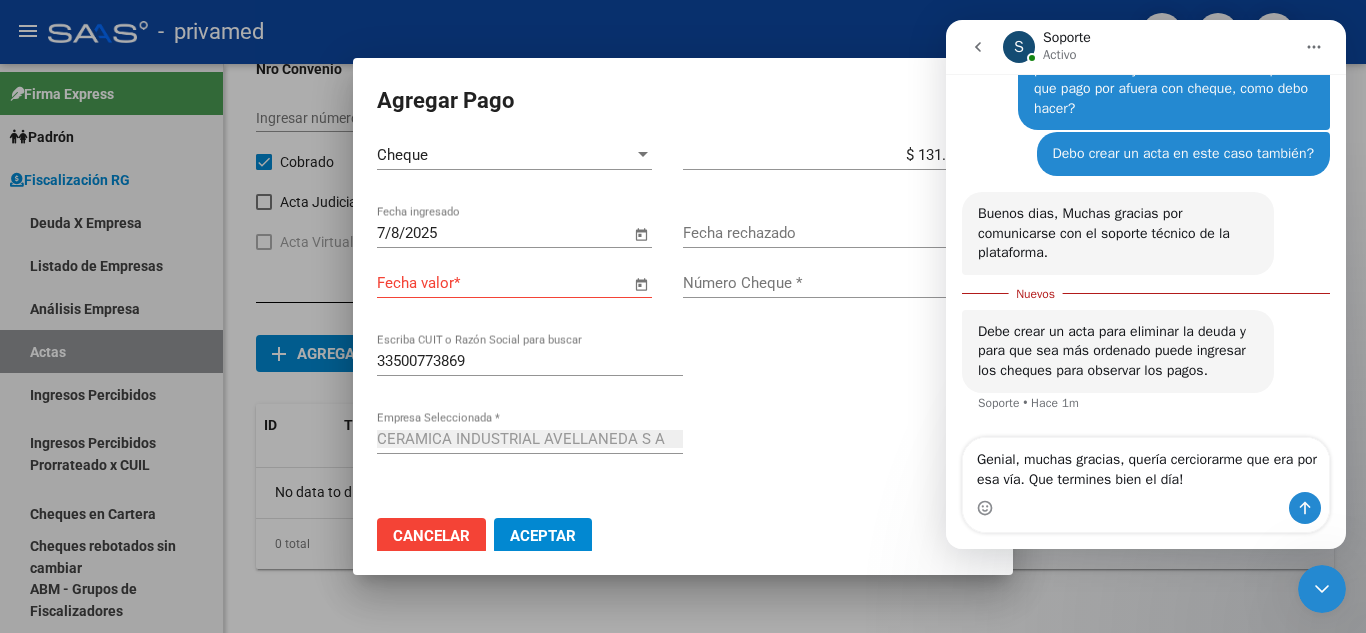 type 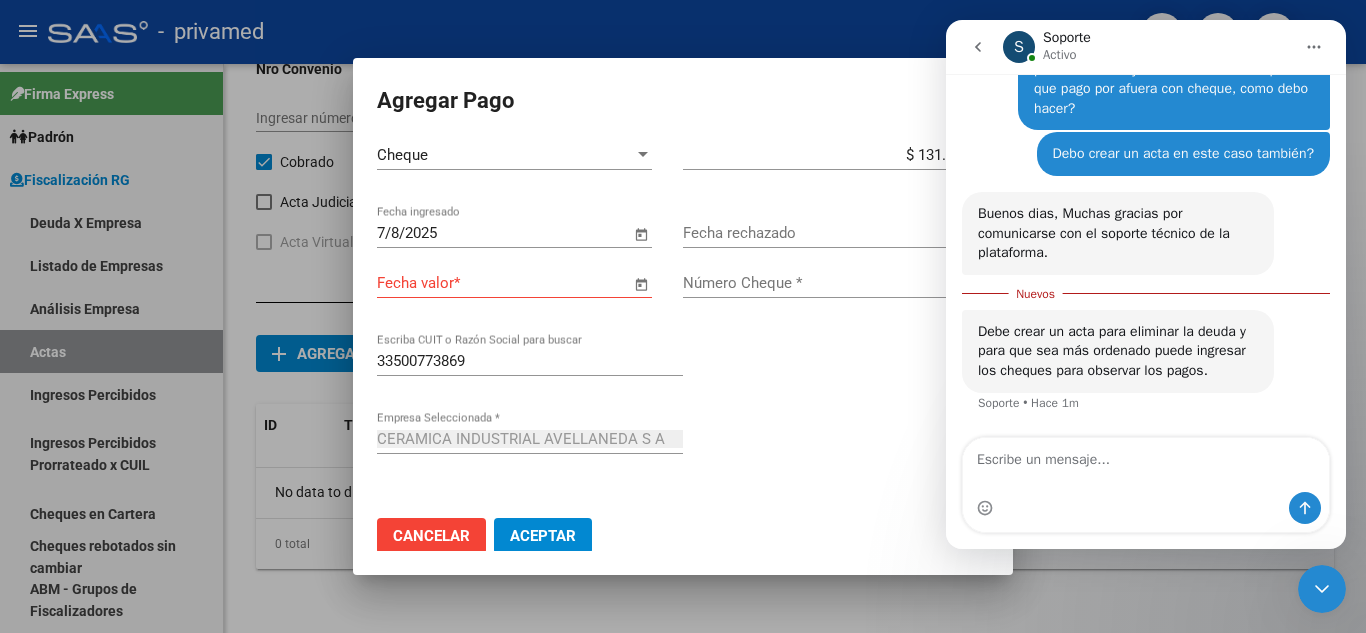 scroll, scrollTop: 151, scrollLeft: 0, axis: vertical 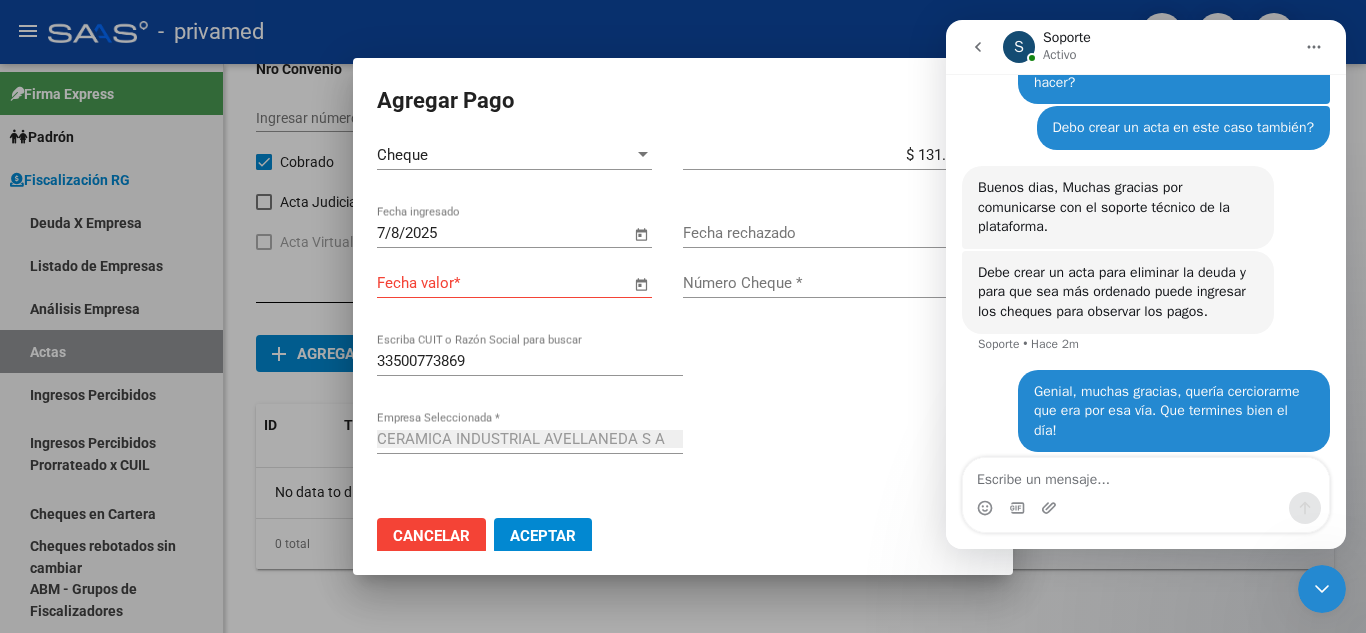 click on "Fecha valor  *" at bounding box center [503, 283] 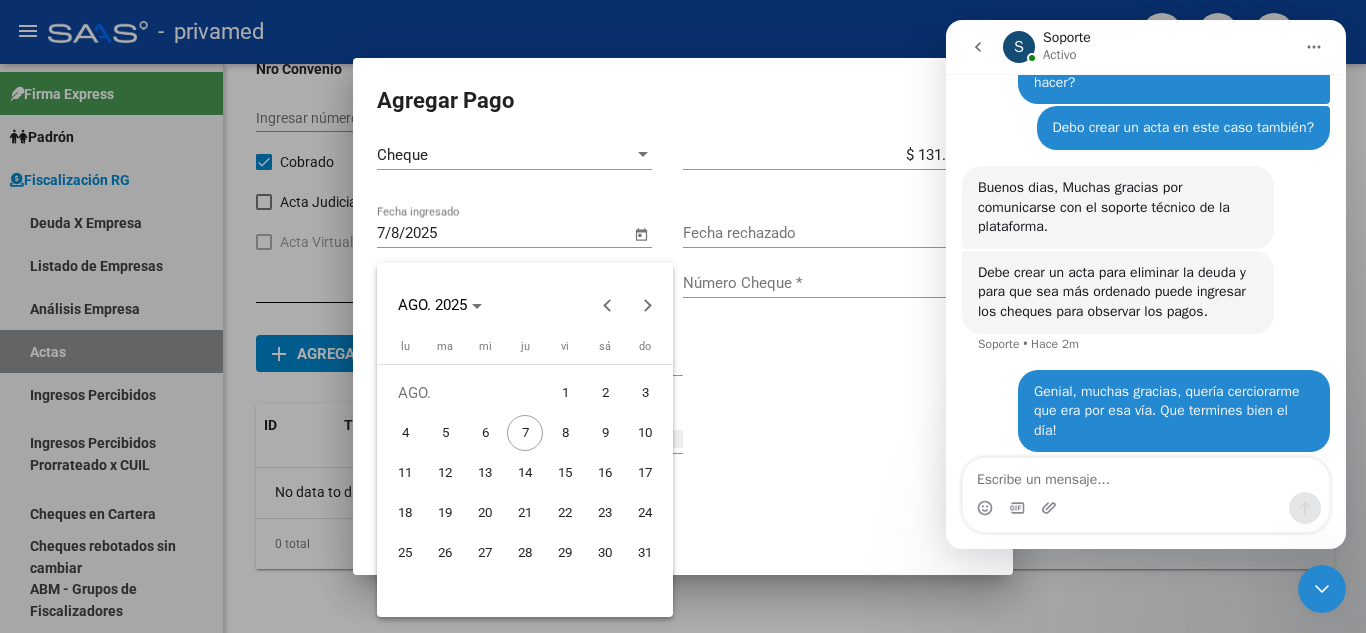 click at bounding box center (683, 316) 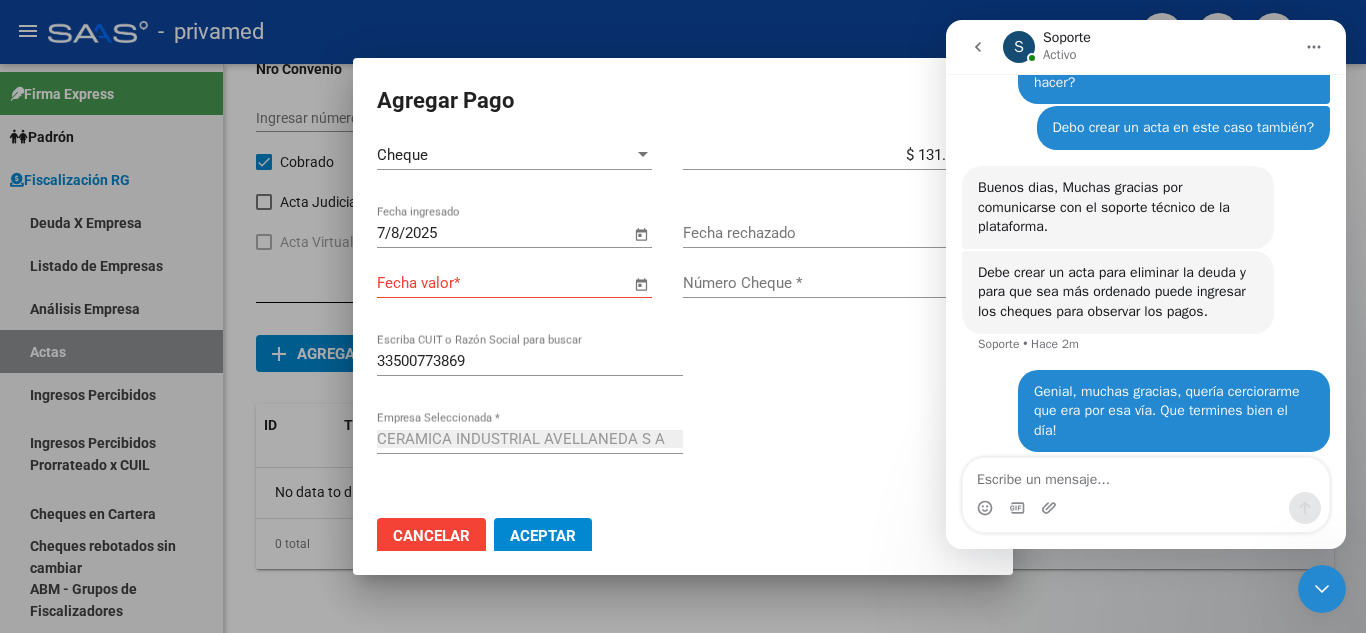 click on "33500773869 Escriba CUIT o Razón Social para buscar" at bounding box center [683, 385] 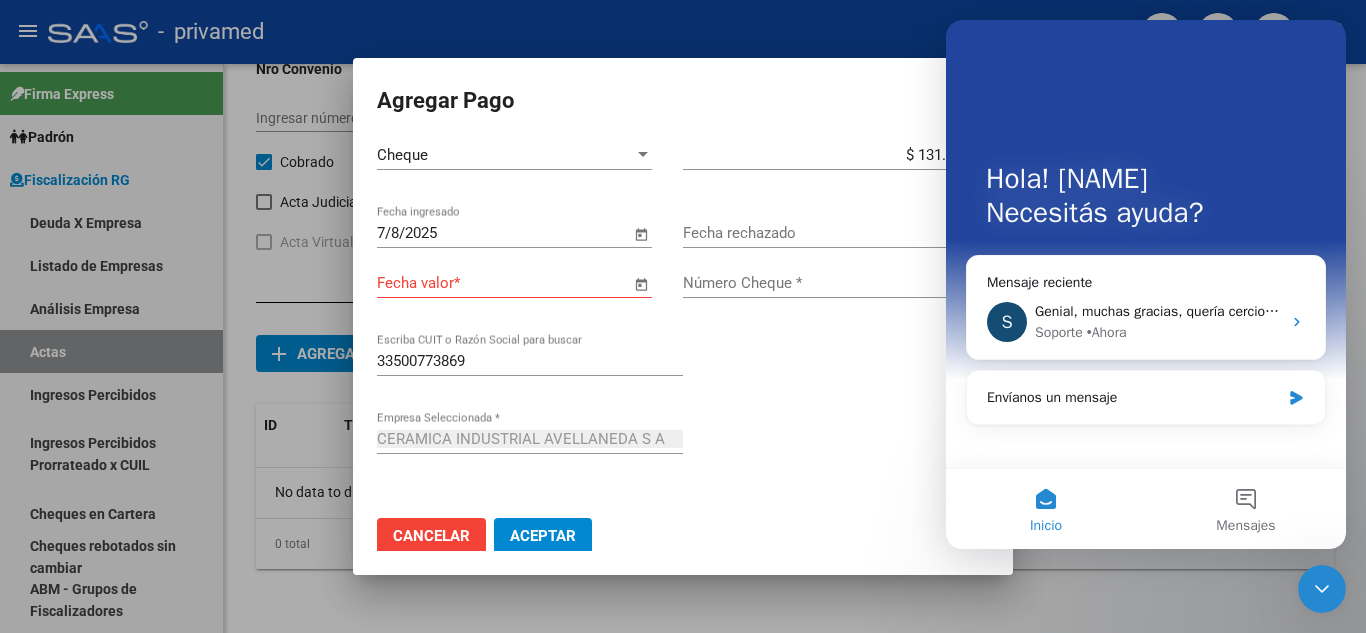 scroll, scrollTop: 0, scrollLeft: 0, axis: both 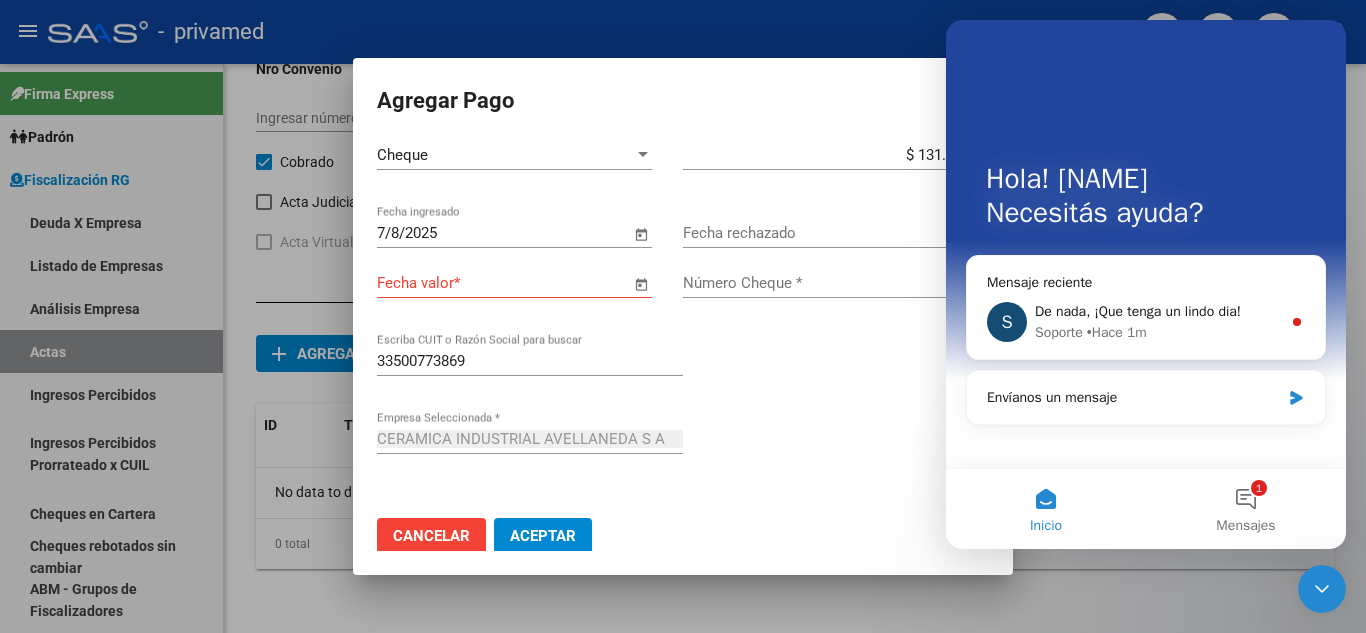 click at bounding box center (1322, 589) 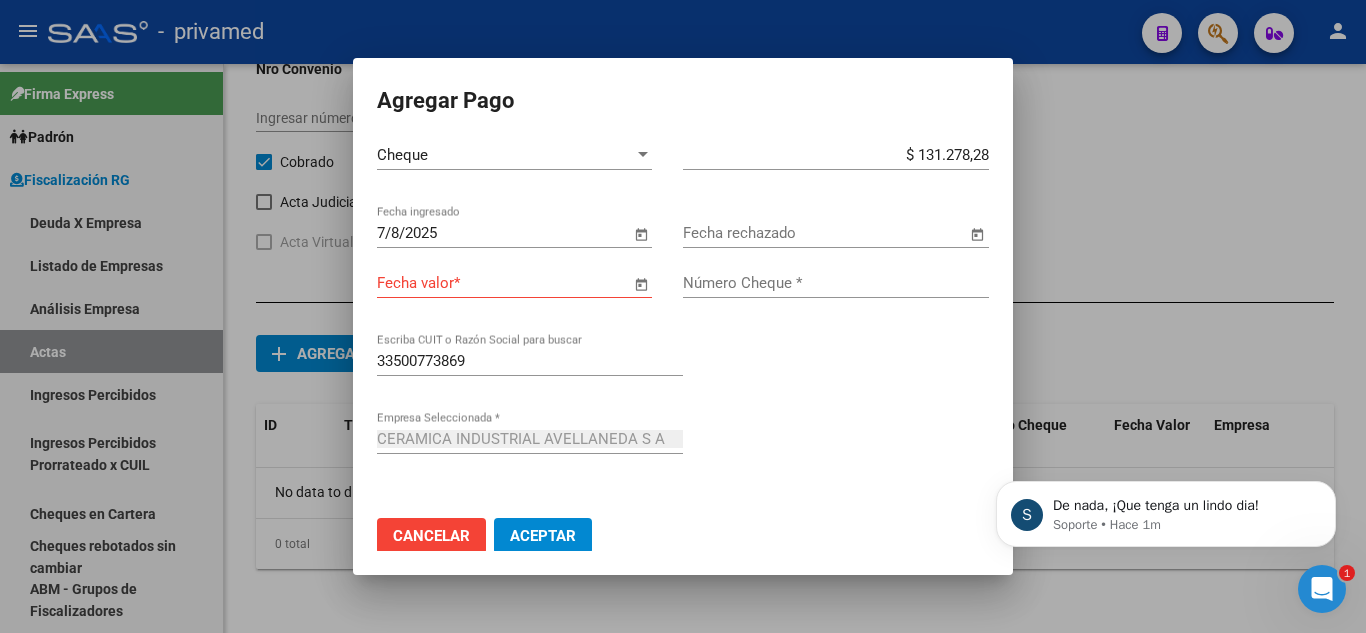 scroll, scrollTop: 0, scrollLeft: 0, axis: both 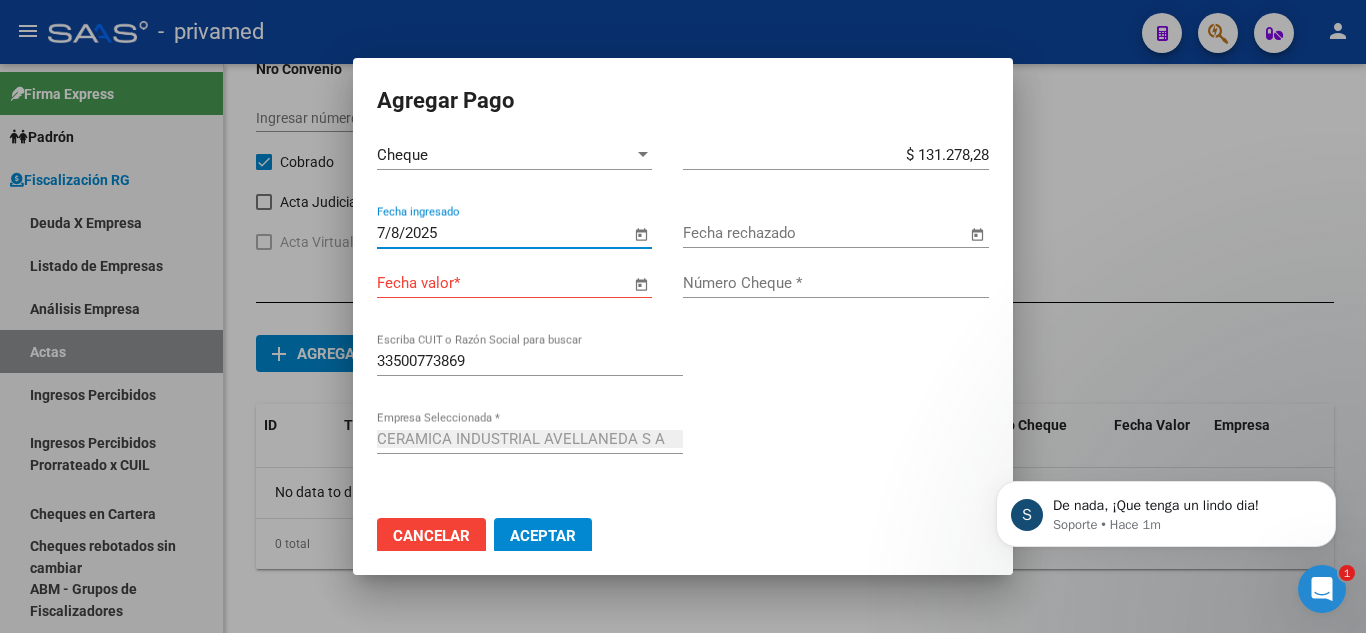 click on "7/8/2025" at bounding box center (503, 233) 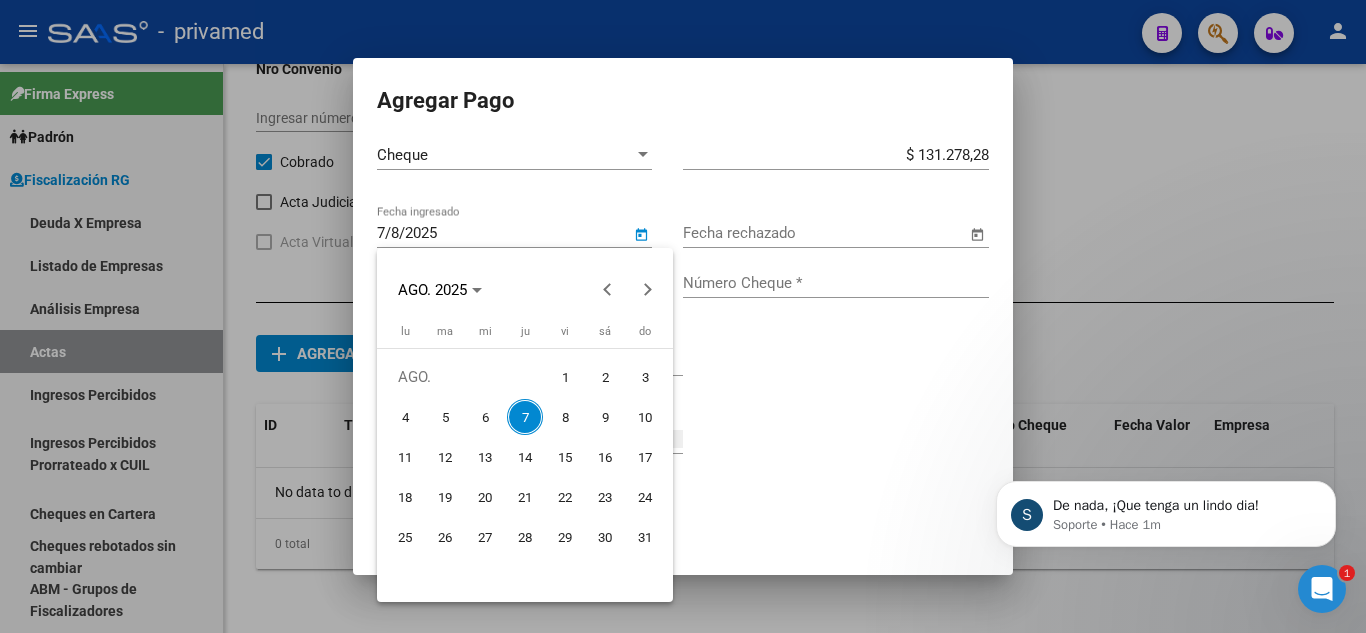 click at bounding box center (683, 316) 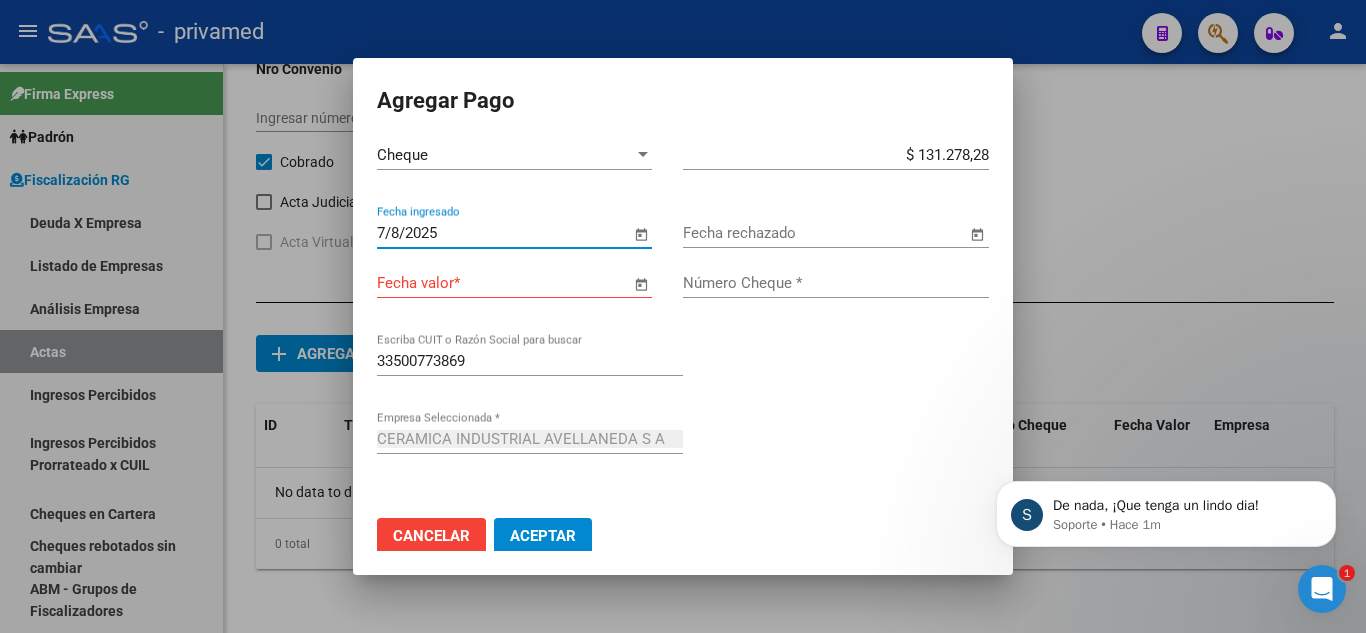 click on "7/8/2025" at bounding box center [503, 233] 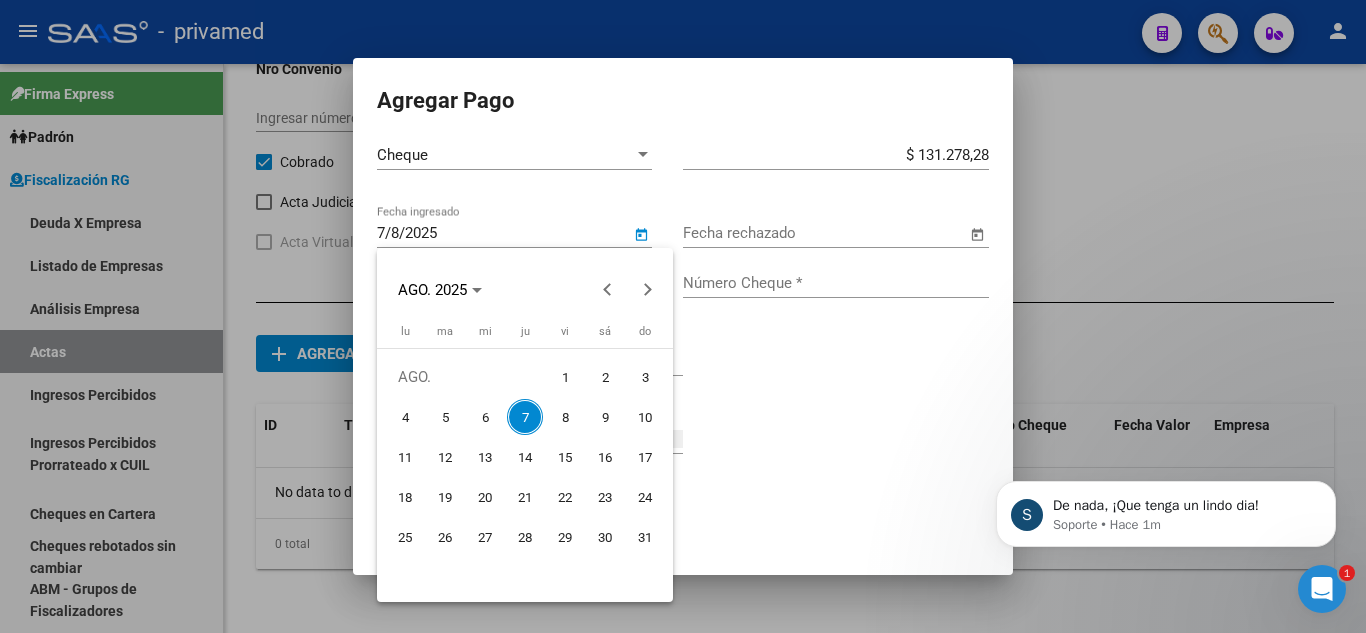 click at bounding box center [683, 316] 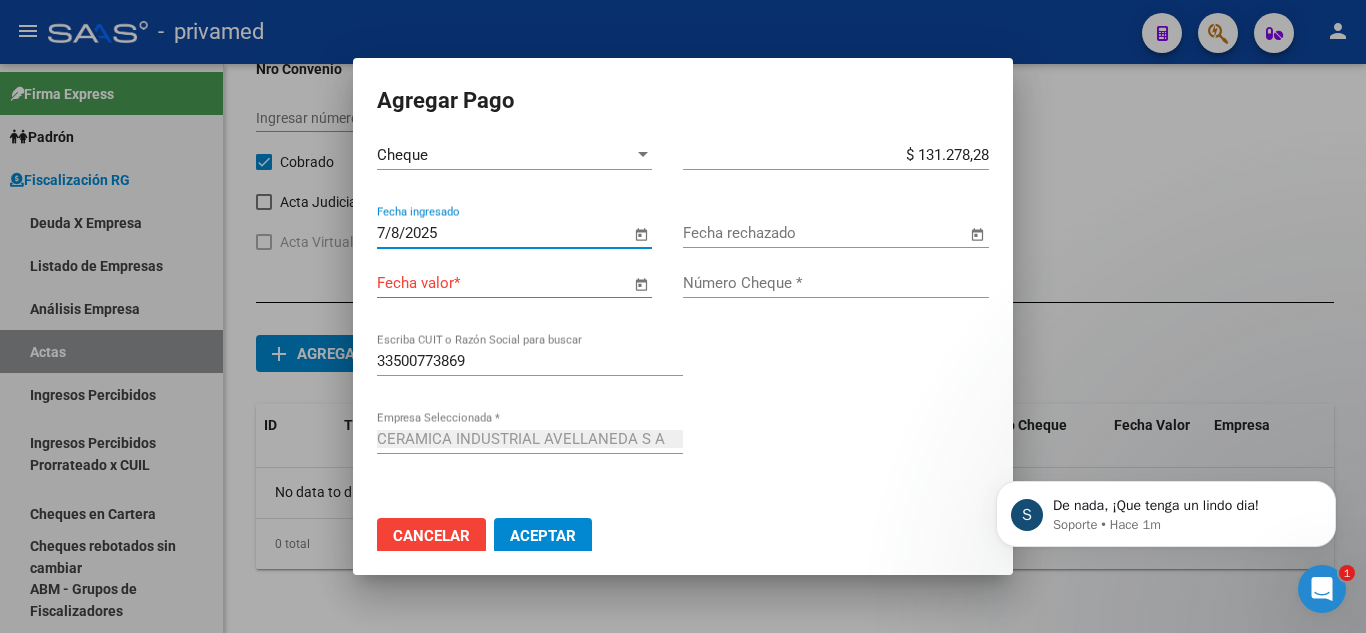 click on "Fecha valor  *" at bounding box center (503, 283) 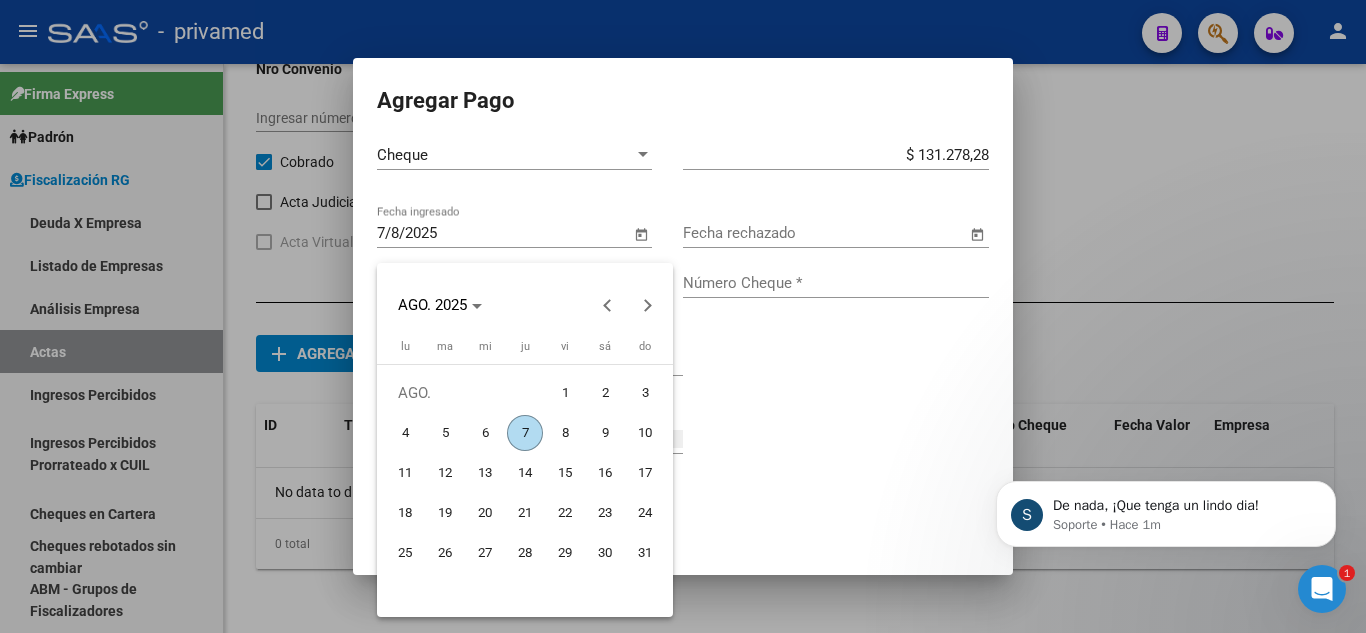 click on "7" at bounding box center [525, 433] 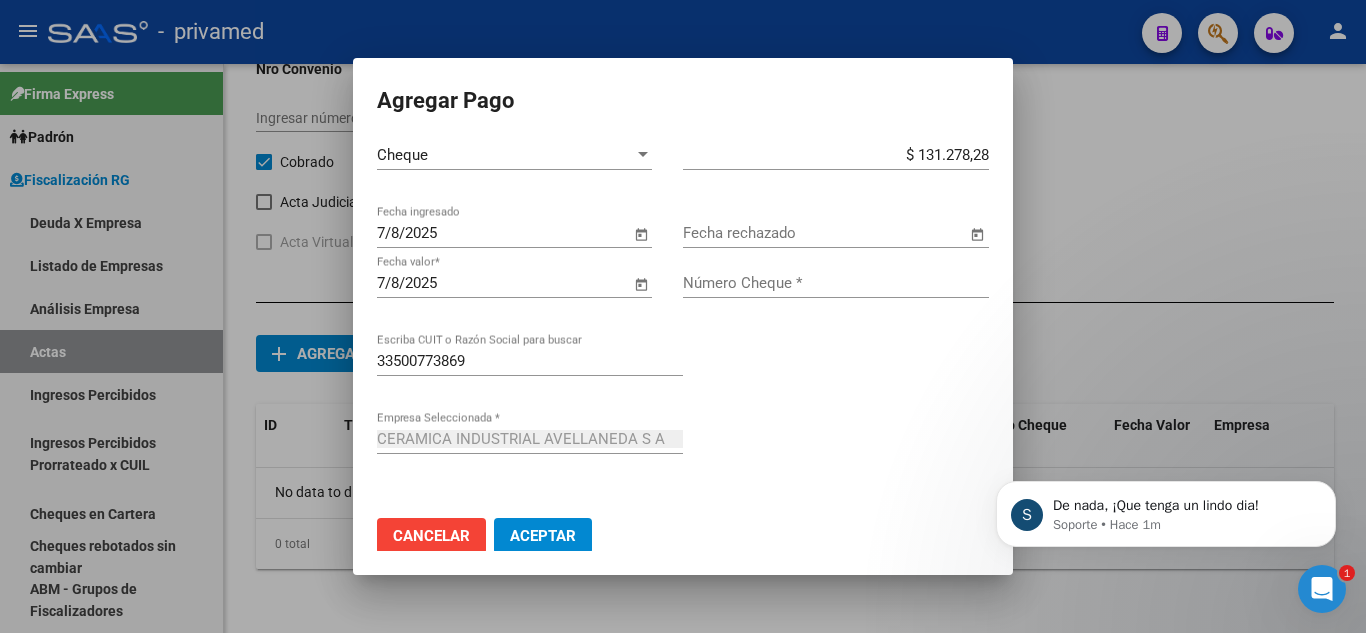 click on "Número Cheque *" at bounding box center (836, 283) 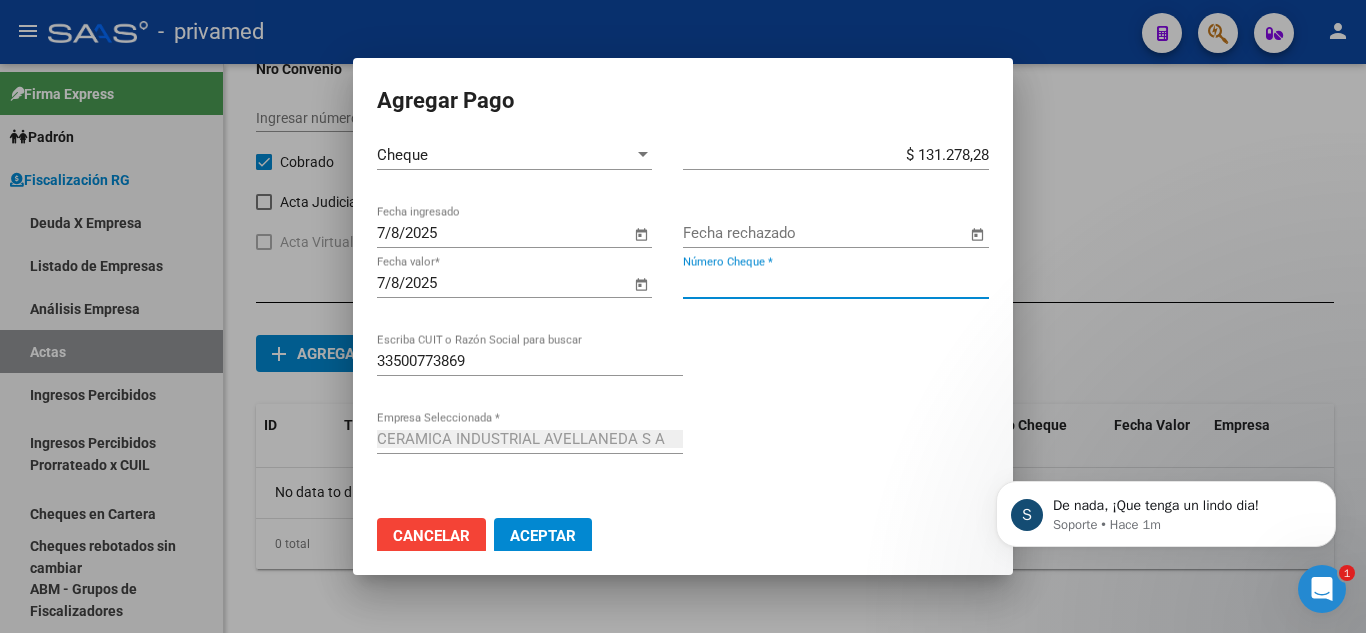 click on "Número Cheque *" at bounding box center (836, 283) 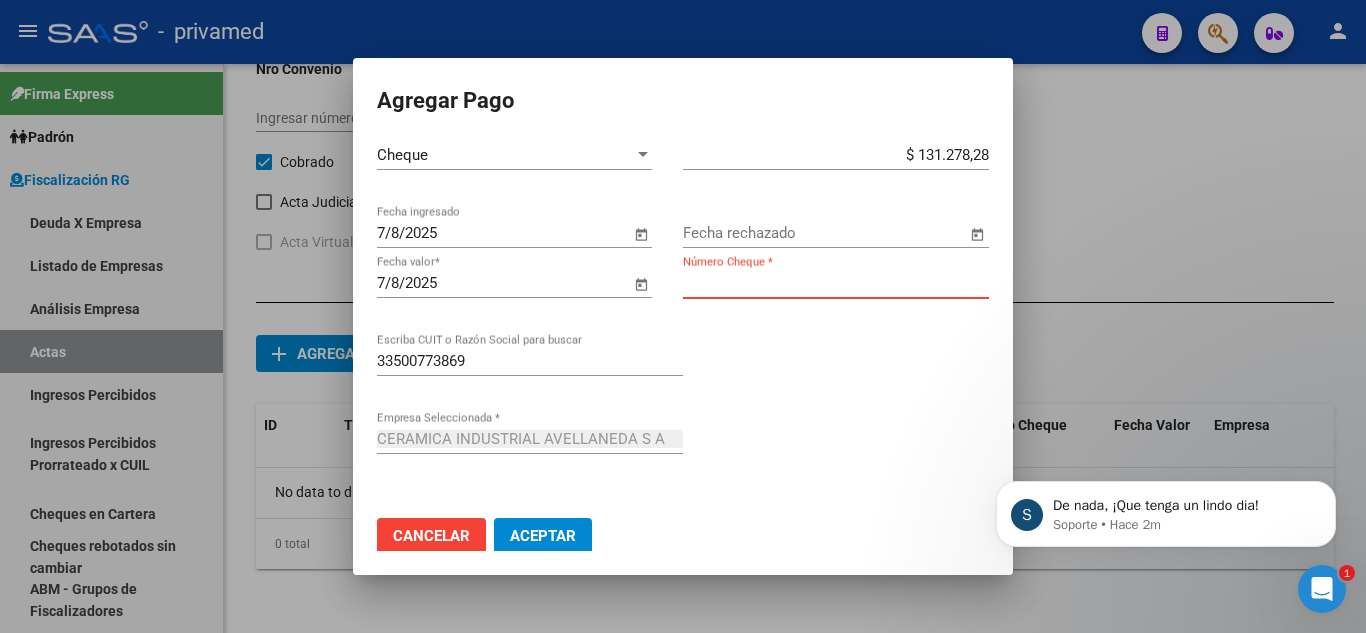 paste on "27577931" 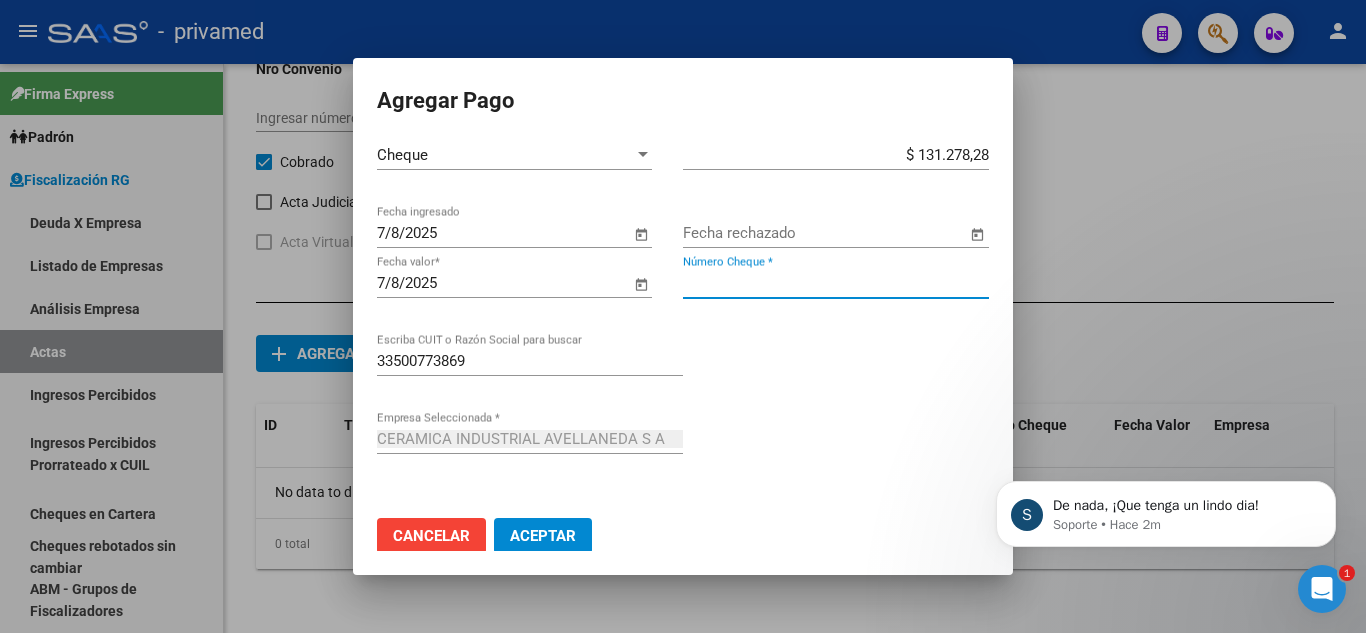 type on "27577931" 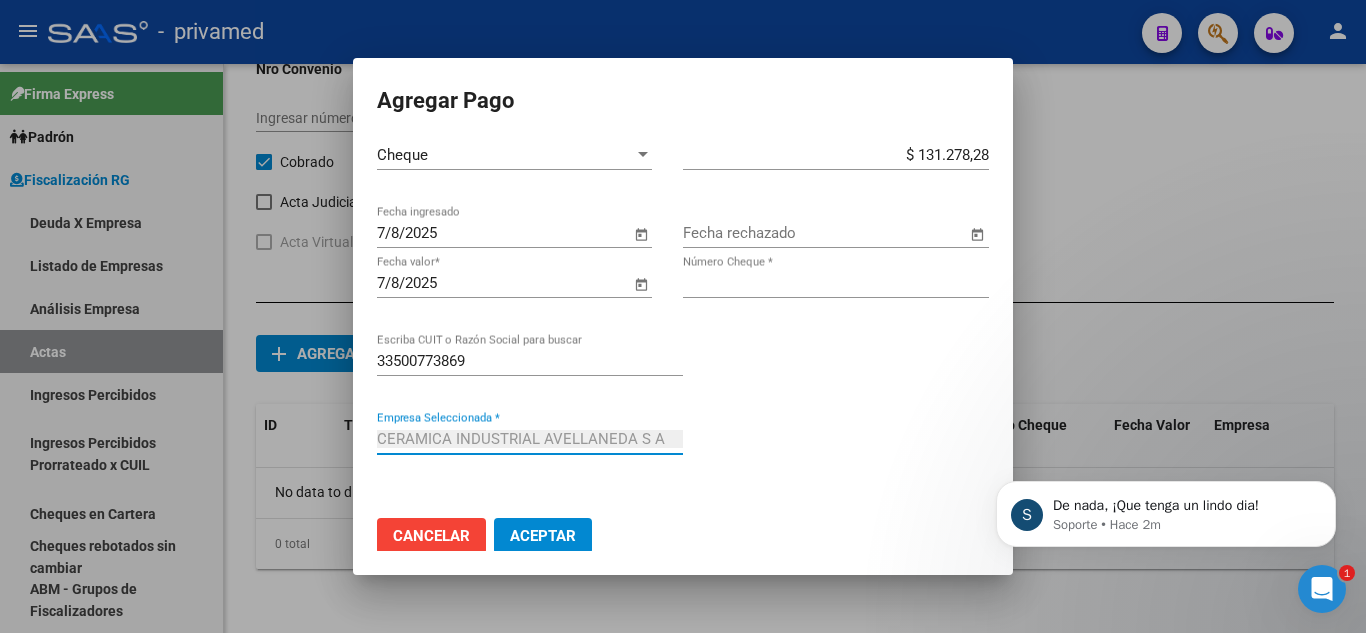 click on "Aceptar" at bounding box center (543, 536) 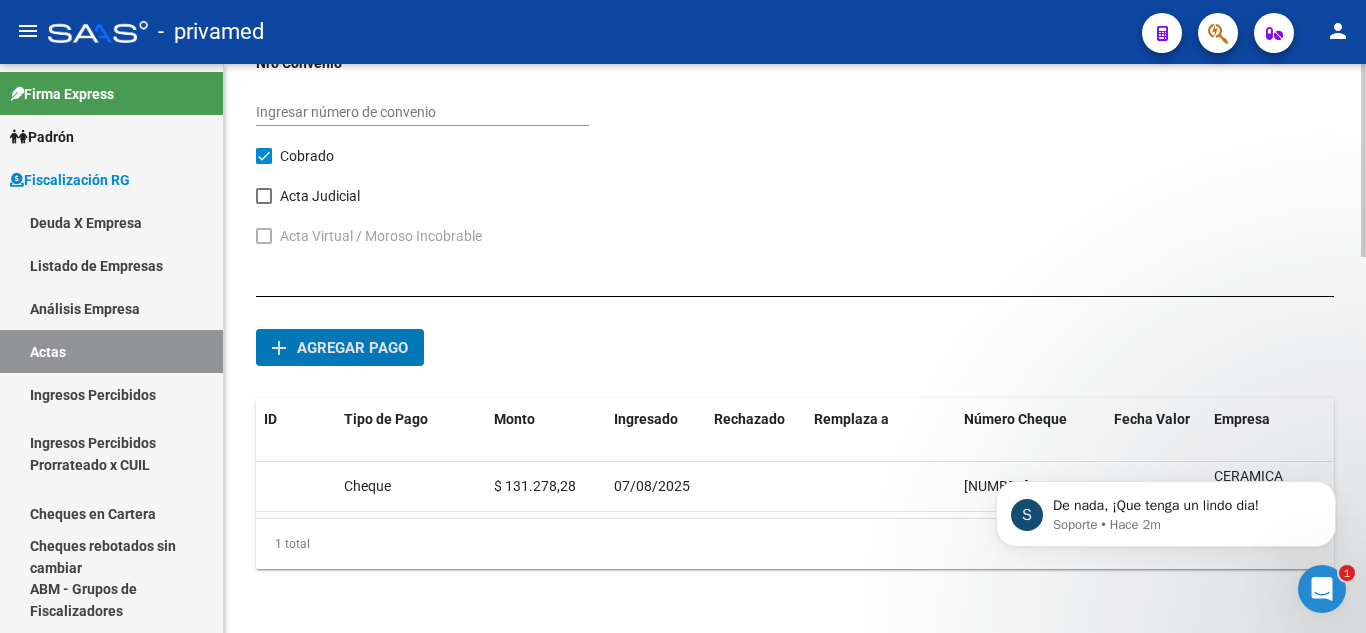 scroll, scrollTop: 1111, scrollLeft: 0, axis: vertical 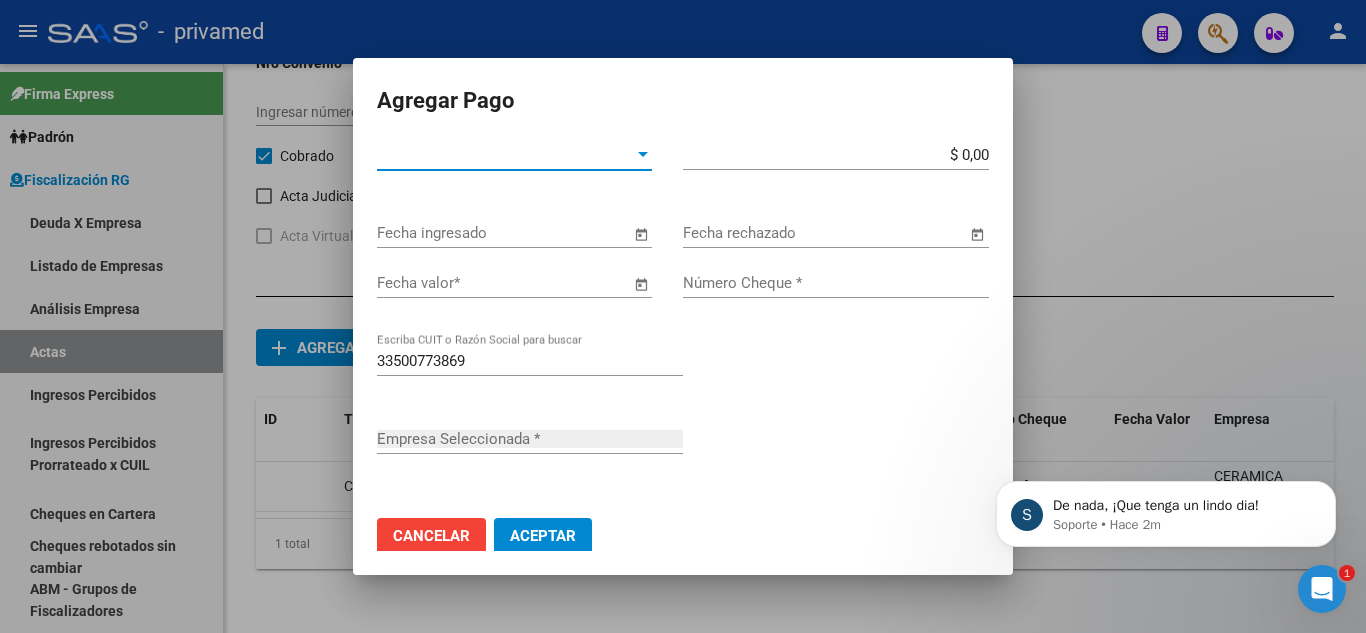 type on "CERAMICA INDUSTRIAL AVELLANEDA S A" 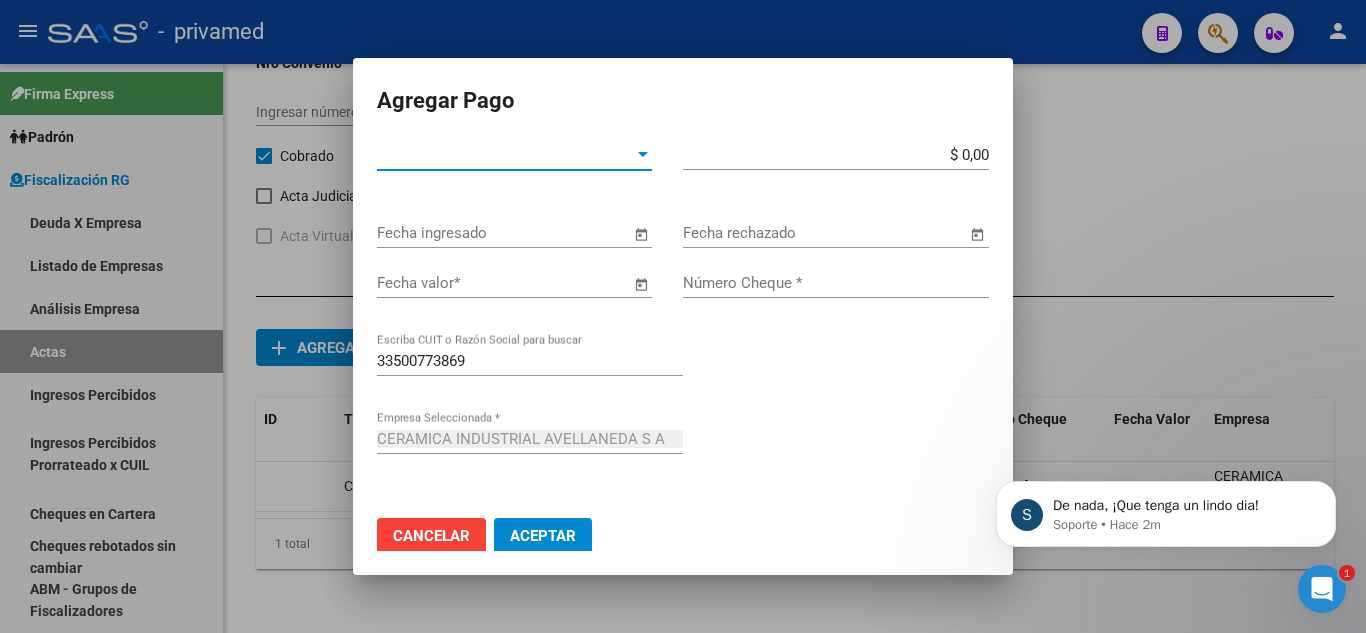 click on "Tipo de Pago *" at bounding box center [505, 155] 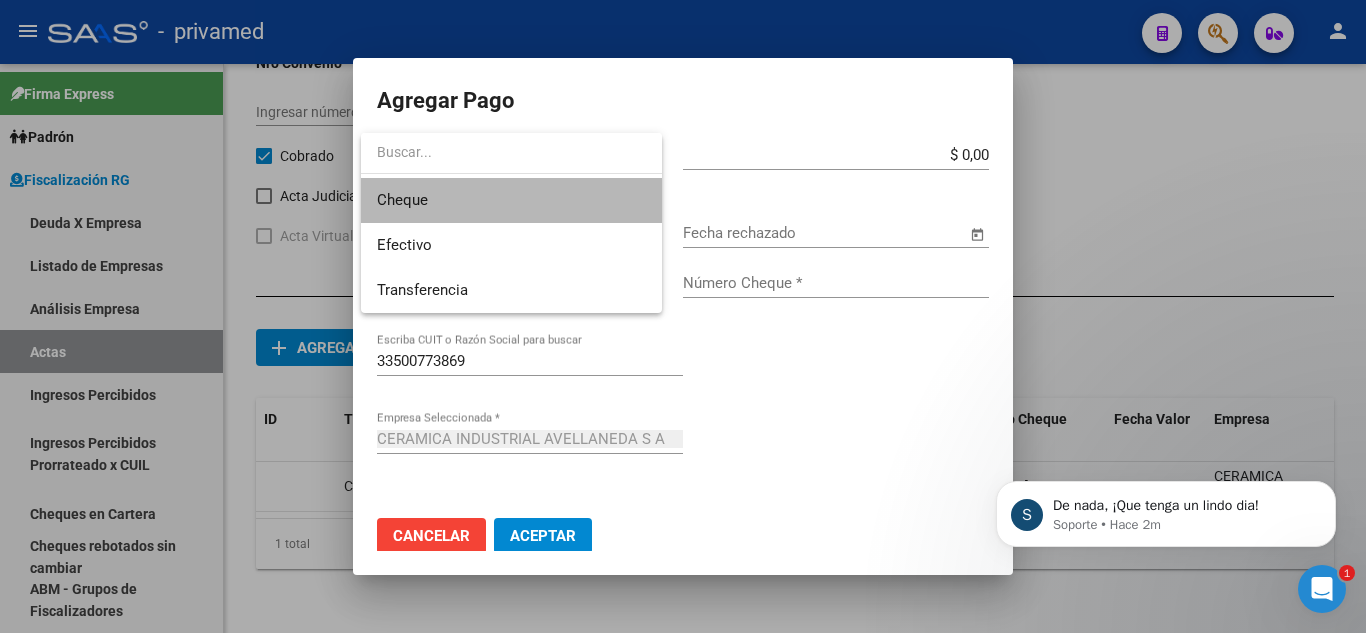 click on "Cheque" at bounding box center (511, 200) 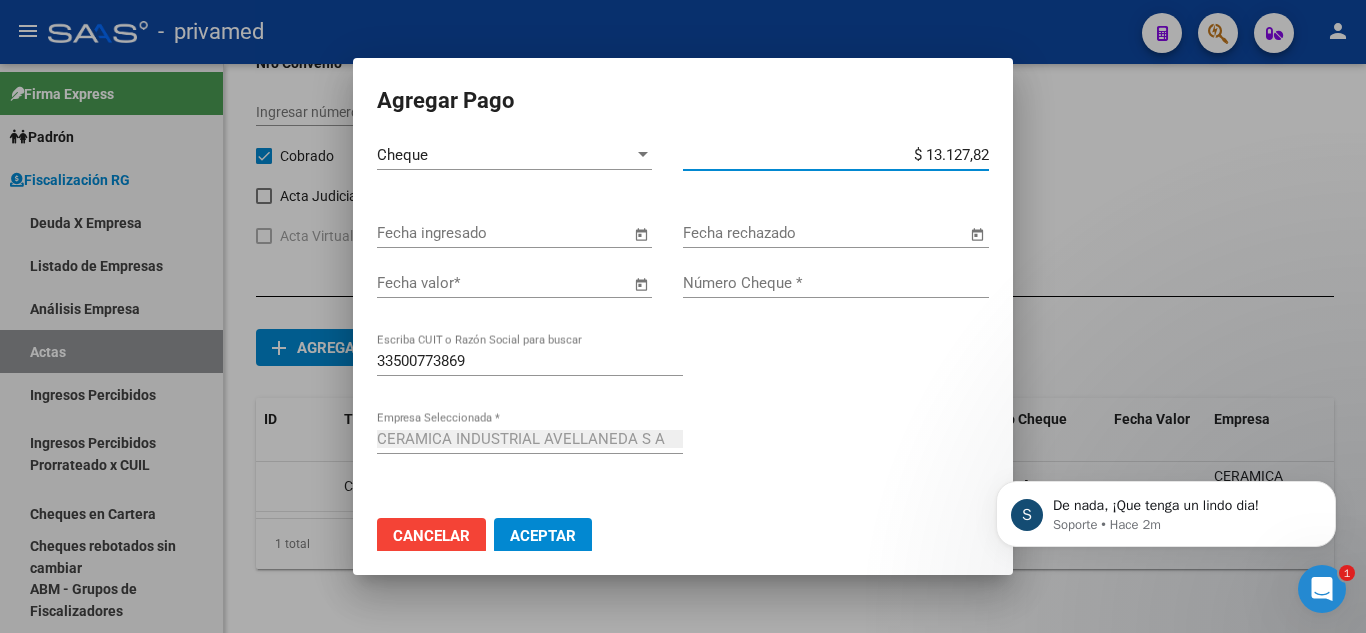 type on "$ 131.278,28" 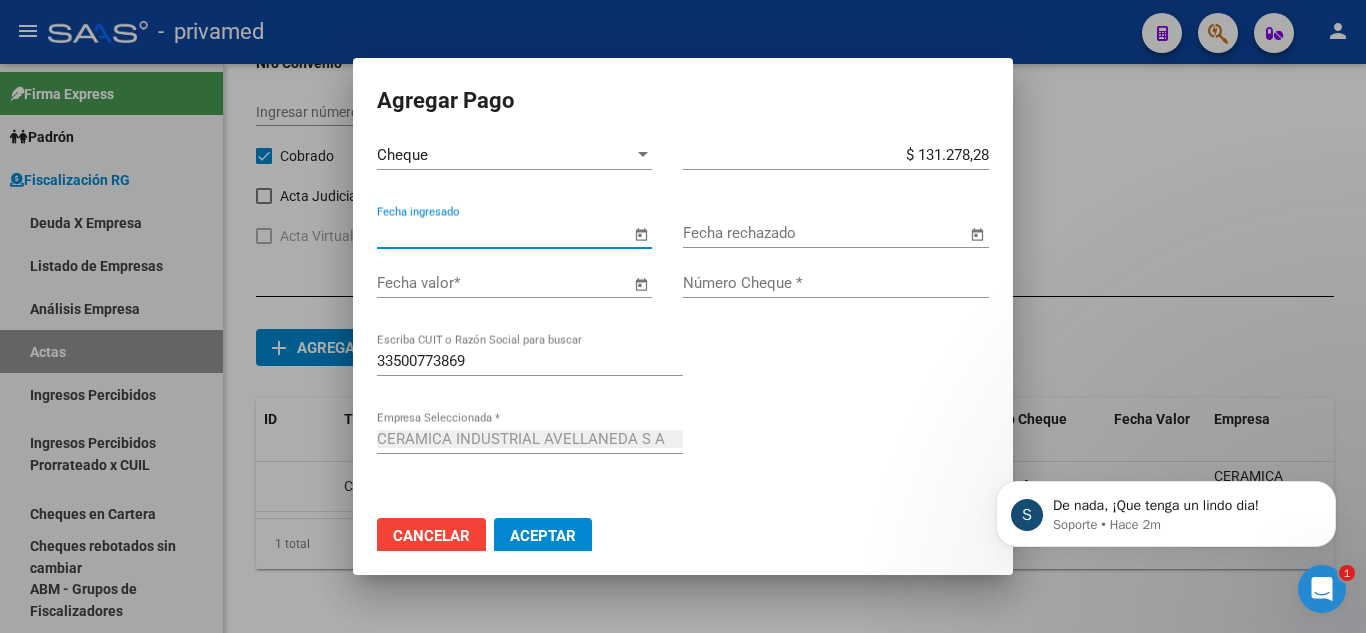 click at bounding box center (641, 234) 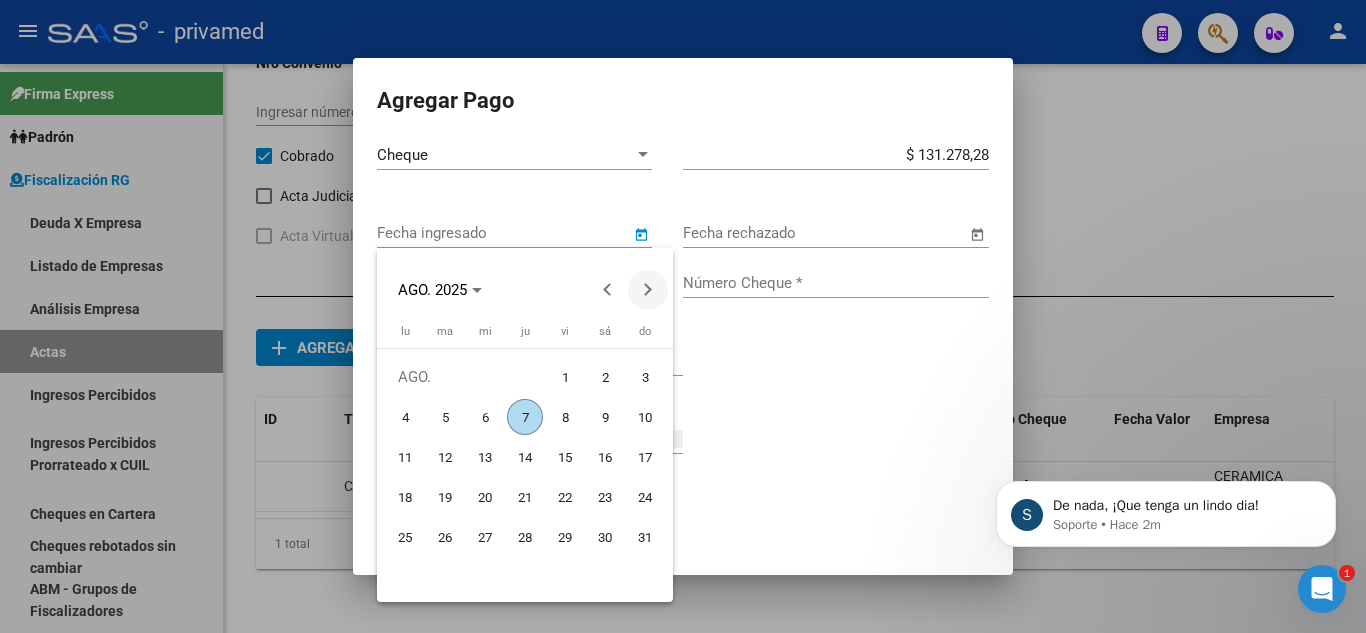 click at bounding box center [648, 290] 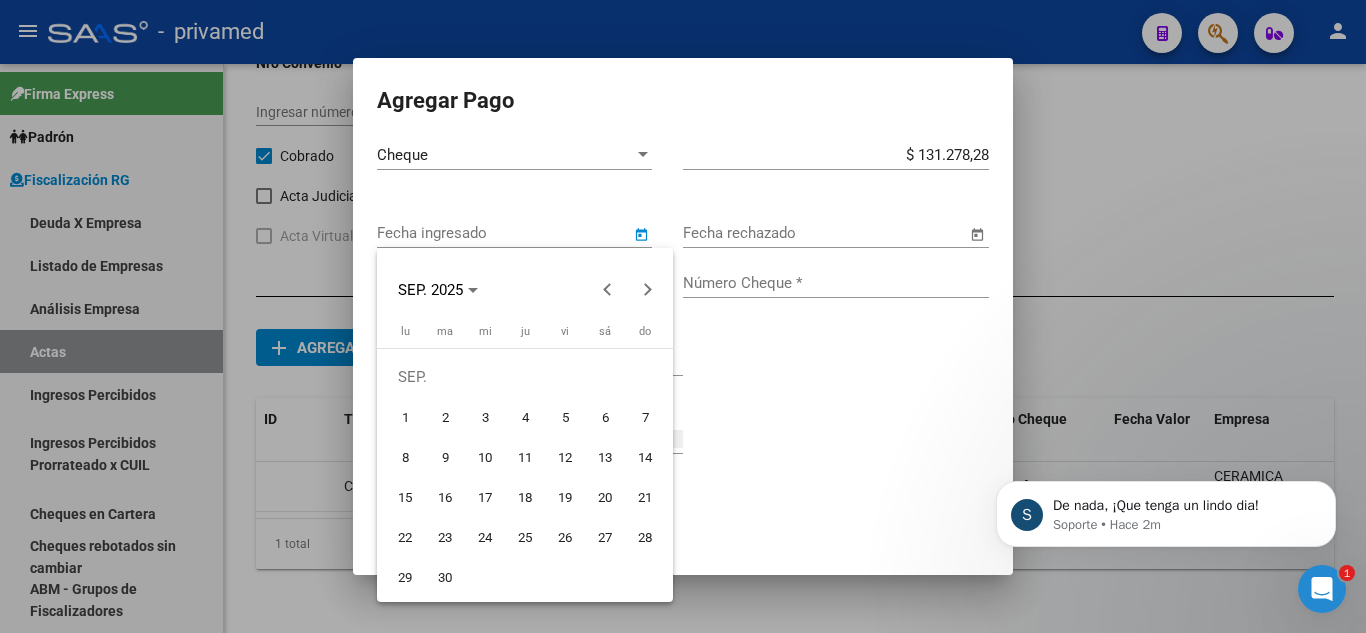 click on "8" at bounding box center [405, 457] 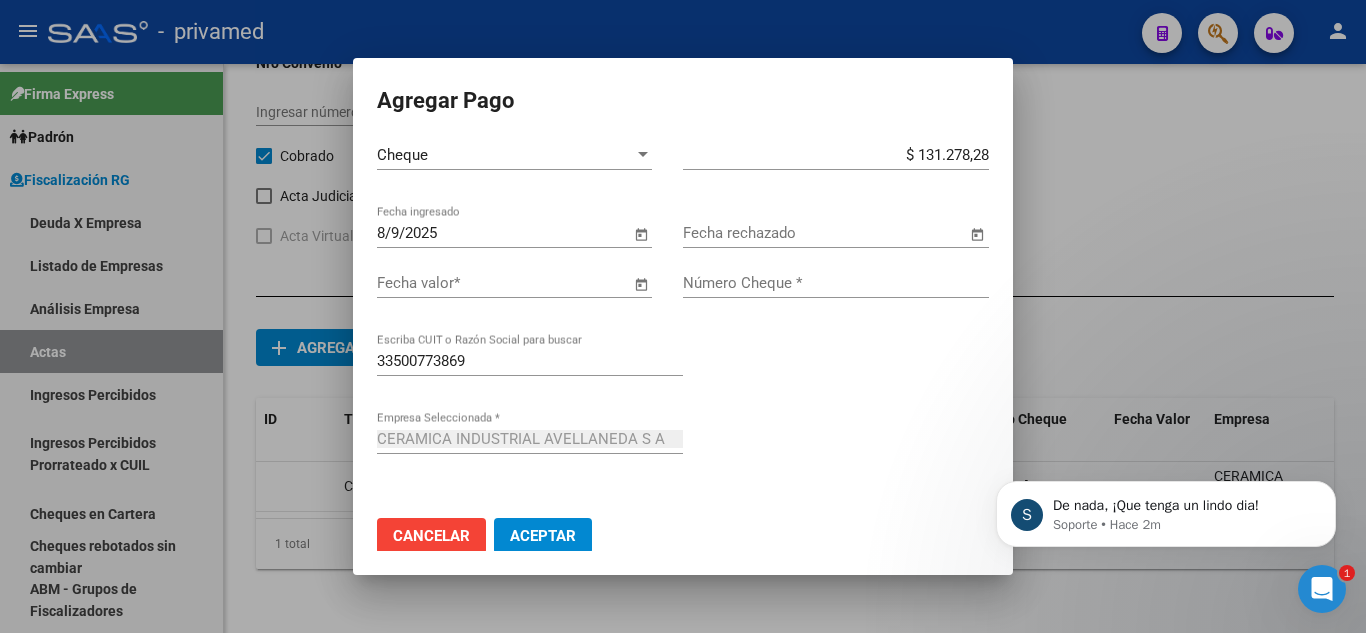 click on "Fecha valor  *" at bounding box center [503, 283] 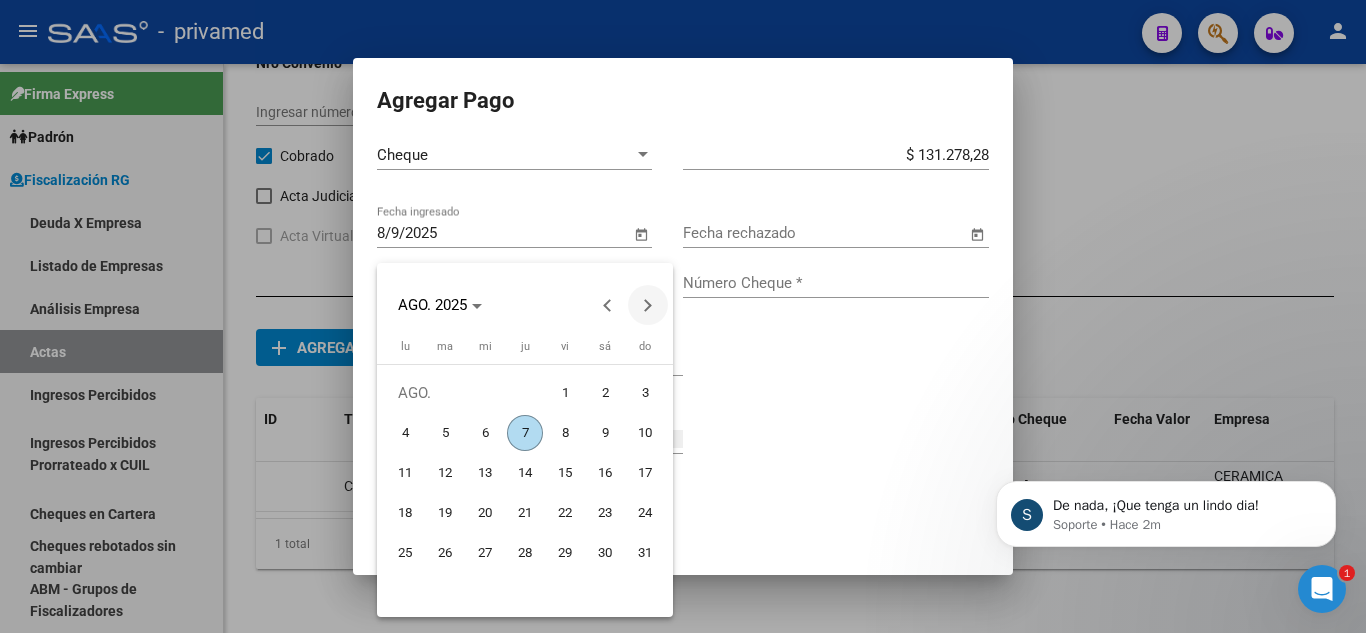 click at bounding box center (648, 305) 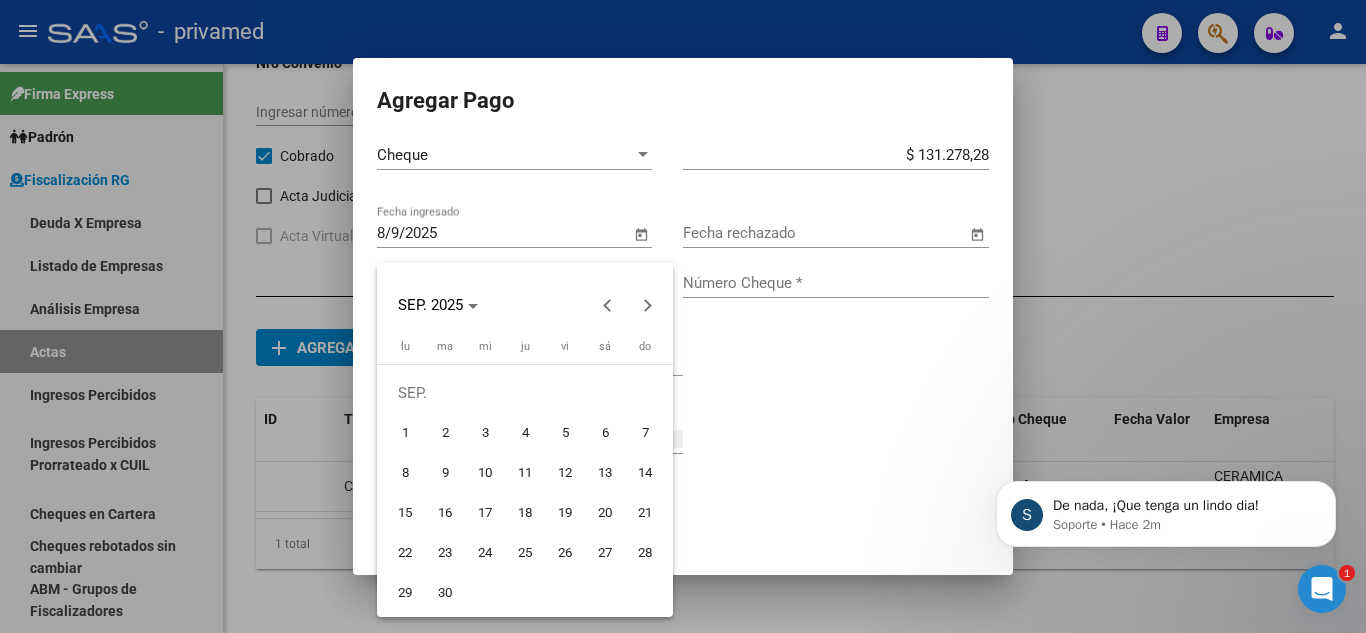 click on "8" at bounding box center (405, 473) 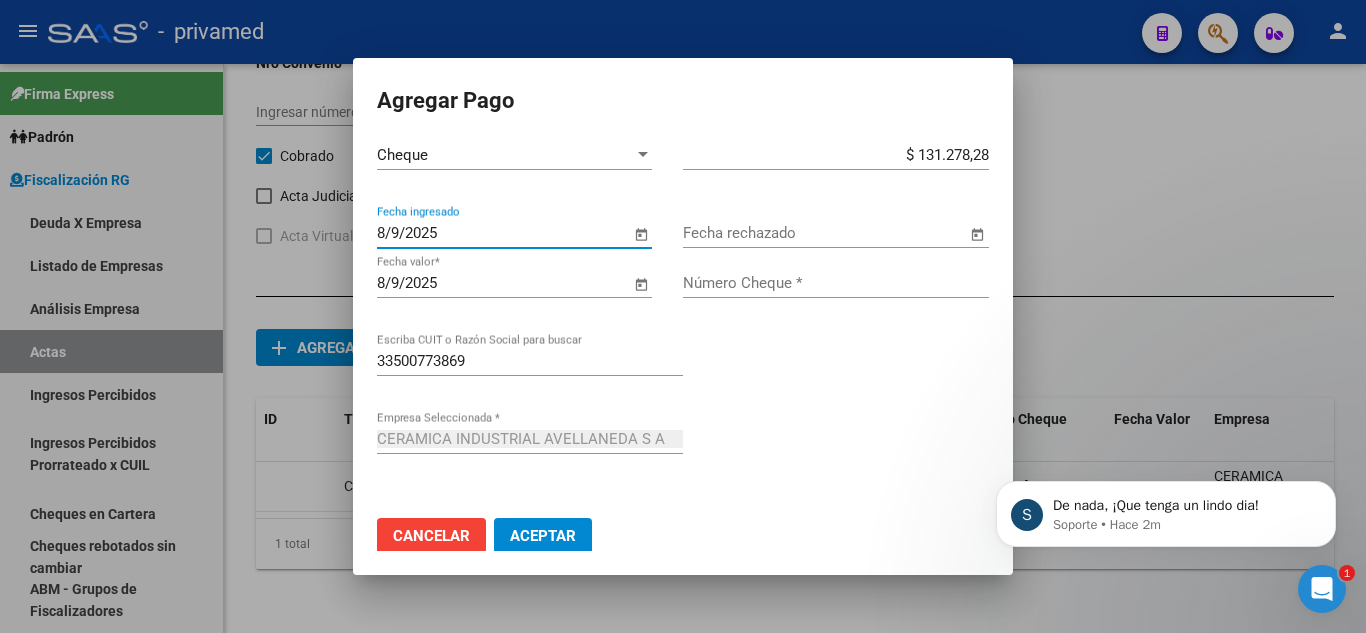 click on "8/9/2025" at bounding box center [503, 233] 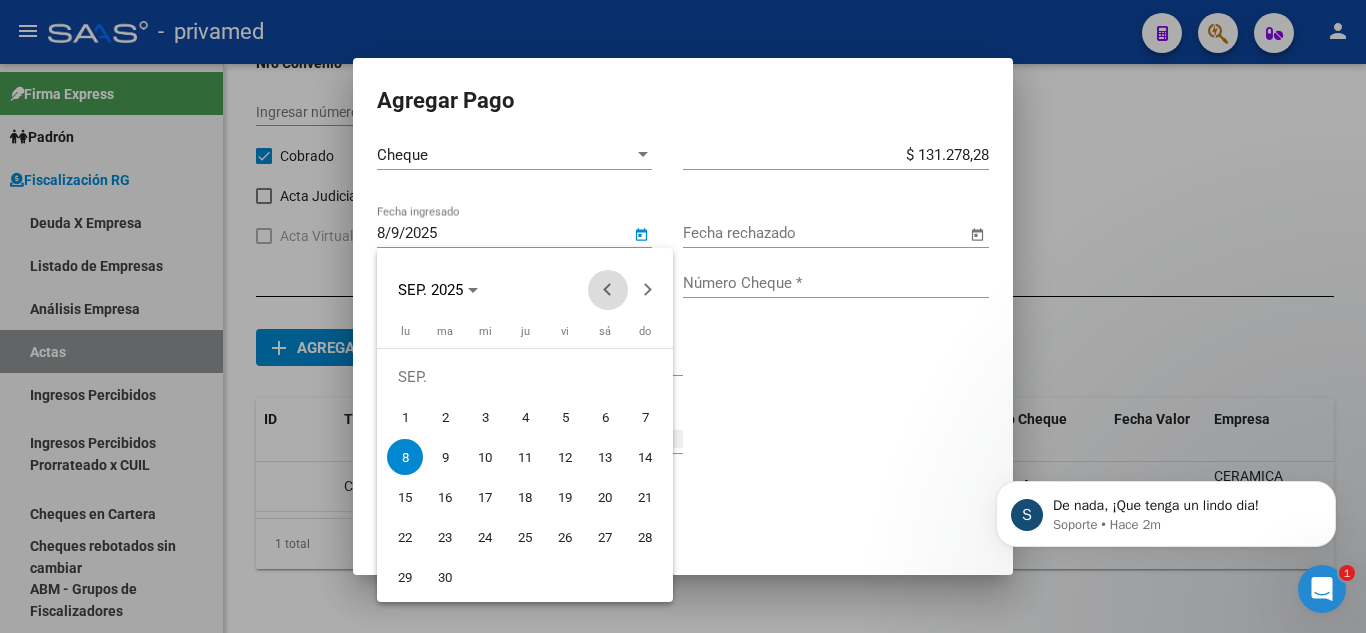 click at bounding box center (608, 290) 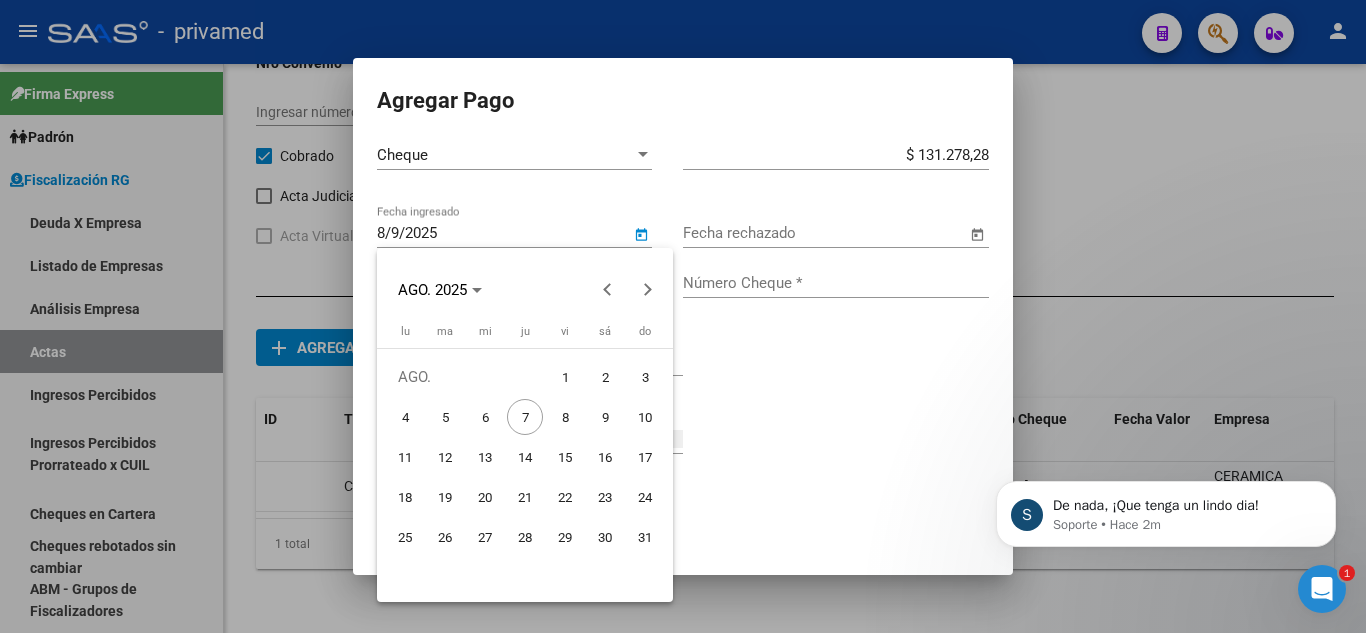 click on "7" at bounding box center [525, 417] 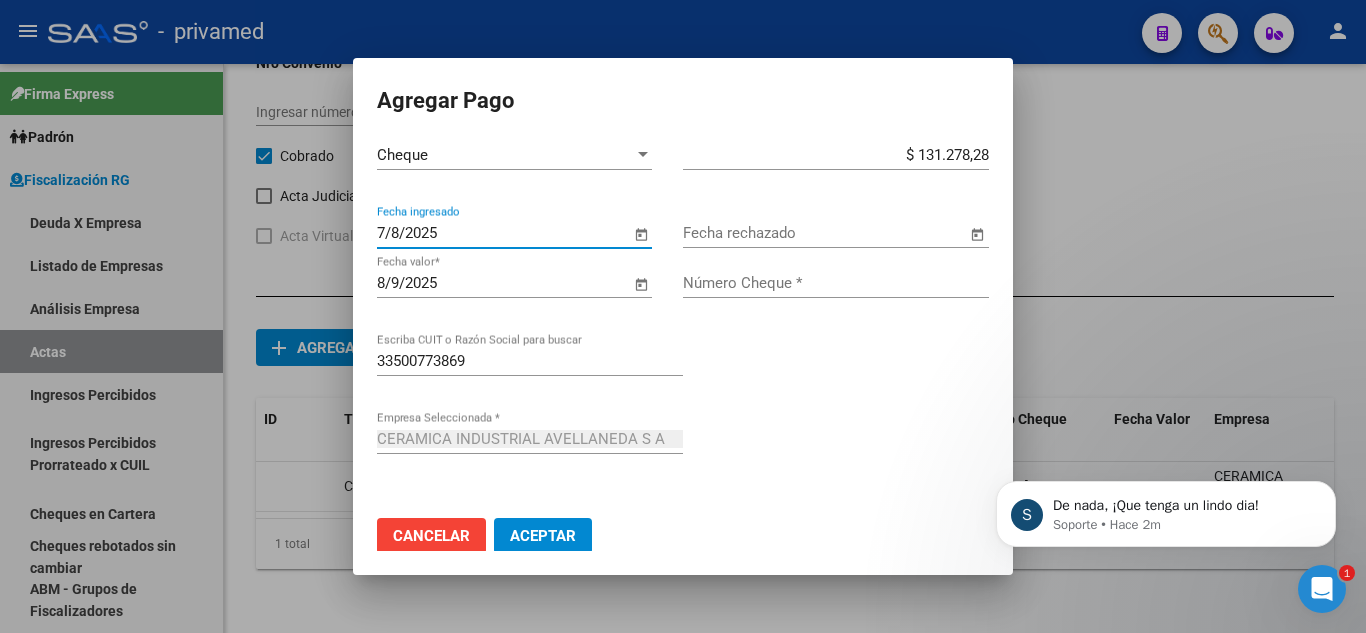 click on "Número Cheque *" at bounding box center (836, 283) 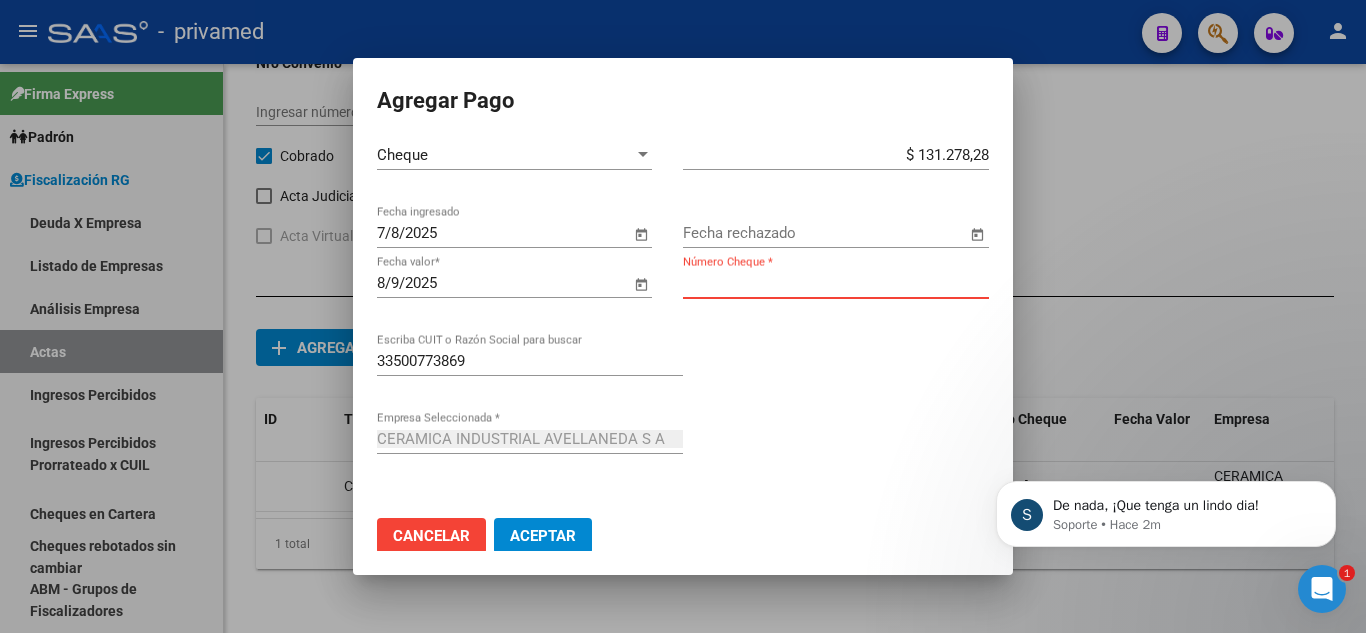 paste on "27577931" 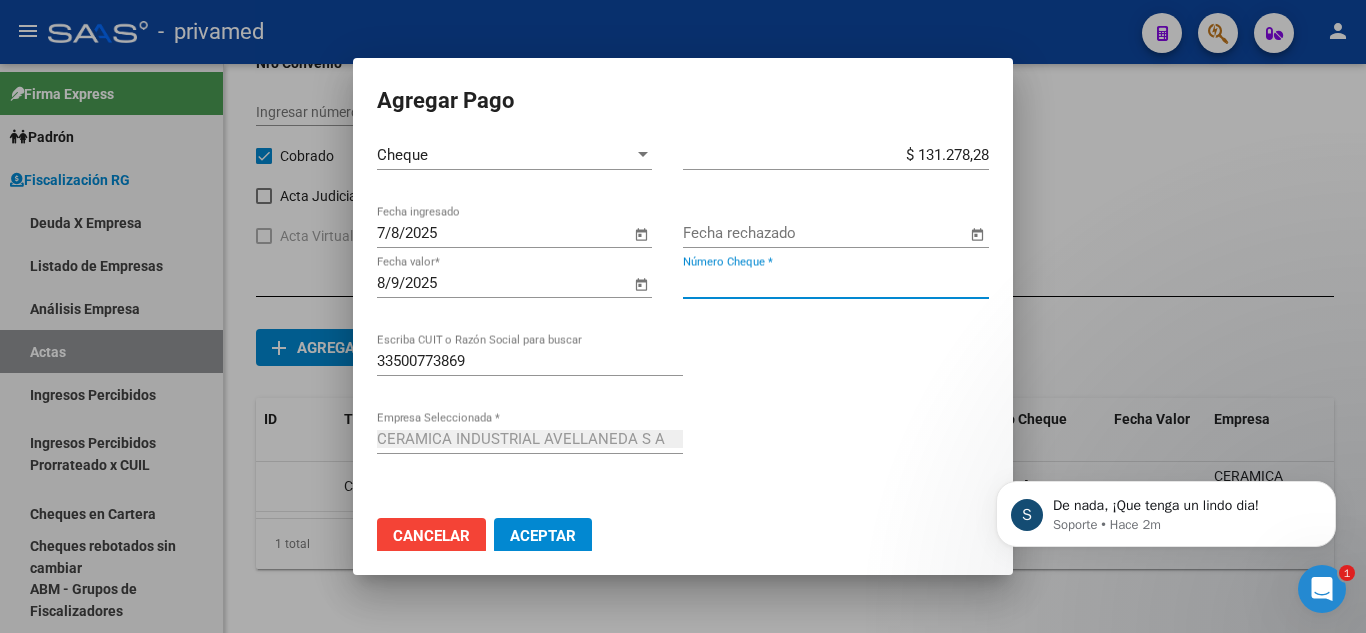 type on "27577930" 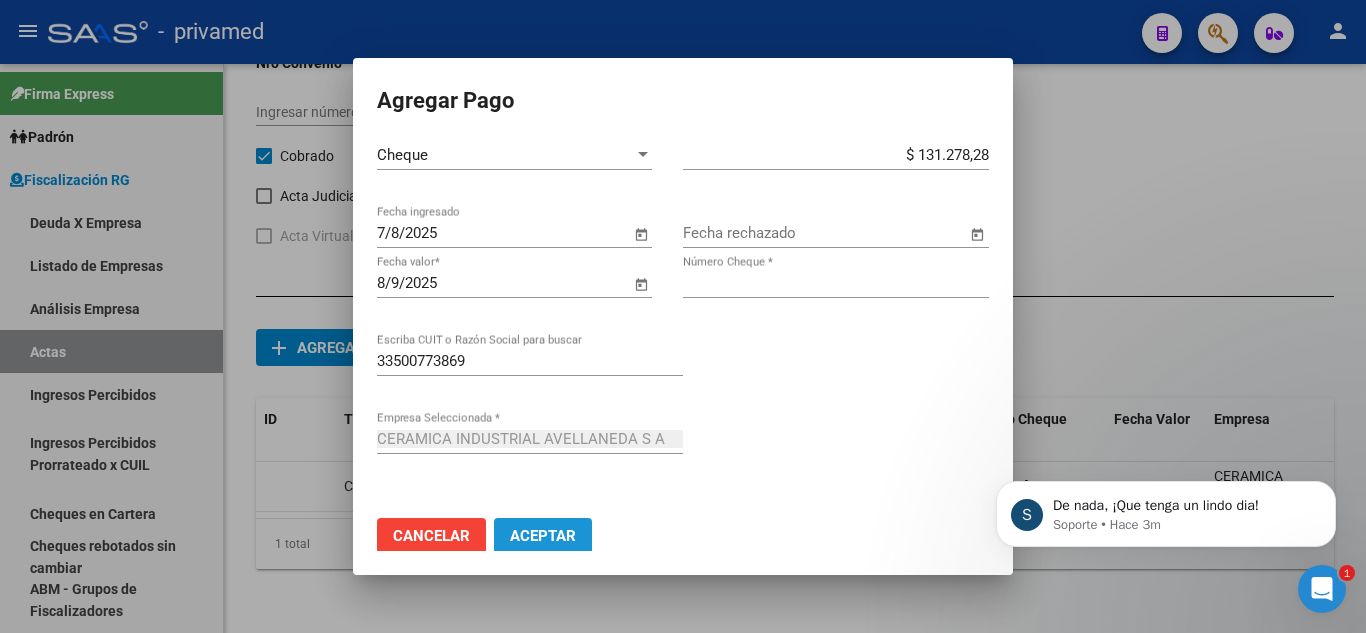 click on "Aceptar" at bounding box center [543, 536] 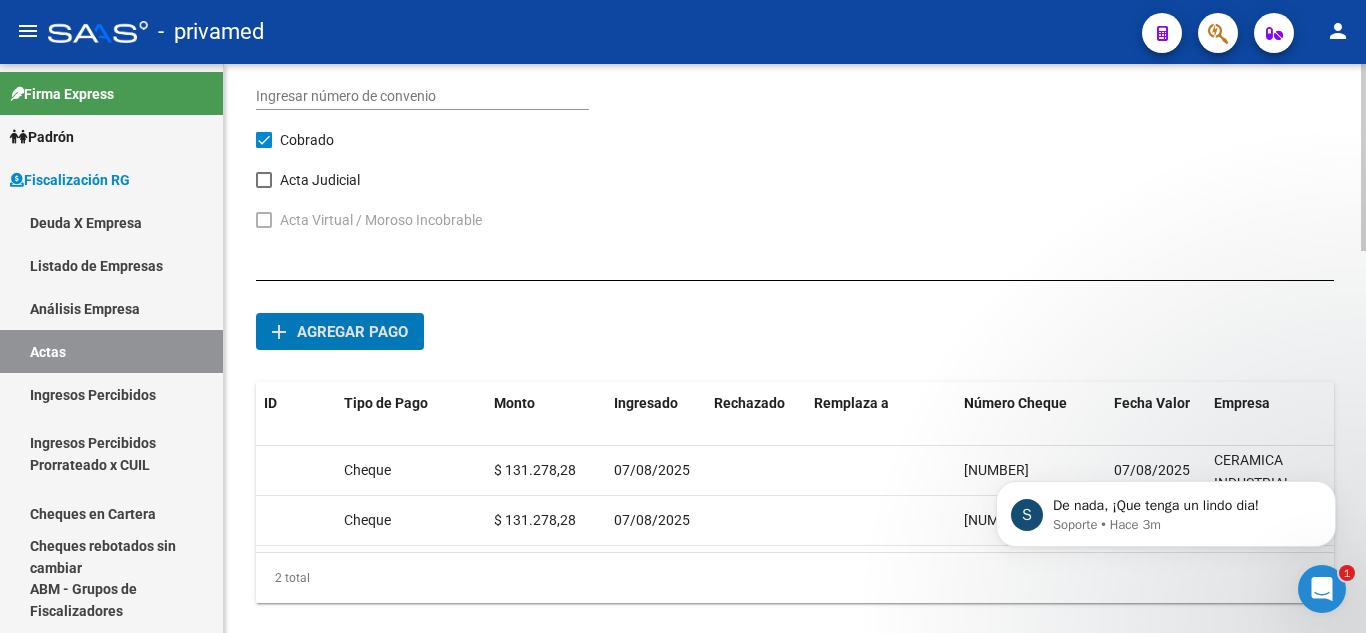 click on "Agregar pago" 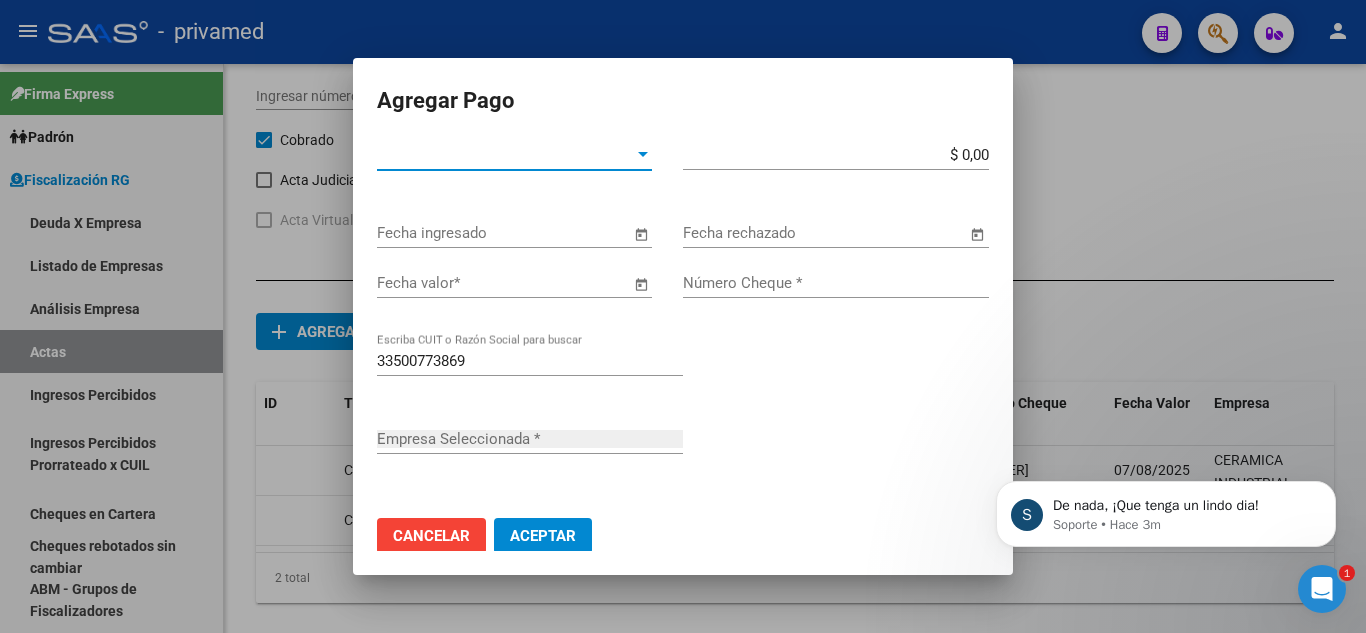 type on "CERAMICA INDUSTRIAL AVELLANEDA S A" 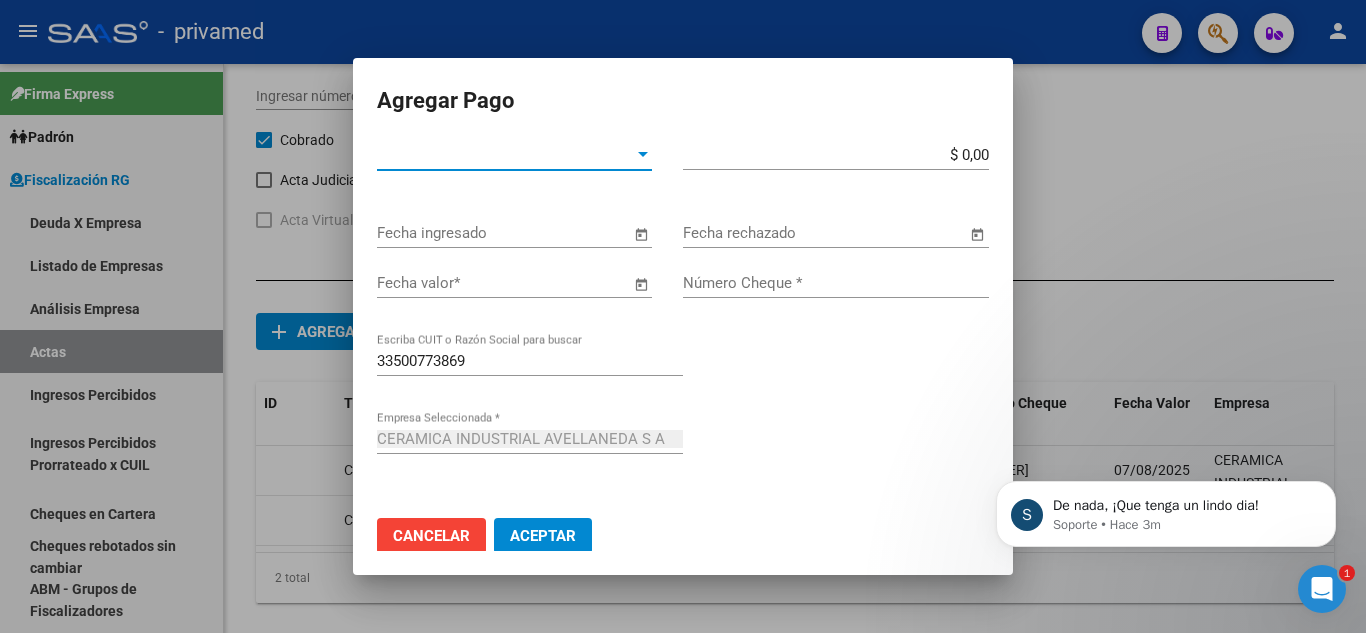 click on "Tipo de Pago *" at bounding box center (505, 155) 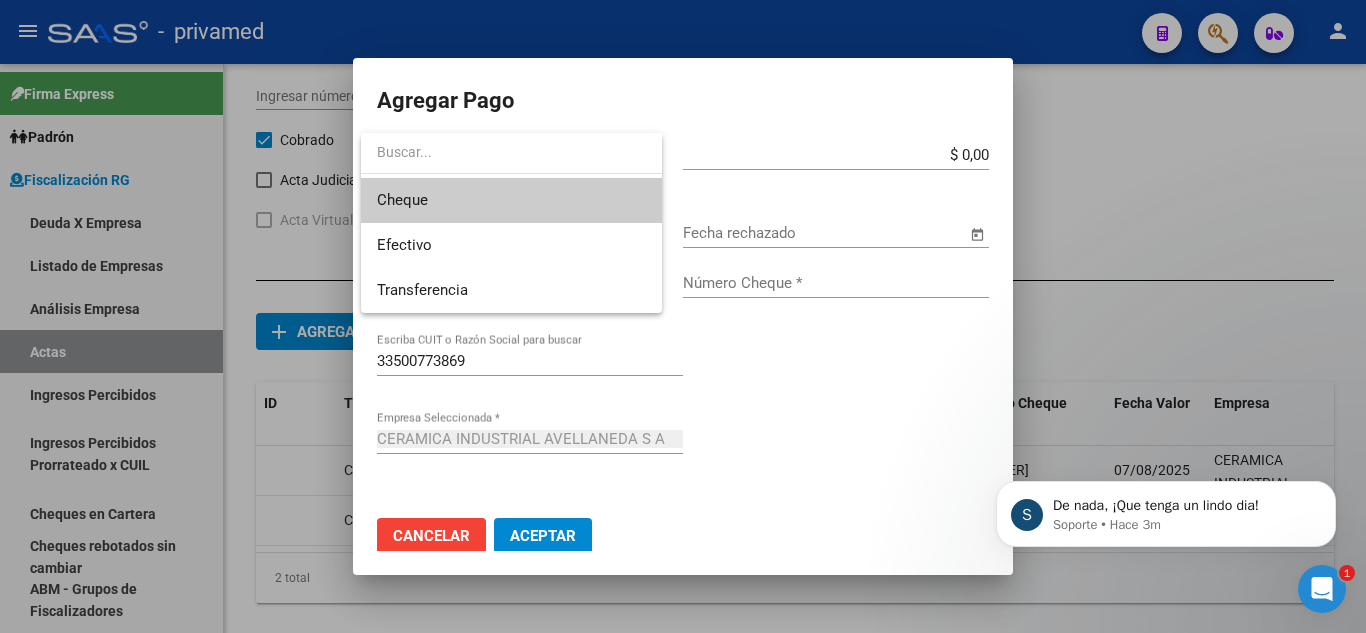 click on "Cheque" at bounding box center [511, 200] 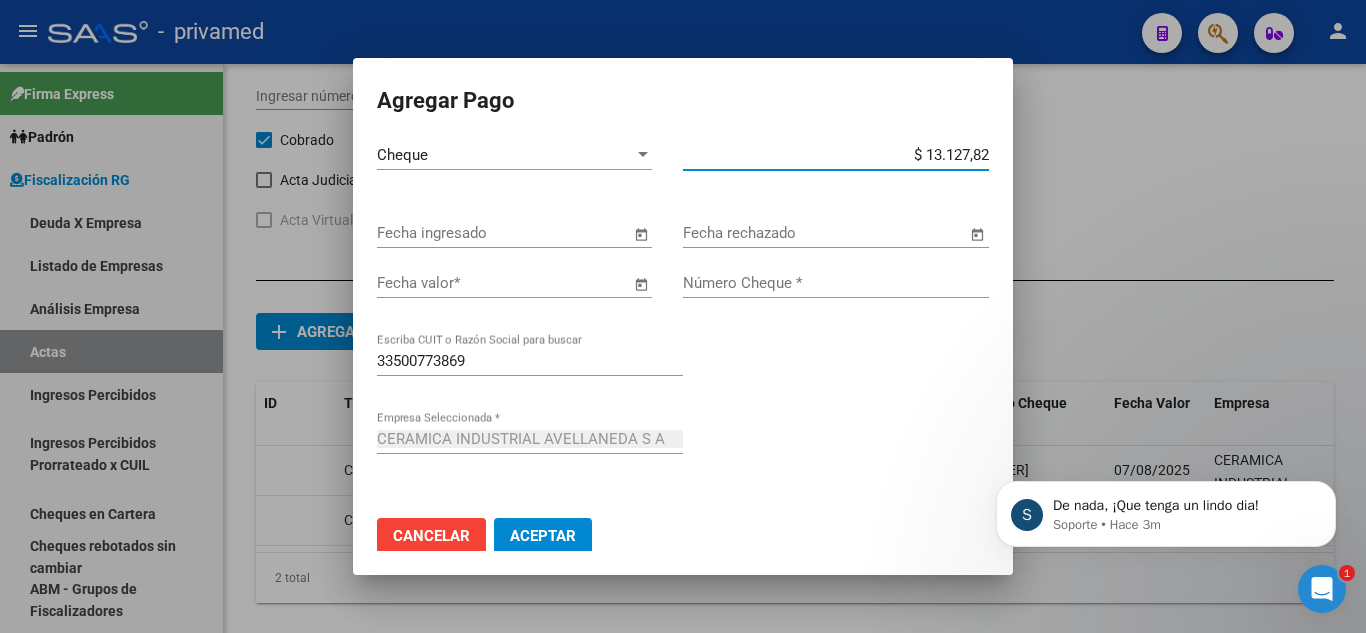 type on "$ 131.278,28" 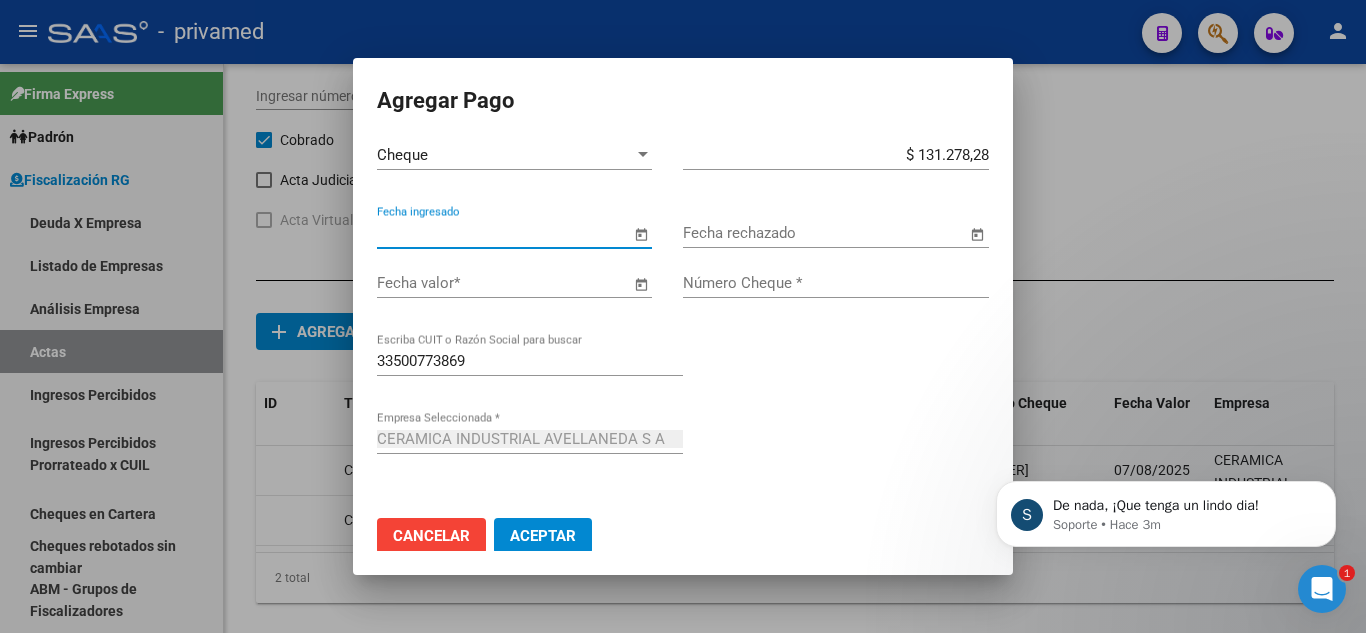 click on "Fecha ingresado" at bounding box center [503, 233] 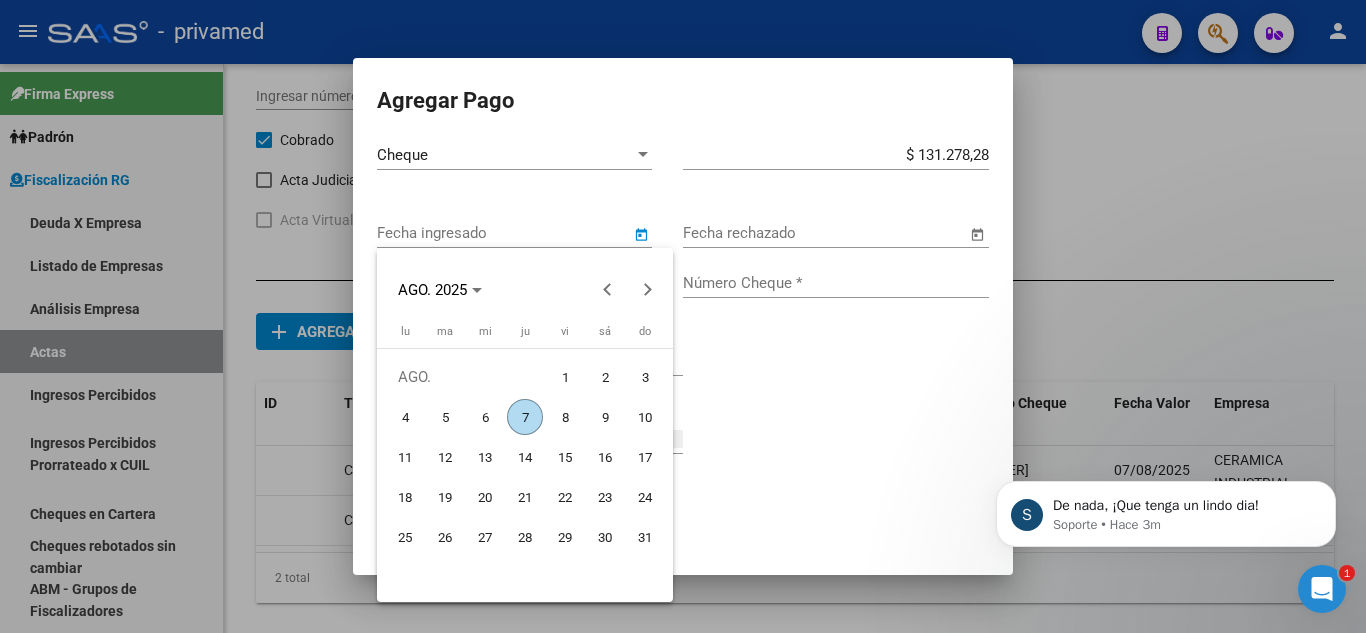 click on "7" at bounding box center [525, 417] 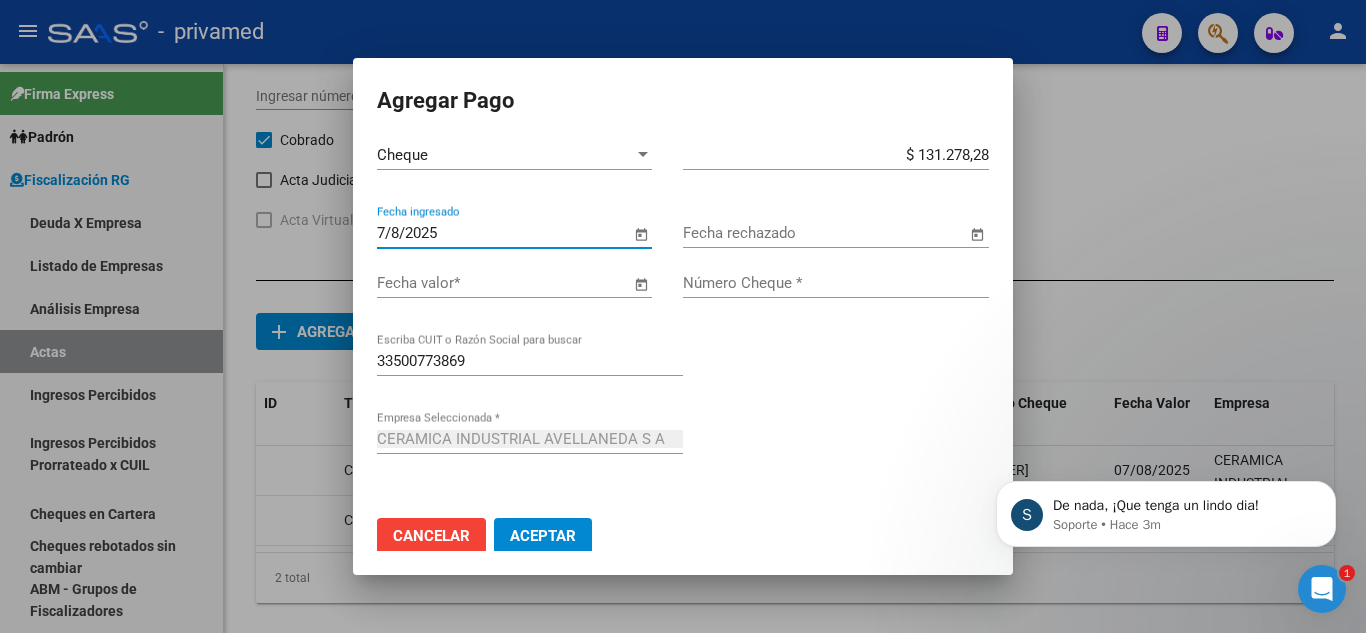 click on "Fecha valor  *" at bounding box center (503, 283) 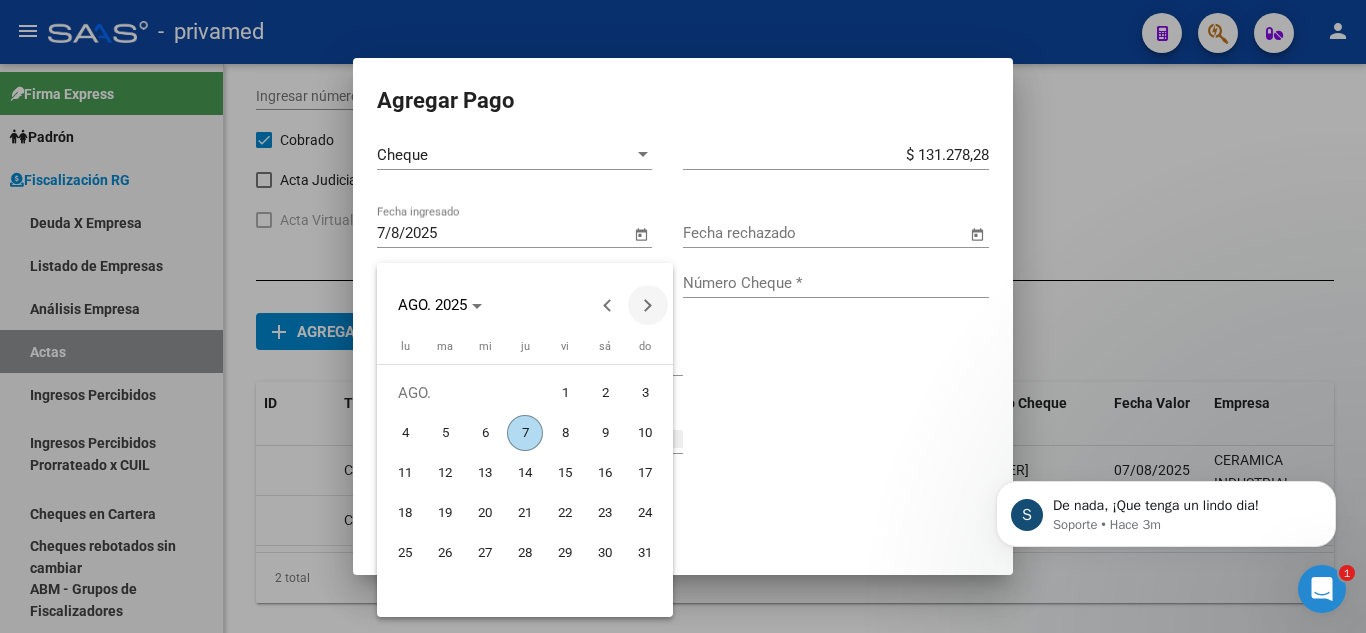 click at bounding box center [648, 305] 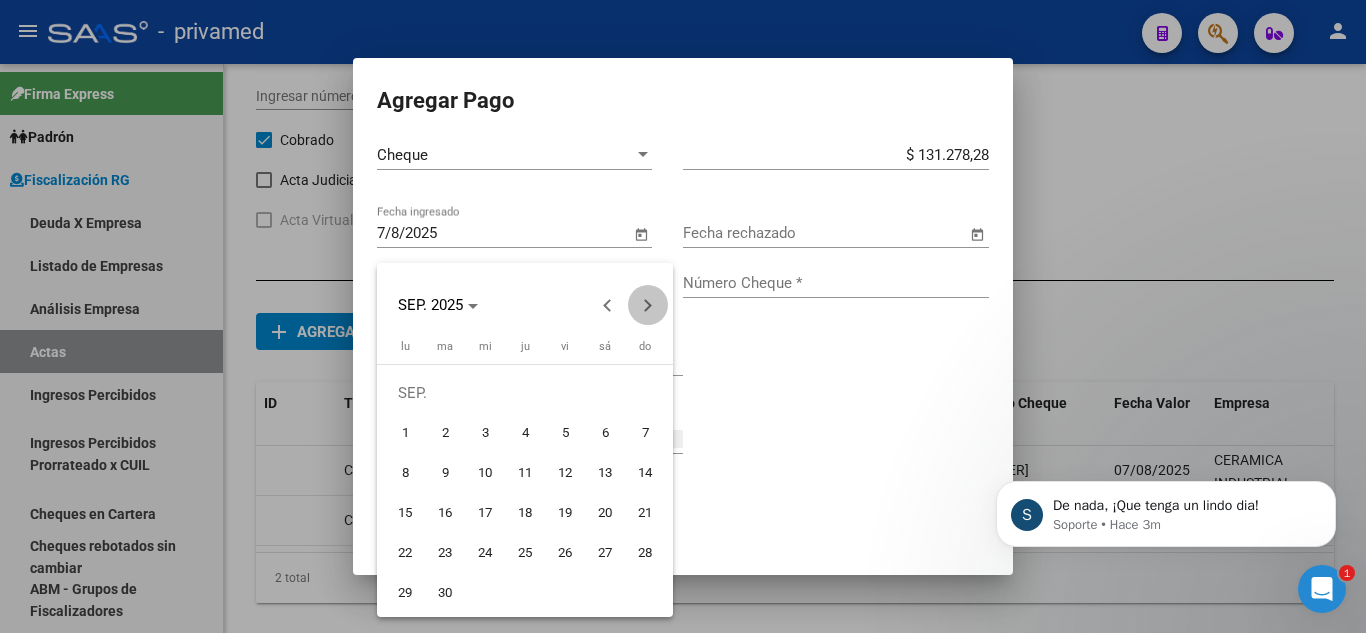 click at bounding box center (648, 305) 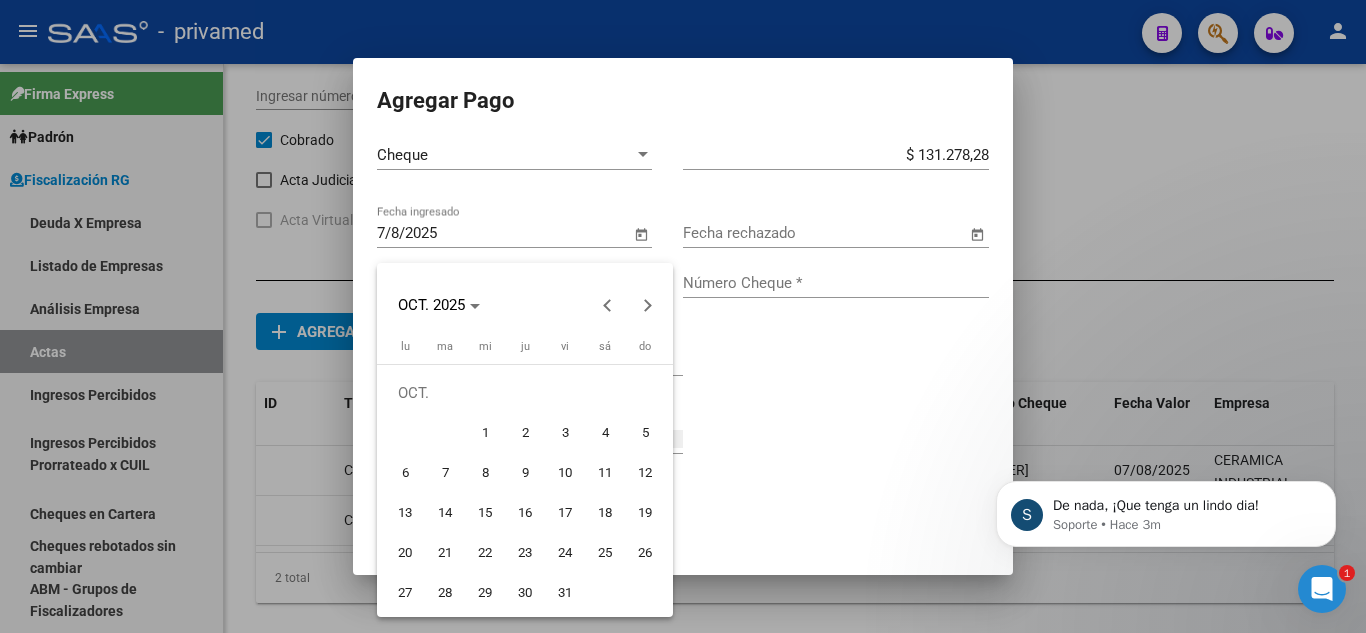 click on "7" at bounding box center (445, 473) 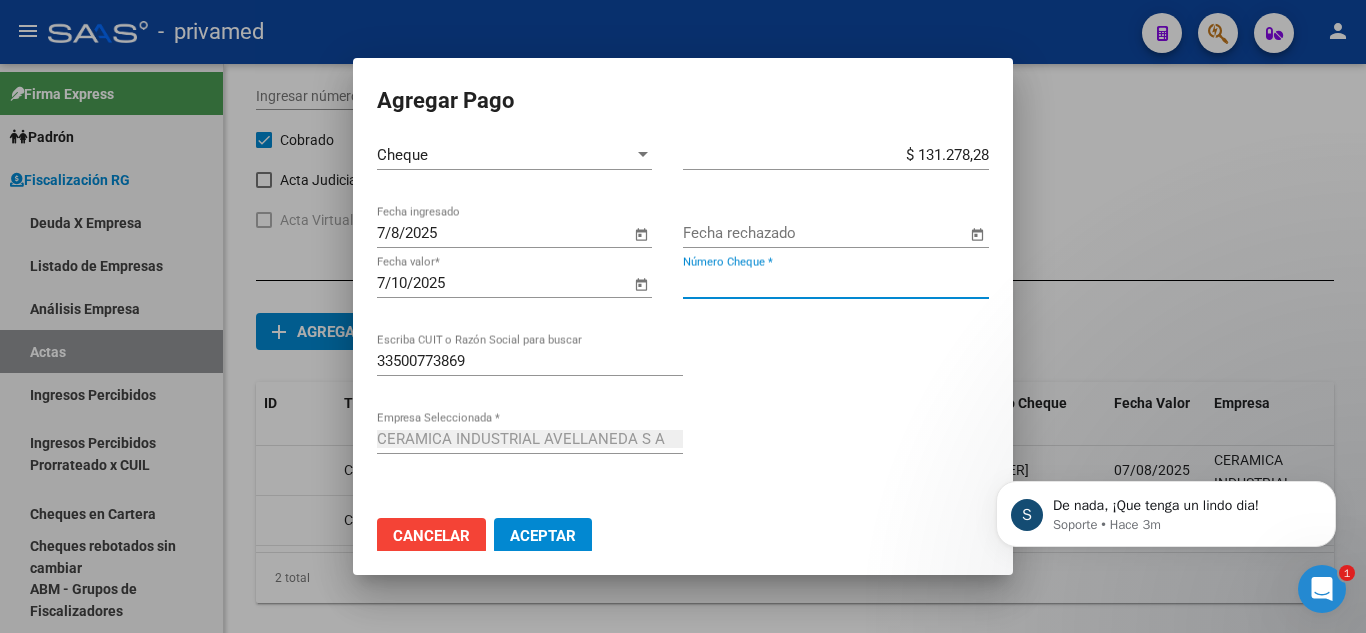 click on "Número Cheque *" at bounding box center (836, 283) 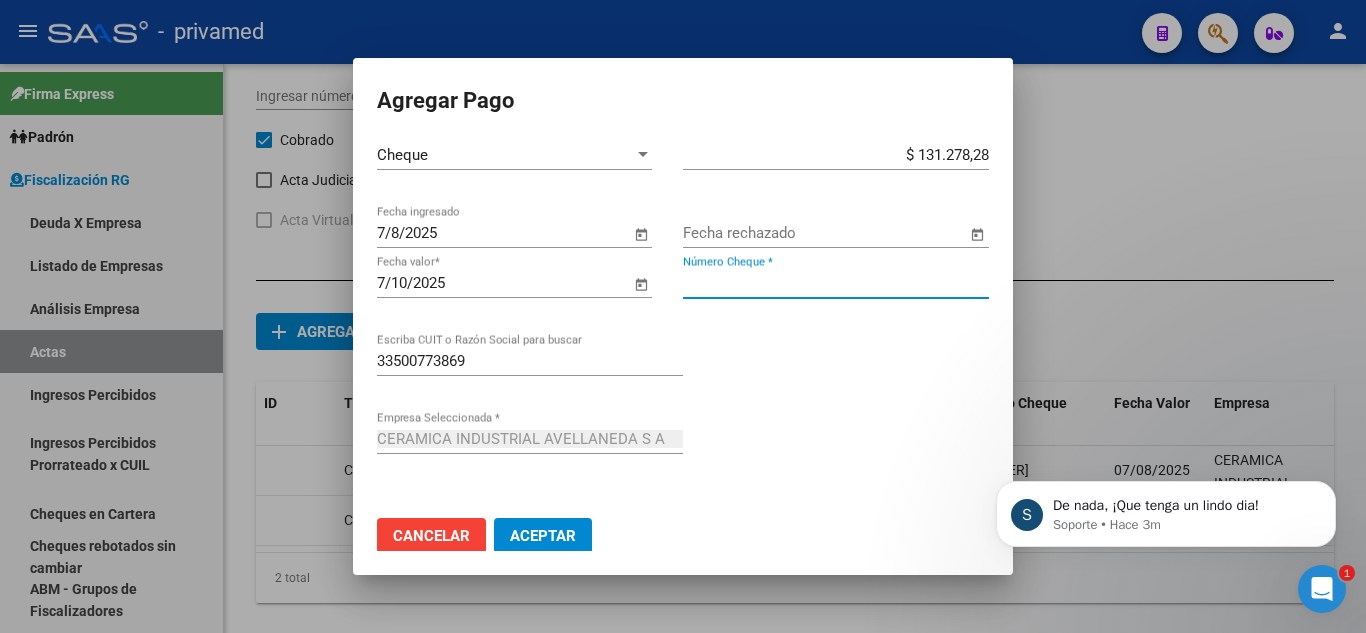 paste on "27577931" 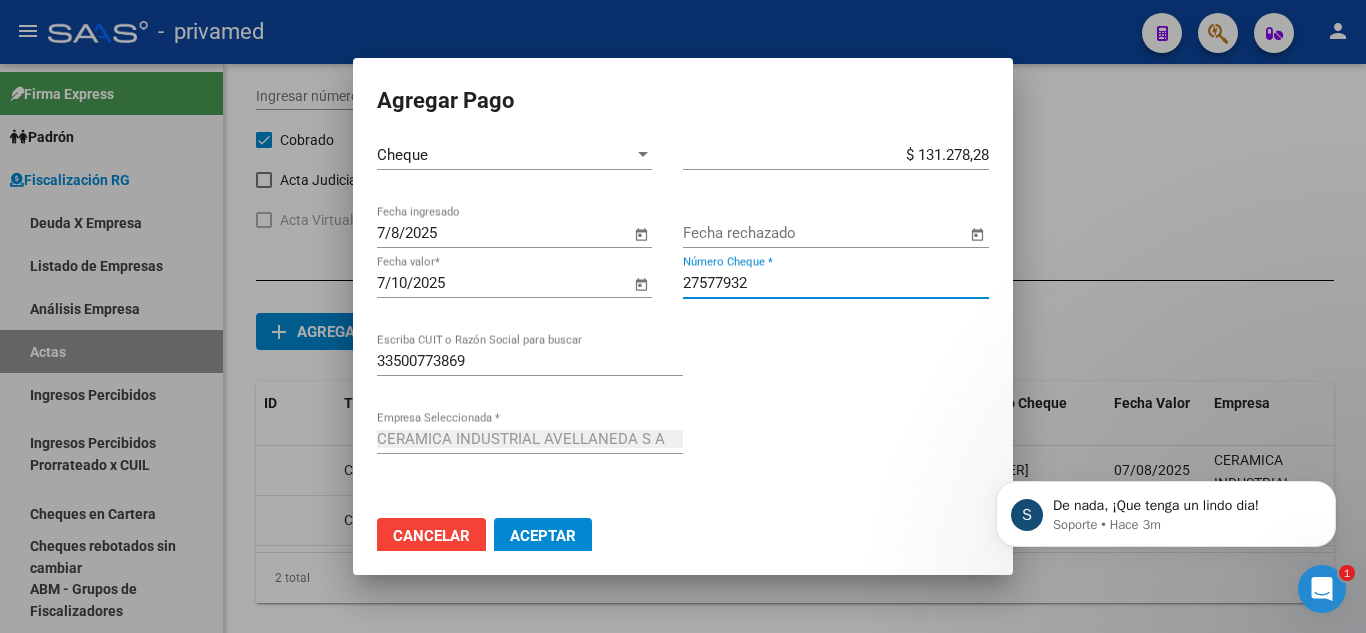 type on "27577932" 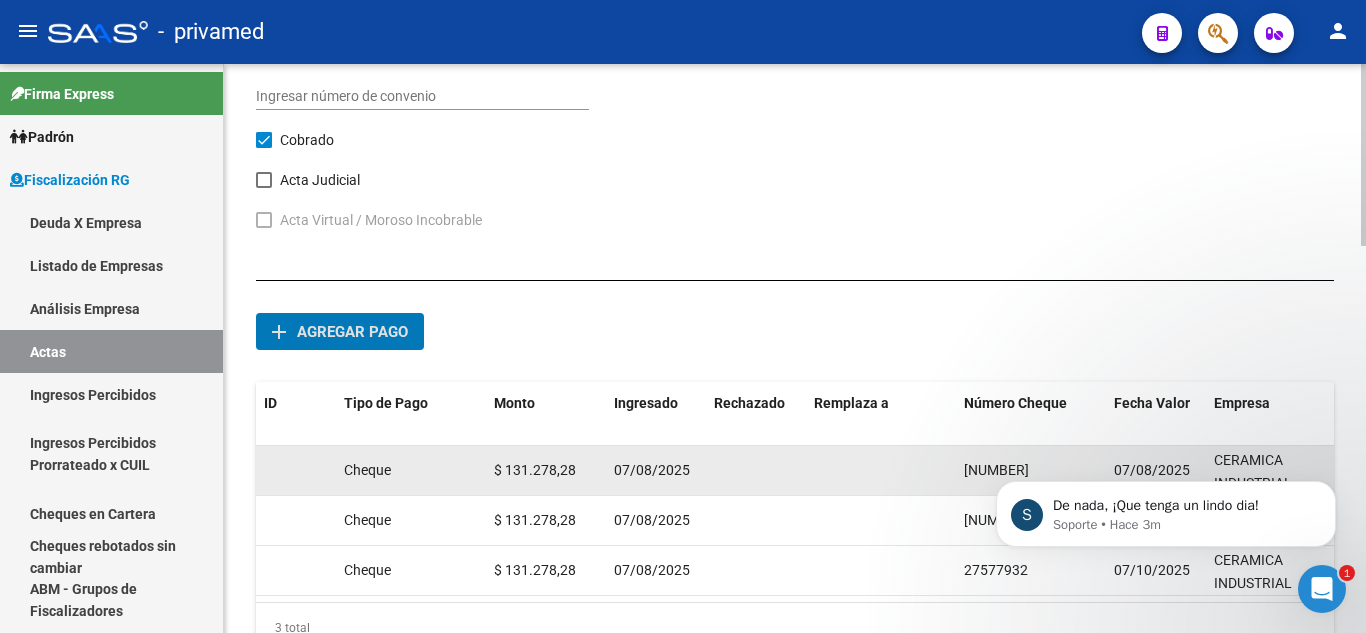 scroll, scrollTop: 1211, scrollLeft: 0, axis: vertical 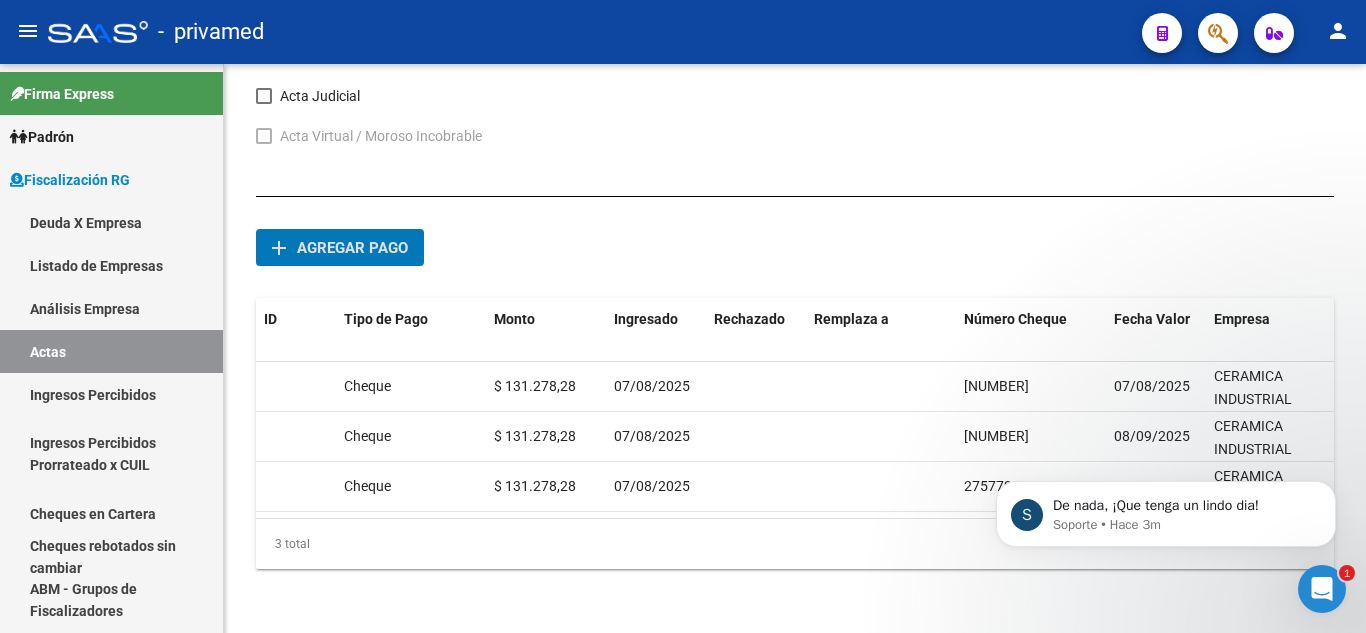 click at bounding box center [1322, 589] 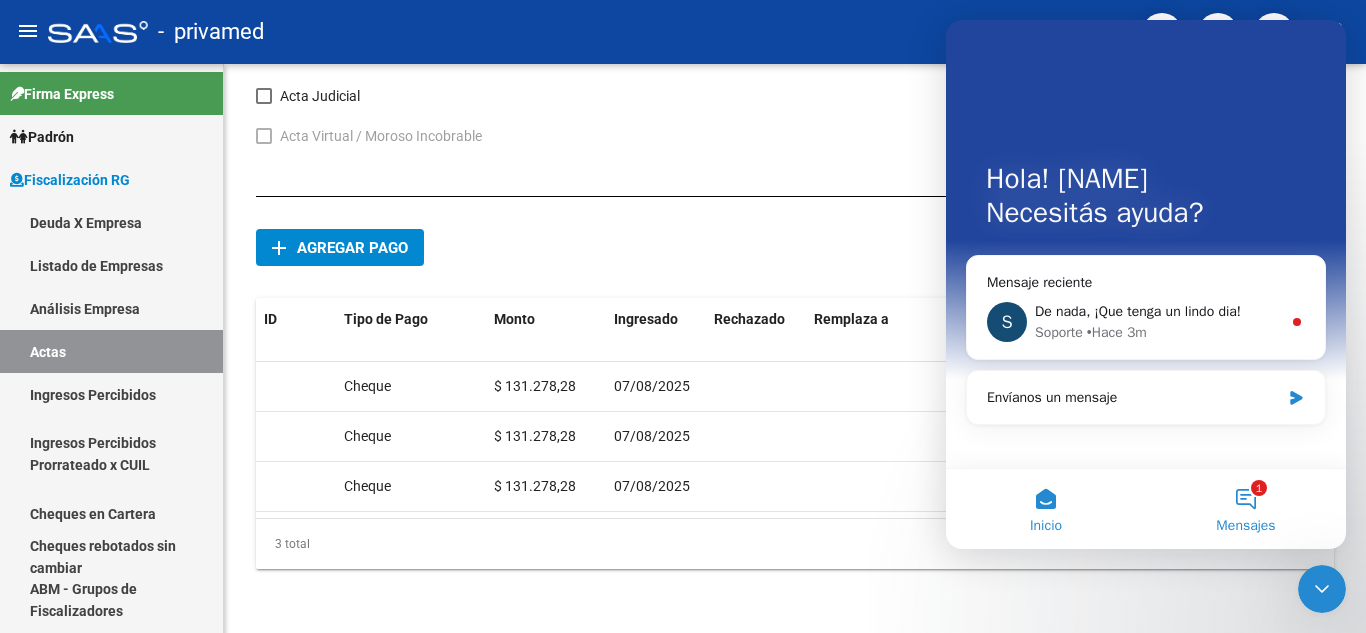 click on "1 Mensajes" at bounding box center (1246, 509) 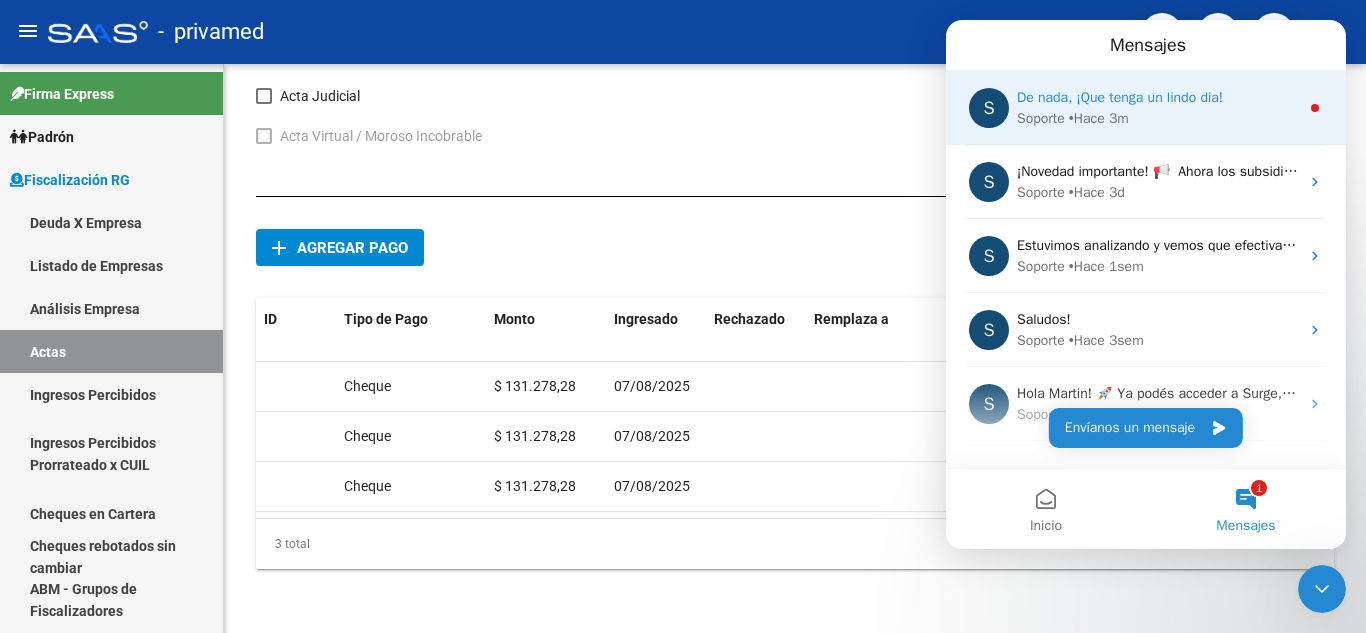 click on "Soporte •  Hace 3m" at bounding box center [1158, 118] 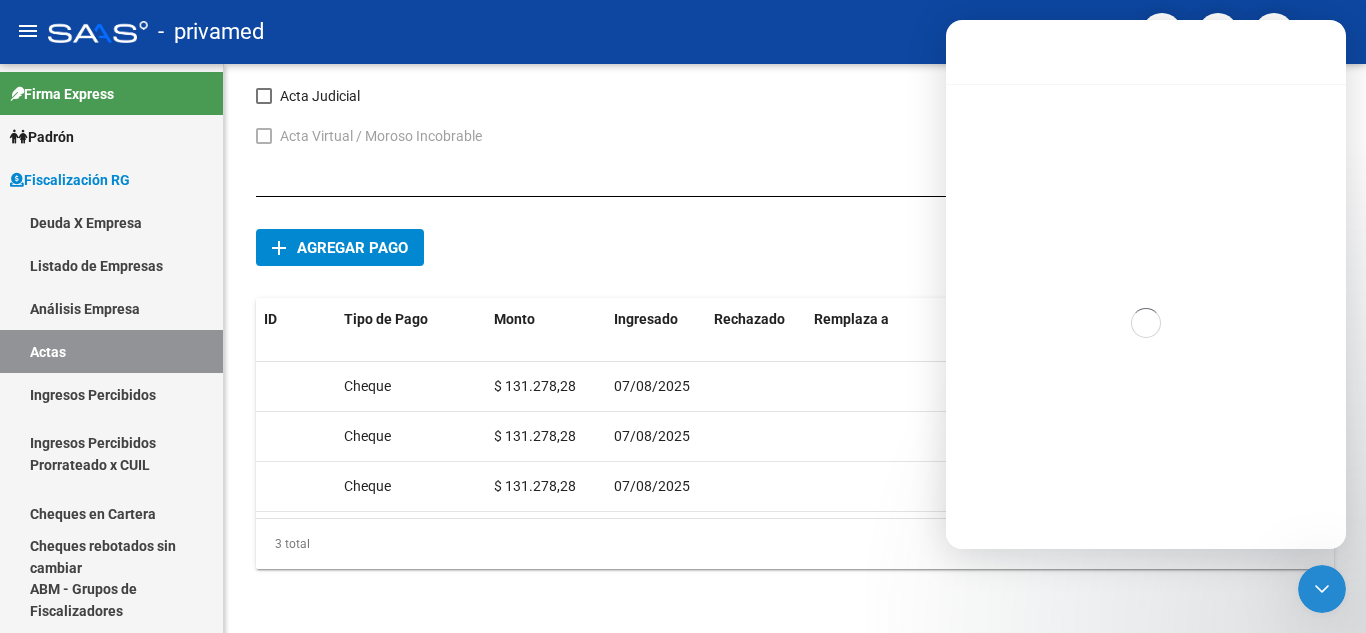 scroll, scrollTop: 3, scrollLeft: 0, axis: vertical 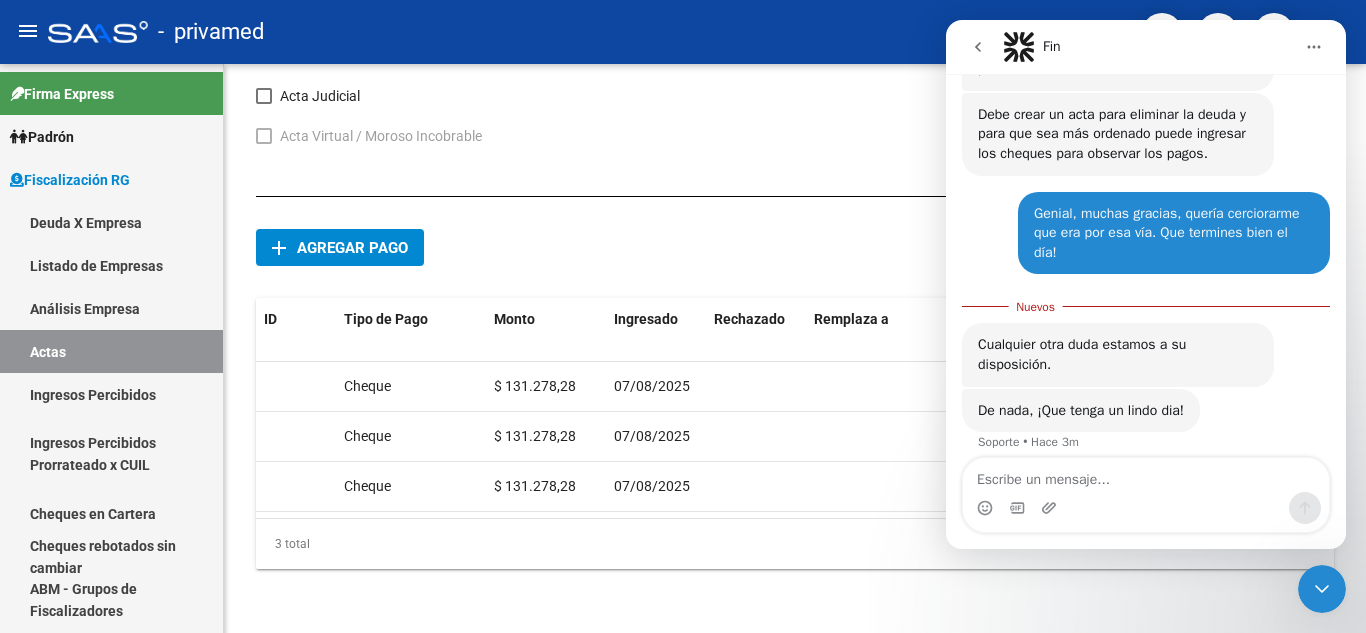 click 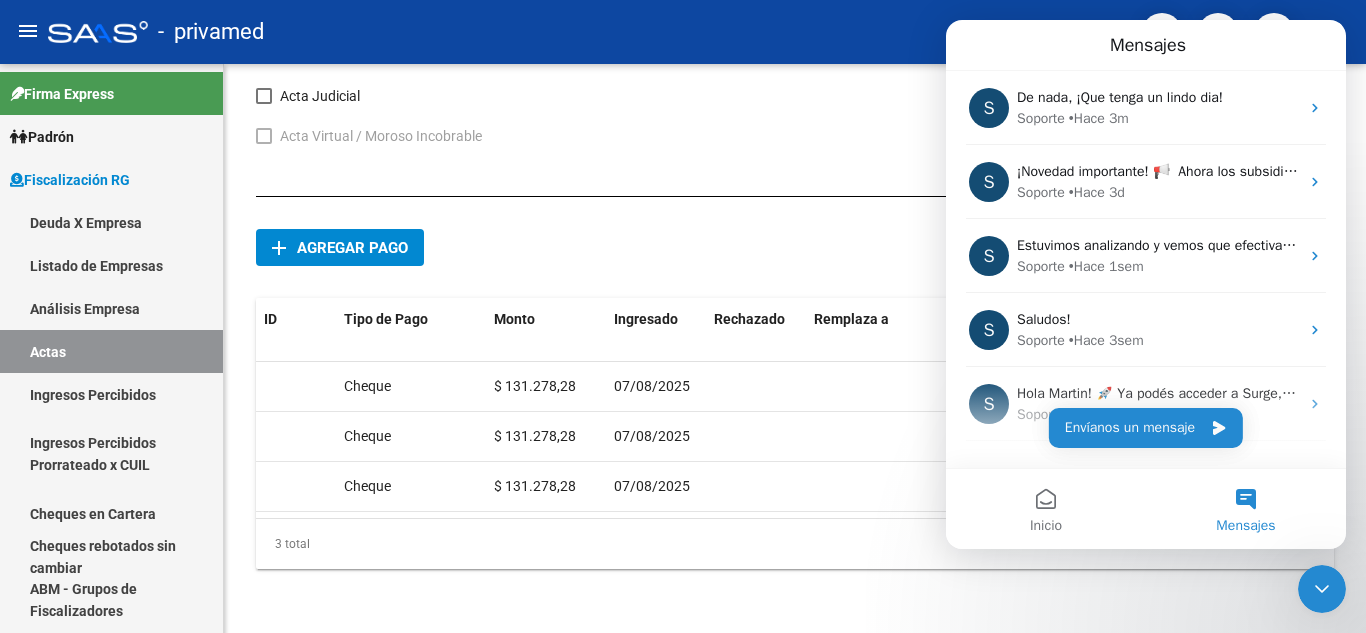 click 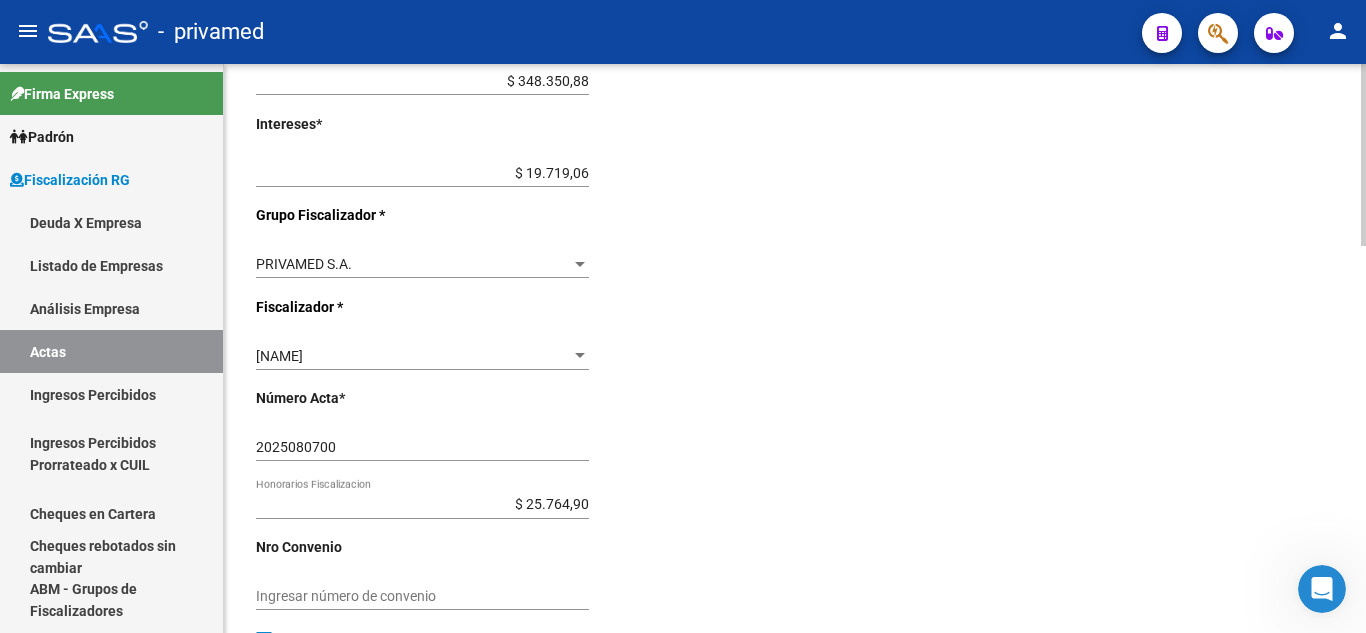 scroll, scrollTop: 0, scrollLeft: 0, axis: both 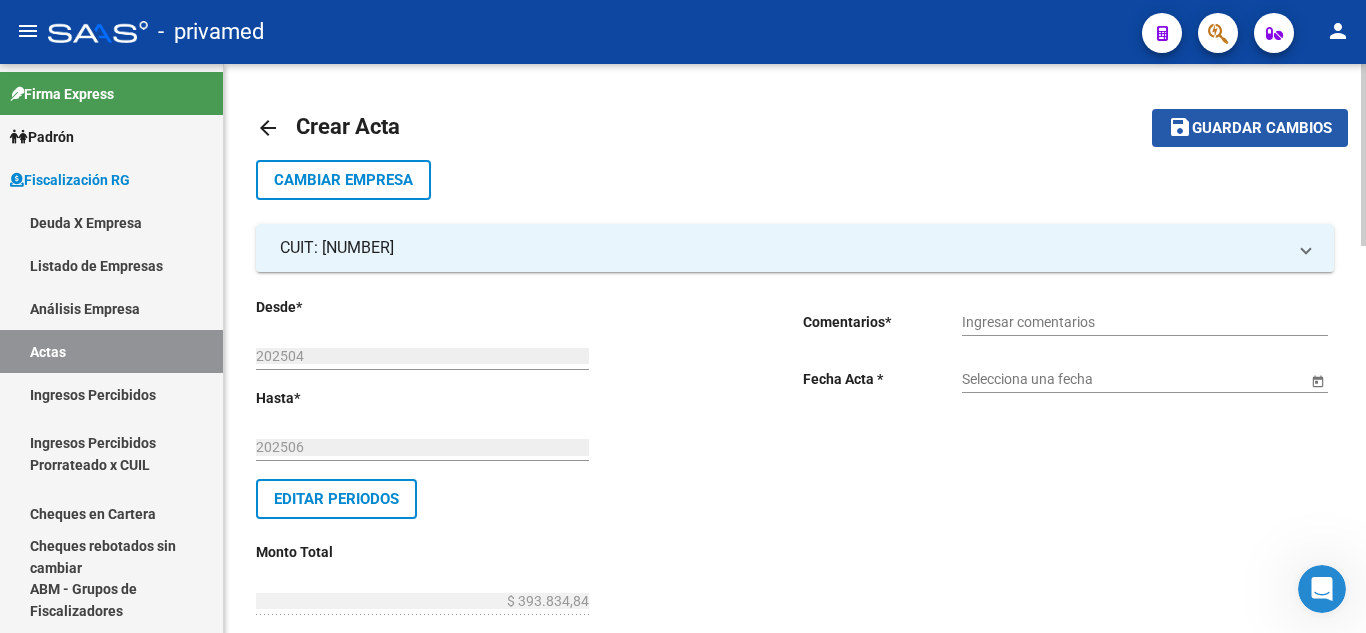 click on "save Guardar cambios" 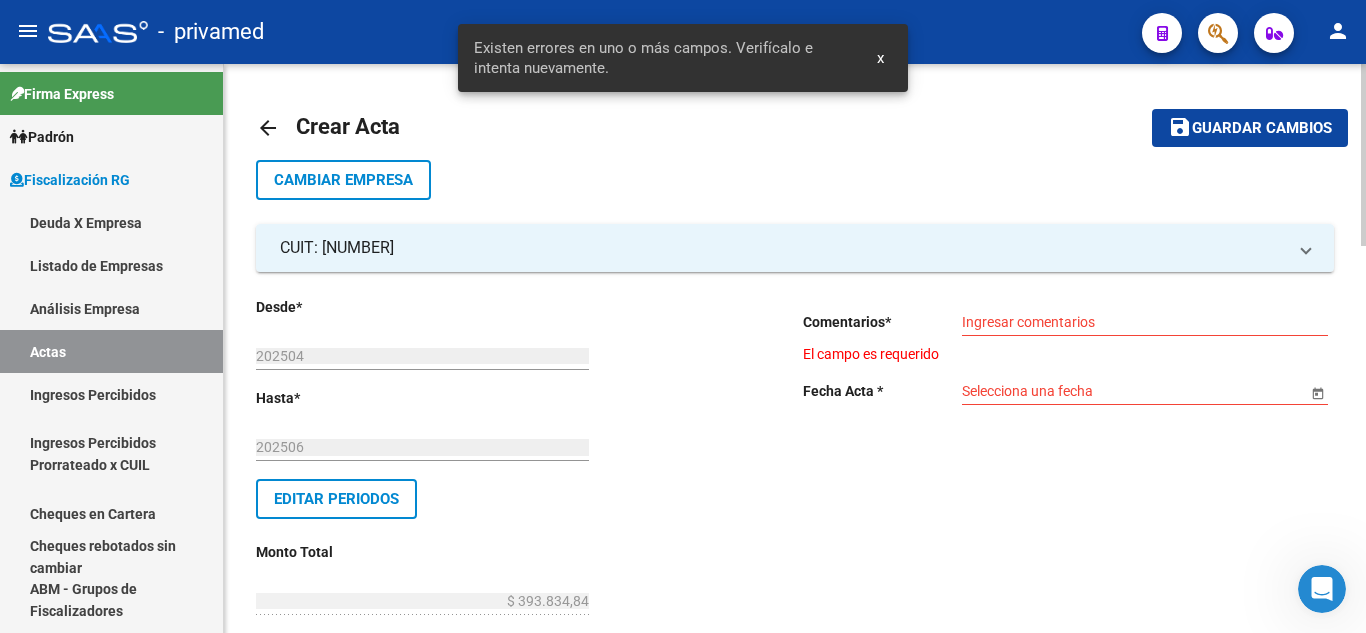 click on "Ingresar comentarios" at bounding box center [1145, 322] 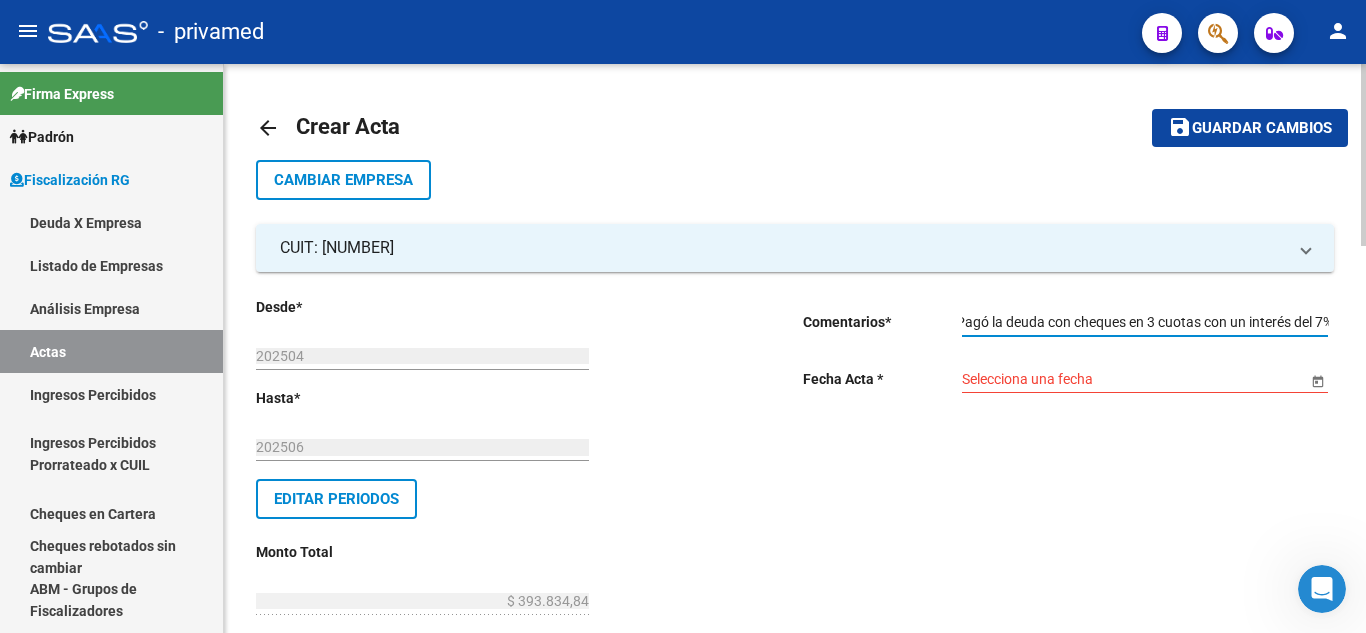 scroll, scrollTop: 0, scrollLeft: 16, axis: horizontal 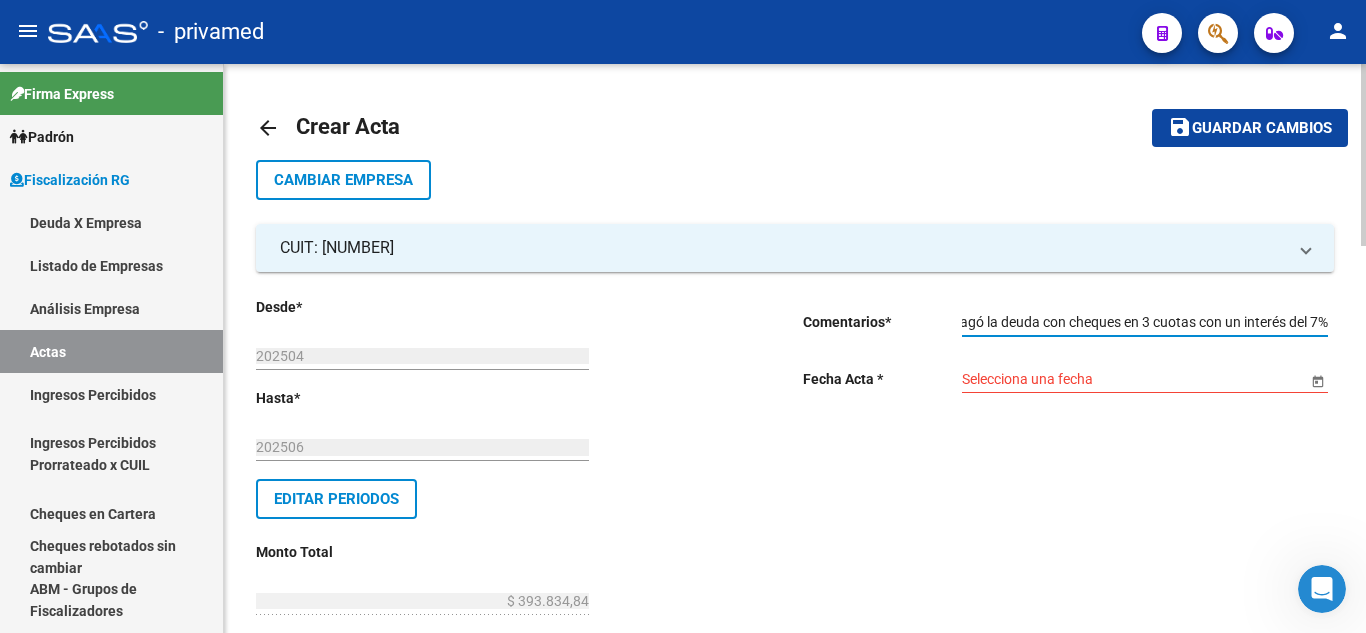 type on "Pagó la deuda con cheques en 3 cuotas con un interés del 7%" 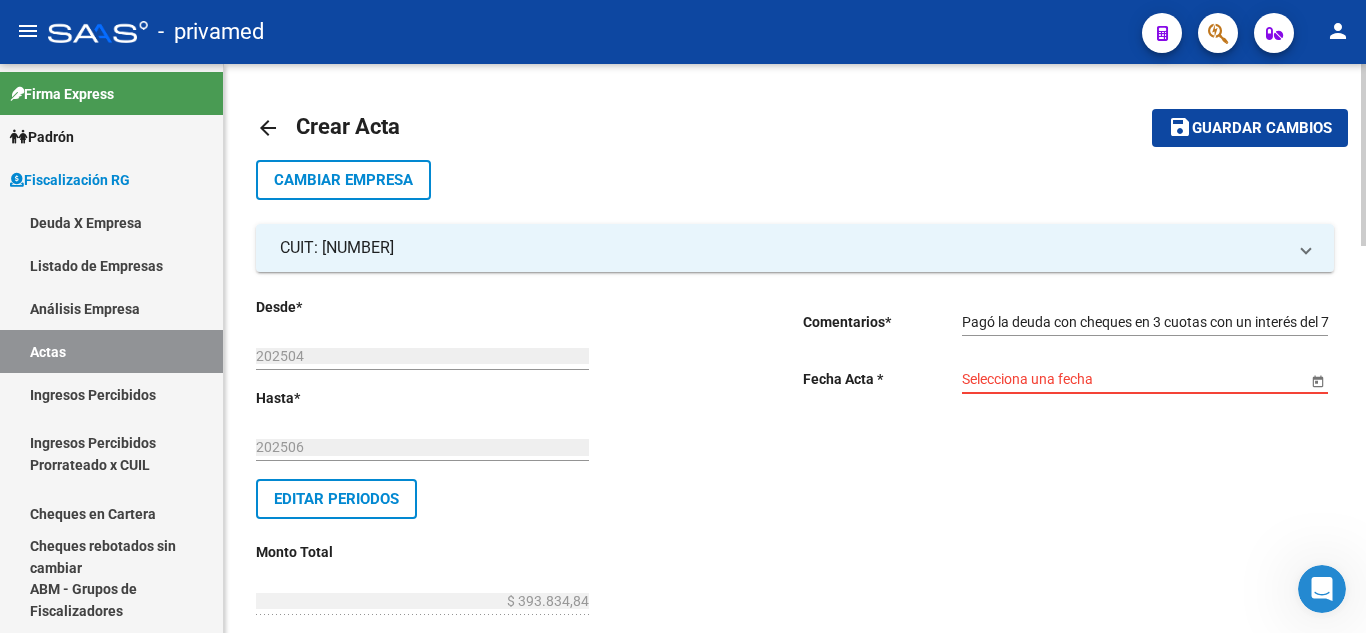 click on "Selecciona una fecha" 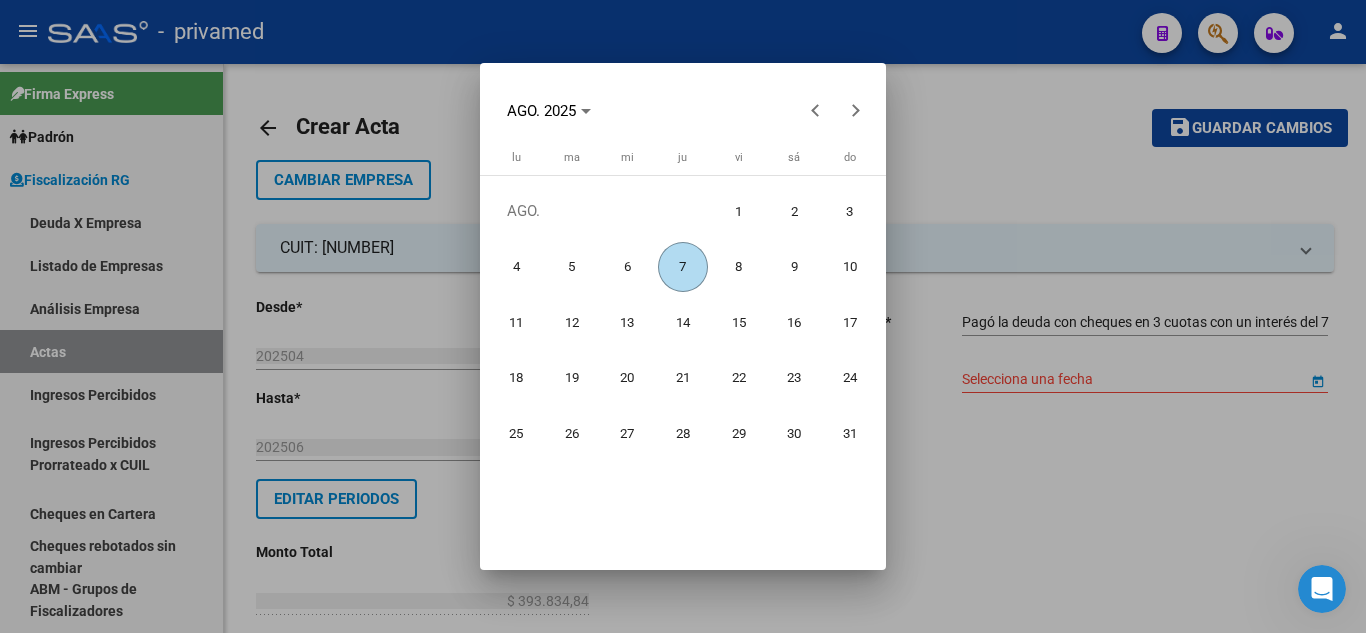 click on "7" at bounding box center (683, 267) 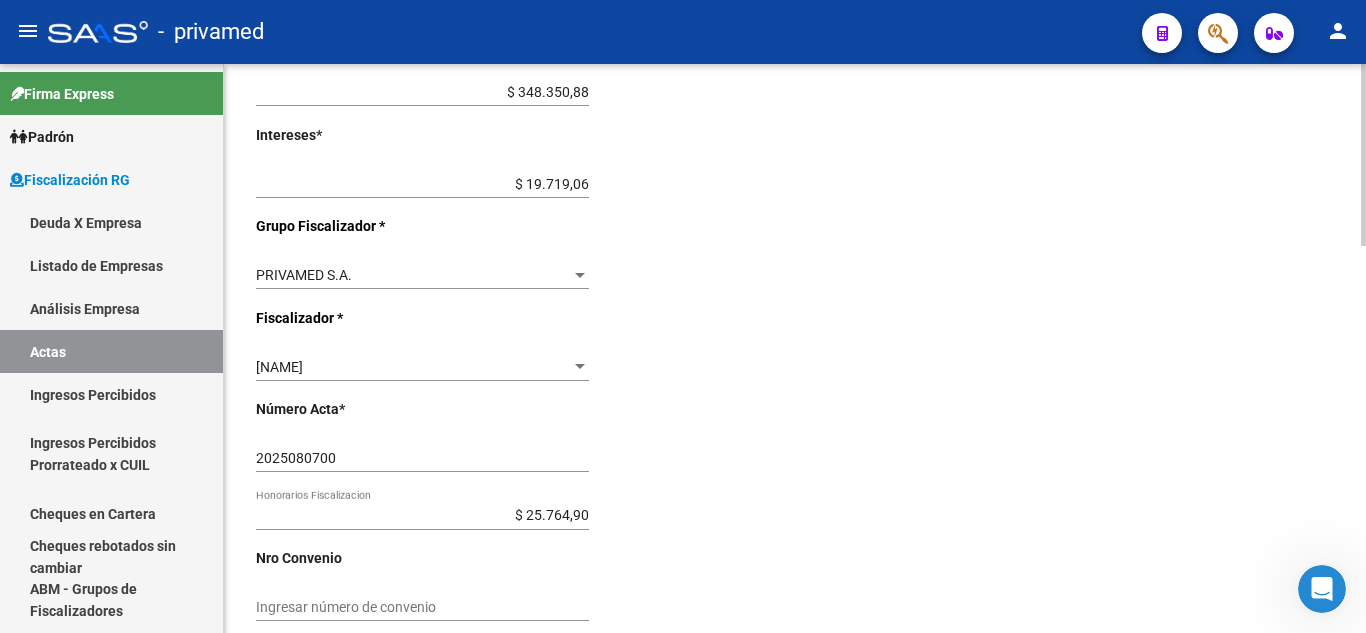 scroll, scrollTop: 0, scrollLeft: 0, axis: both 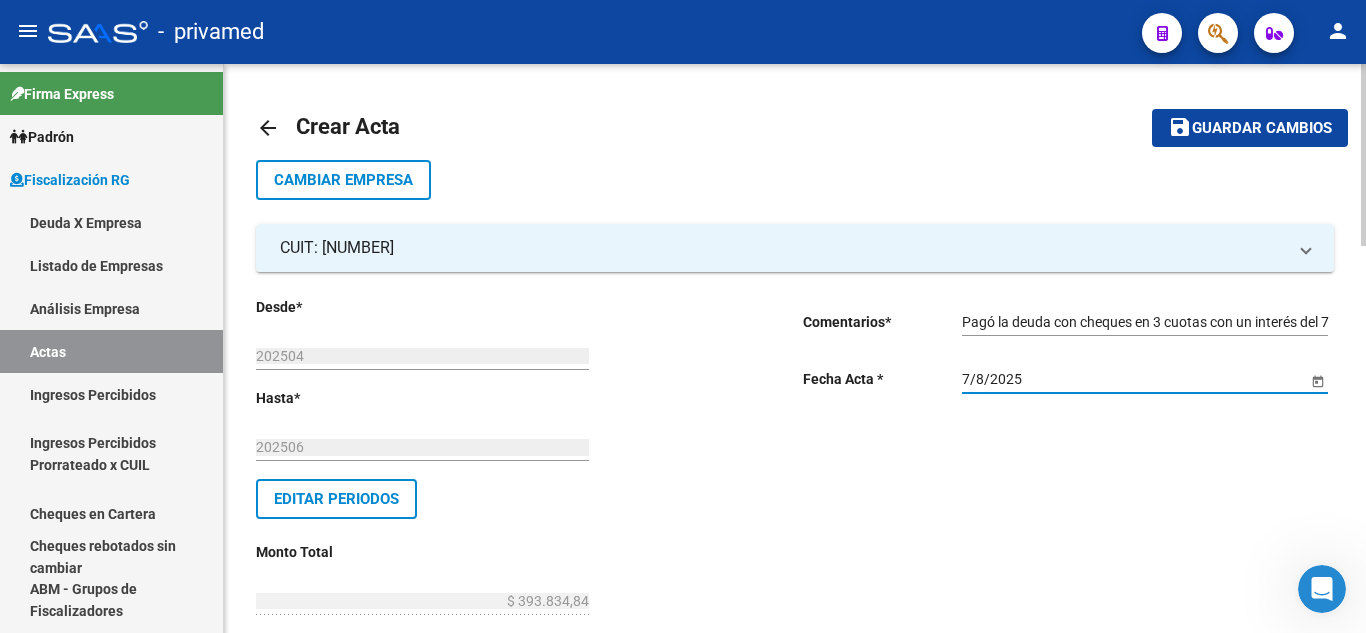 click on "save Guardar cambios" 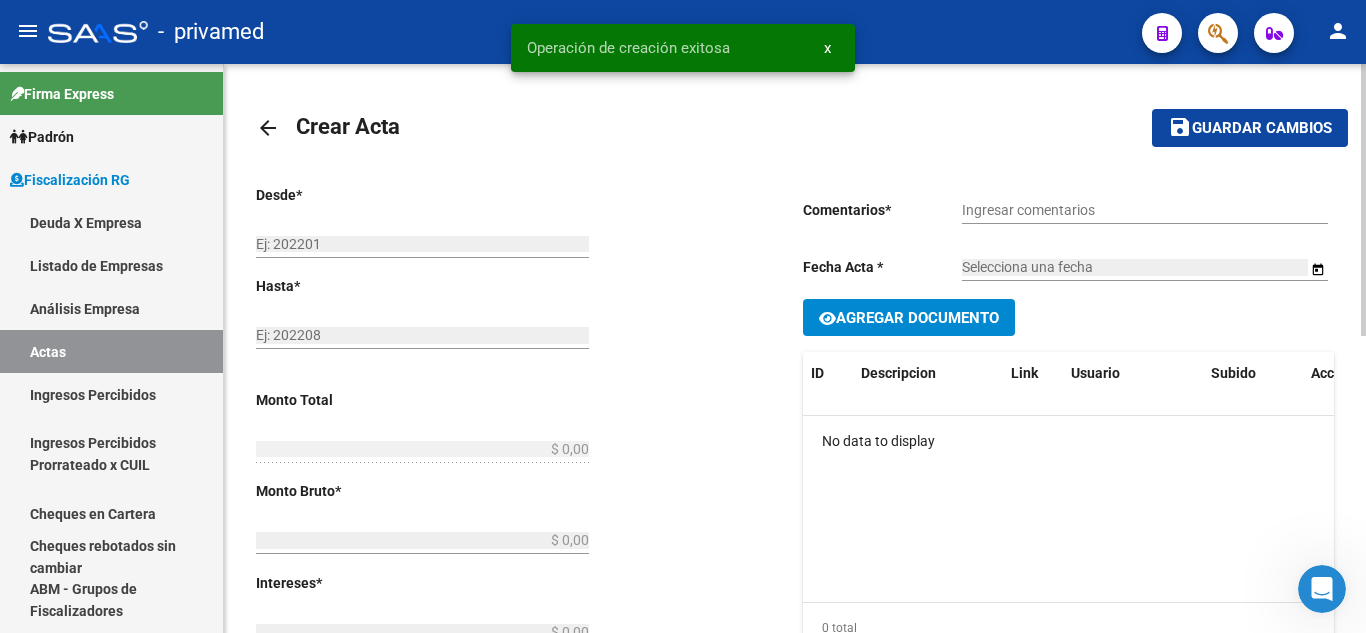 type on "202504" 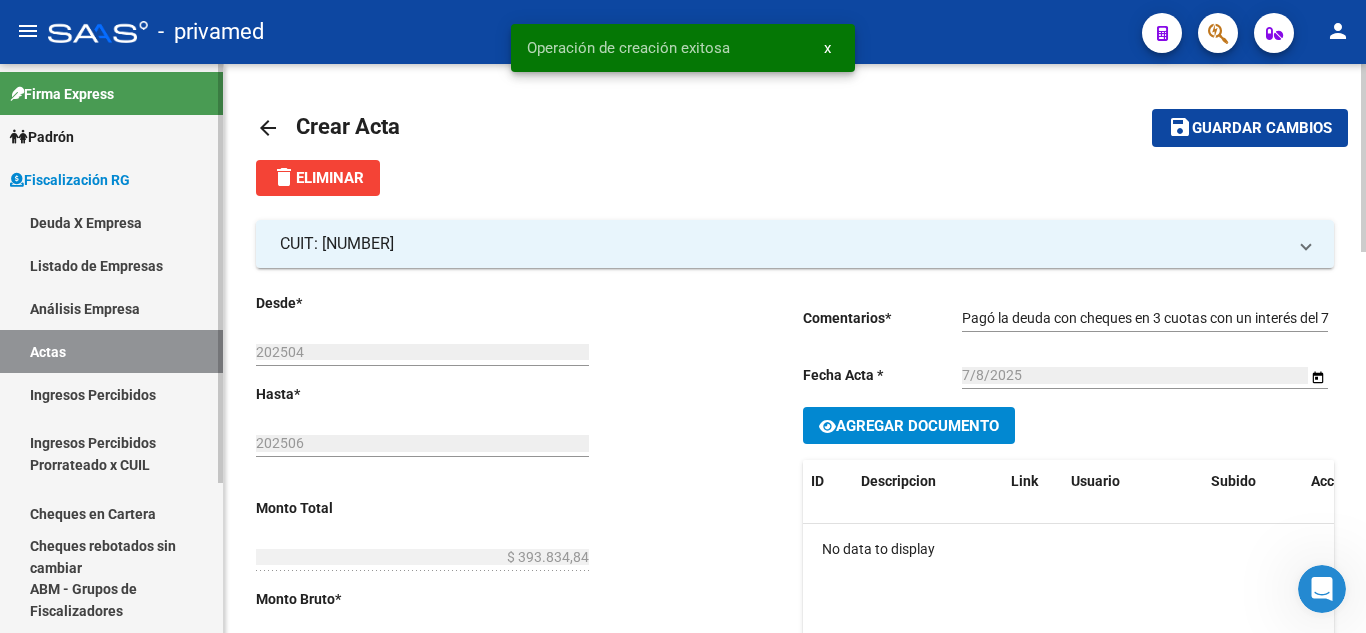 click on "Análisis Empresa" at bounding box center [111, 308] 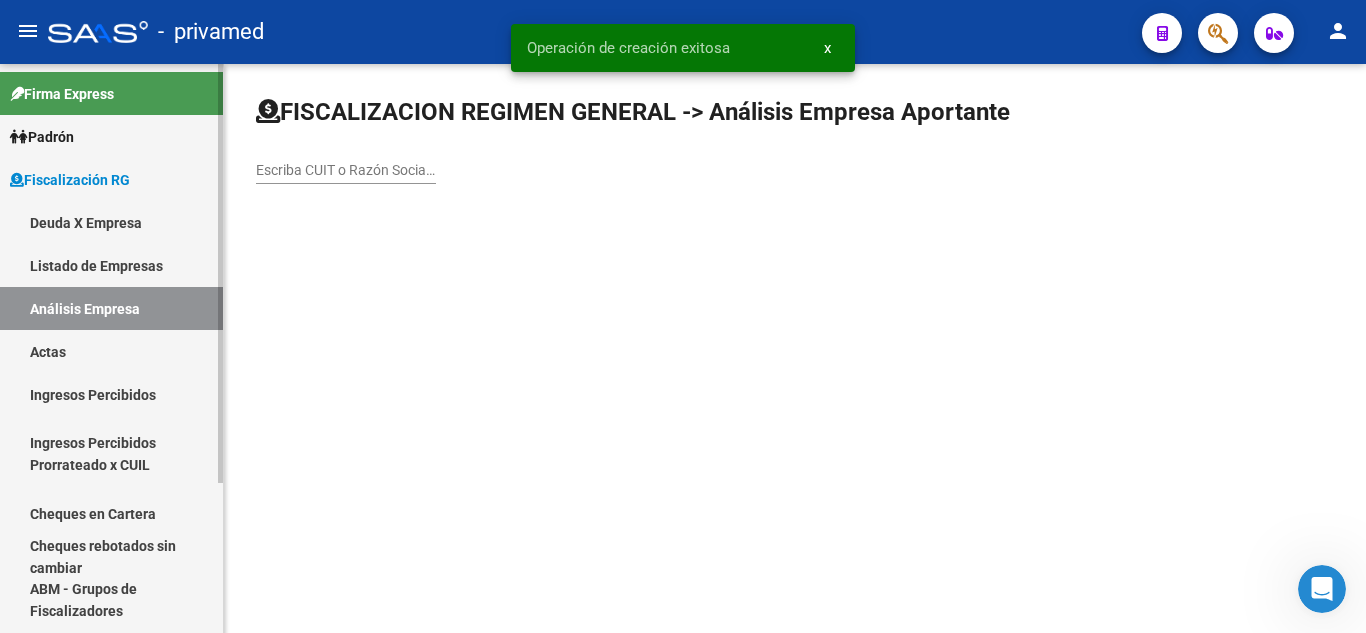 click on "Actas" at bounding box center [111, 351] 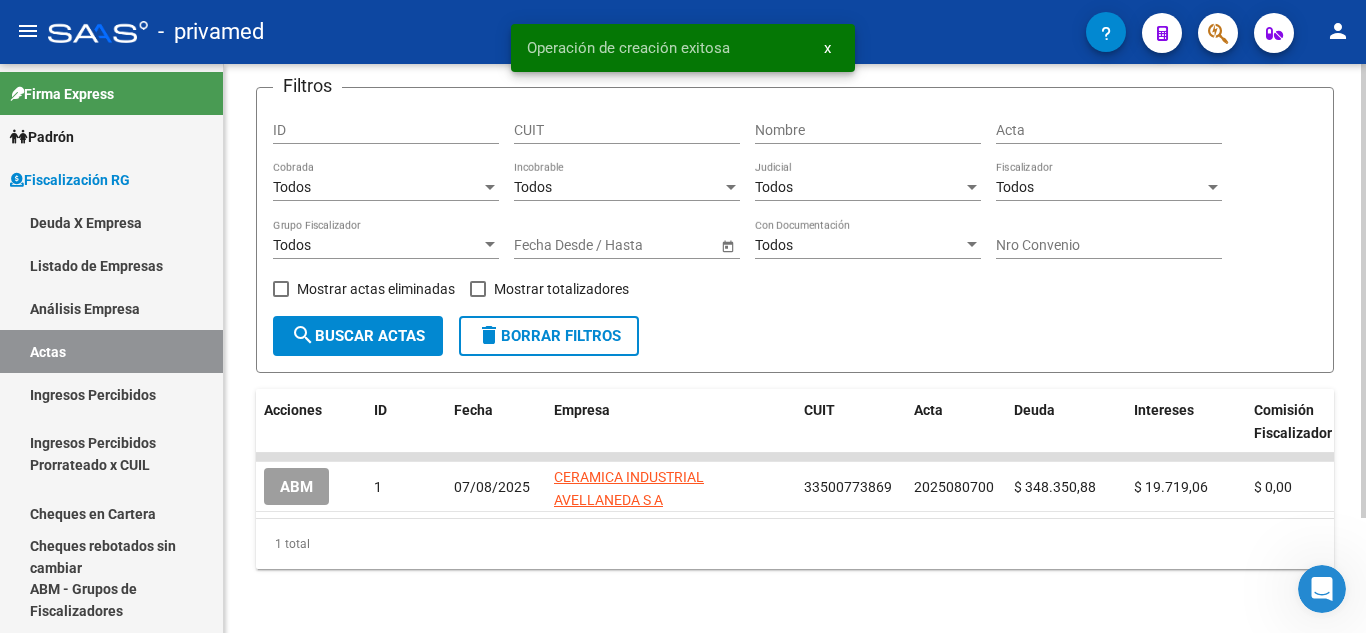 scroll, scrollTop: 144, scrollLeft: 0, axis: vertical 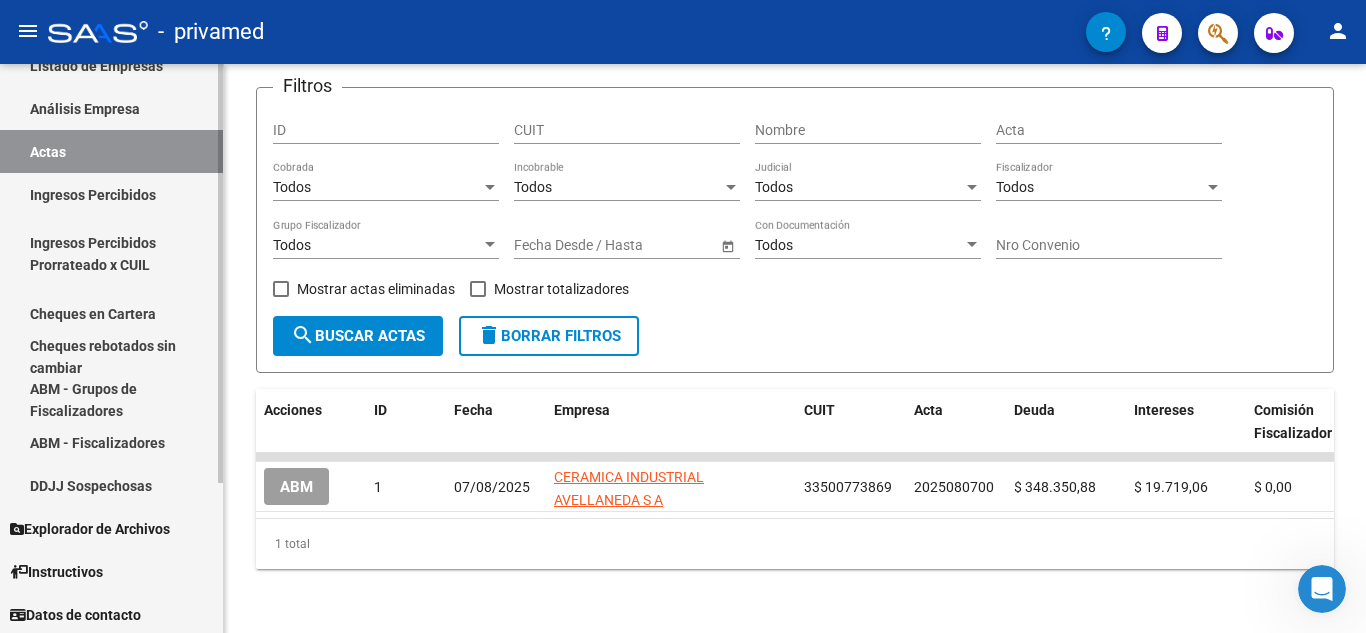 click on "Cheques en Cartera" at bounding box center (111, 313) 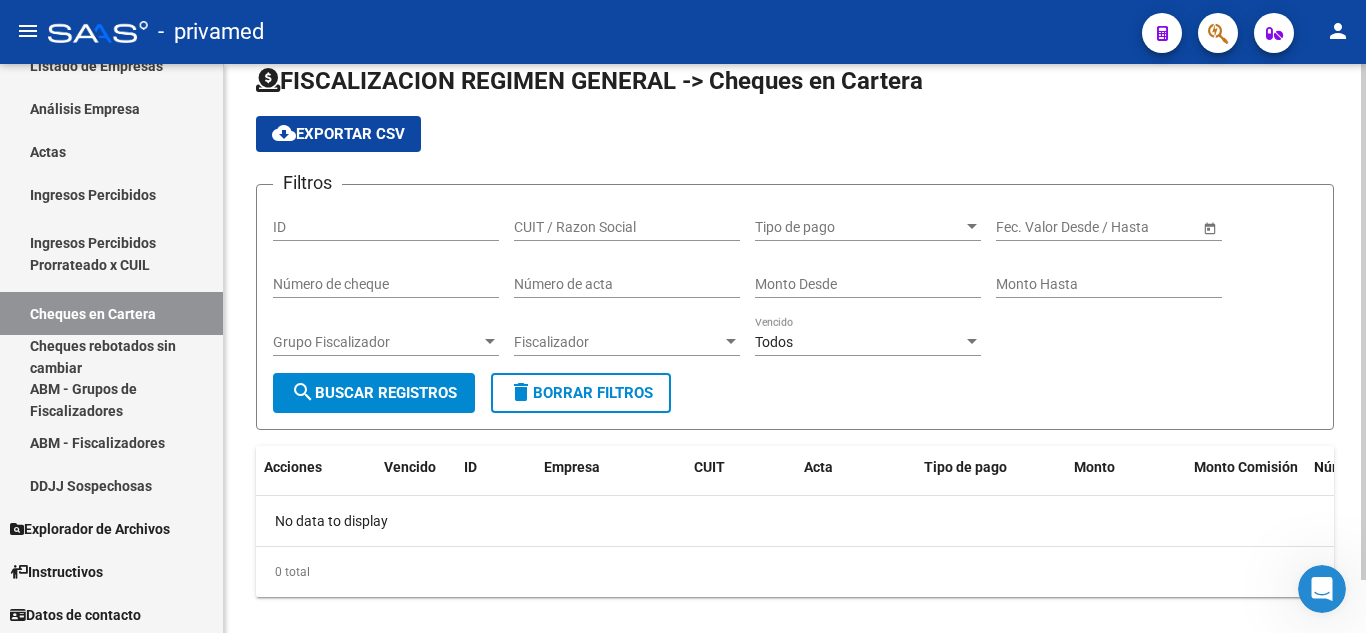 scroll, scrollTop: 59, scrollLeft: 0, axis: vertical 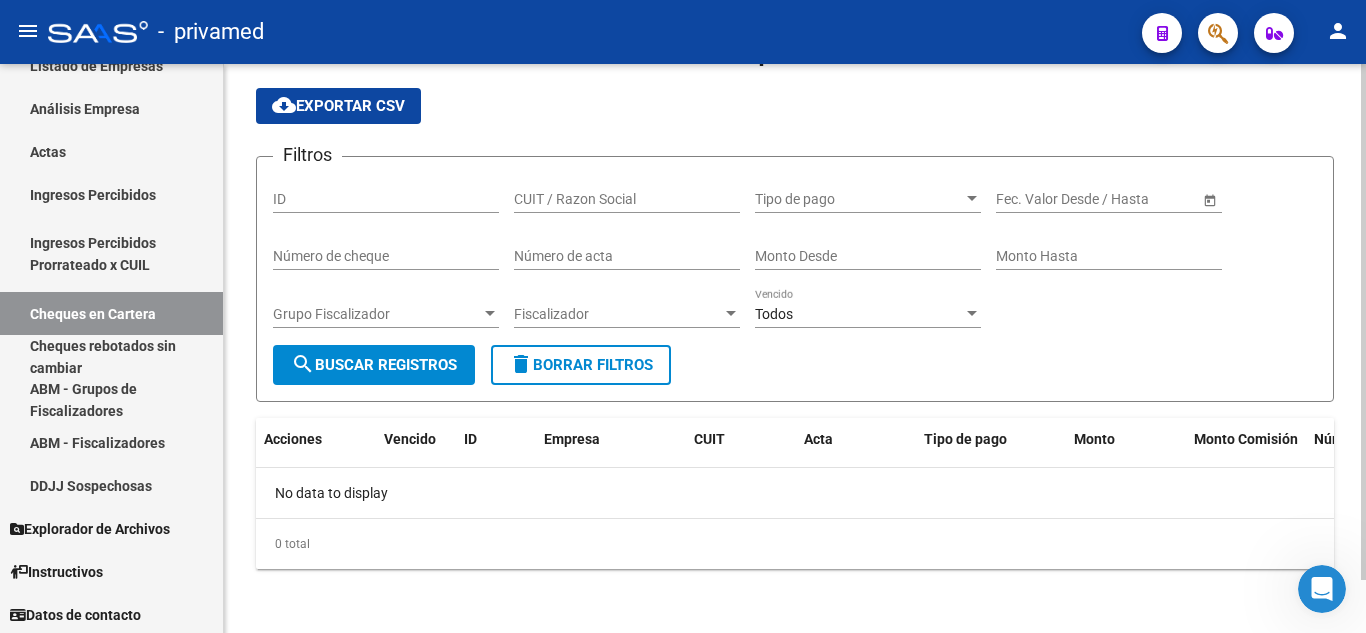 click on "delete" 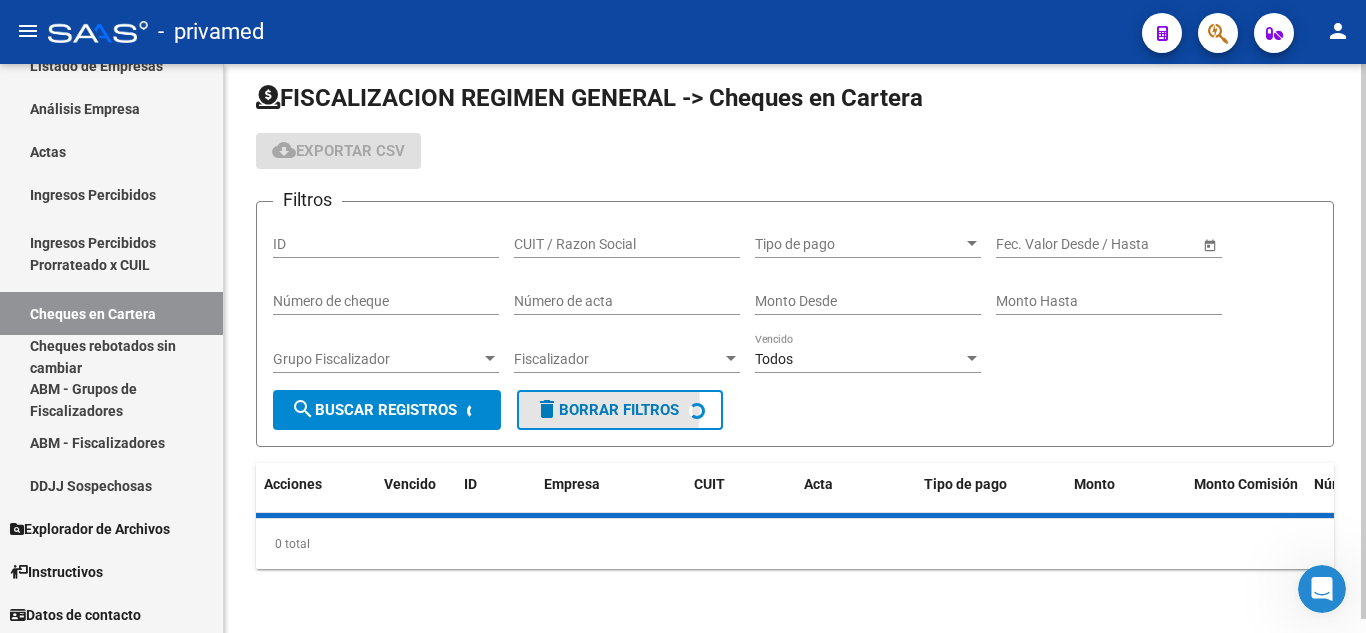 scroll, scrollTop: 59, scrollLeft: 0, axis: vertical 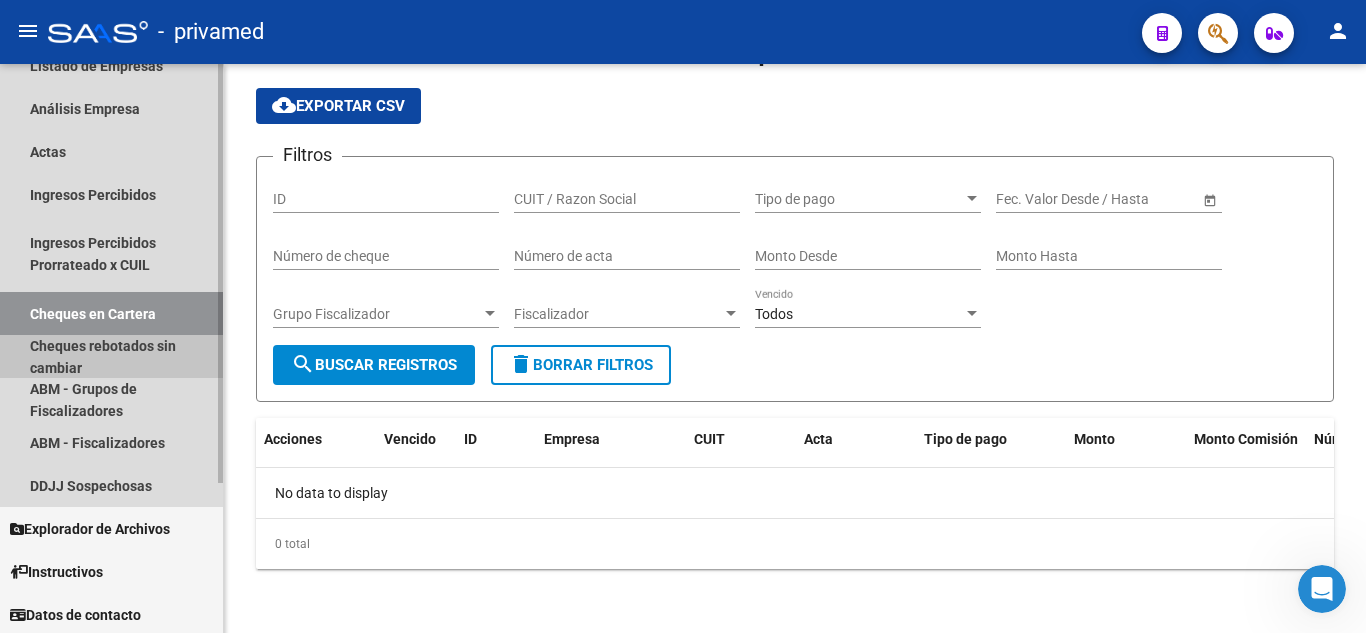 click on "Cheques rebotados sin cambiar" at bounding box center (111, 356) 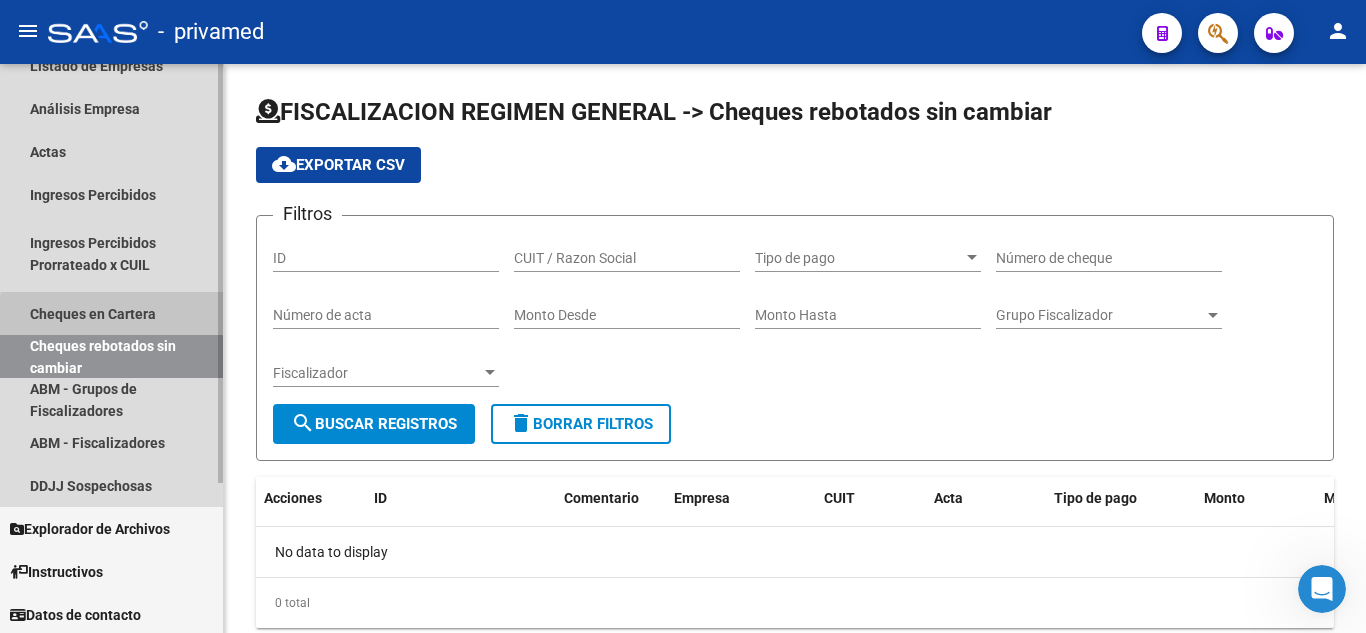 click on "Cheques en Cartera" at bounding box center (111, 313) 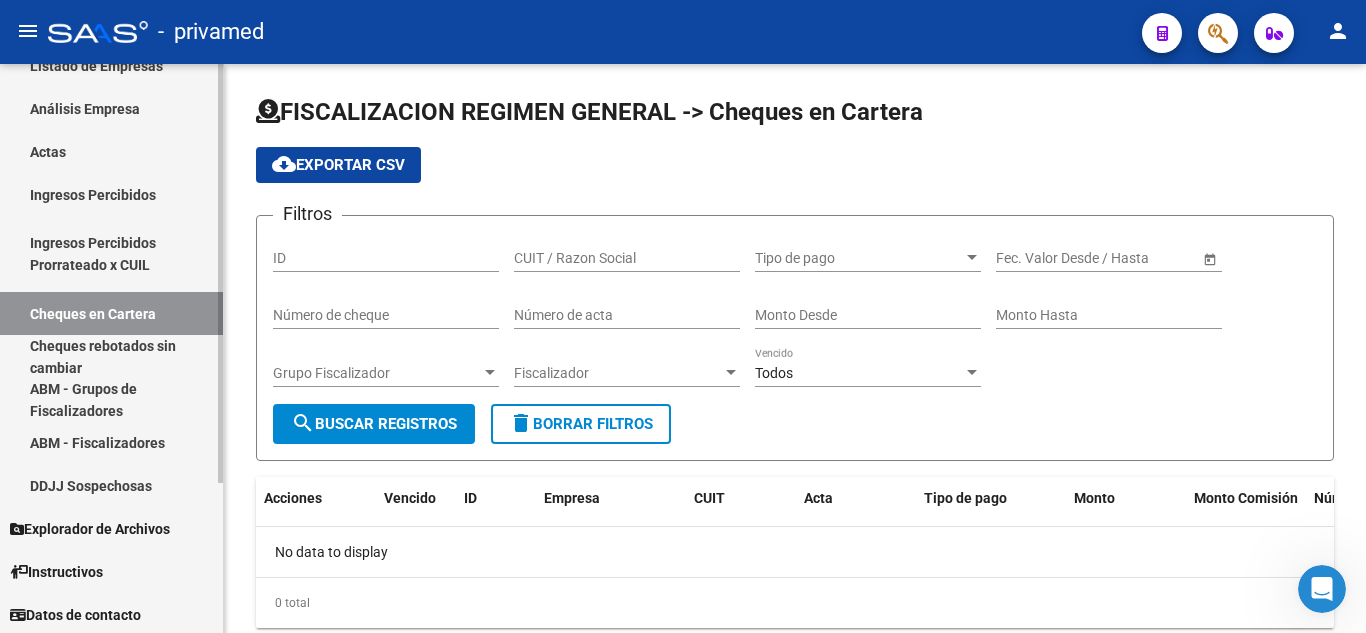 click on "Ingresos Percibidos" at bounding box center (111, 194) 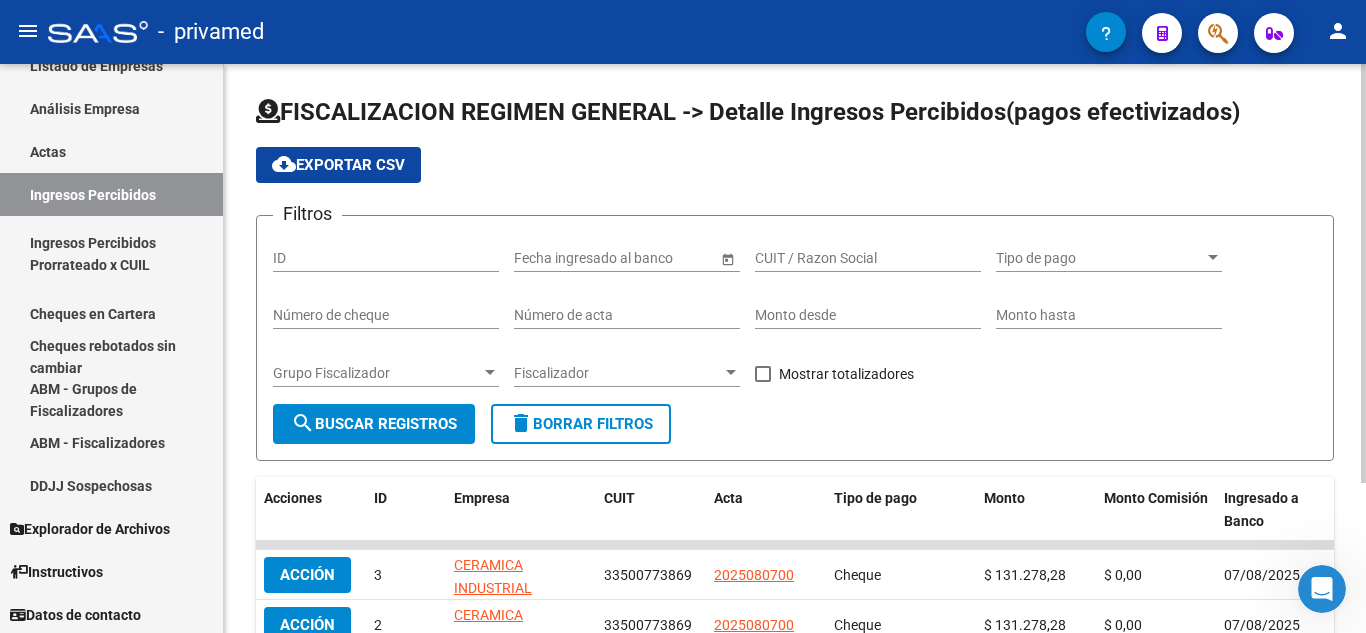 scroll, scrollTop: 200, scrollLeft: 0, axis: vertical 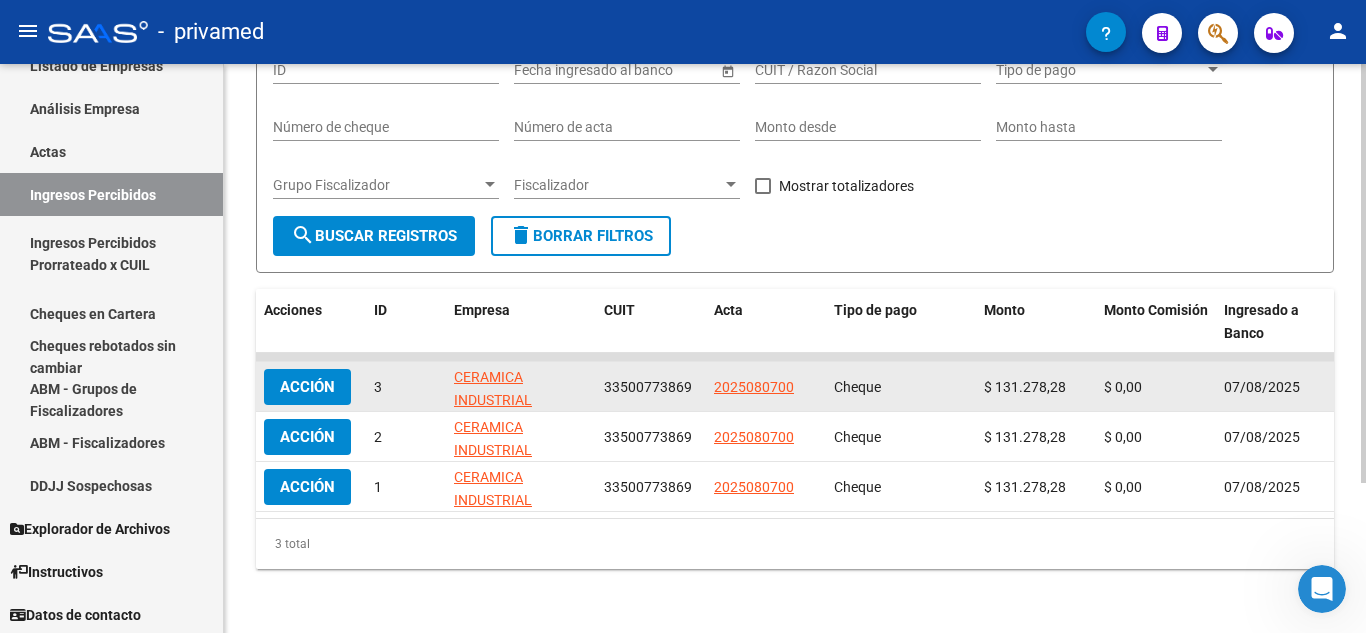 click on "Acción" 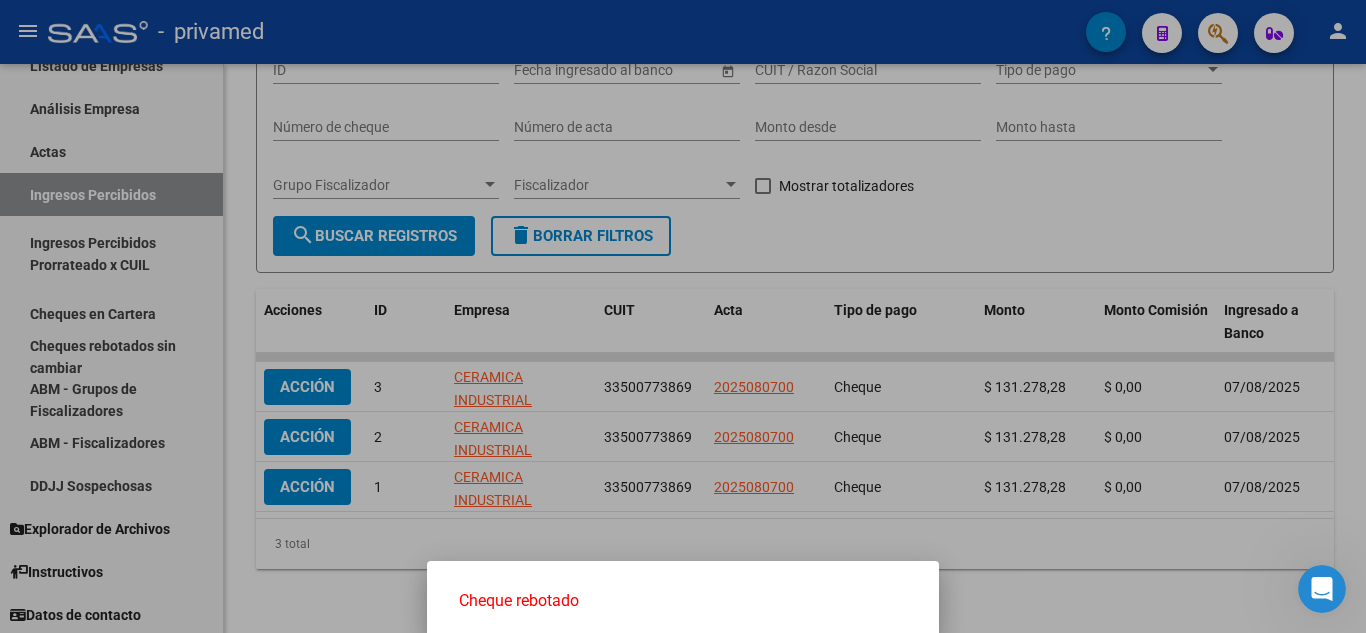 click at bounding box center (683, 316) 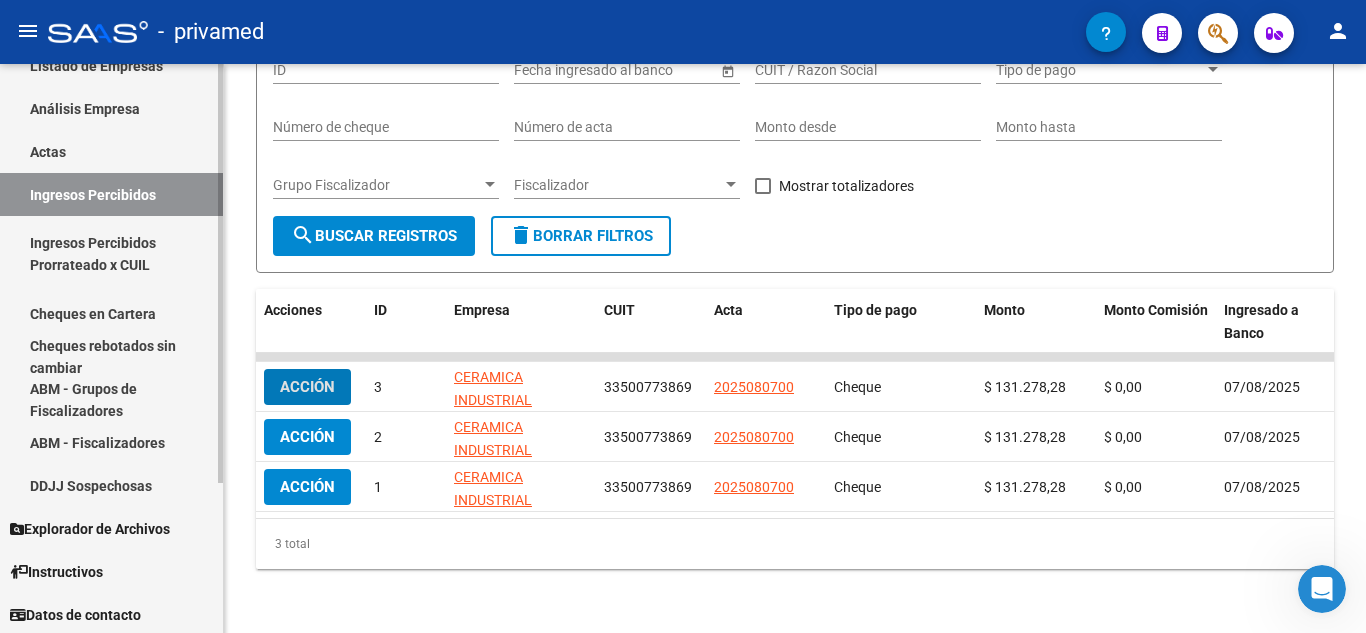 scroll, scrollTop: 0, scrollLeft: 0, axis: both 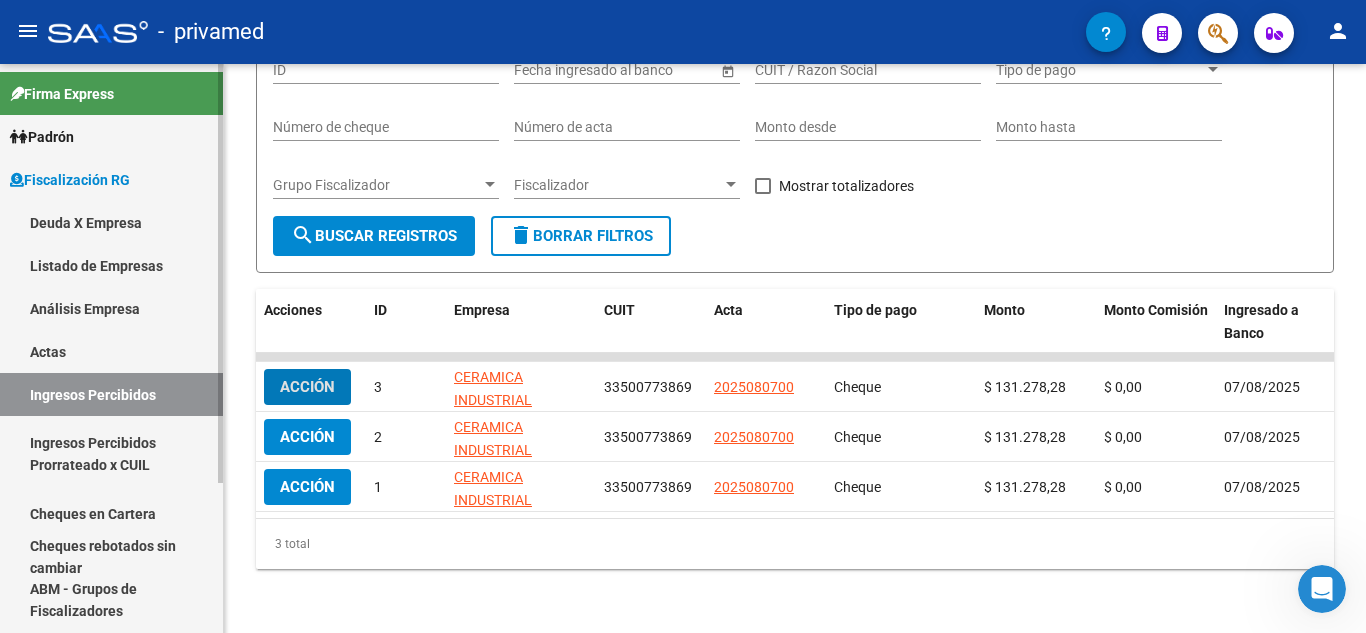 click on "Deuda X Empresa" at bounding box center [111, 222] 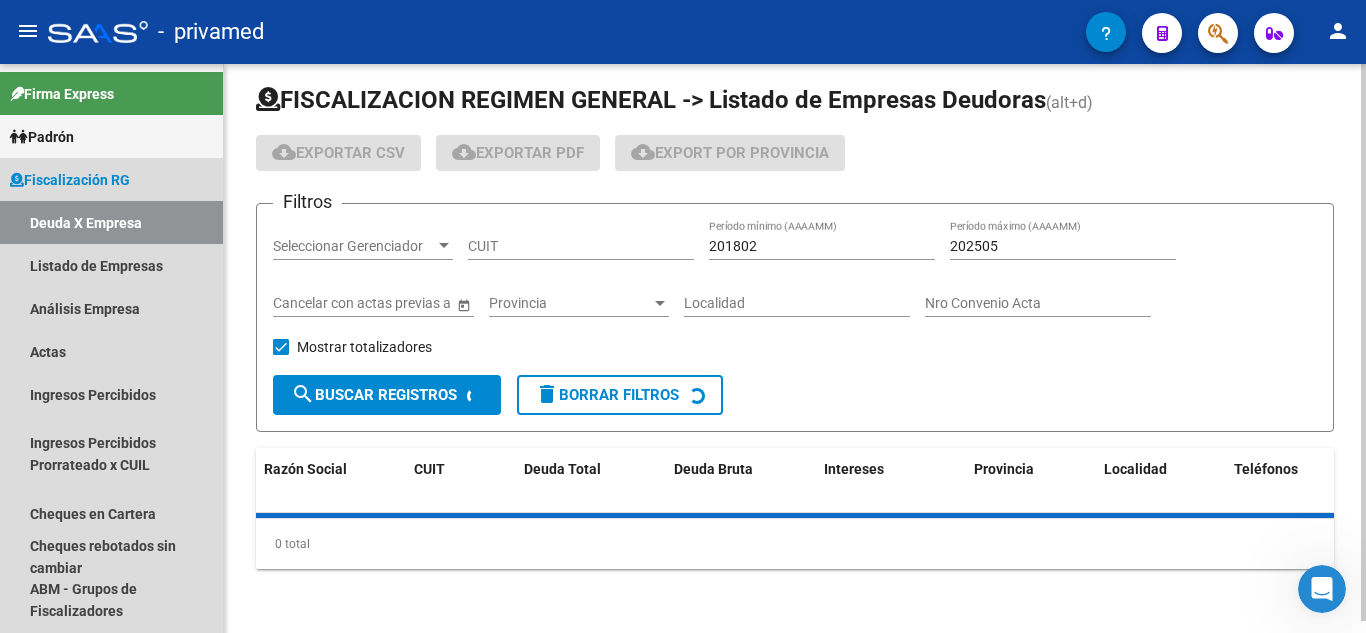 scroll, scrollTop: 0, scrollLeft: 0, axis: both 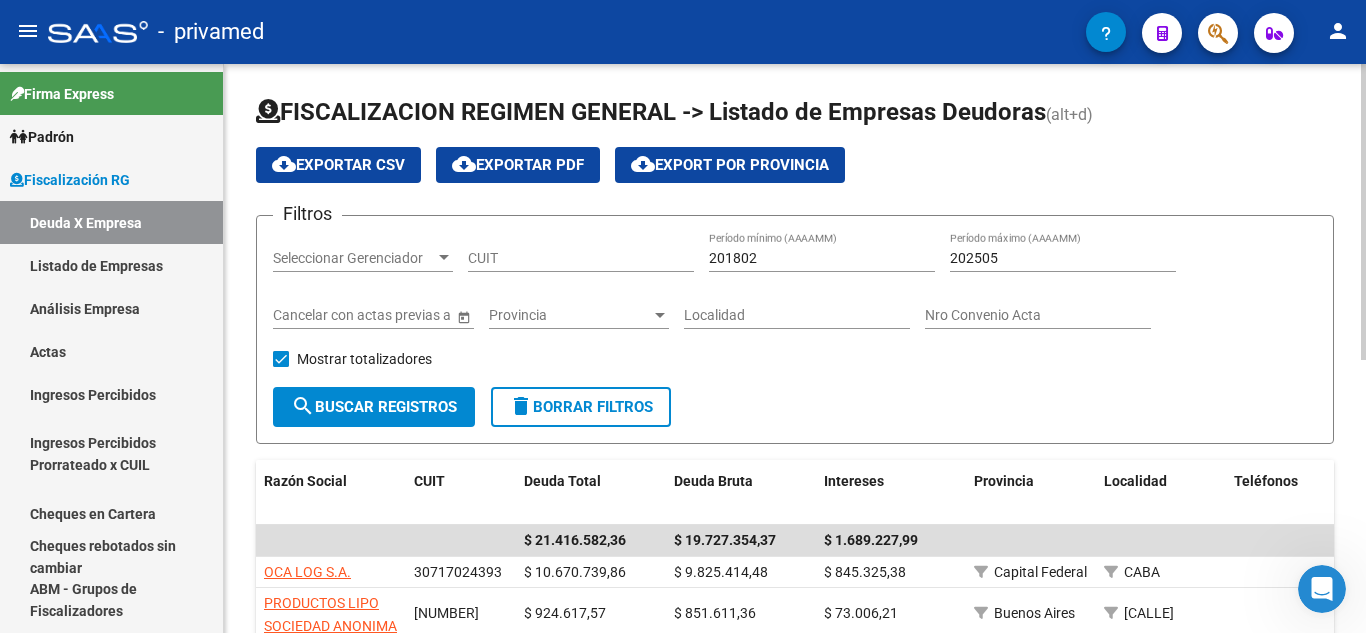 click on "Seleccionar Gerenciador" at bounding box center (354, 258) 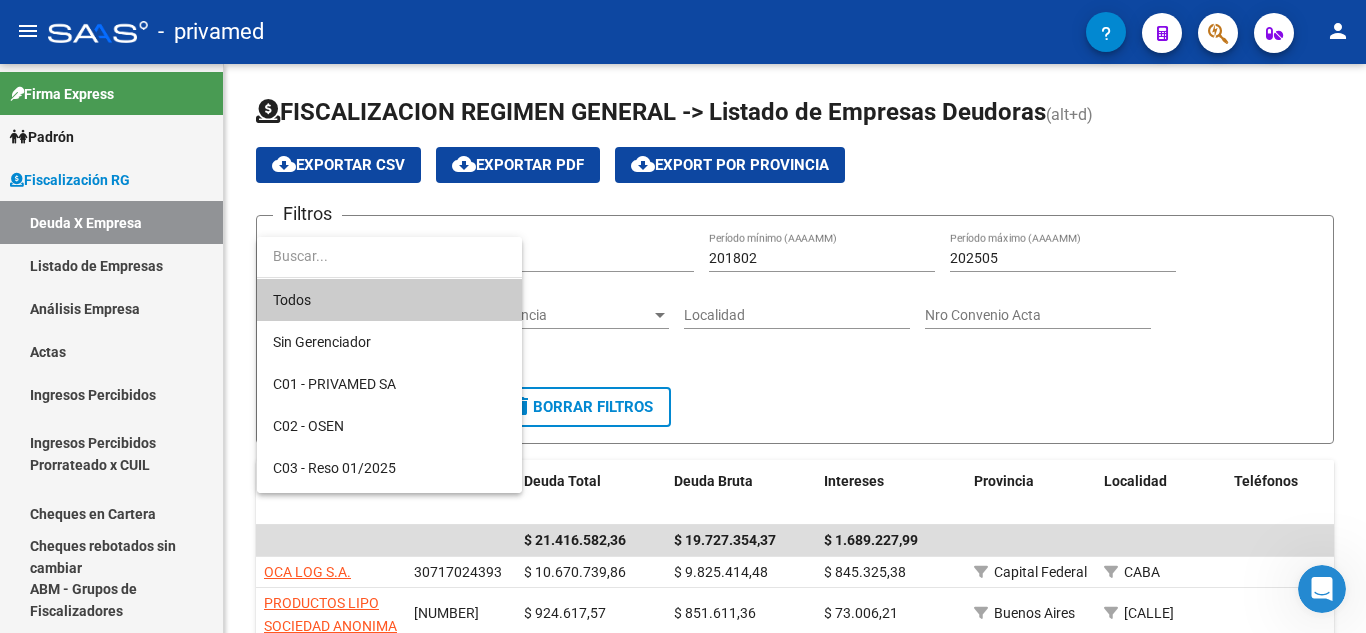 click at bounding box center (683, 316) 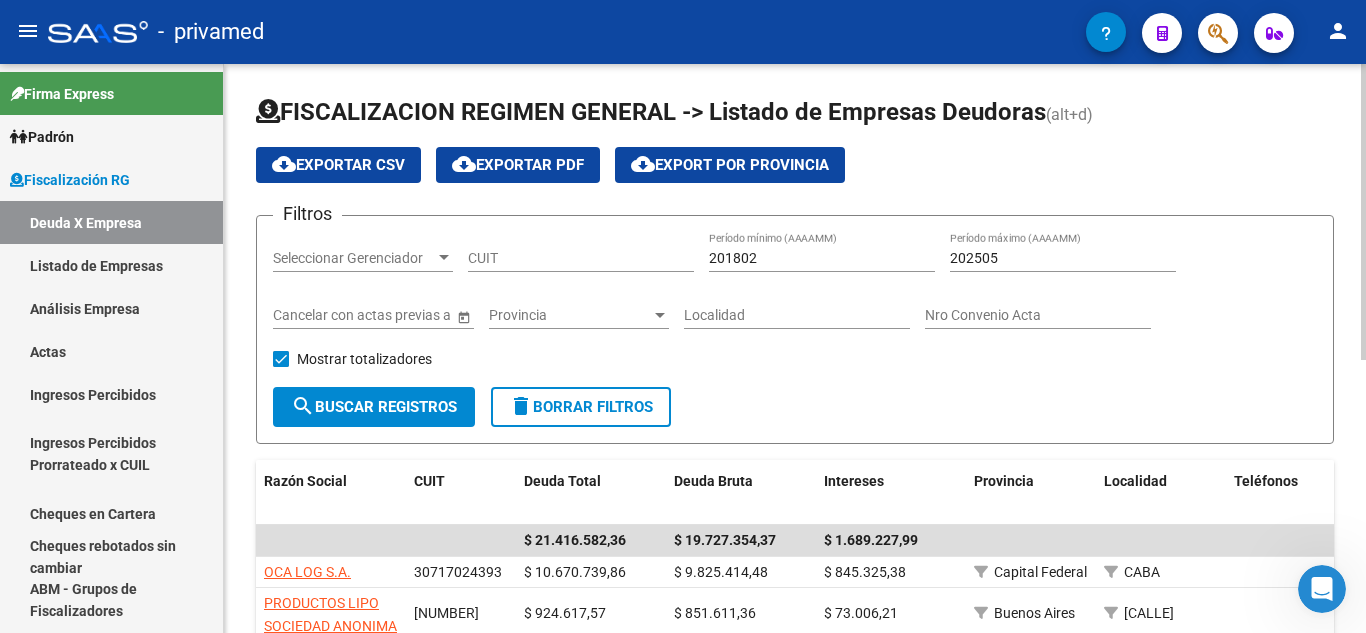 click on "201802" at bounding box center (822, 258) 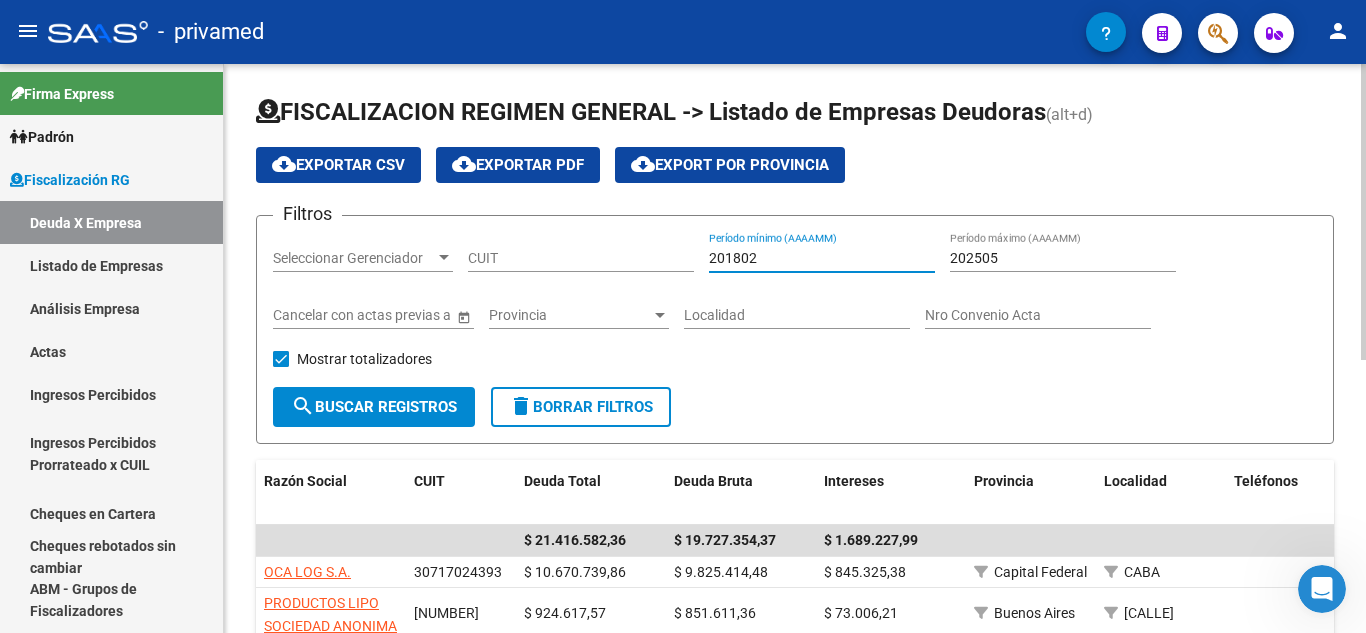 click on "201802" at bounding box center (822, 258) 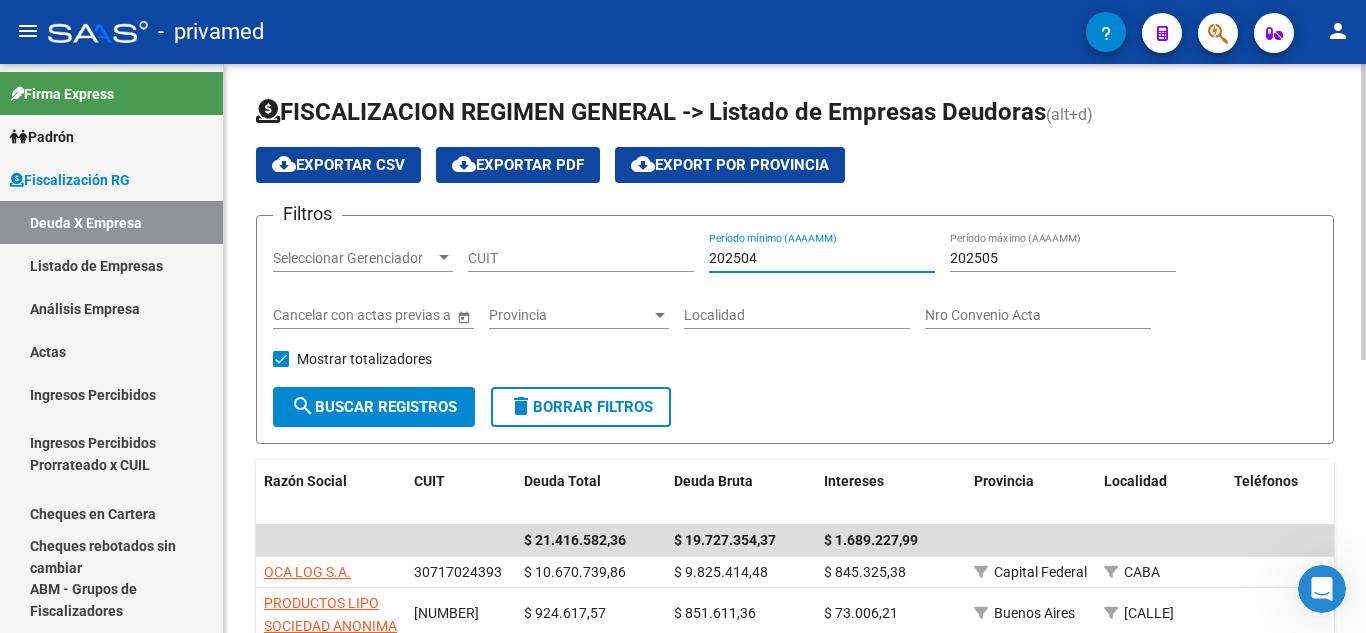type on "202504" 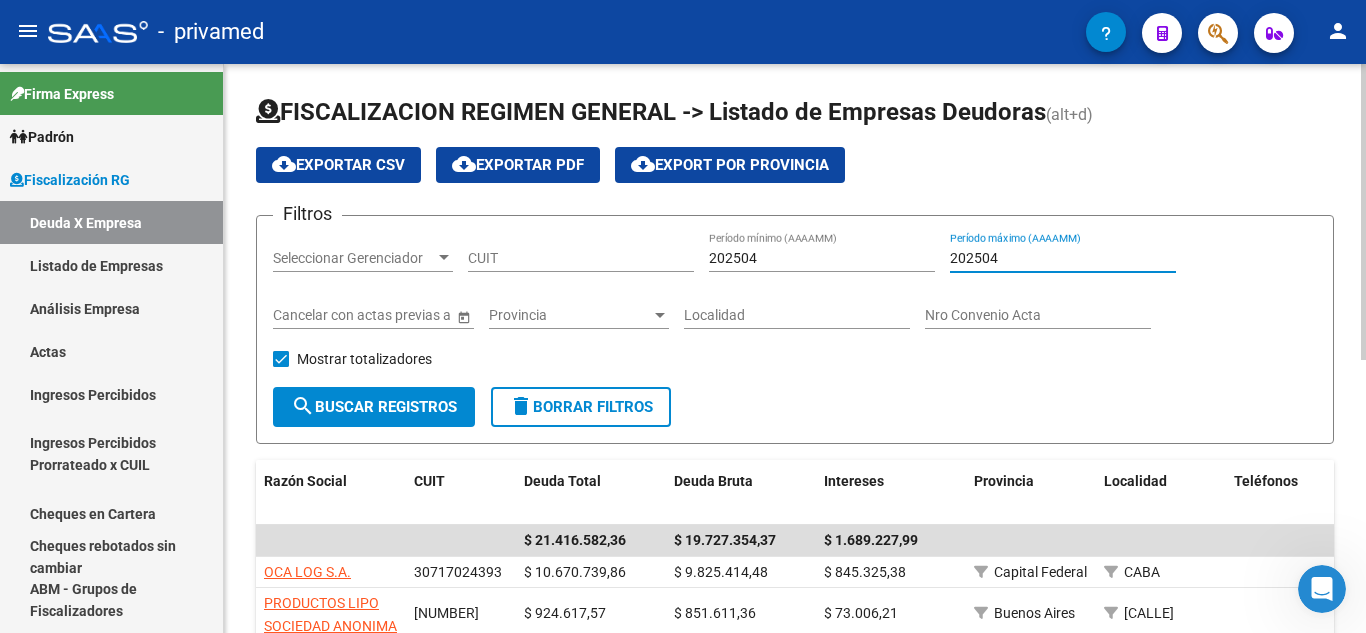 type on "202504" 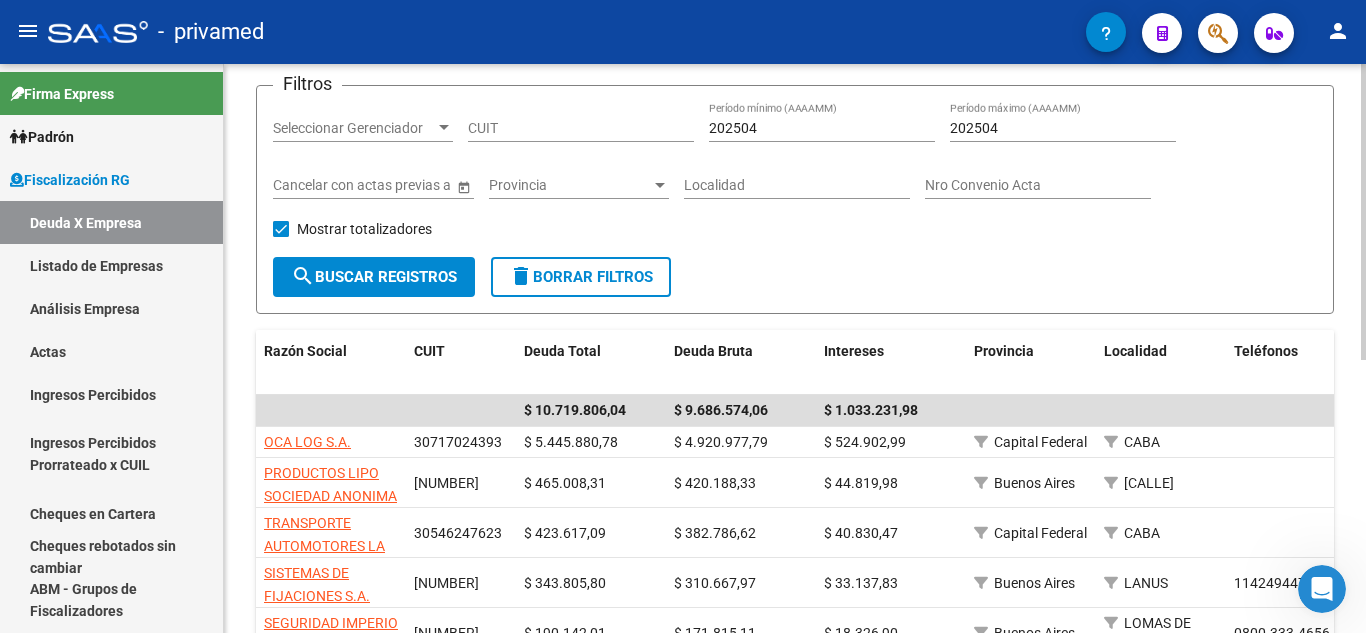 scroll, scrollTop: 124, scrollLeft: 0, axis: vertical 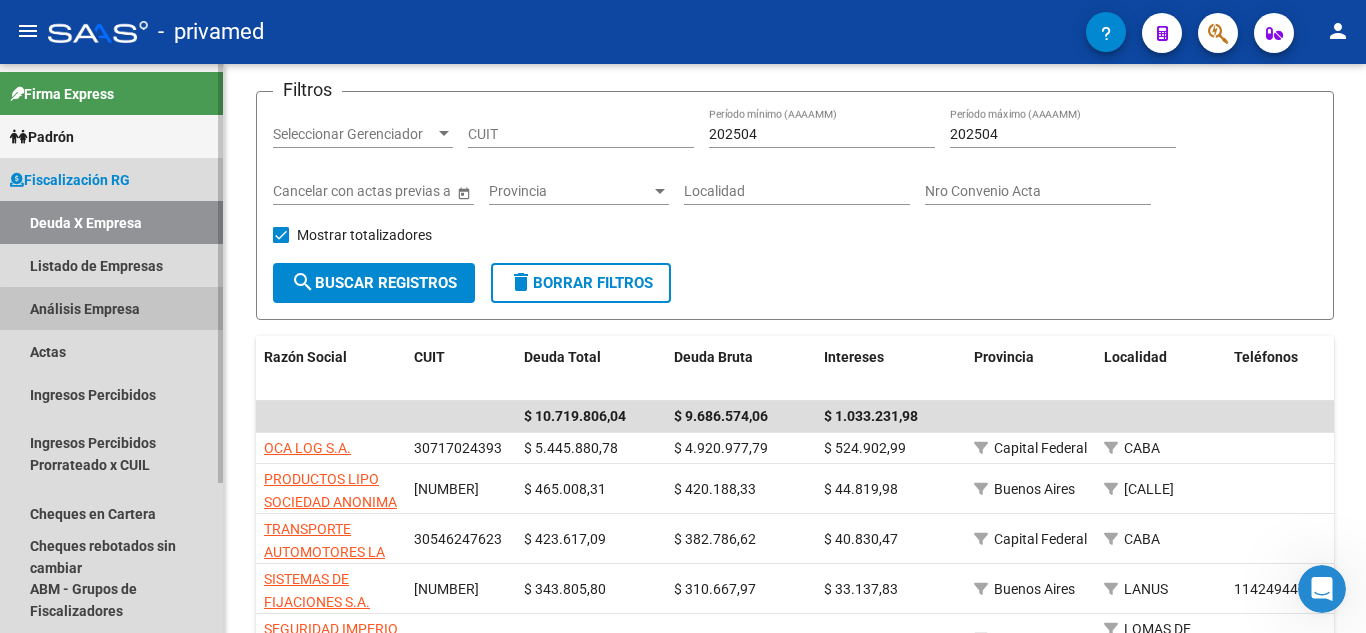 click on "Análisis Empresa" at bounding box center (111, 308) 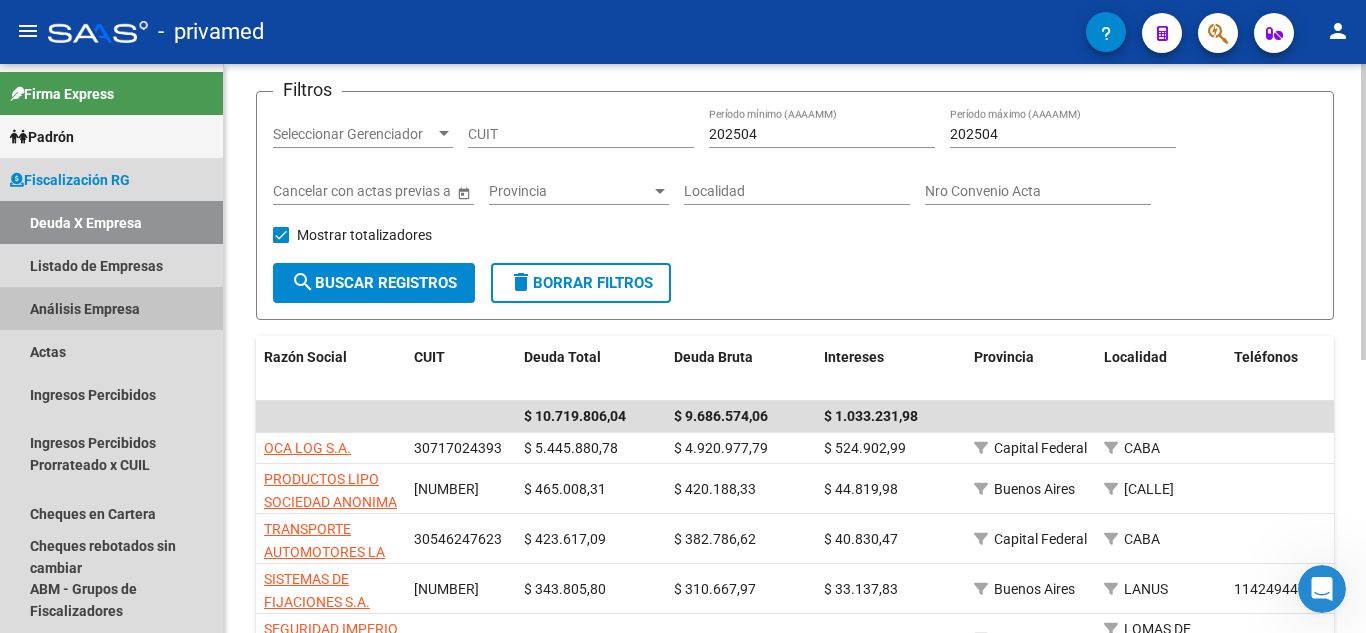 scroll, scrollTop: 0, scrollLeft: 0, axis: both 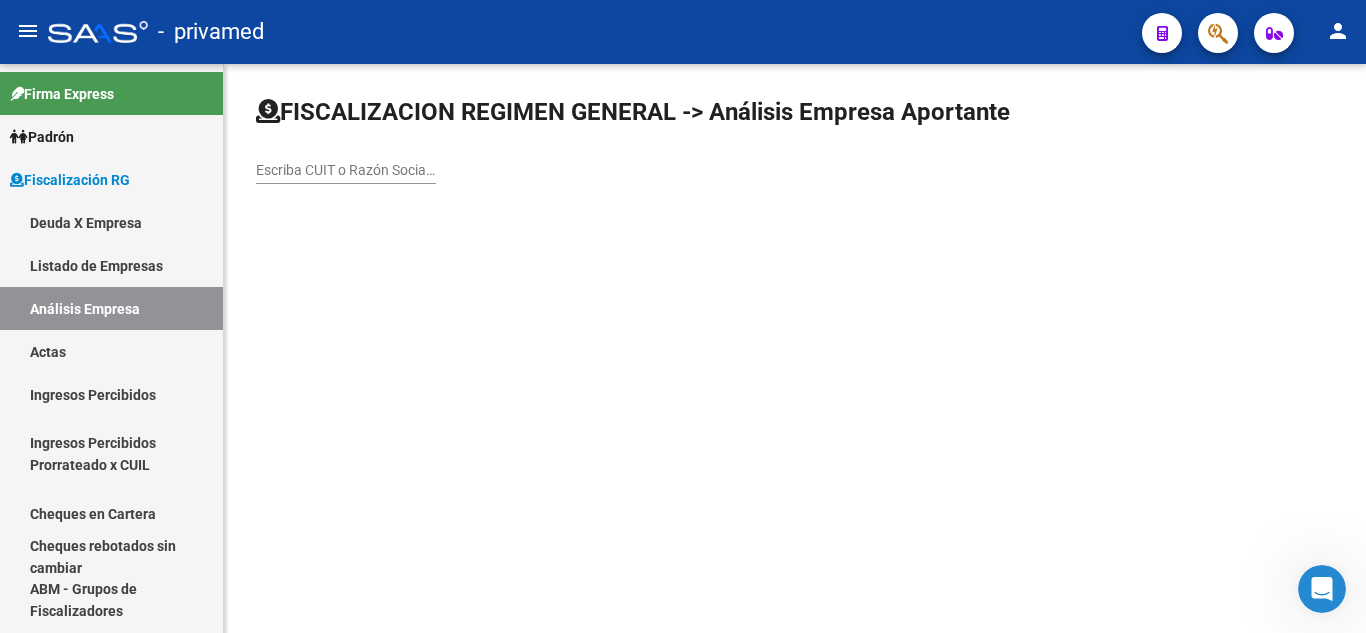 click on "Escriba CUIT o Razón Social para buscar" 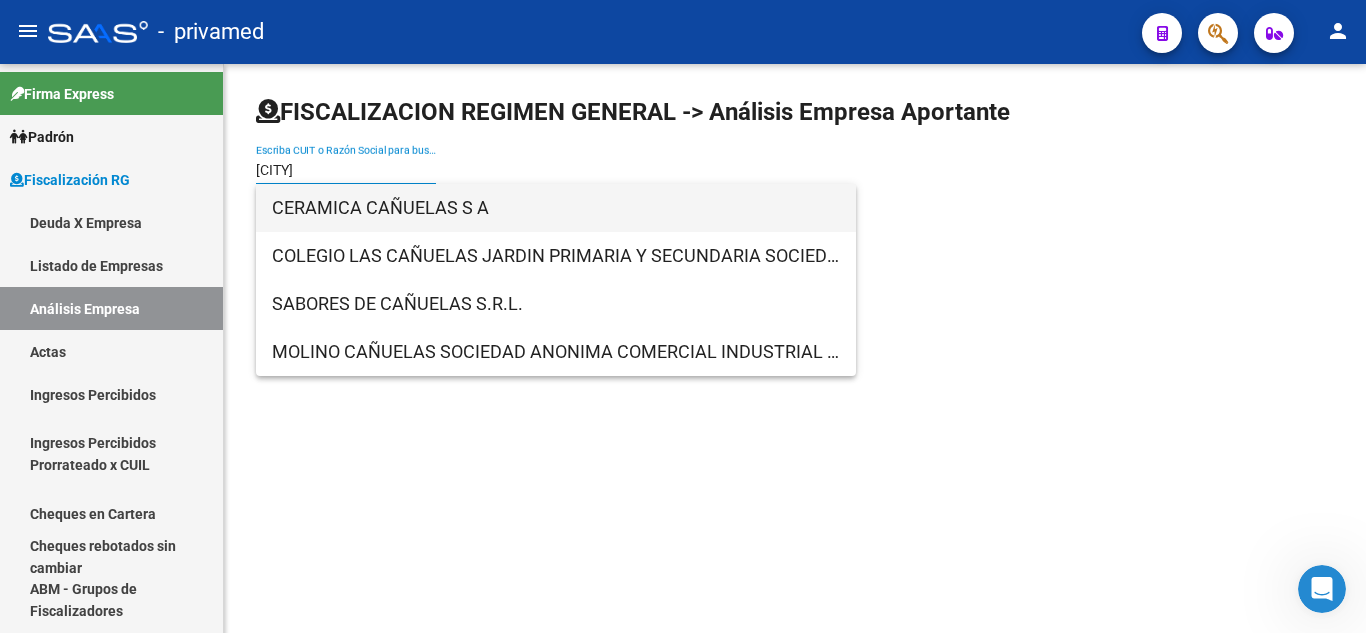type on "cañuelas" 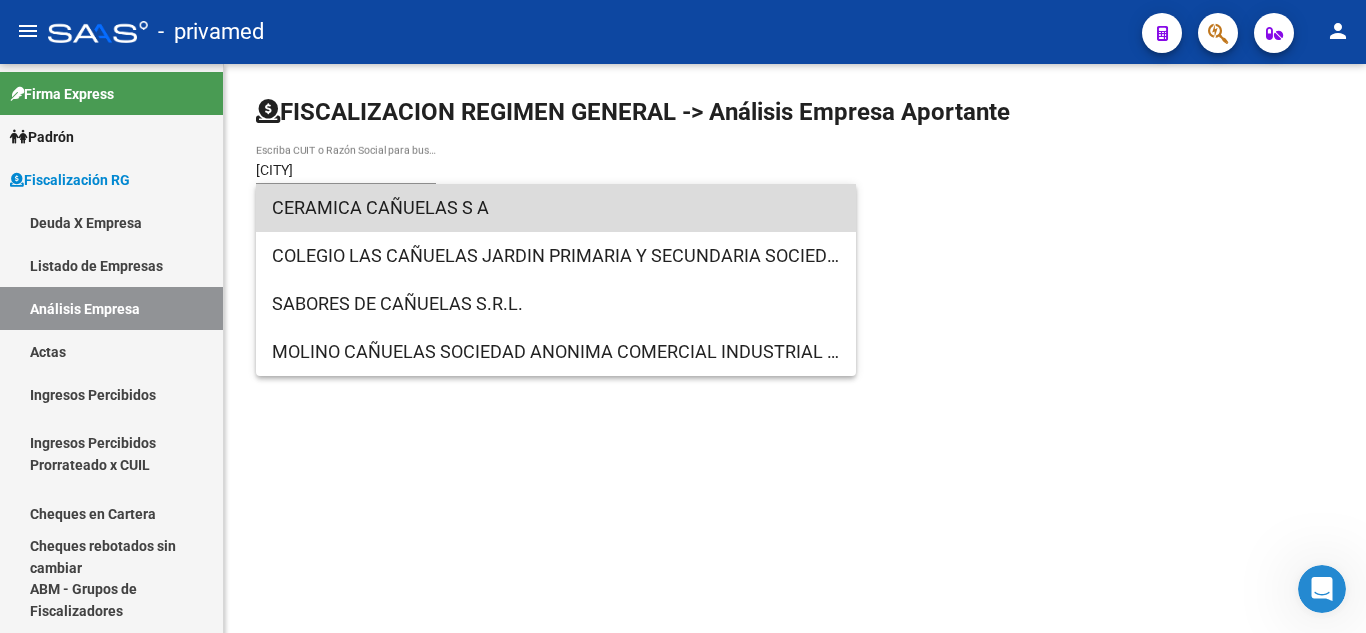 click on "CERAMICA CAÑUELAS S A" at bounding box center [556, 208] 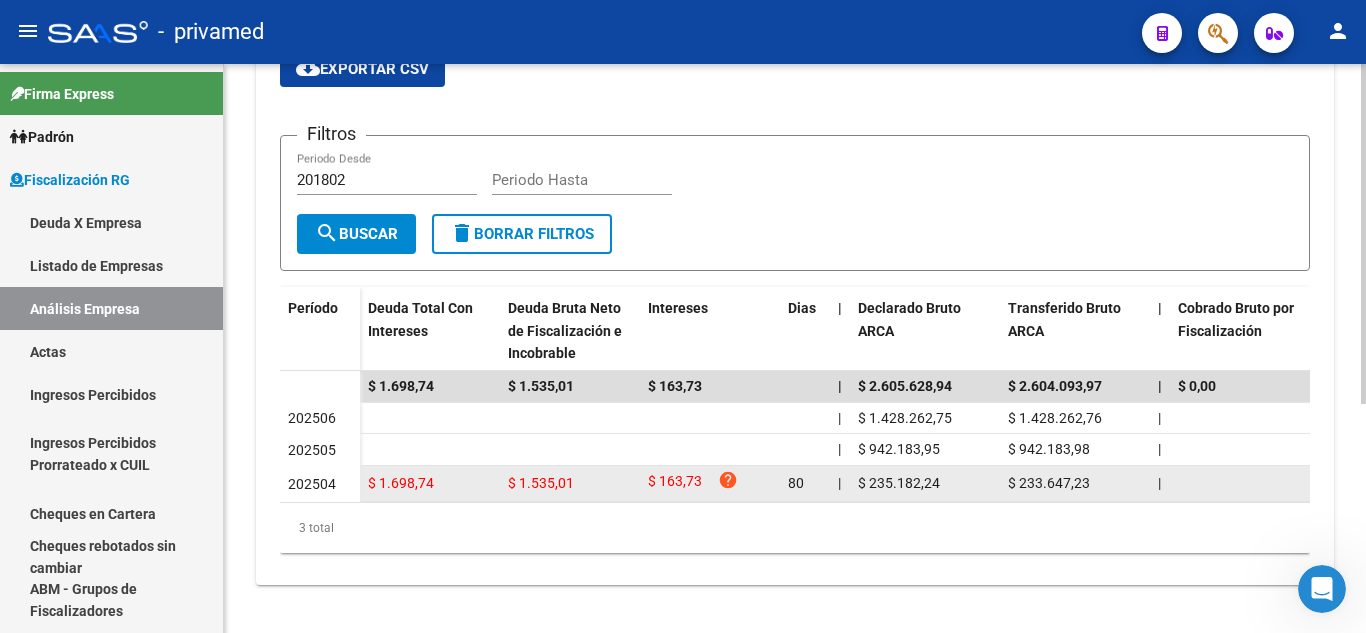 scroll, scrollTop: 283, scrollLeft: 0, axis: vertical 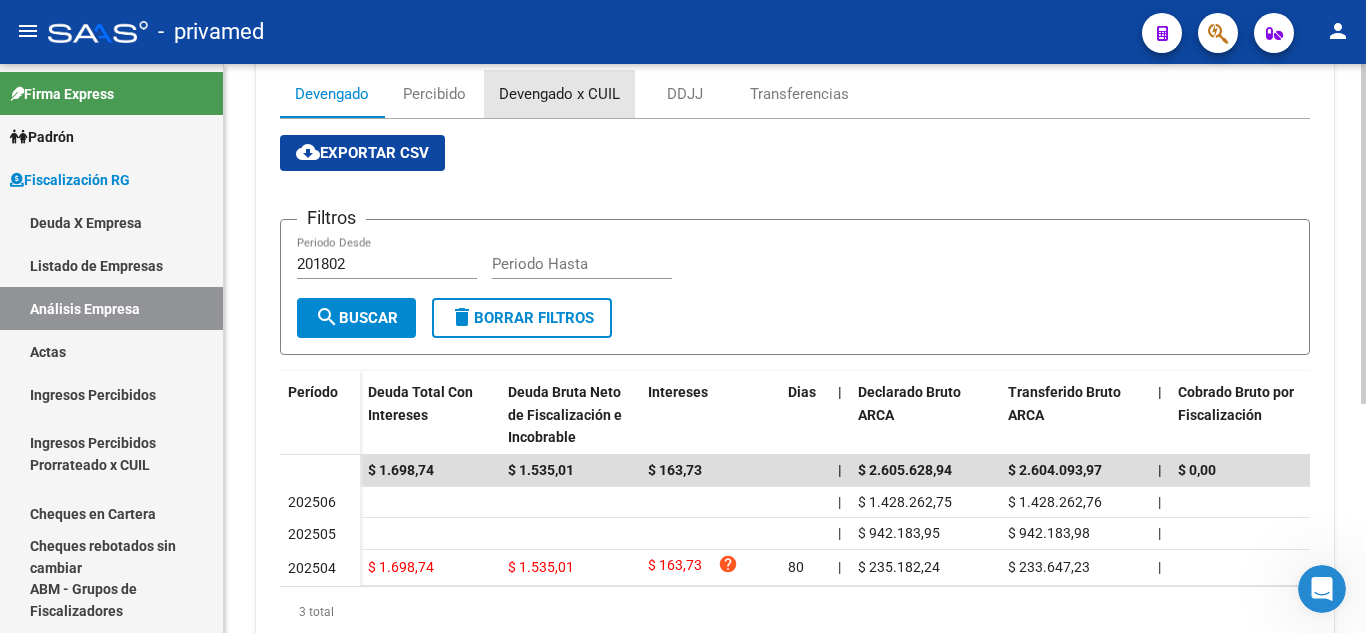 click on "Devengado x CUIL" at bounding box center [559, 94] 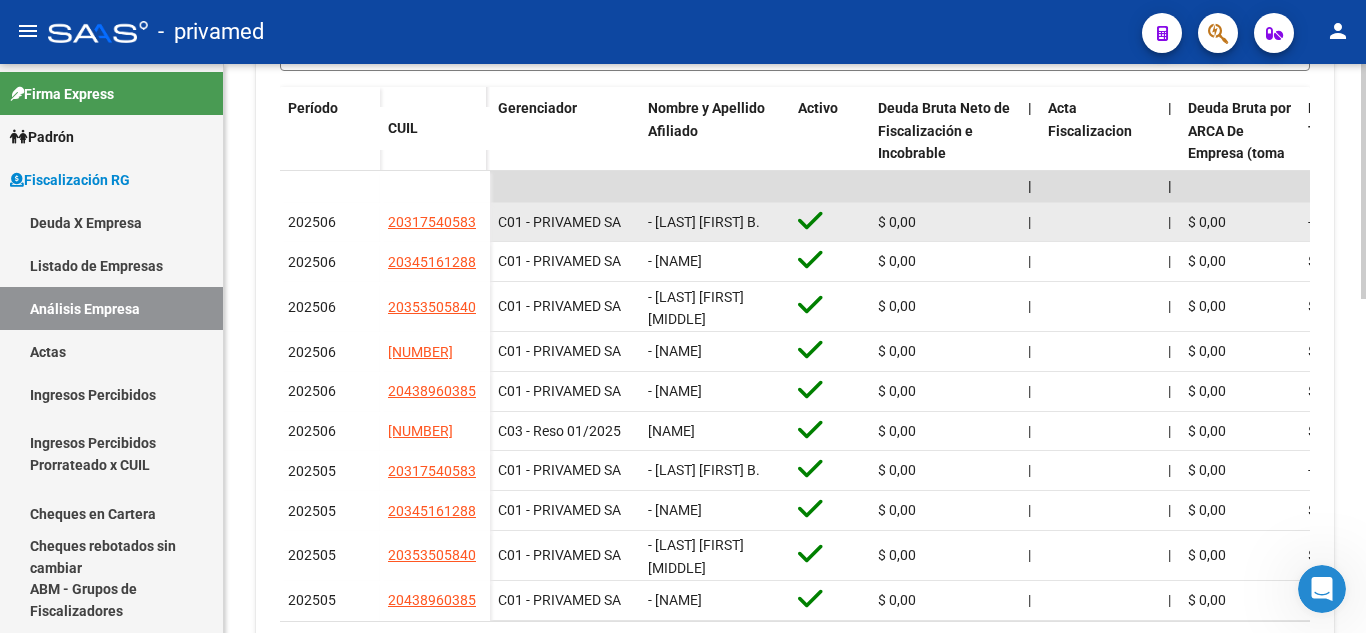 scroll, scrollTop: 585, scrollLeft: 0, axis: vertical 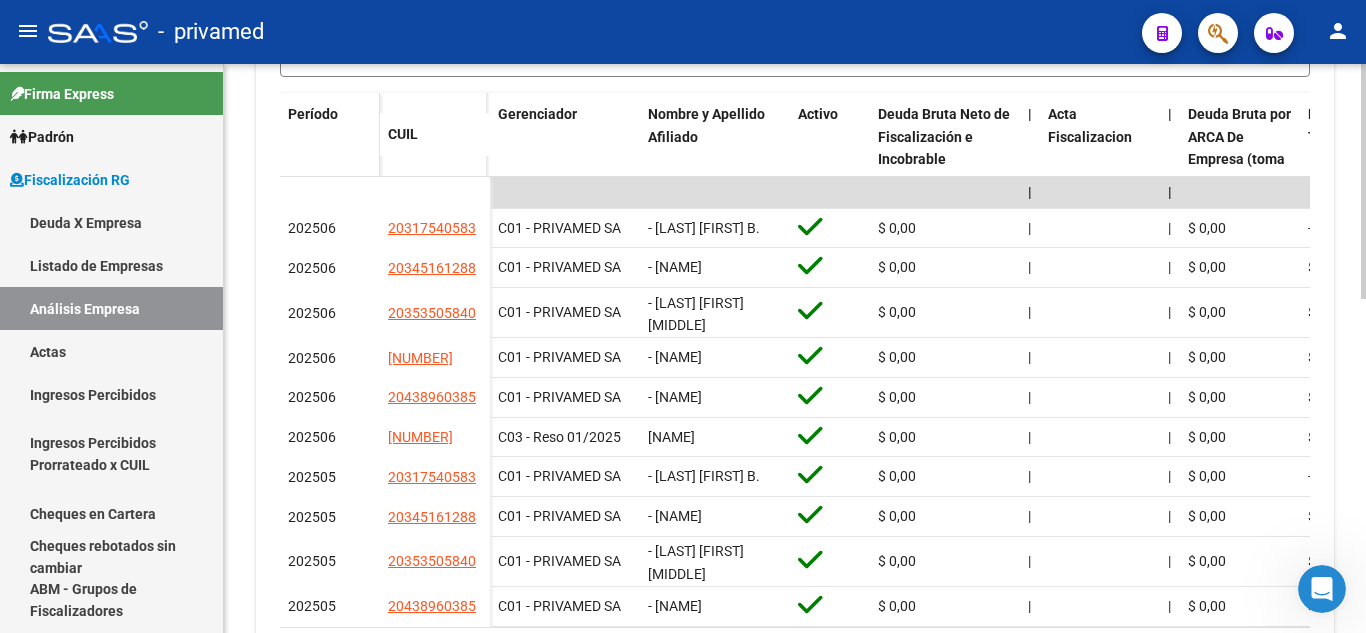 click on "Período" 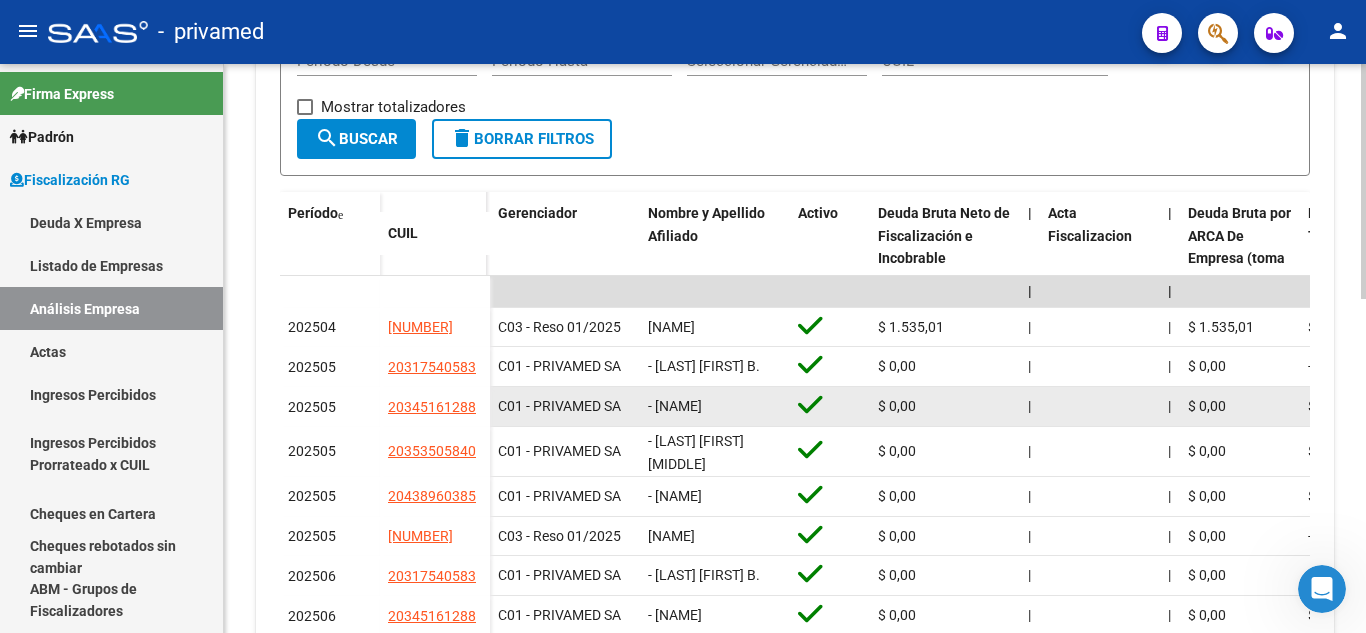 scroll, scrollTop: 485, scrollLeft: 0, axis: vertical 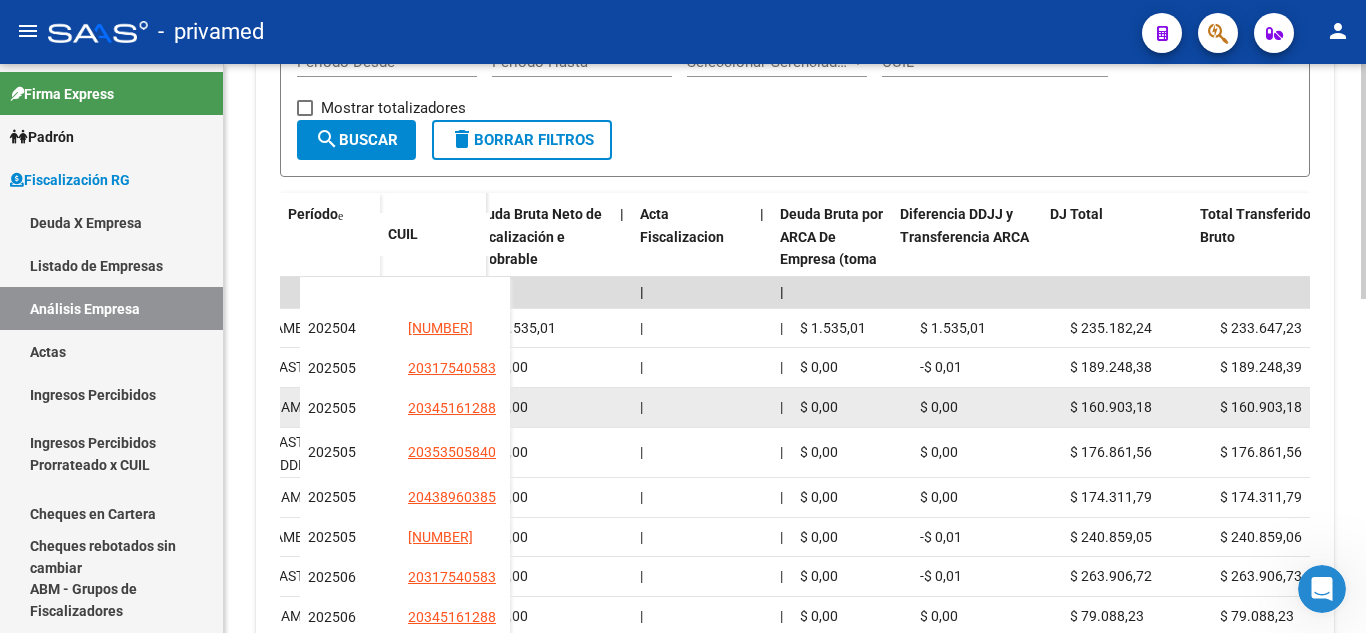 drag, startPoint x: 905, startPoint y: 458, endPoint x: 1005, endPoint y: 448, distance: 100.49876 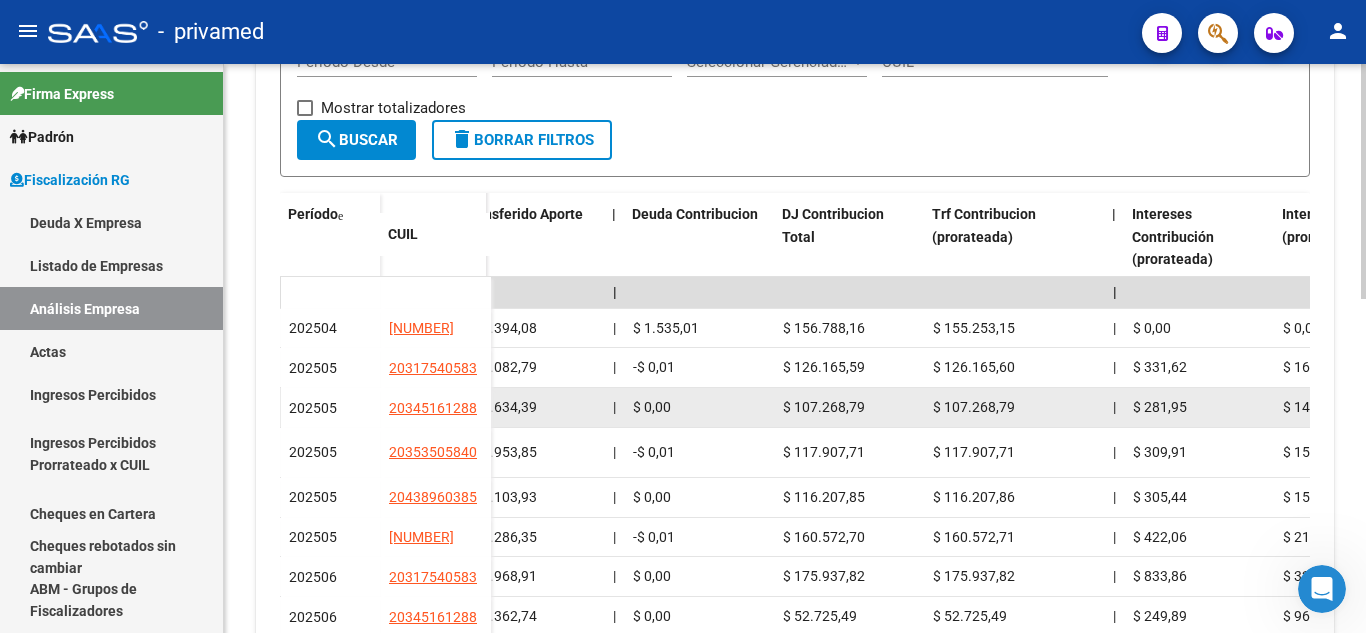 drag, startPoint x: 933, startPoint y: 427, endPoint x: 960, endPoint y: 426, distance: 27.018513 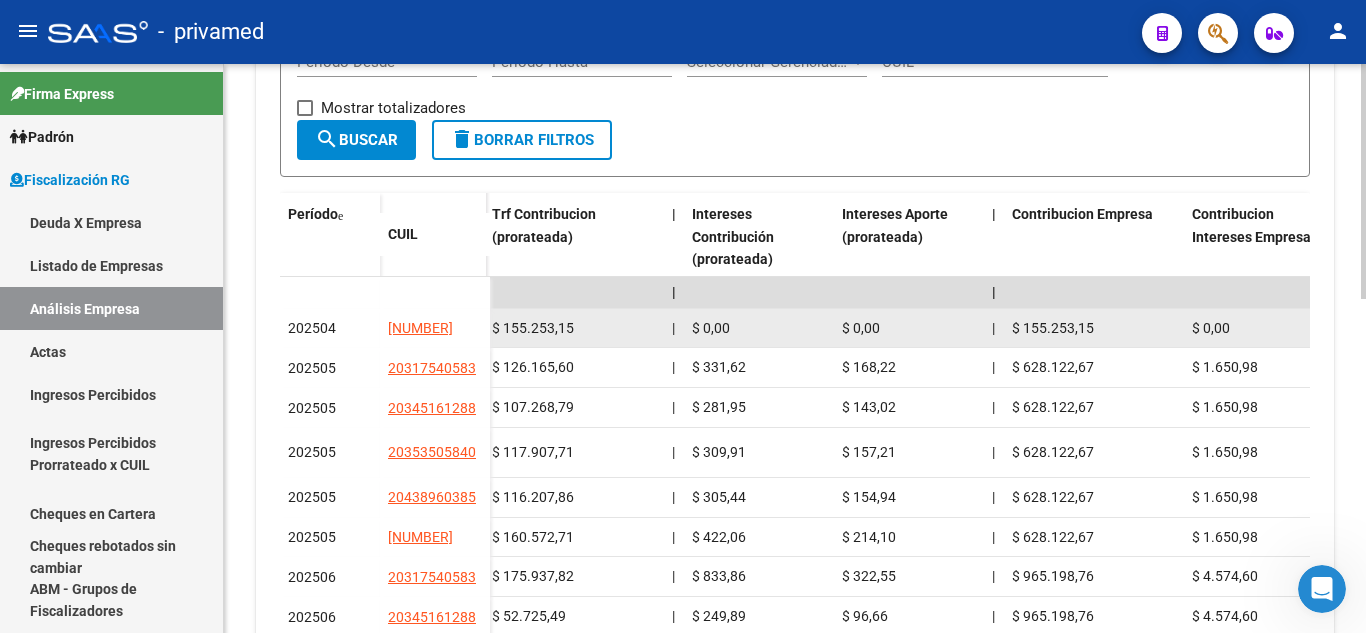 scroll, scrollTop: 0, scrollLeft: 2132, axis: horizontal 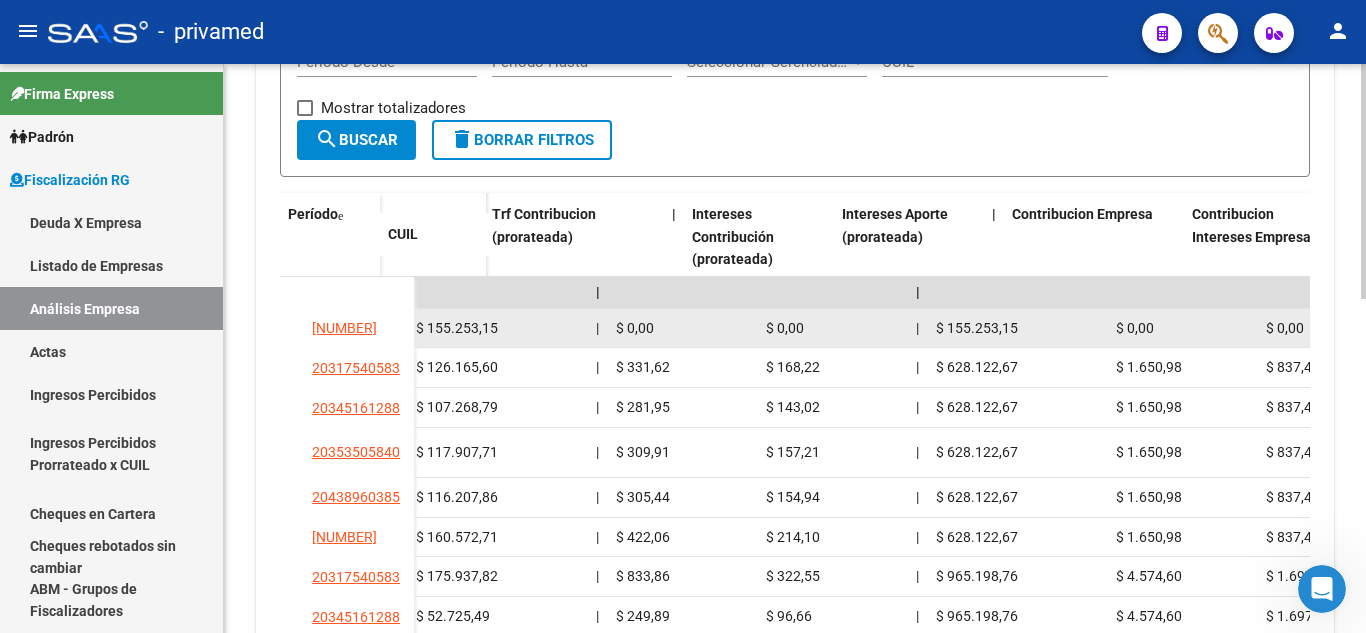 drag, startPoint x: 872, startPoint y: 341, endPoint x: 946, endPoint y: 350, distance: 74.54529 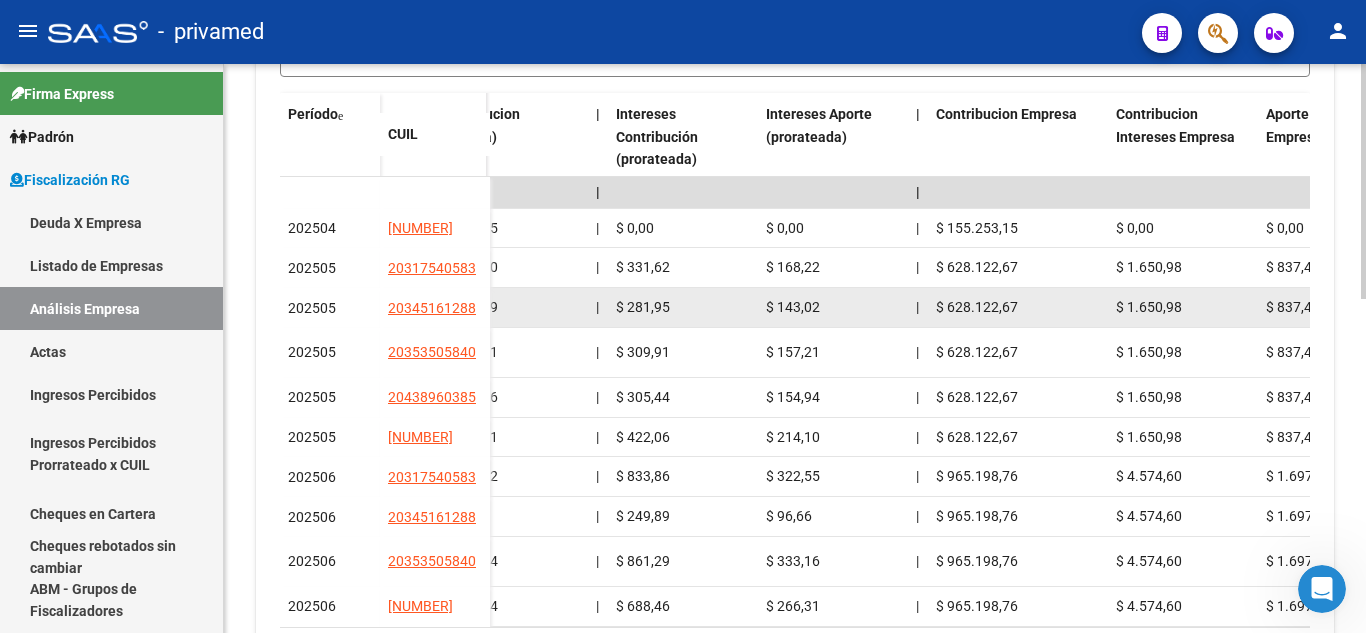 scroll, scrollTop: 485, scrollLeft: 0, axis: vertical 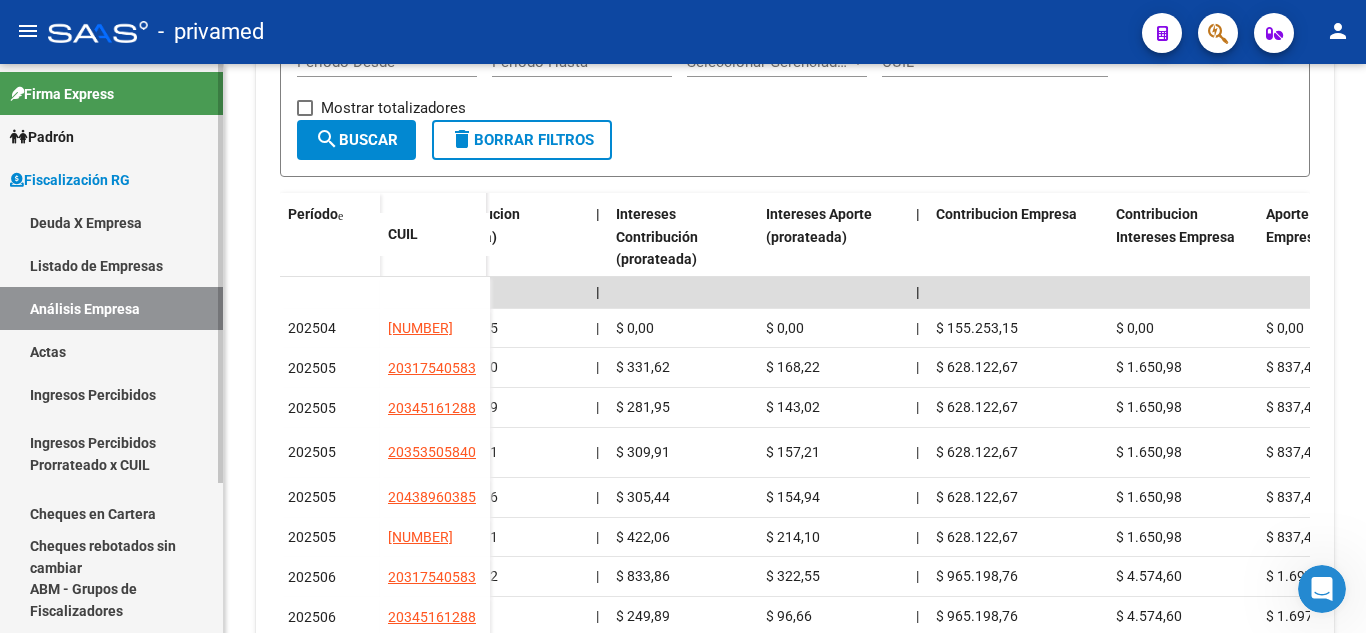 click on "Listado de Empresas" at bounding box center (111, 265) 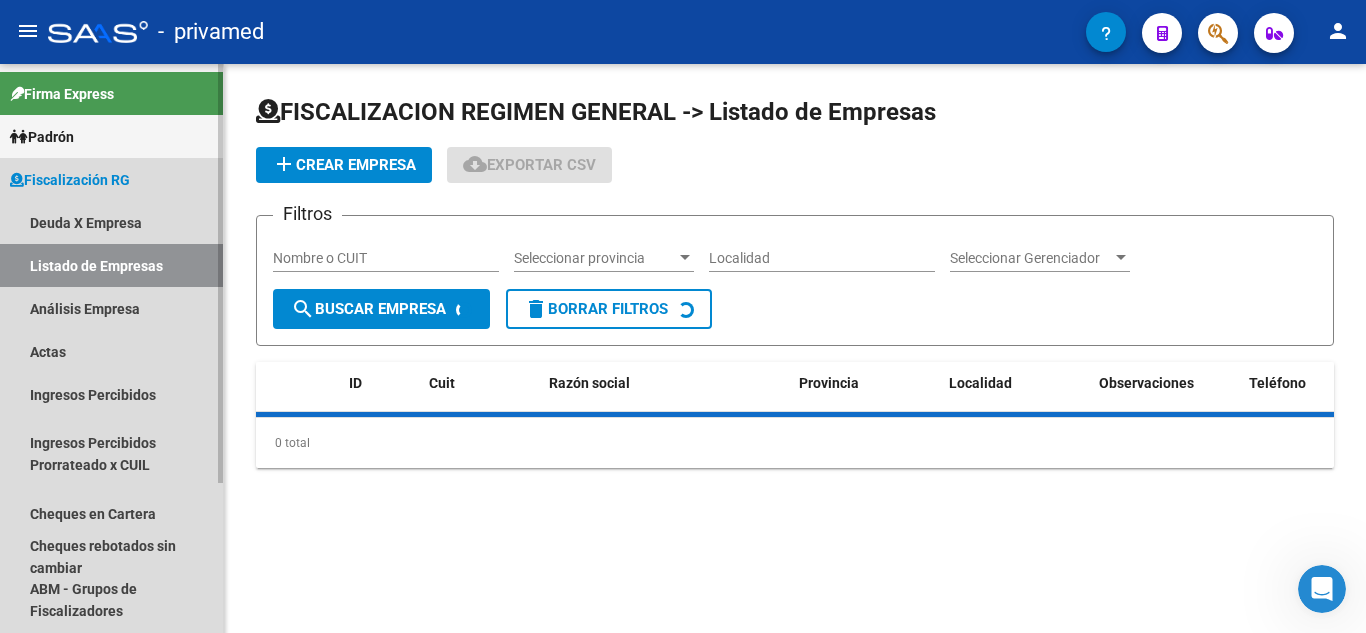 scroll, scrollTop: 0, scrollLeft: 0, axis: both 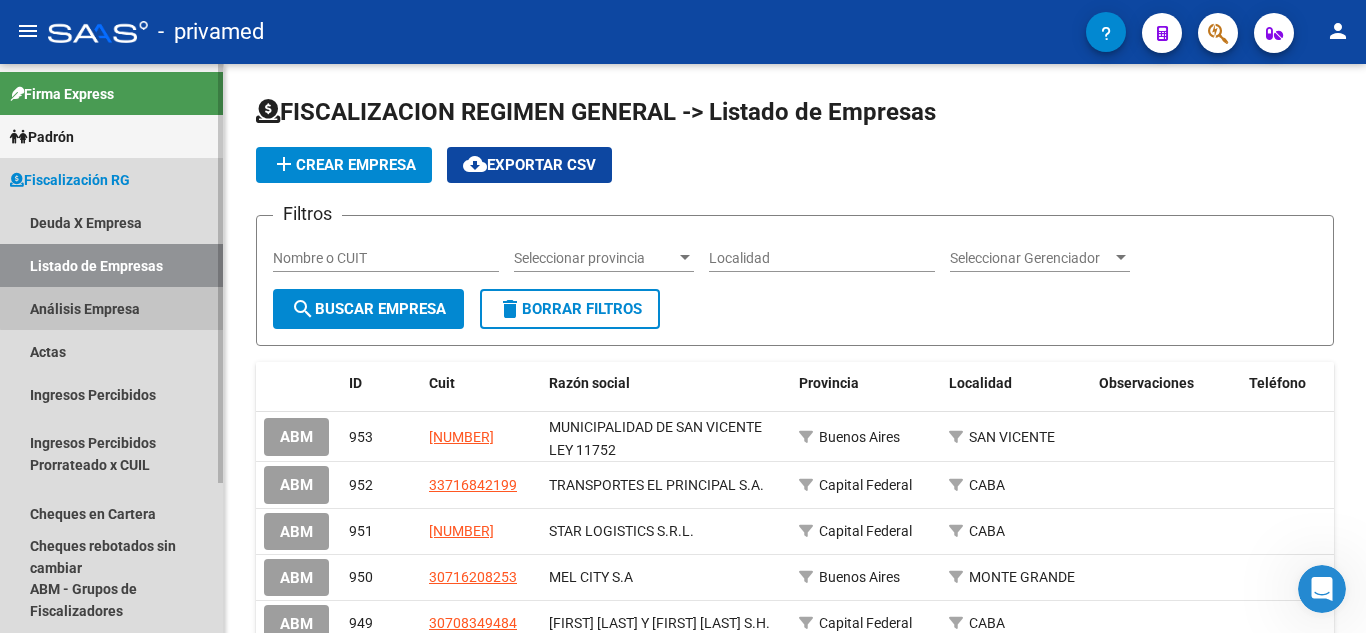 click on "Análisis Empresa" at bounding box center (111, 308) 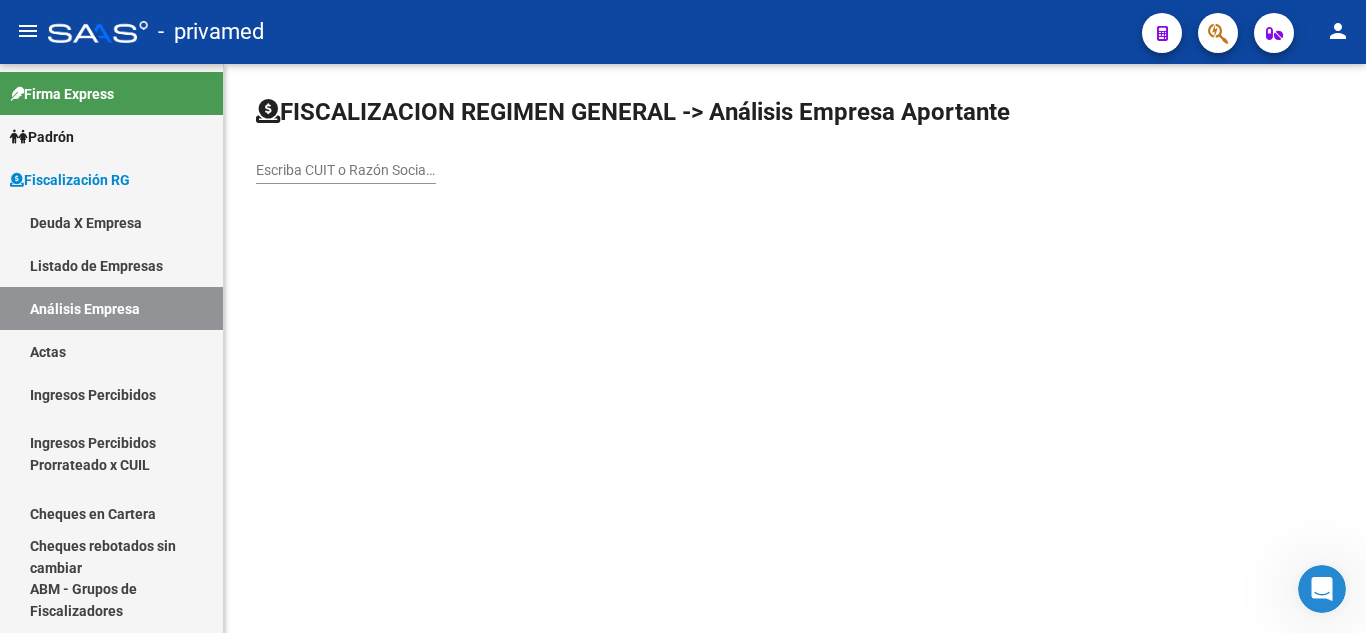 click on "Escriba CUIT o Razón Social para buscar" 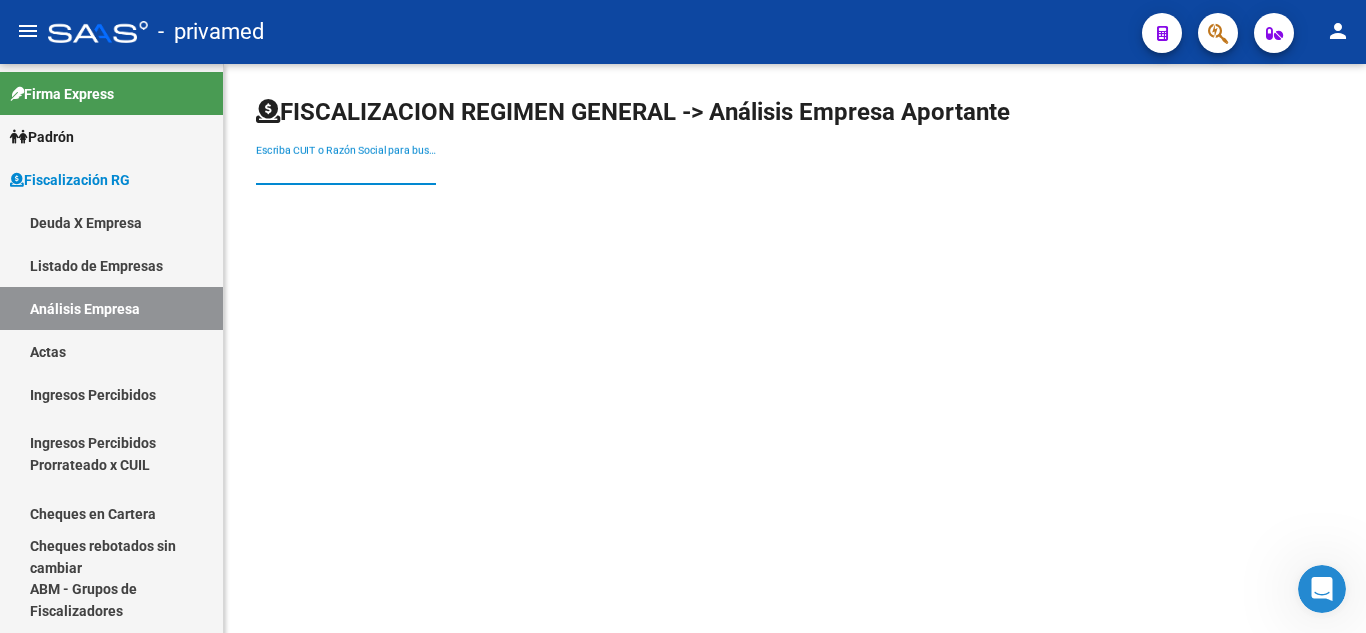 click on "Escriba CUIT o Razón Social para buscar" at bounding box center (346, 170) 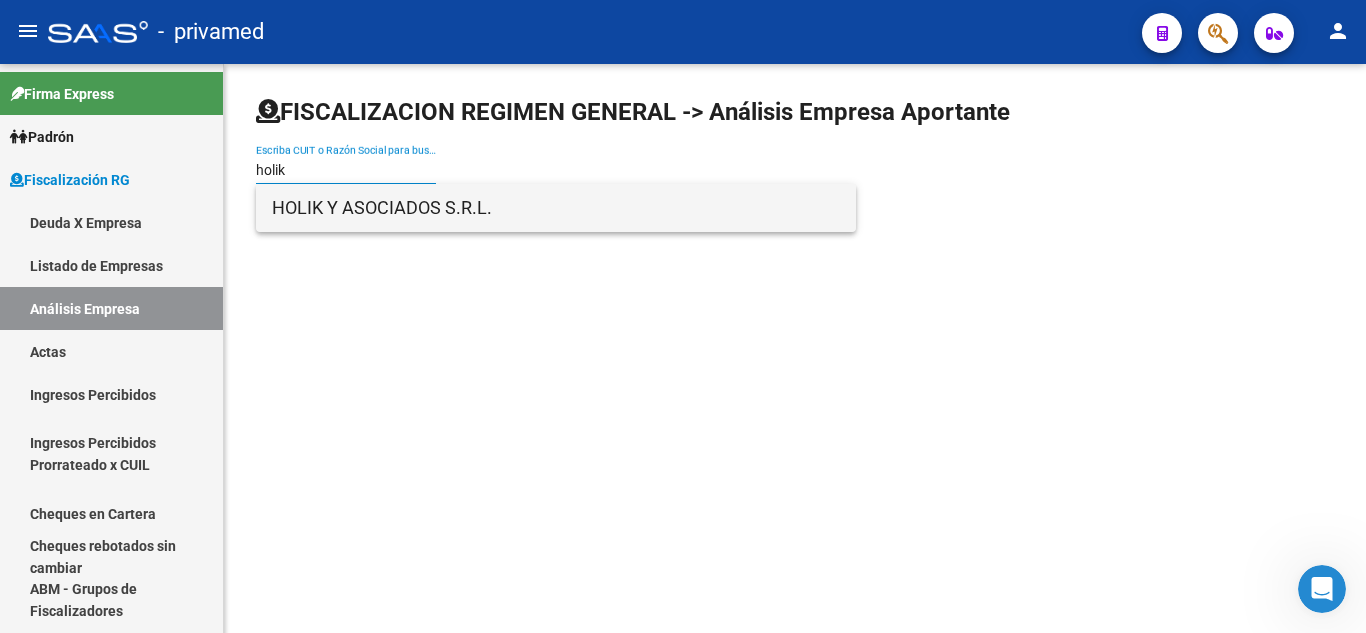 type on "holik" 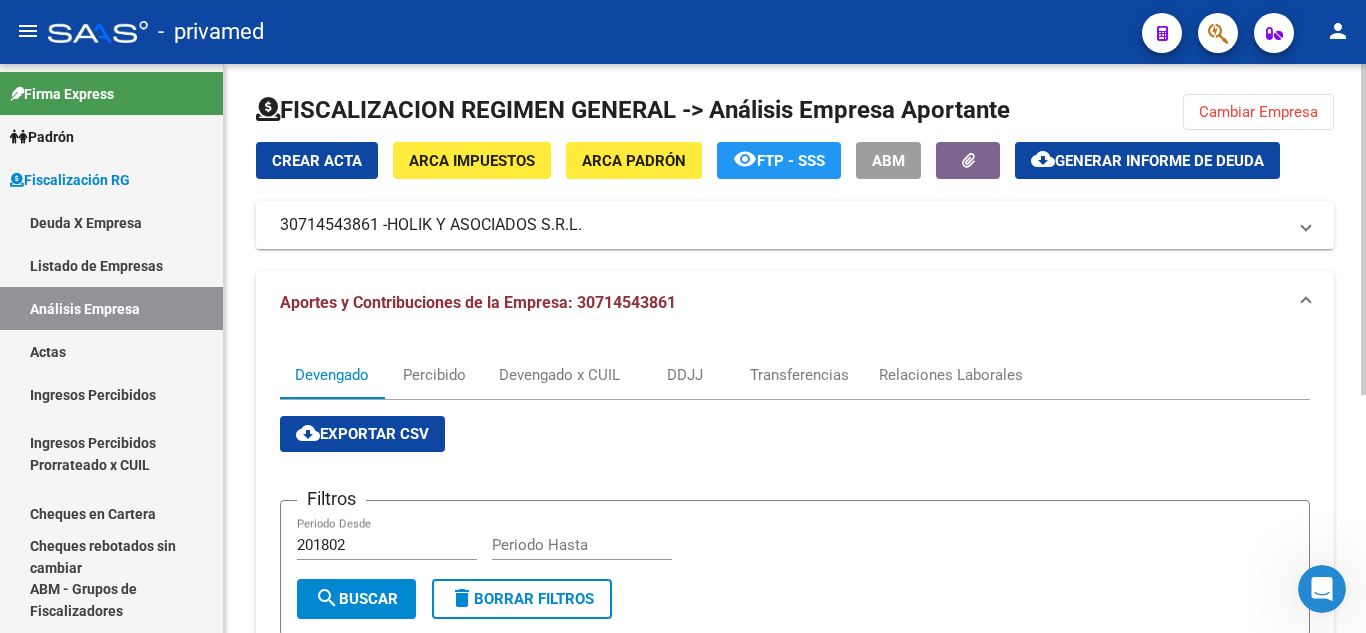 scroll, scrollTop: 0, scrollLeft: 0, axis: both 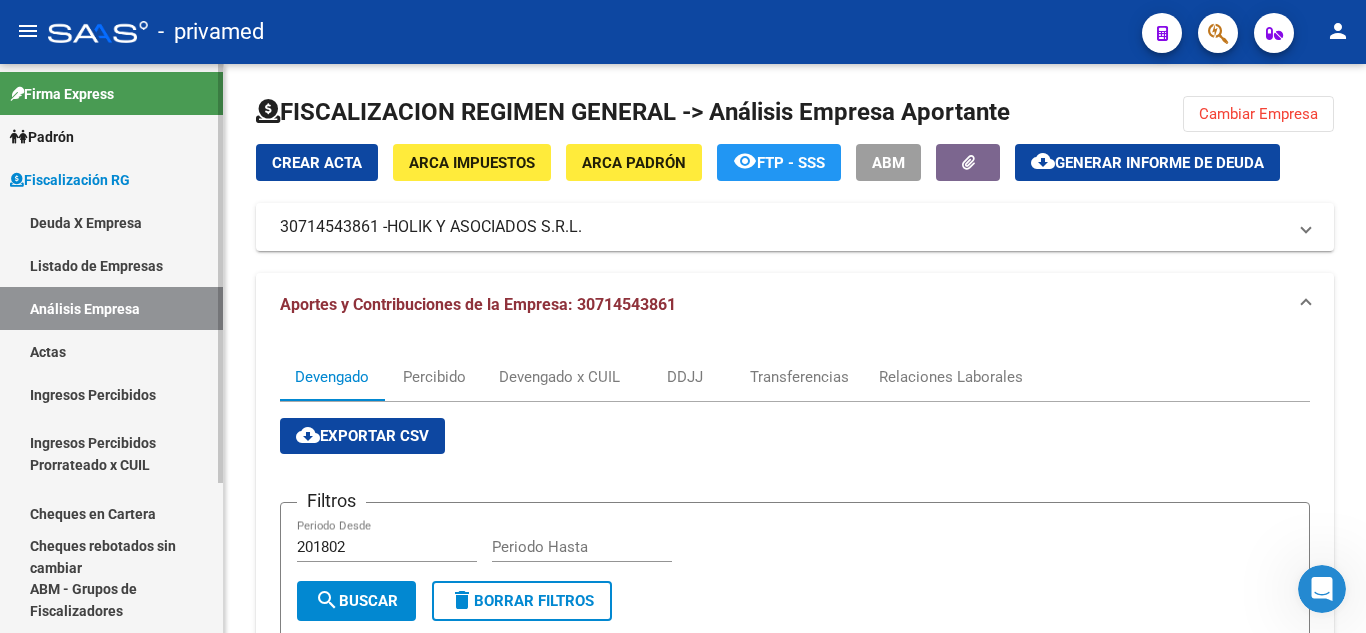 click on "Listado de Empresas" at bounding box center [111, 265] 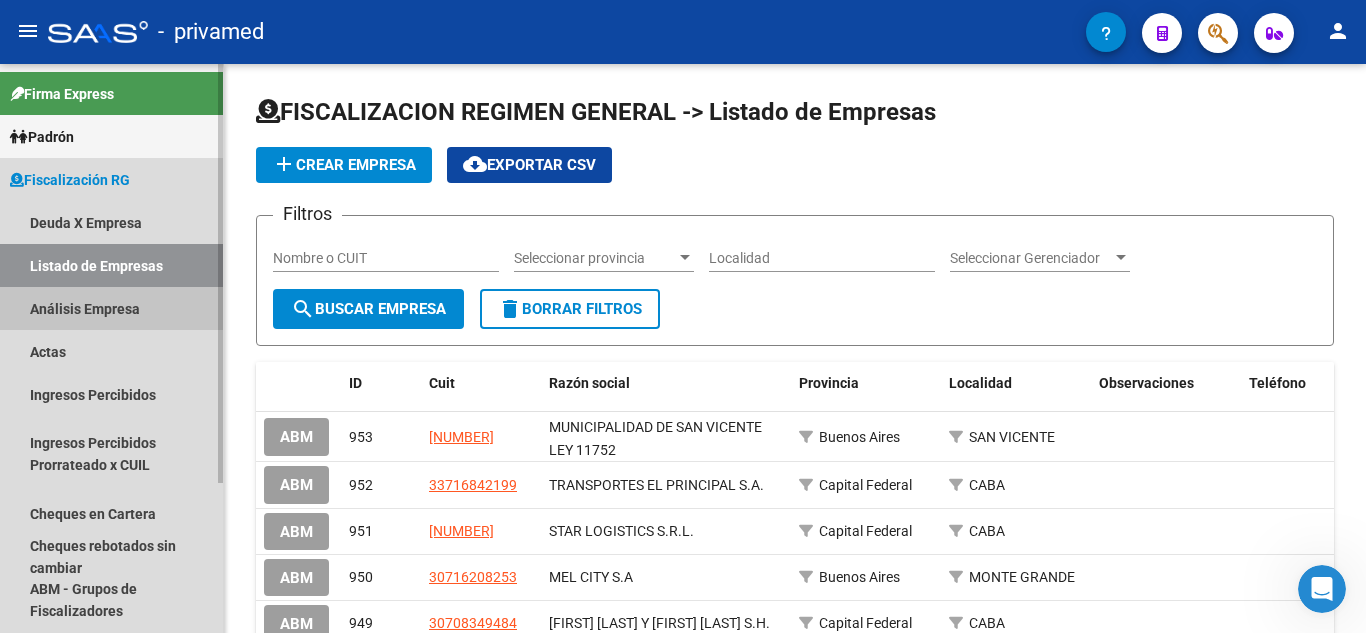click on "Análisis Empresa" at bounding box center [111, 308] 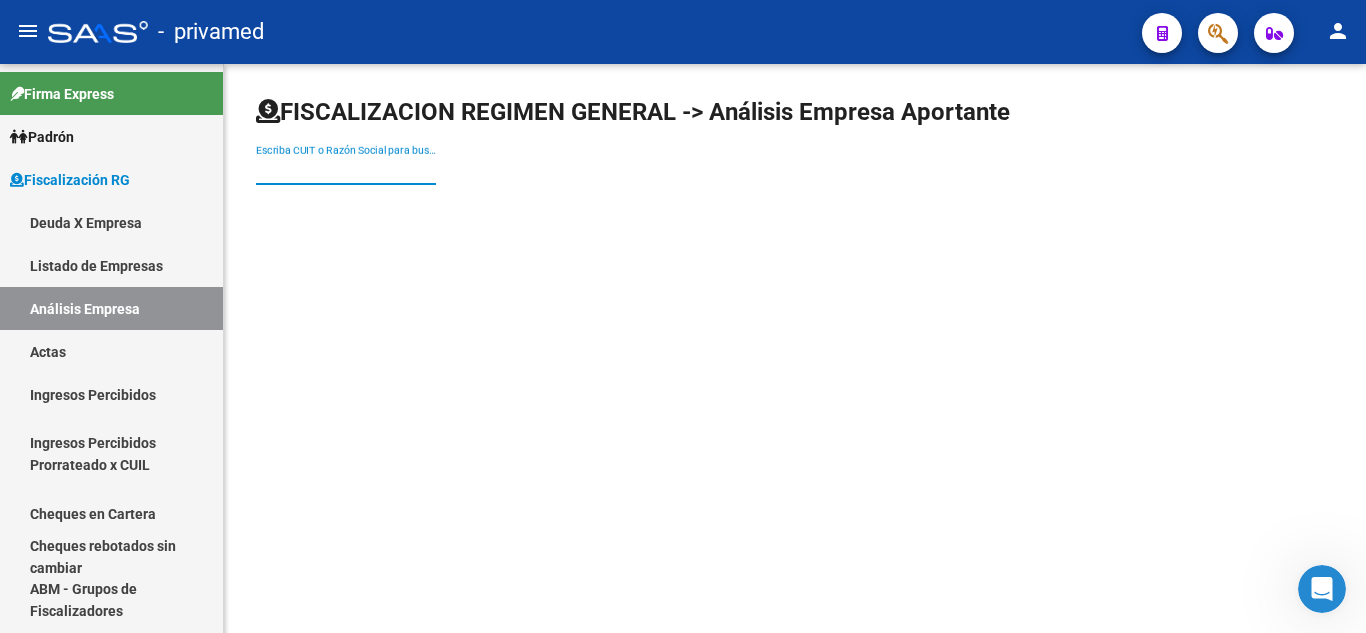 click on "Escriba CUIT o Razón Social para buscar" at bounding box center [346, 170] 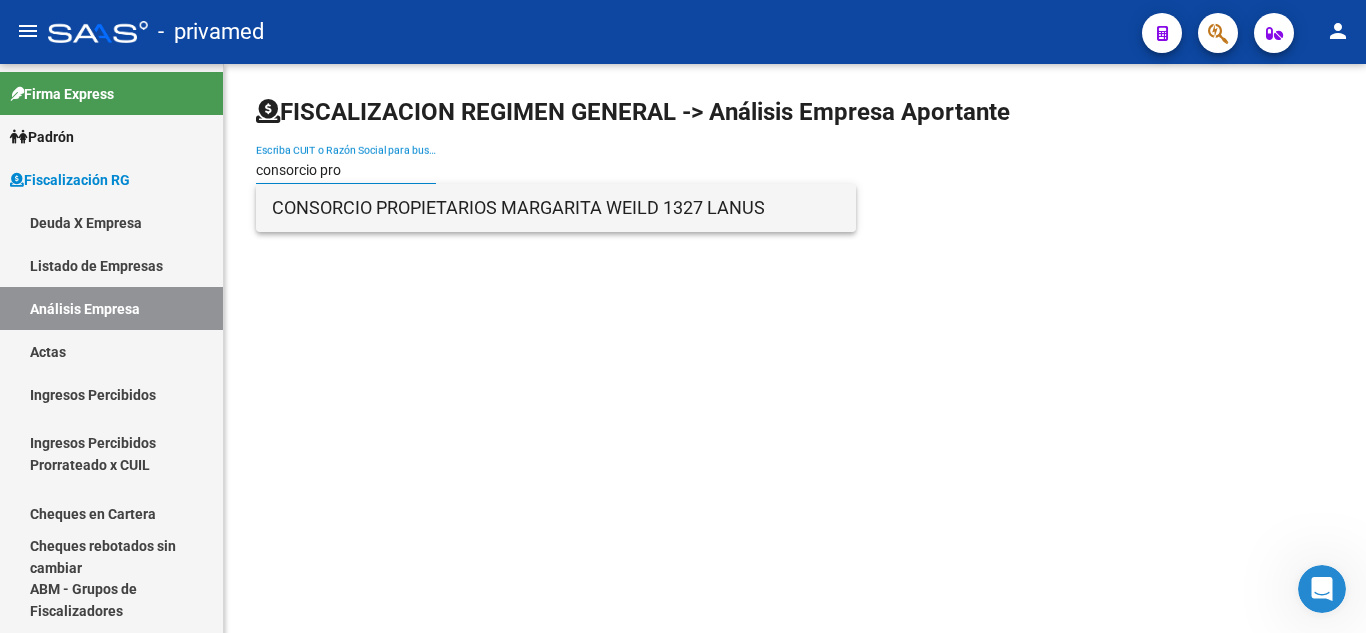 type on "consorcio pro" 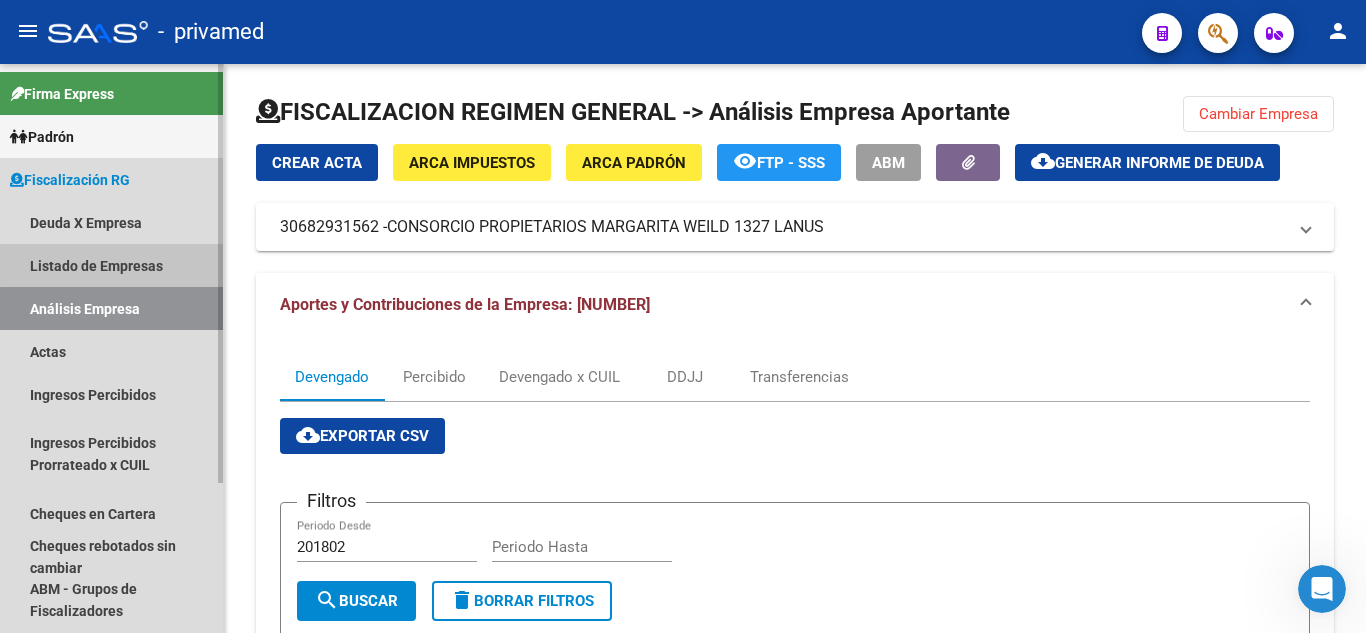 click on "Listado de Empresas" at bounding box center [111, 265] 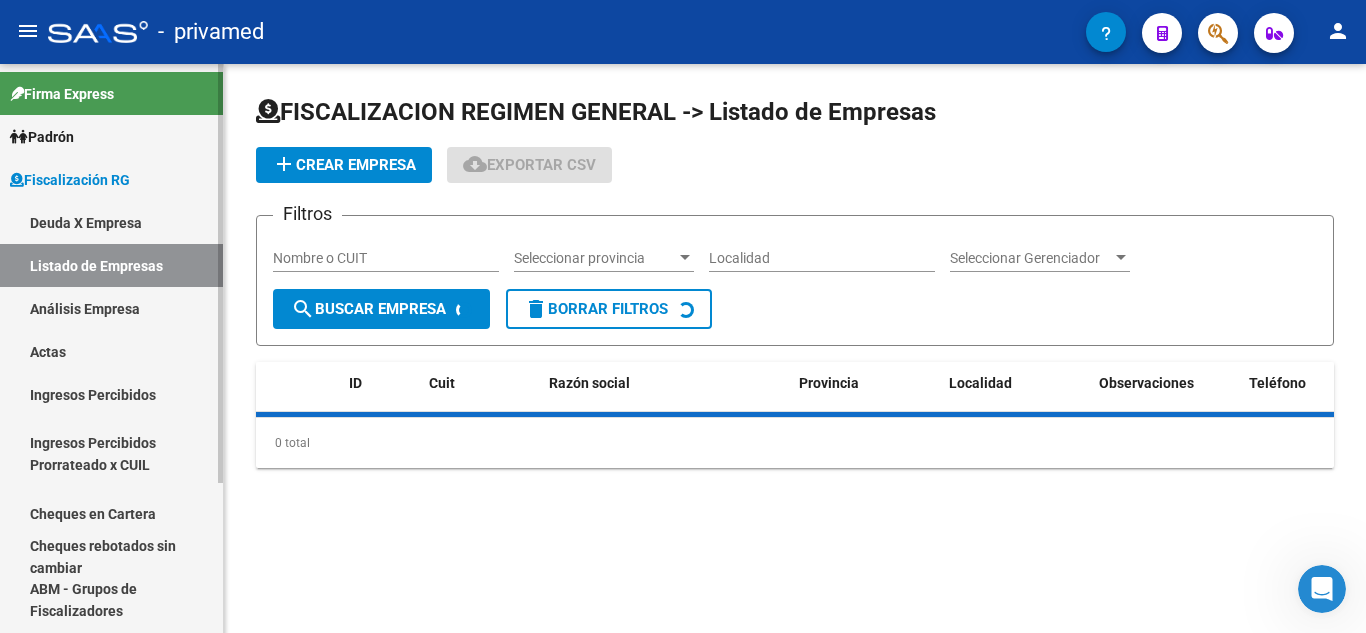 click on "Análisis Empresa" at bounding box center (111, 308) 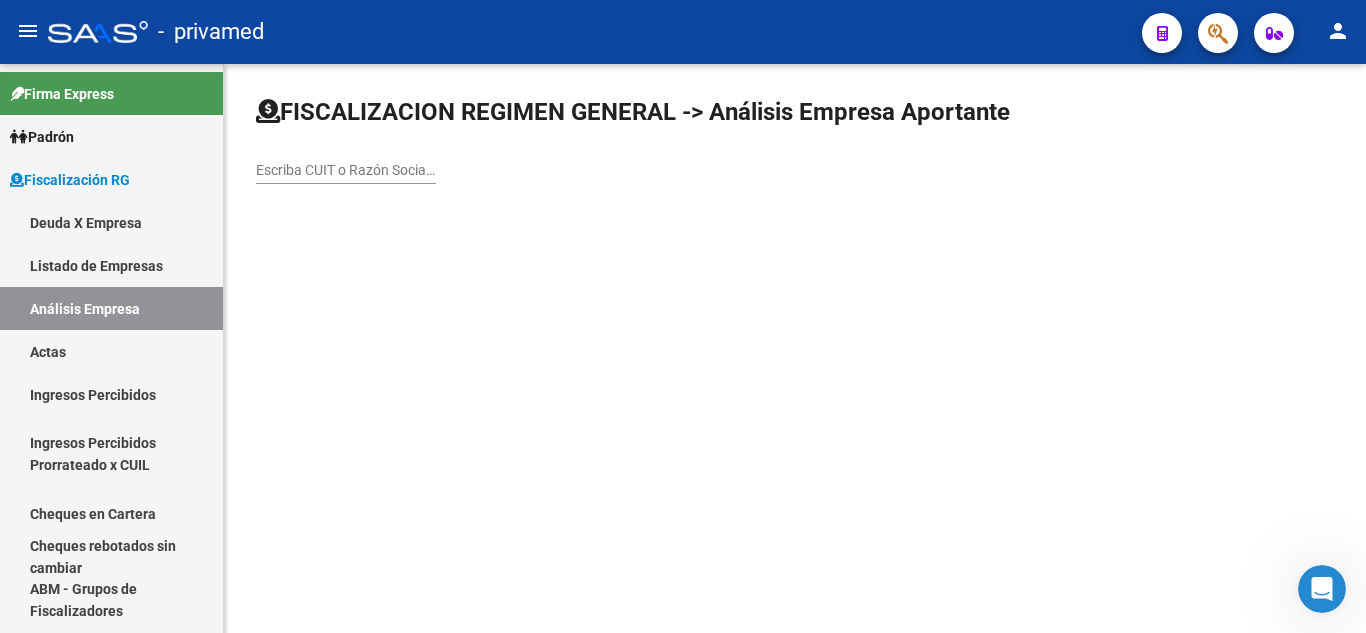 click on "Escriba CUIT o Razón Social para buscar" 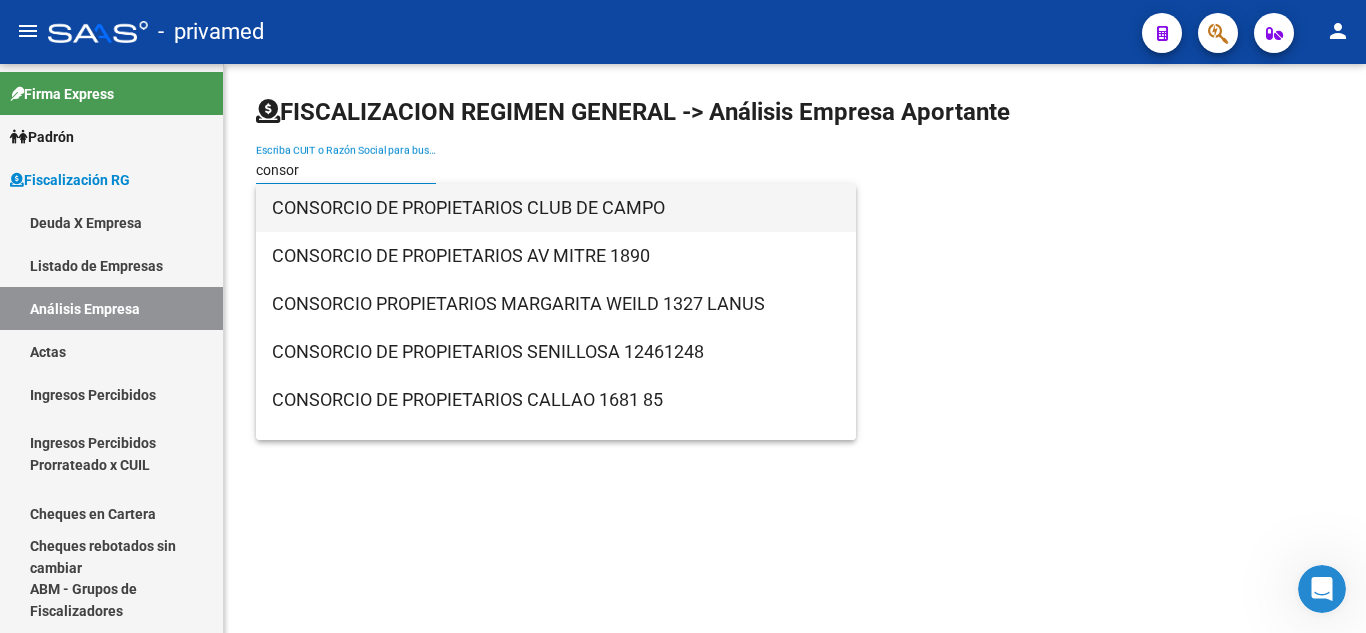 type on "consor" 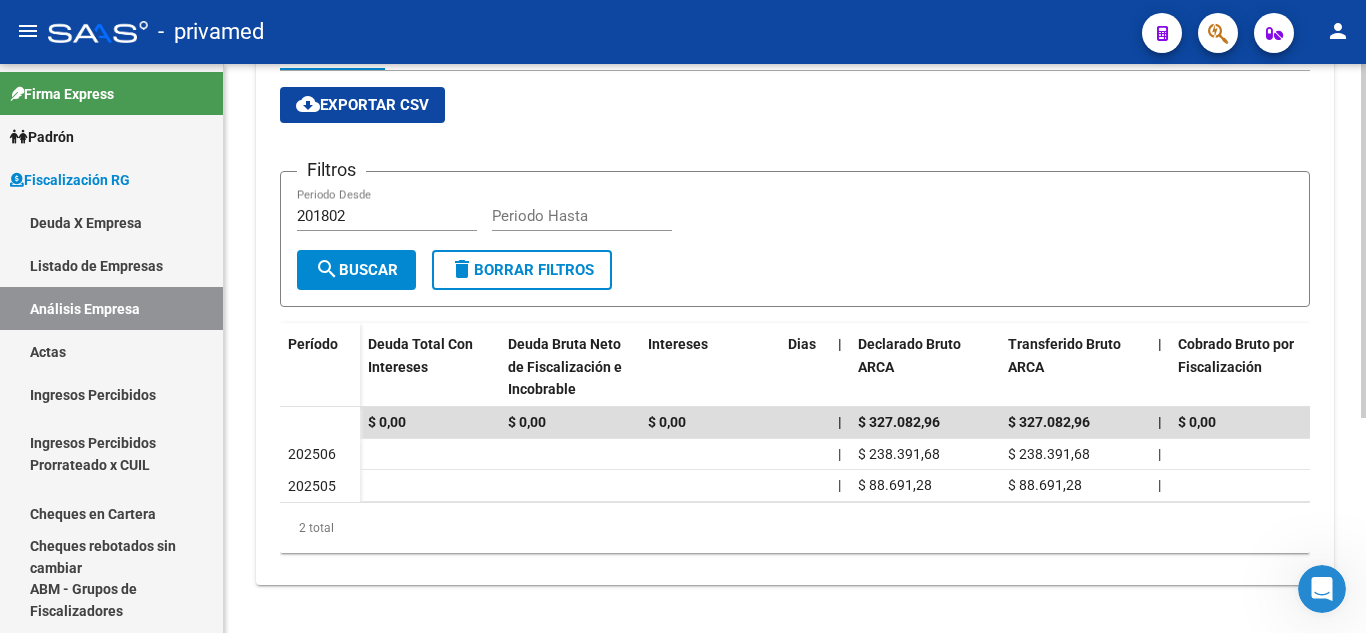 scroll, scrollTop: 346, scrollLeft: 0, axis: vertical 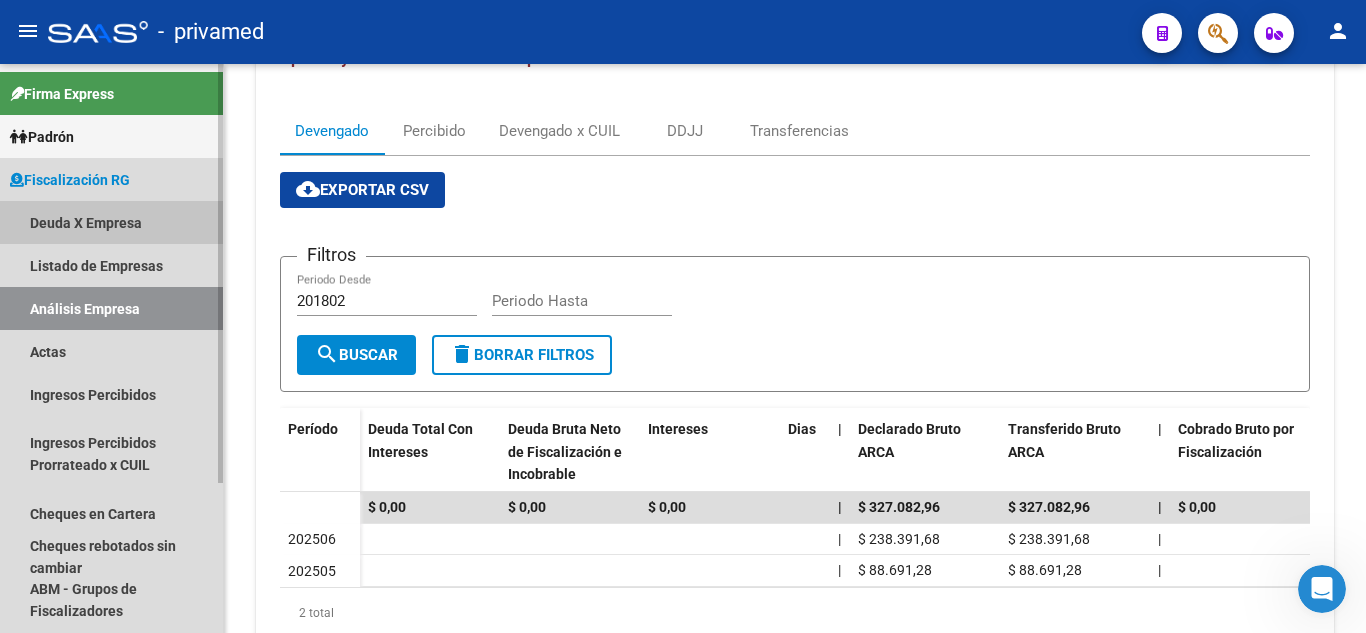 click on "Deuda X Empresa" at bounding box center [111, 222] 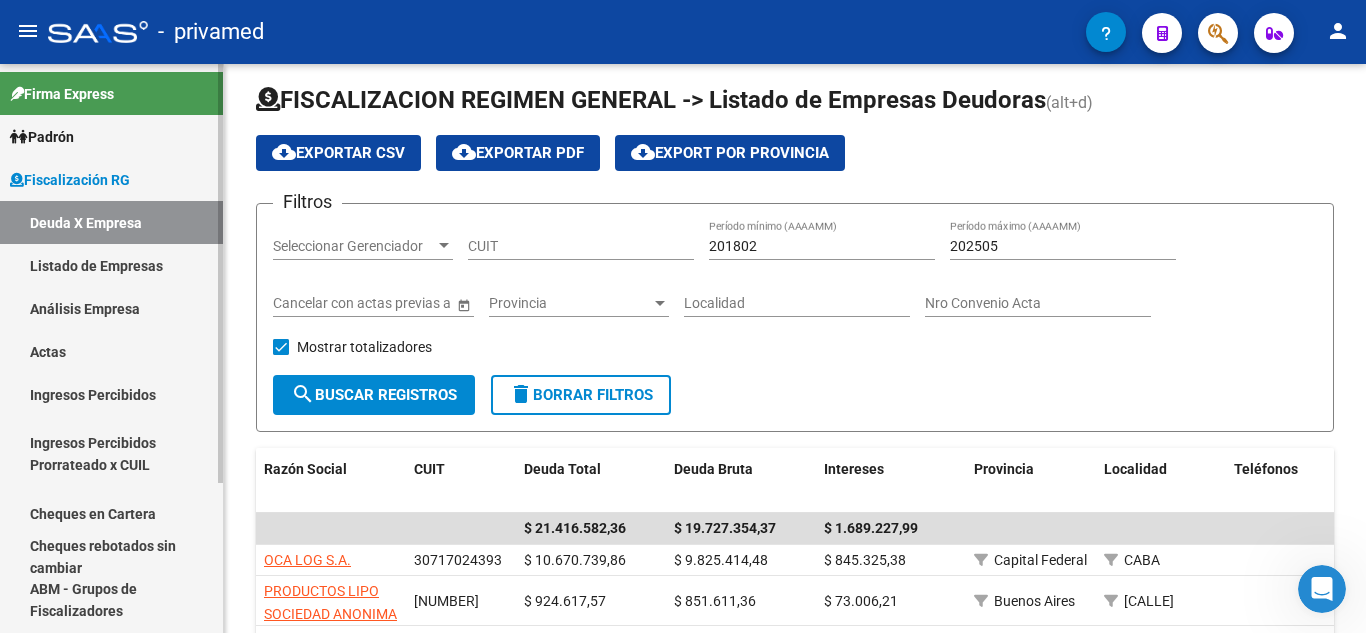 scroll, scrollTop: 246, scrollLeft: 0, axis: vertical 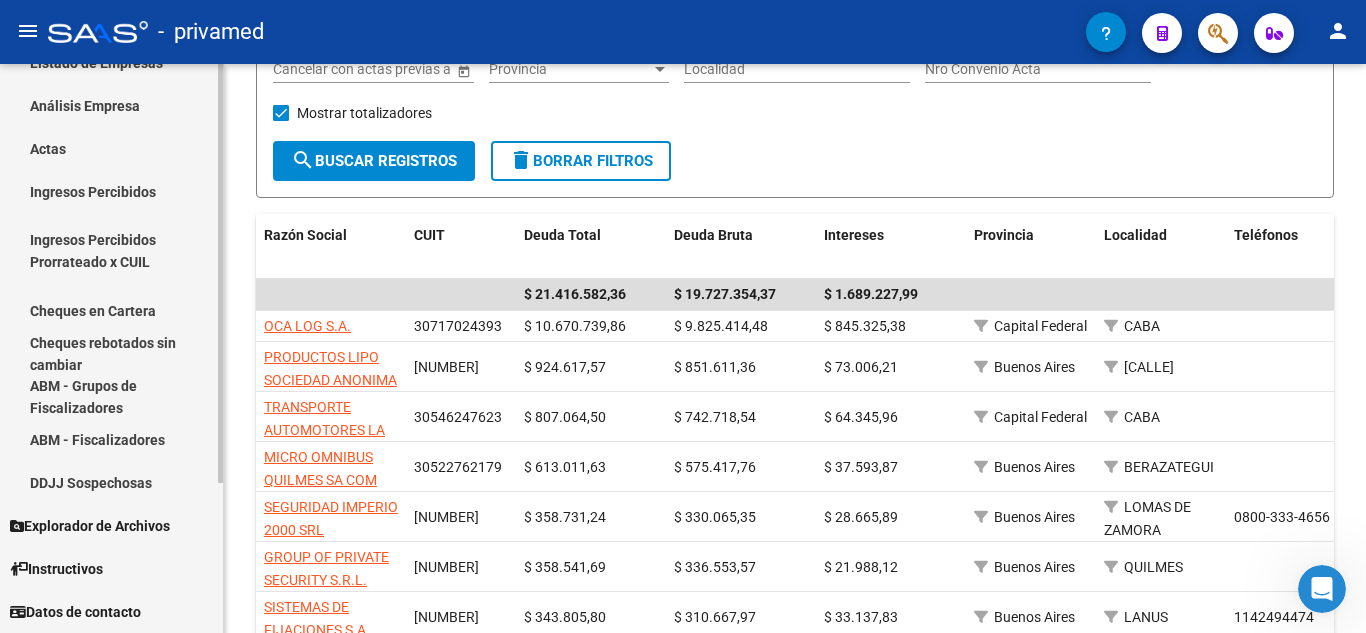 click on "Cheques en Cartera" at bounding box center (111, 310) 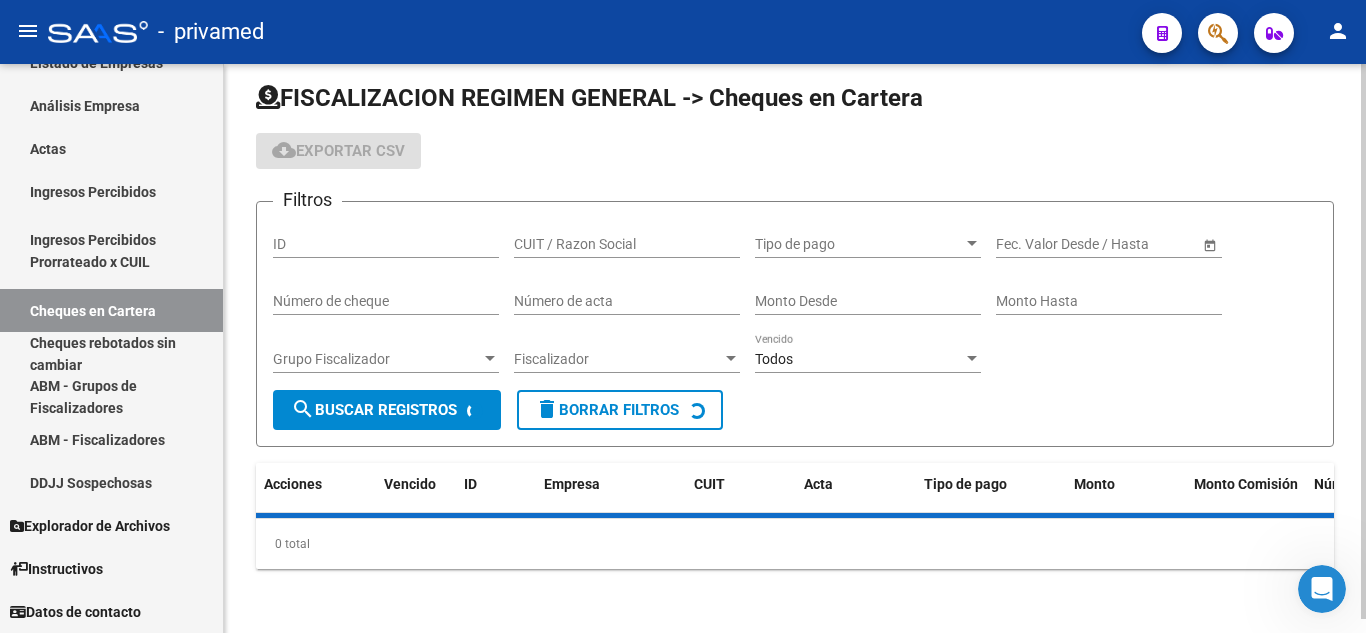 scroll, scrollTop: 59, scrollLeft: 0, axis: vertical 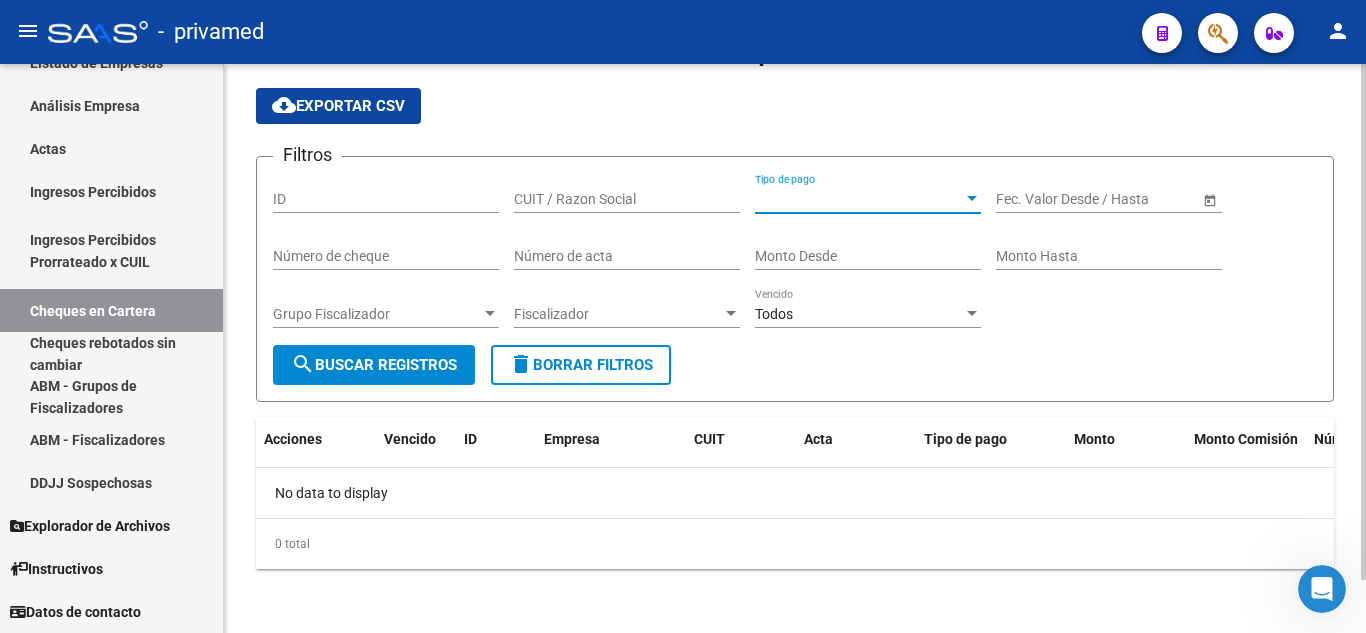 click on "Tipo de pago" at bounding box center [859, 199] 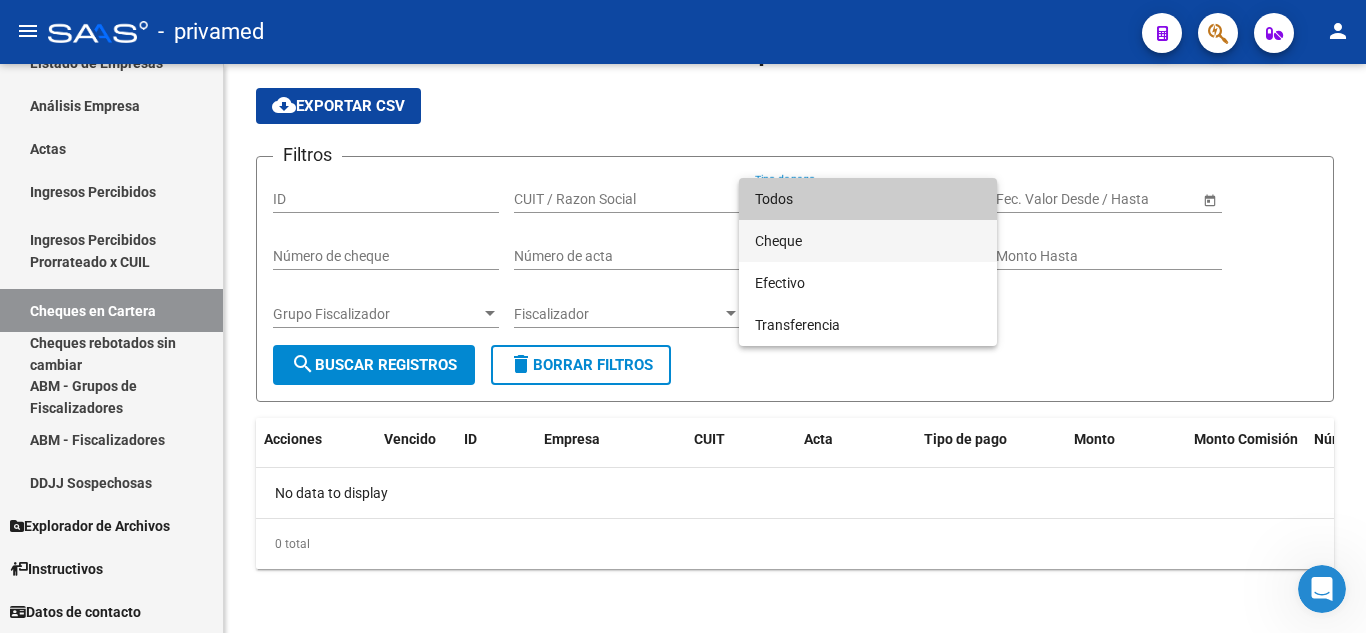 click on "Cheque" at bounding box center [868, 241] 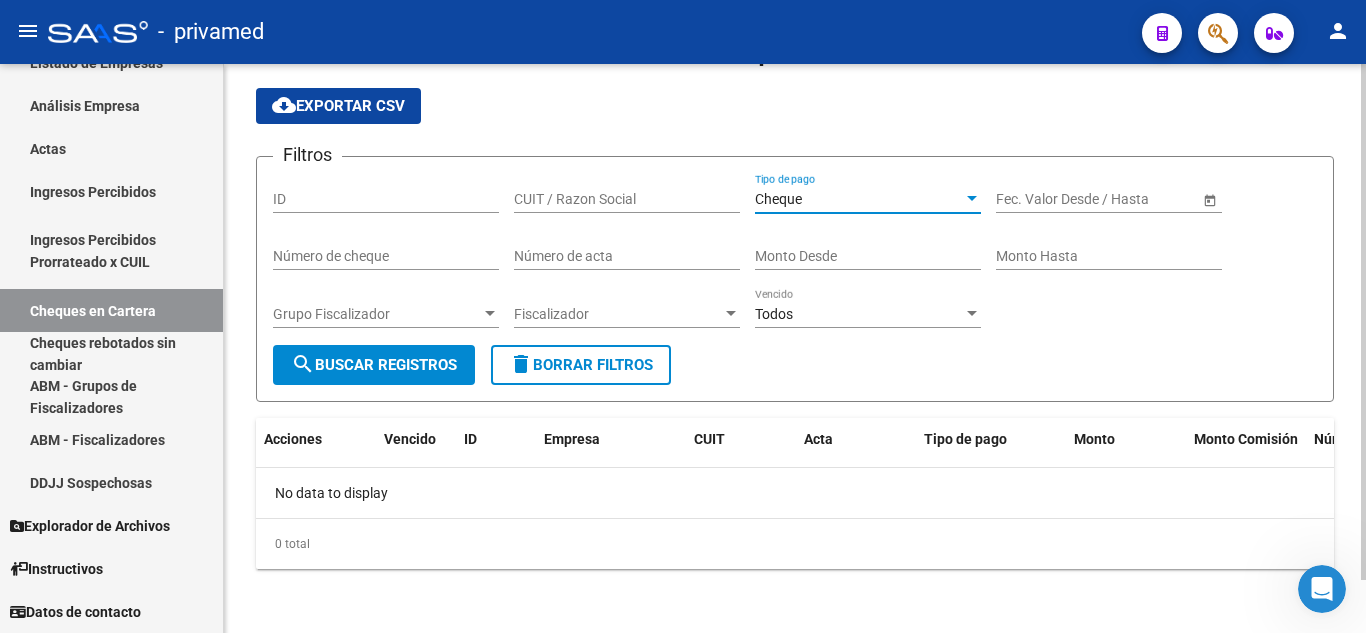 click on "search  Buscar Registros" 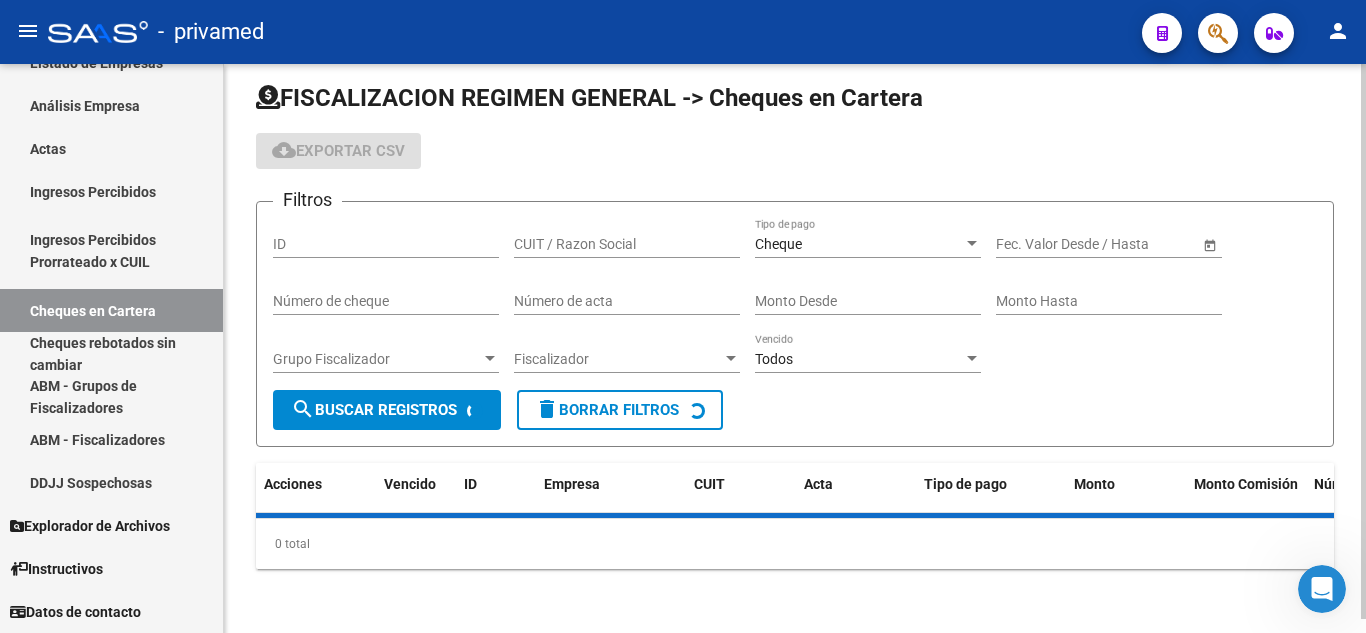 scroll, scrollTop: 59, scrollLeft: 0, axis: vertical 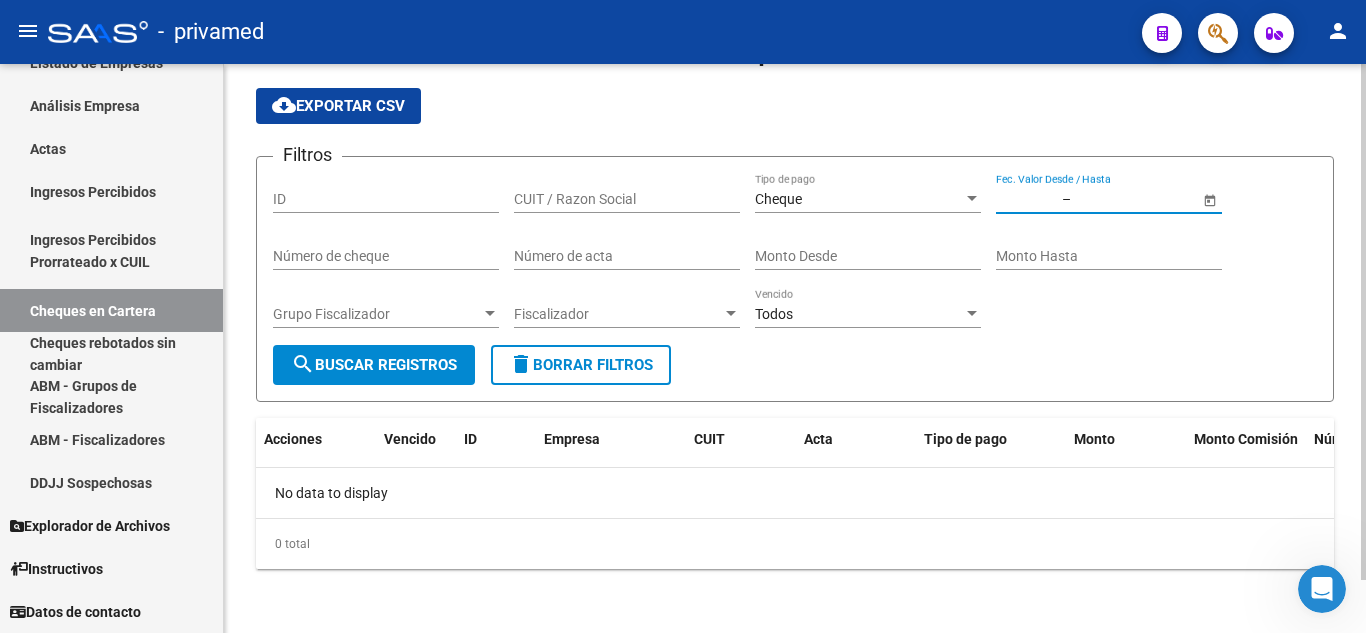click at bounding box center (1027, 199) 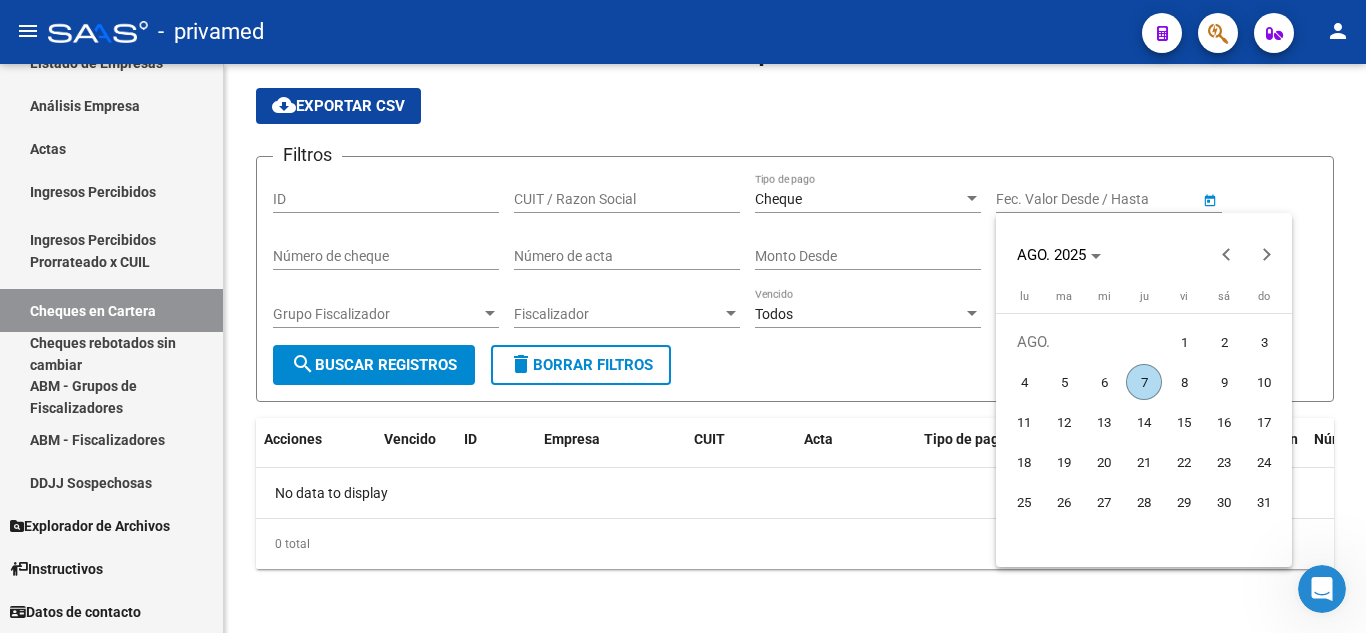 click on "7" at bounding box center [1144, 382] 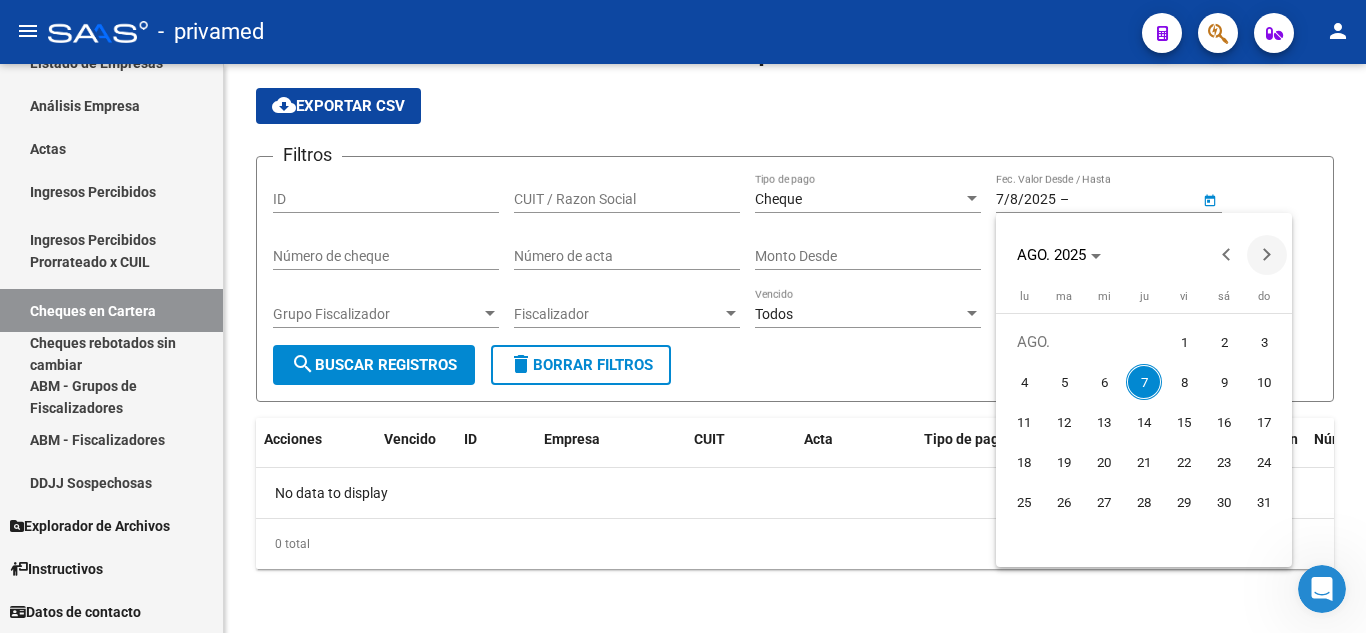click at bounding box center (1267, 255) 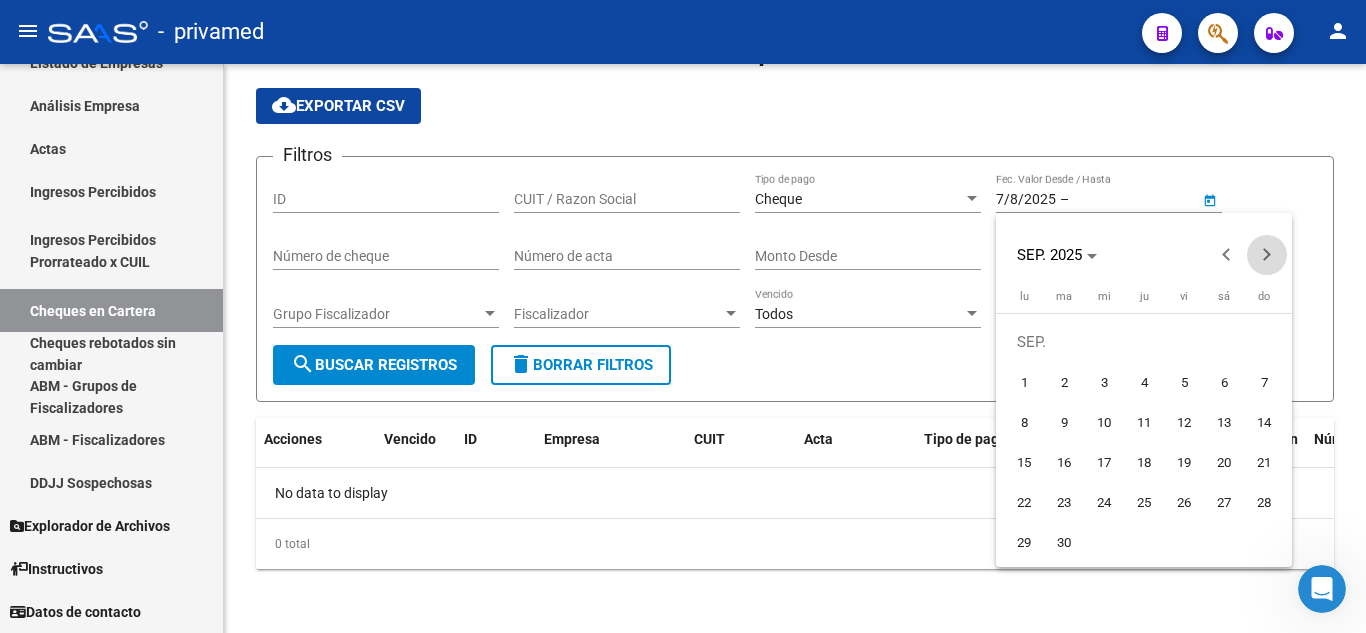 click at bounding box center (1267, 255) 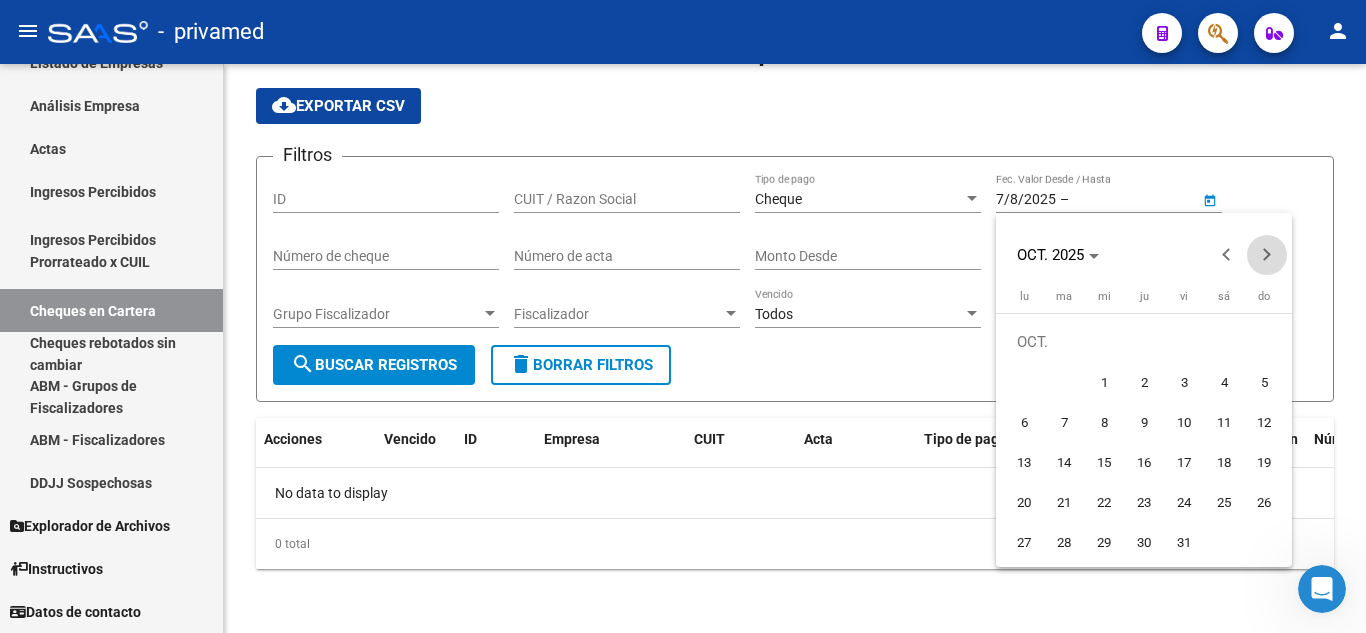 click at bounding box center (1267, 255) 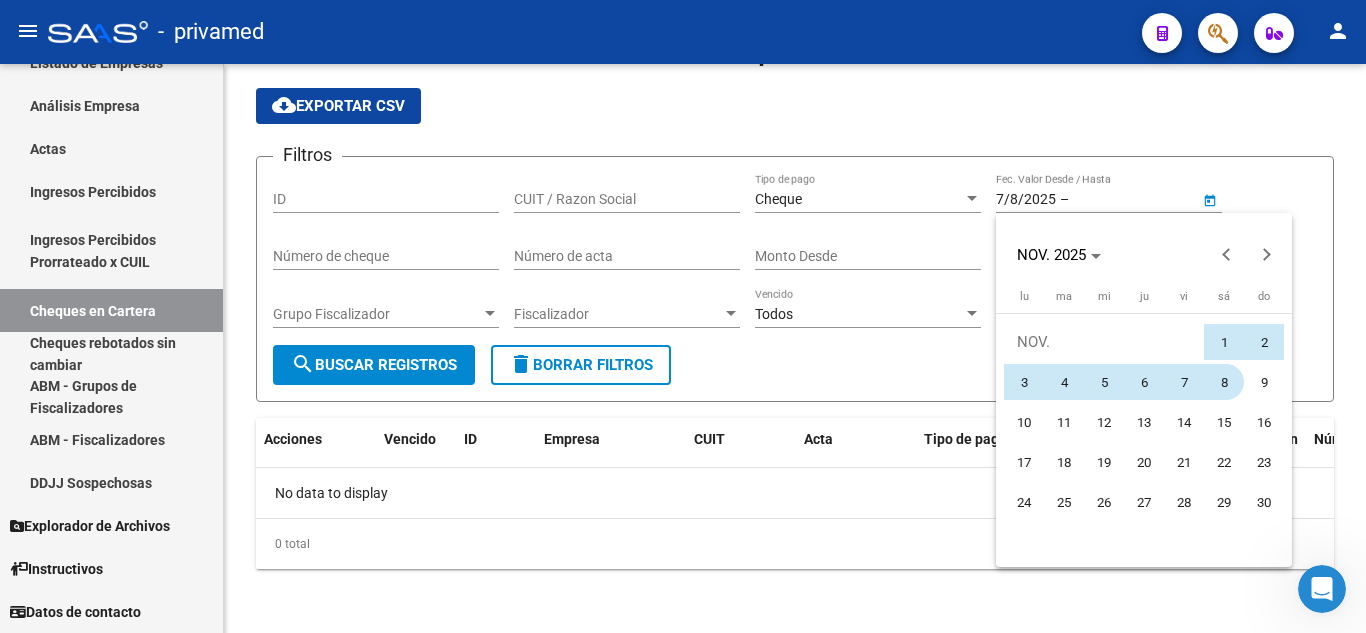 click on "8" at bounding box center [1224, 382] 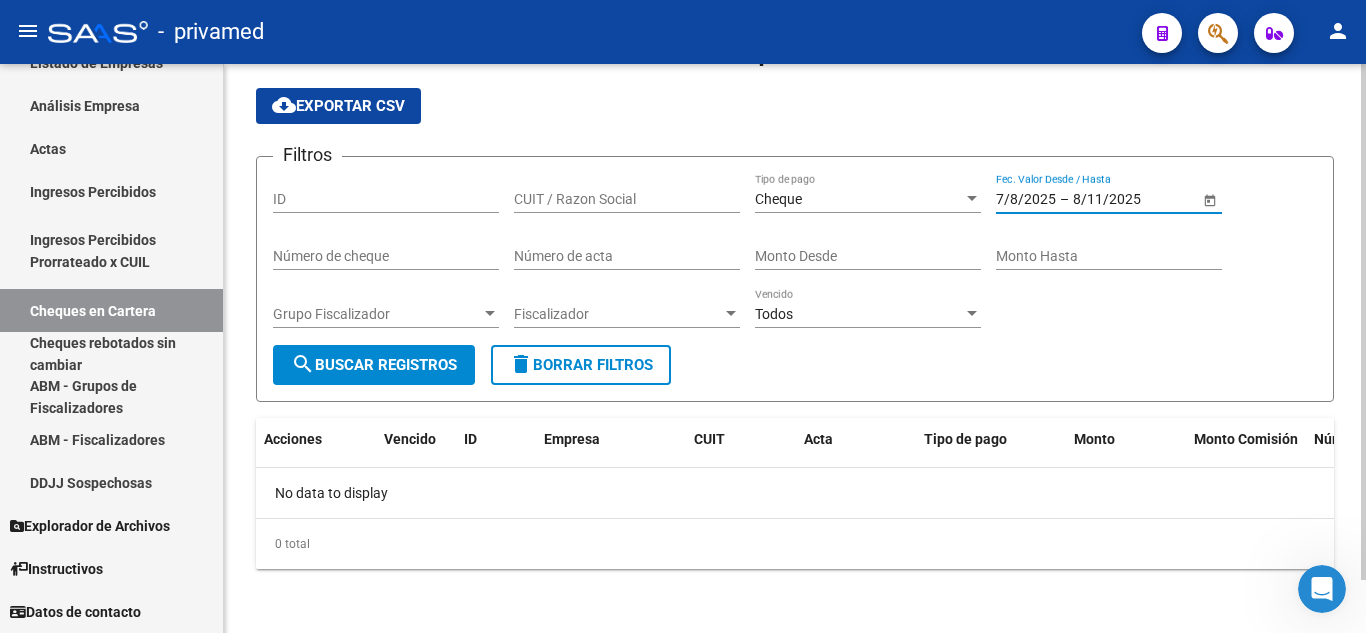 click on "search  Buscar Registros" 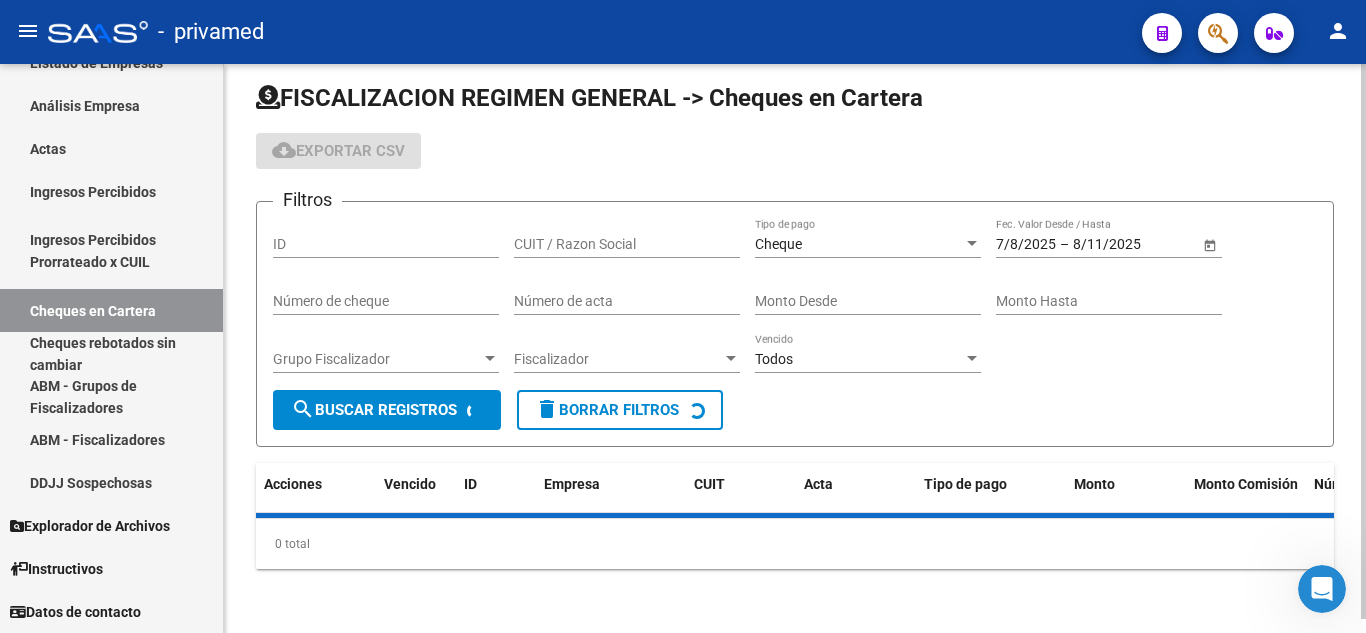 scroll, scrollTop: 59, scrollLeft: 0, axis: vertical 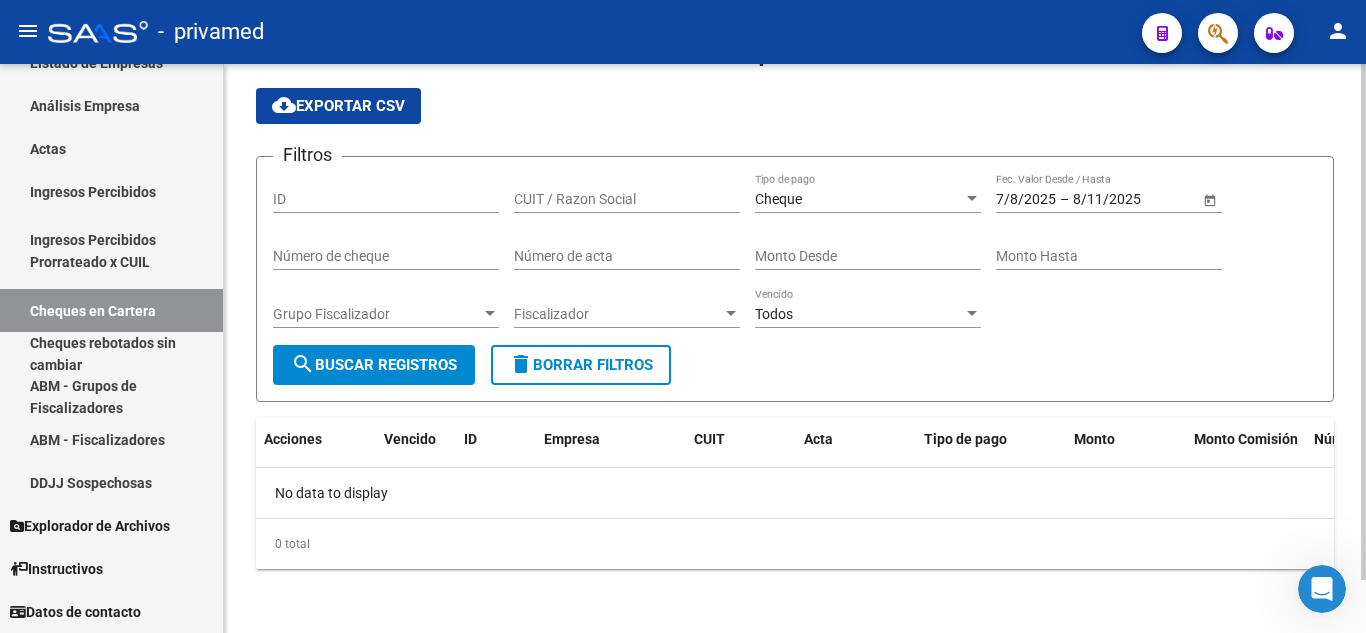 click on "ID" at bounding box center (386, 199) 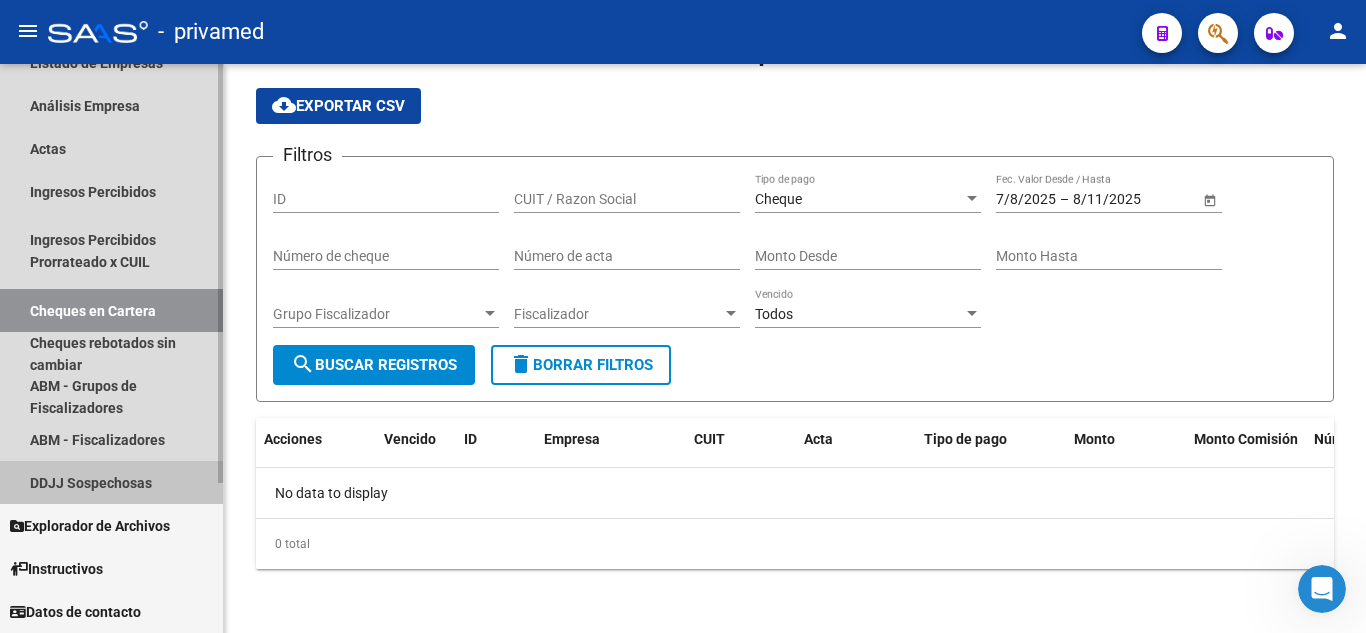 click on "DDJJ Sospechosas" at bounding box center [111, 482] 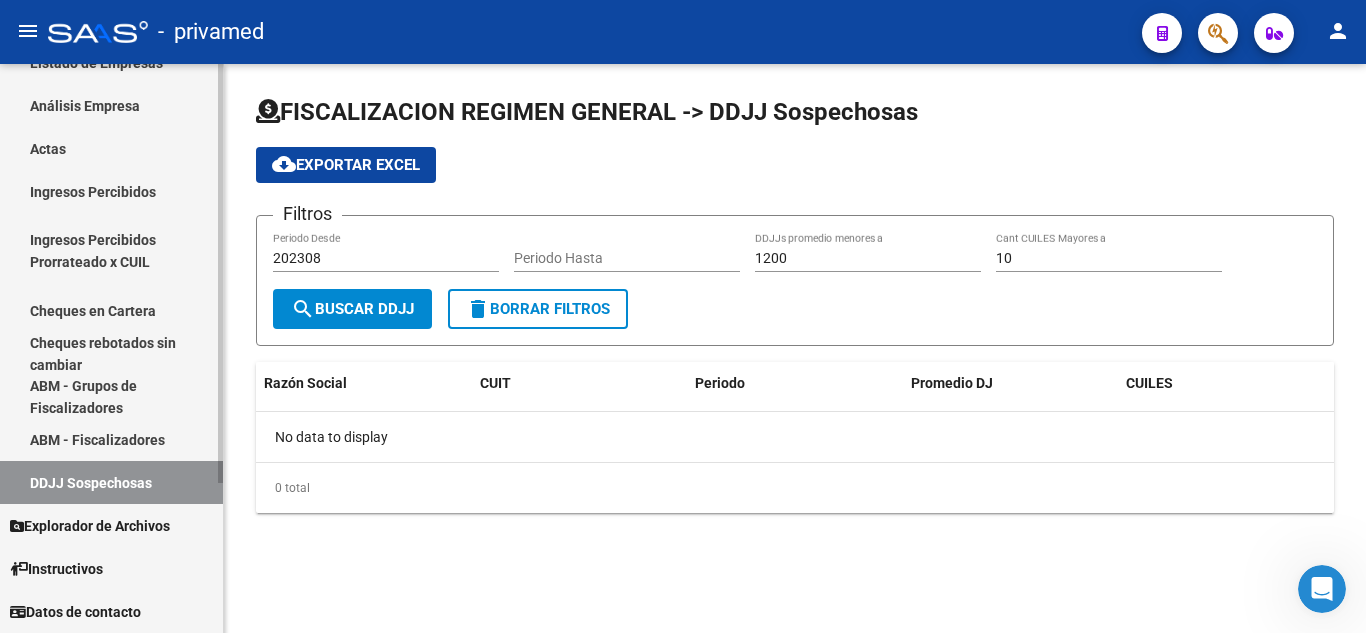 click on "Ingresos Percibidos Prorrateado x CUIL" at bounding box center [111, 251] 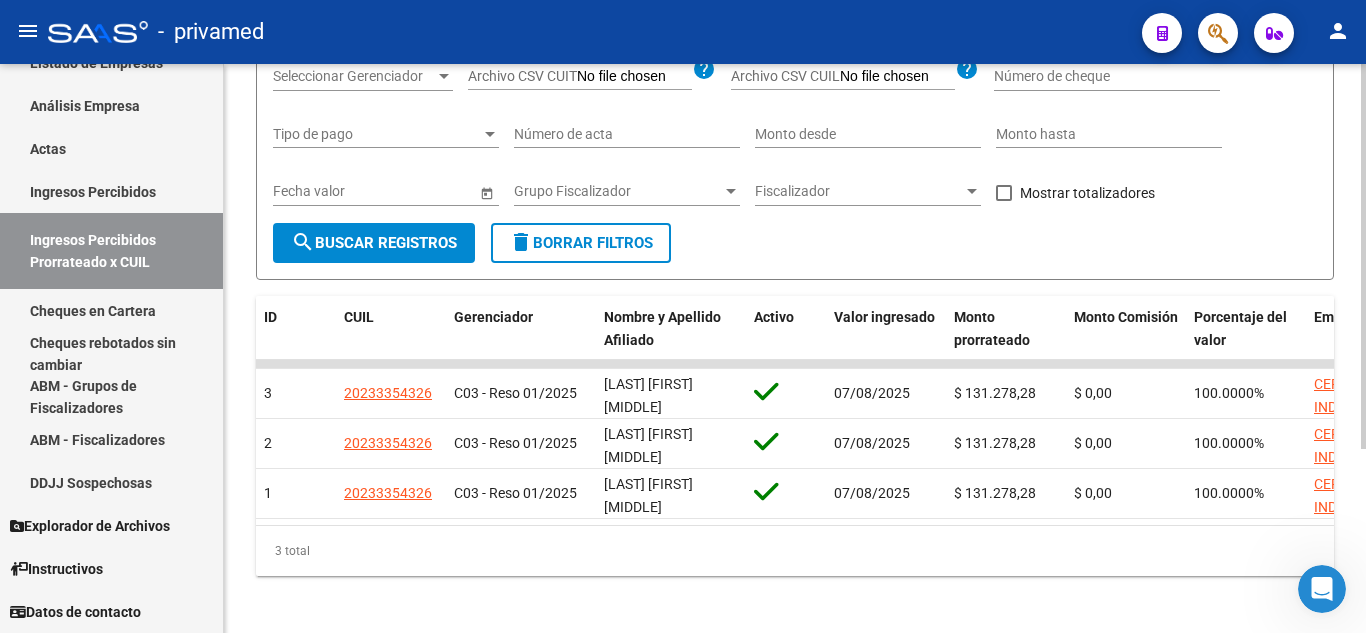 scroll, scrollTop: 272, scrollLeft: 0, axis: vertical 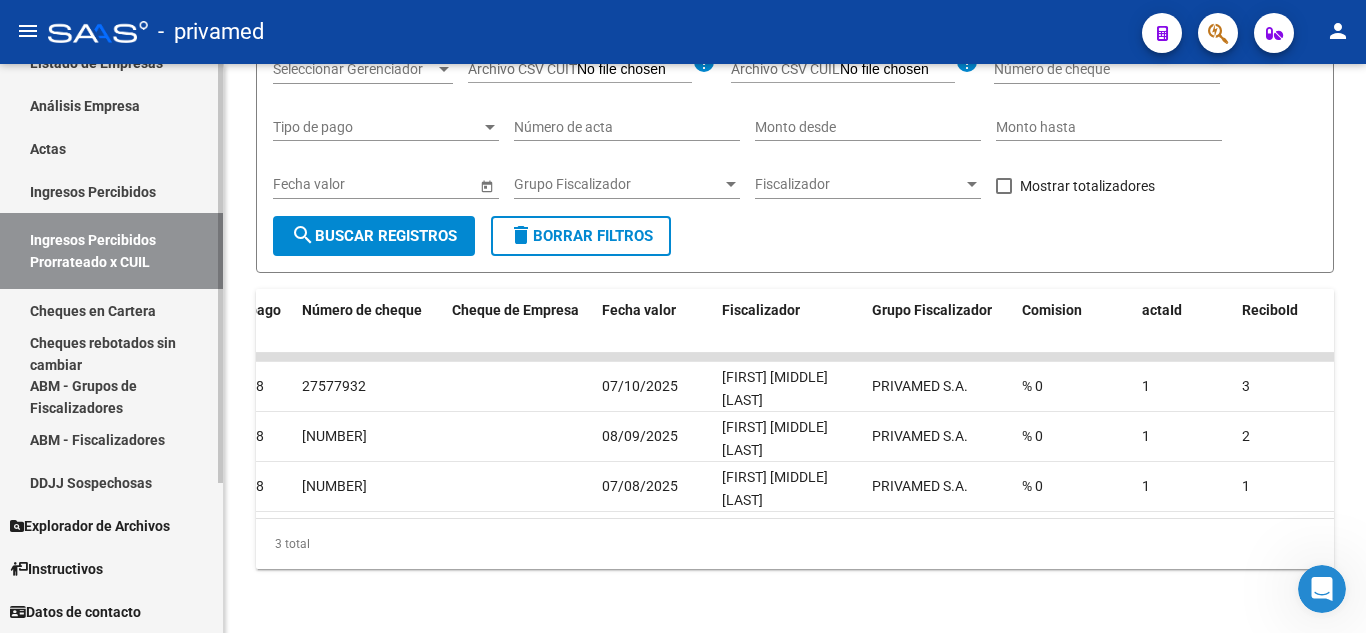click on "Ingresos Percibidos" at bounding box center [111, 191] 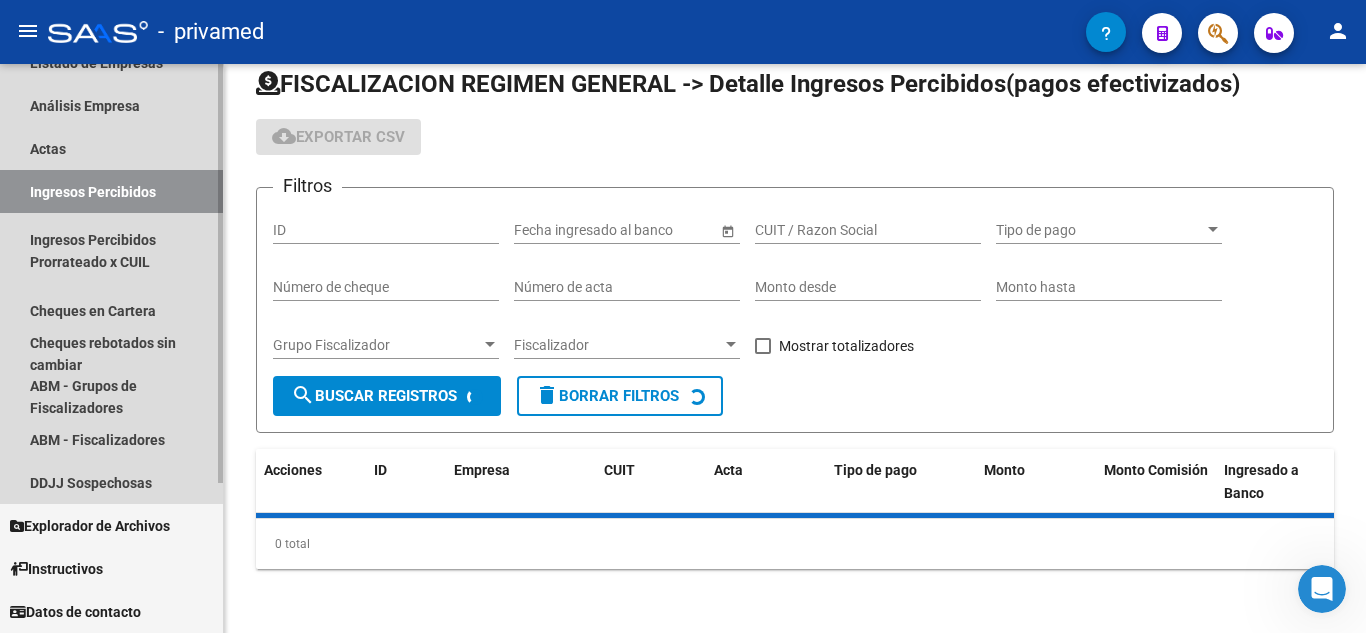 scroll, scrollTop: 0, scrollLeft: 0, axis: both 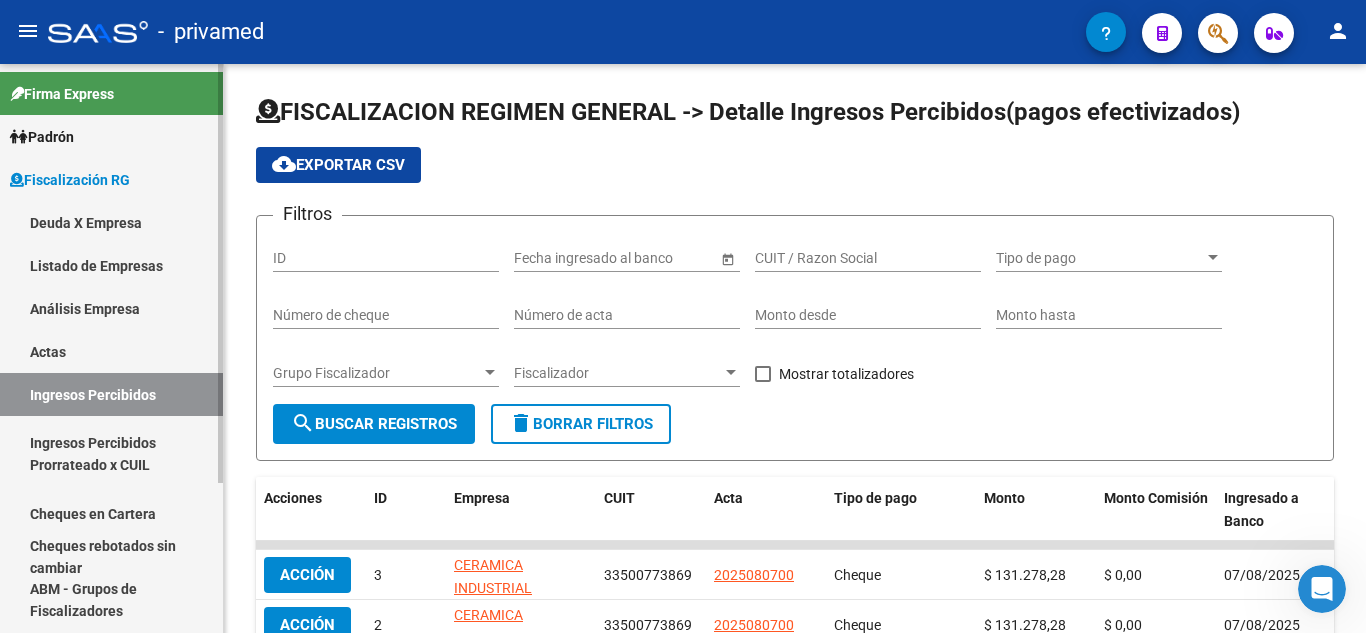 click on "Fiscalización RG" at bounding box center (111, 179) 